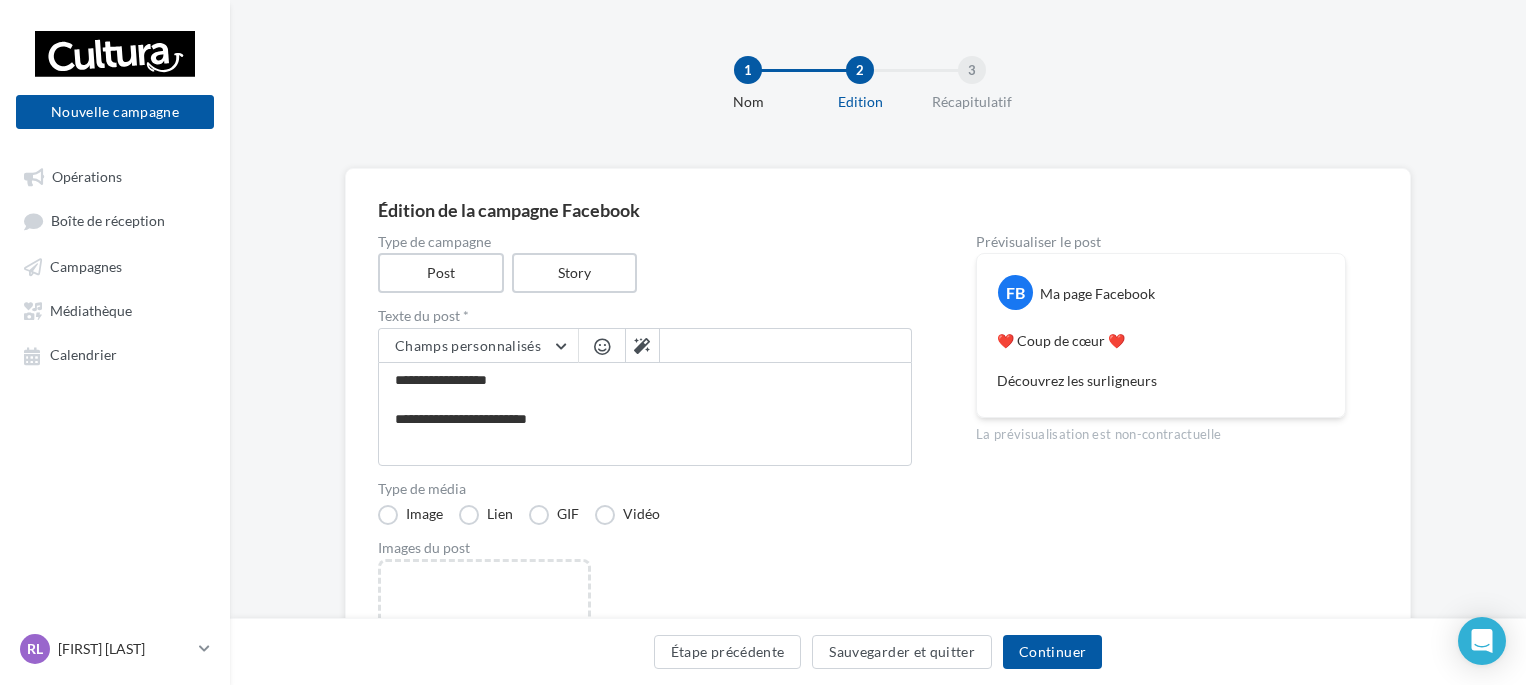 scroll, scrollTop: 125, scrollLeft: 0, axis: vertical 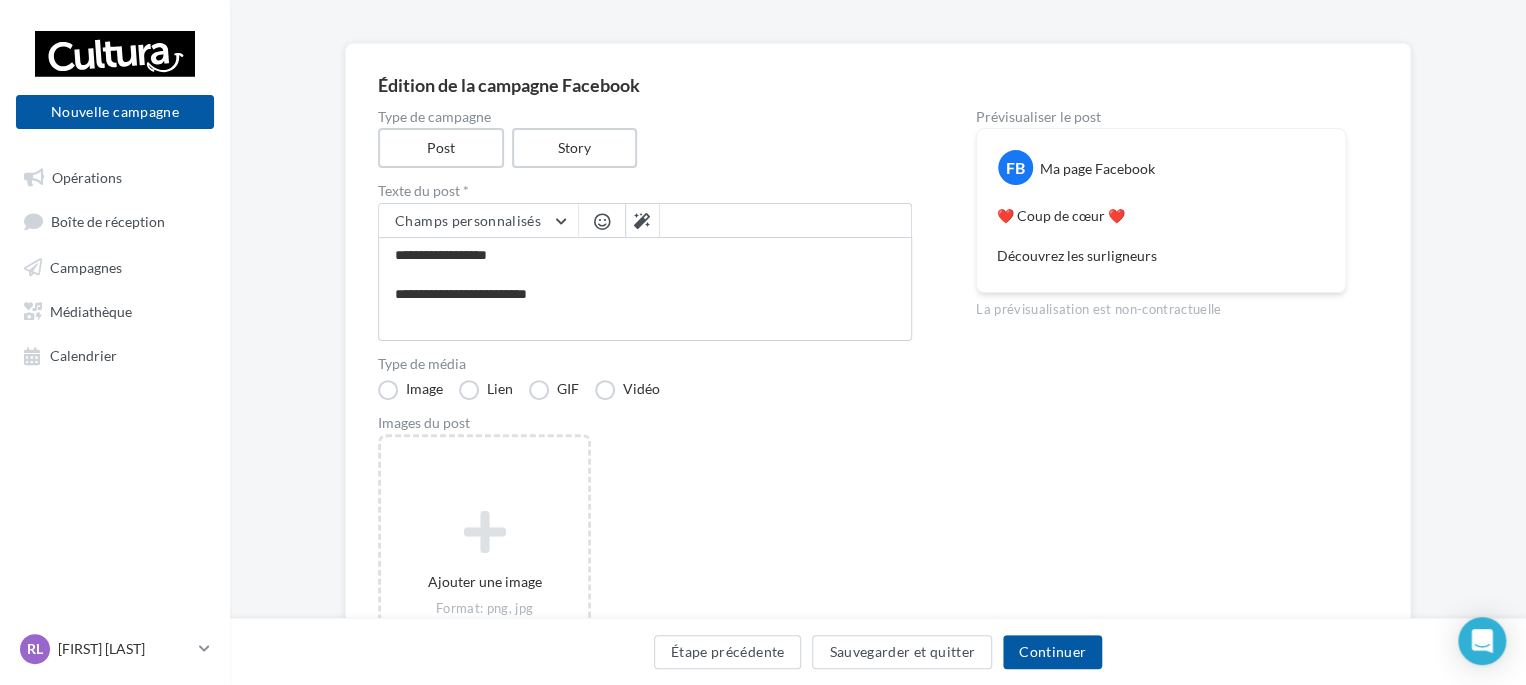 click on "**********" at bounding box center (645, 289) 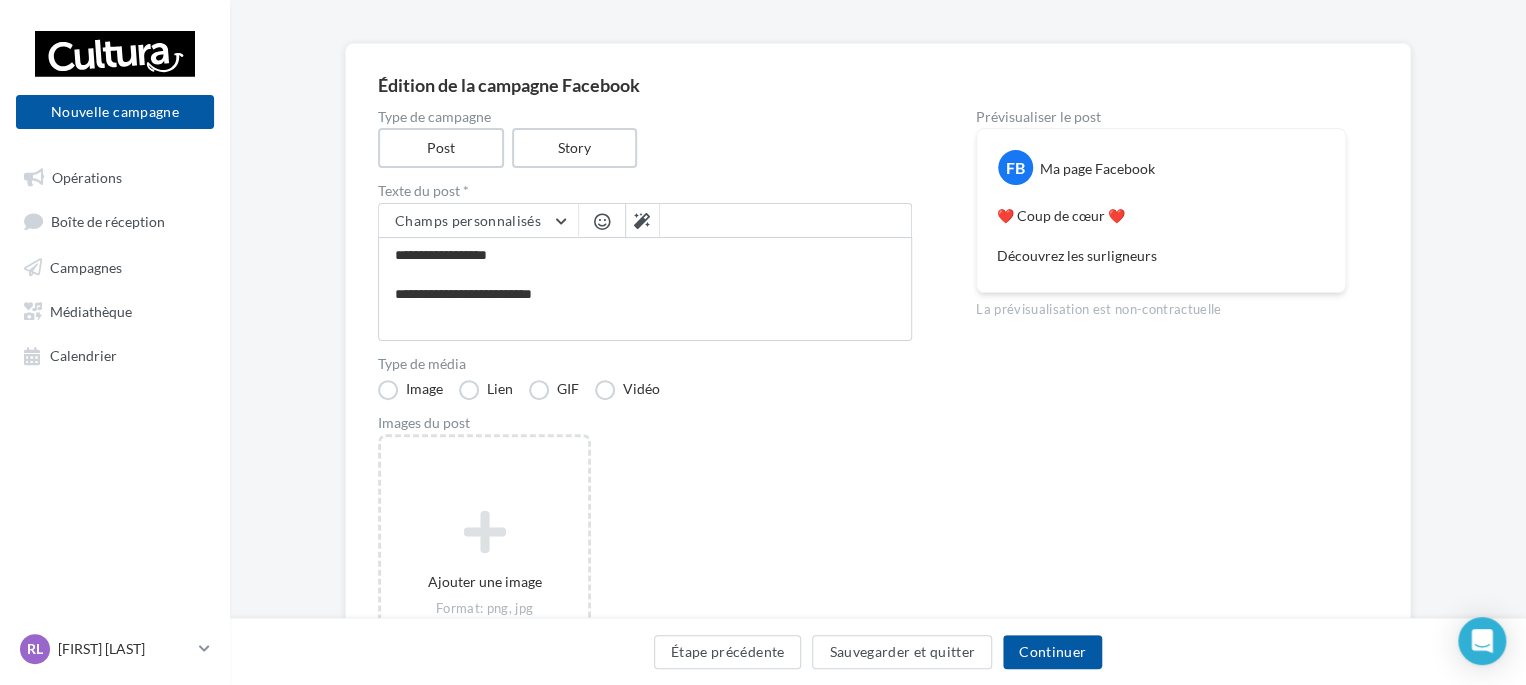 type on "**********" 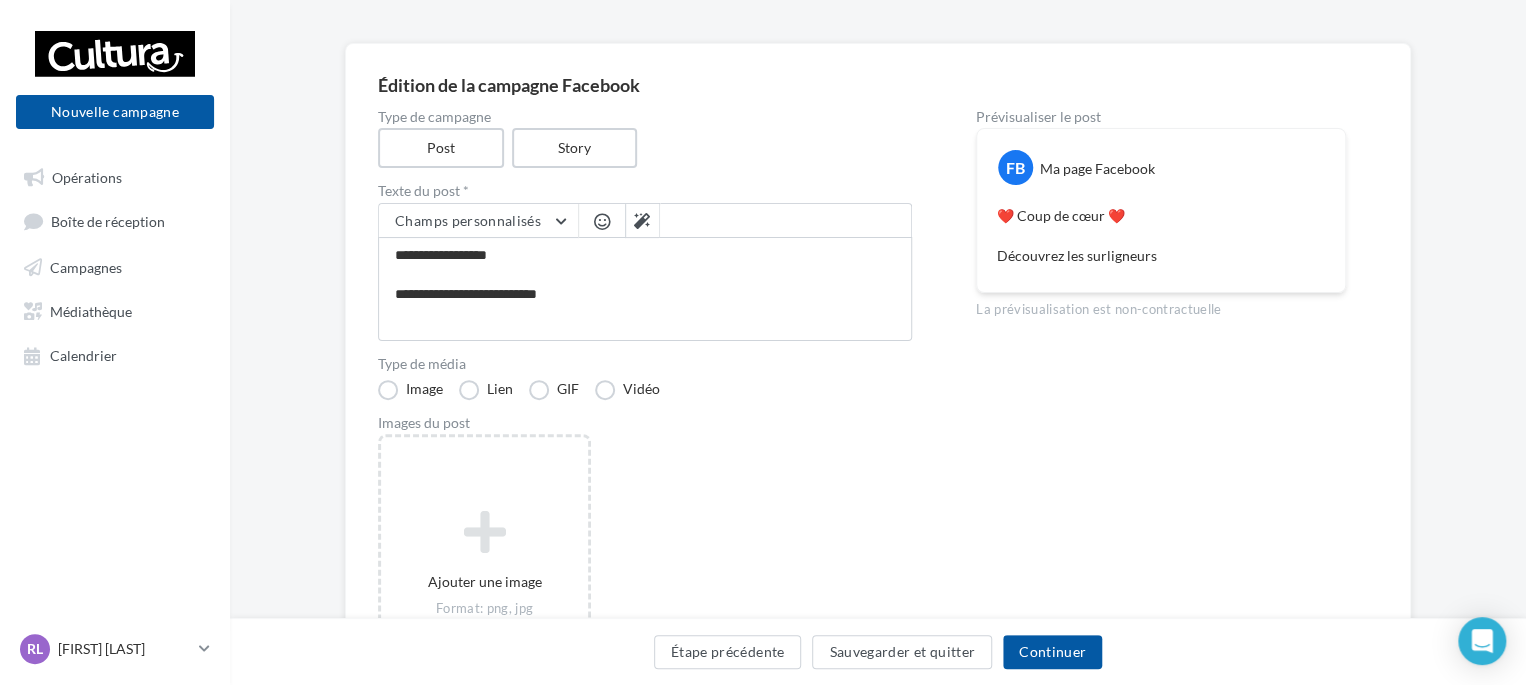 type on "**********" 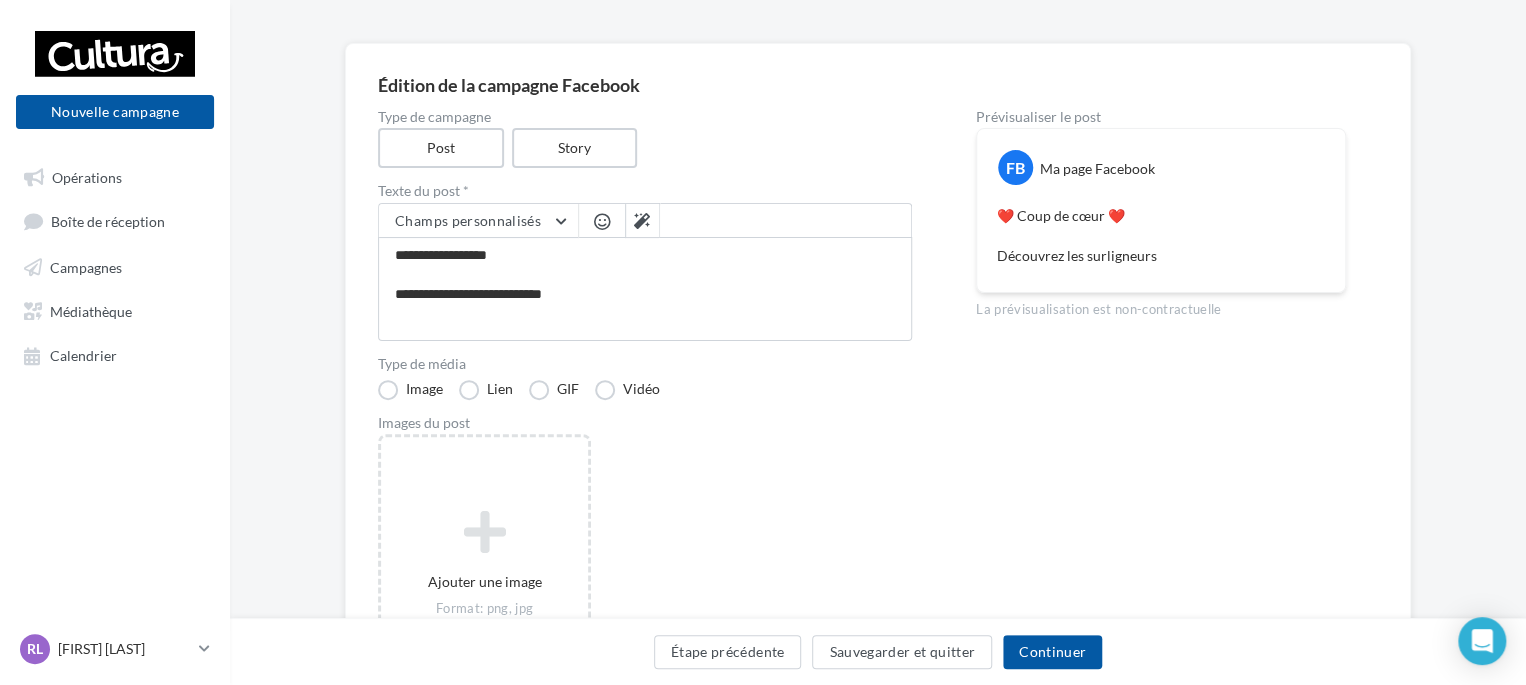 type on "**********" 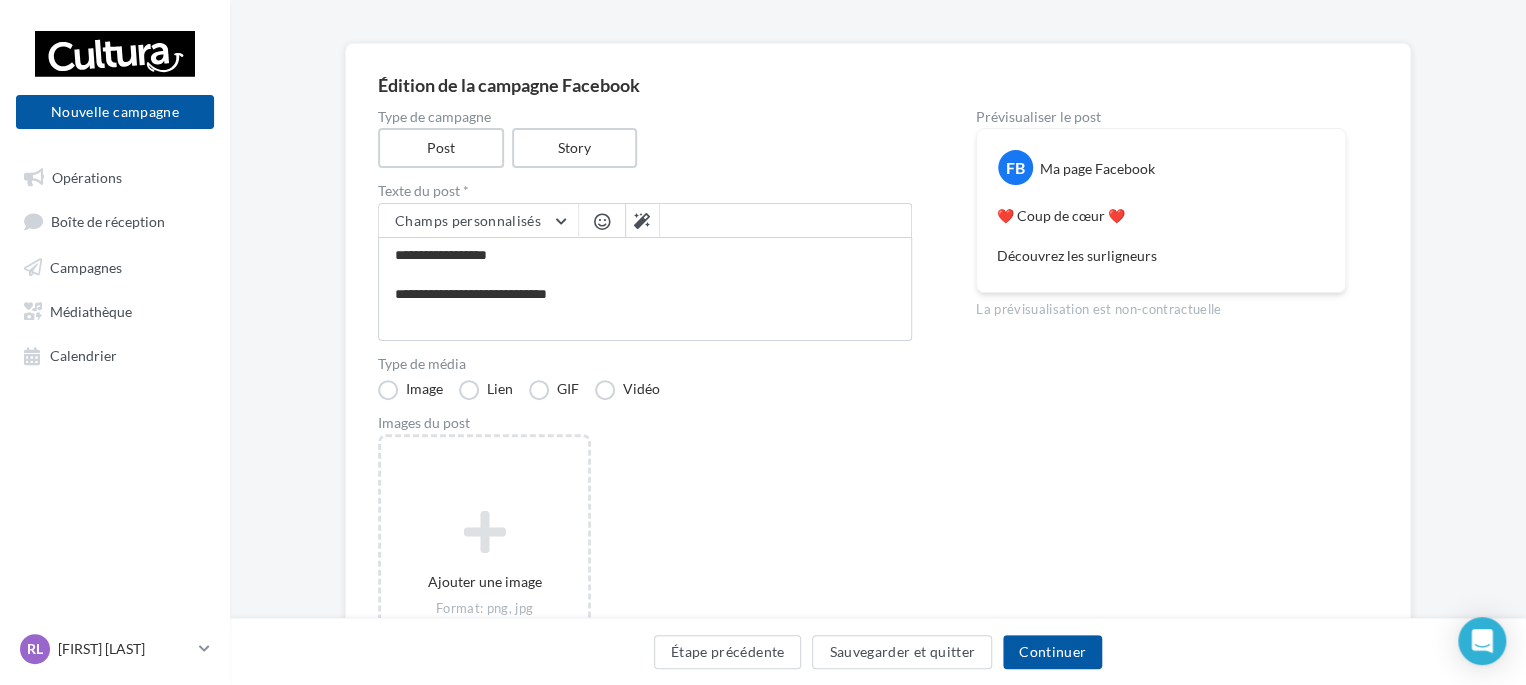 type on "**********" 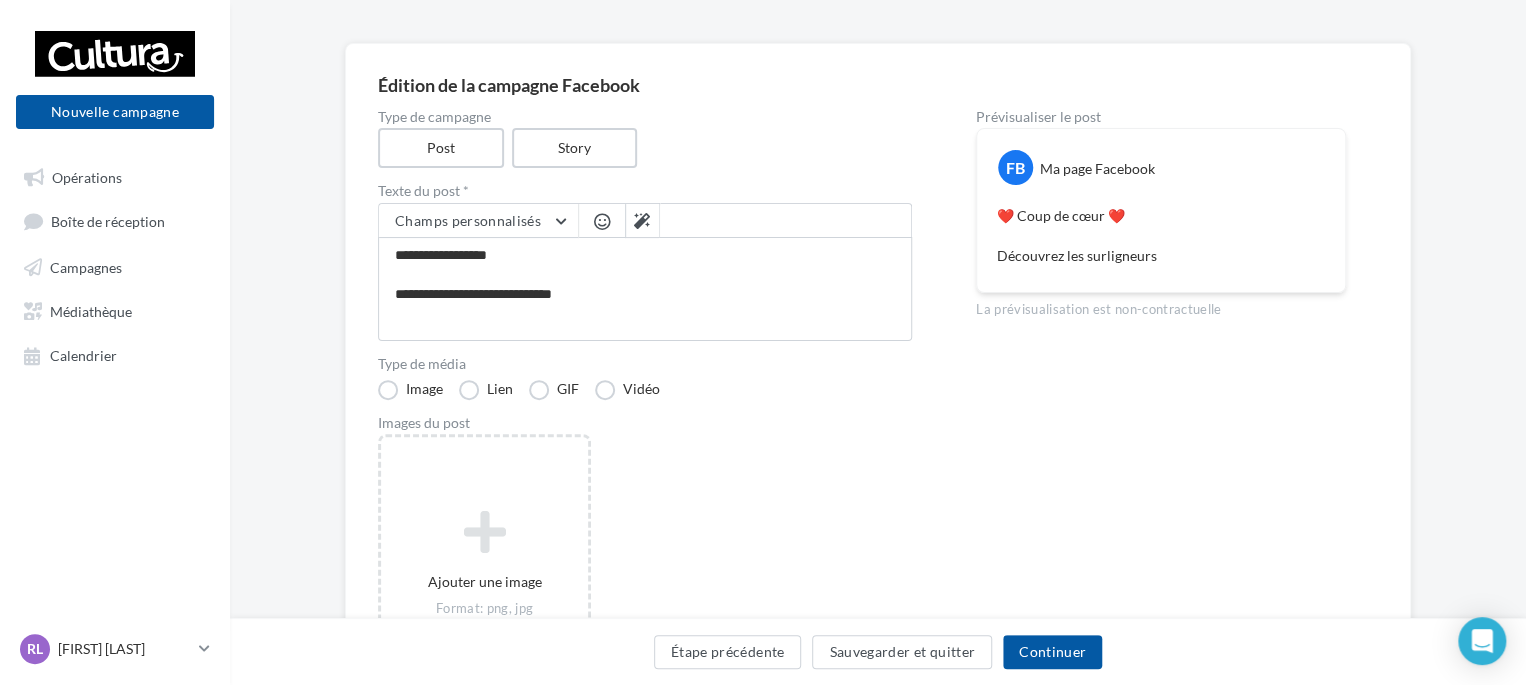 type on "**********" 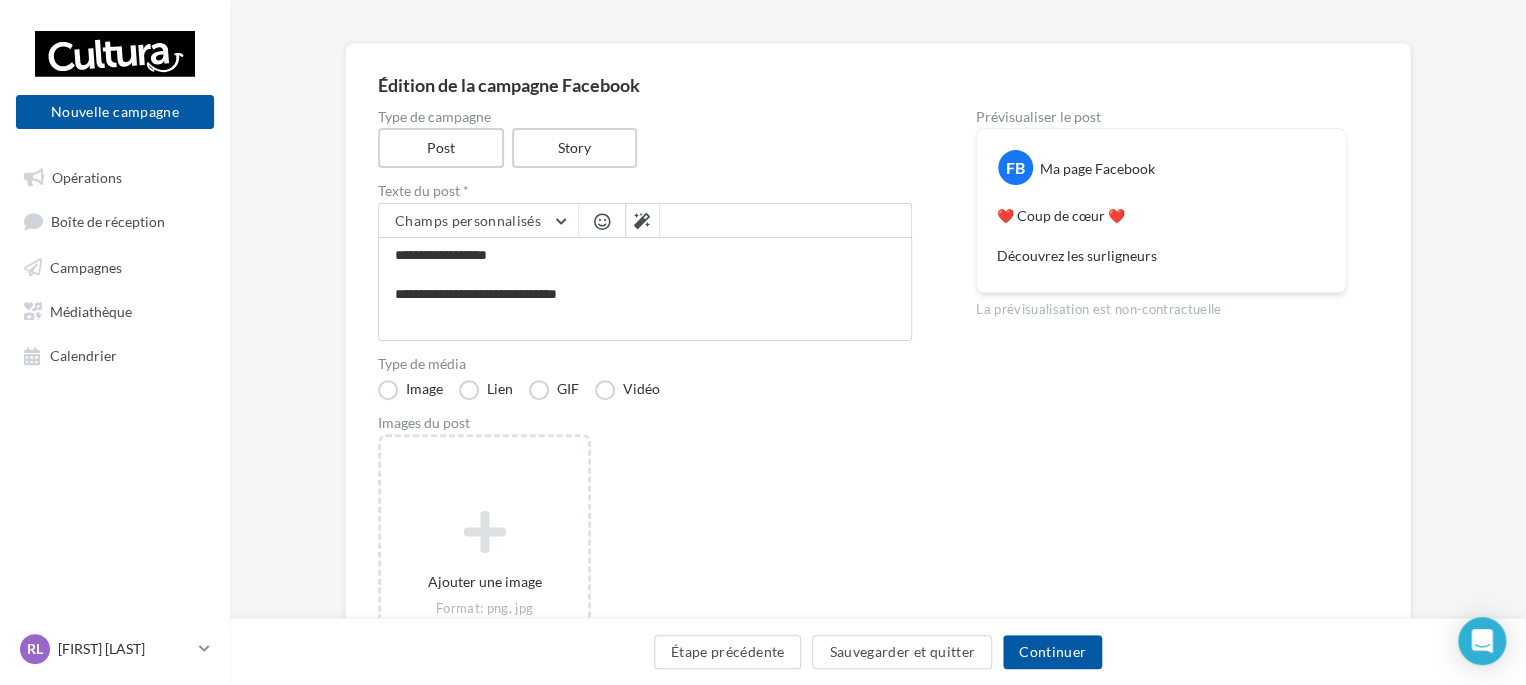 type on "**********" 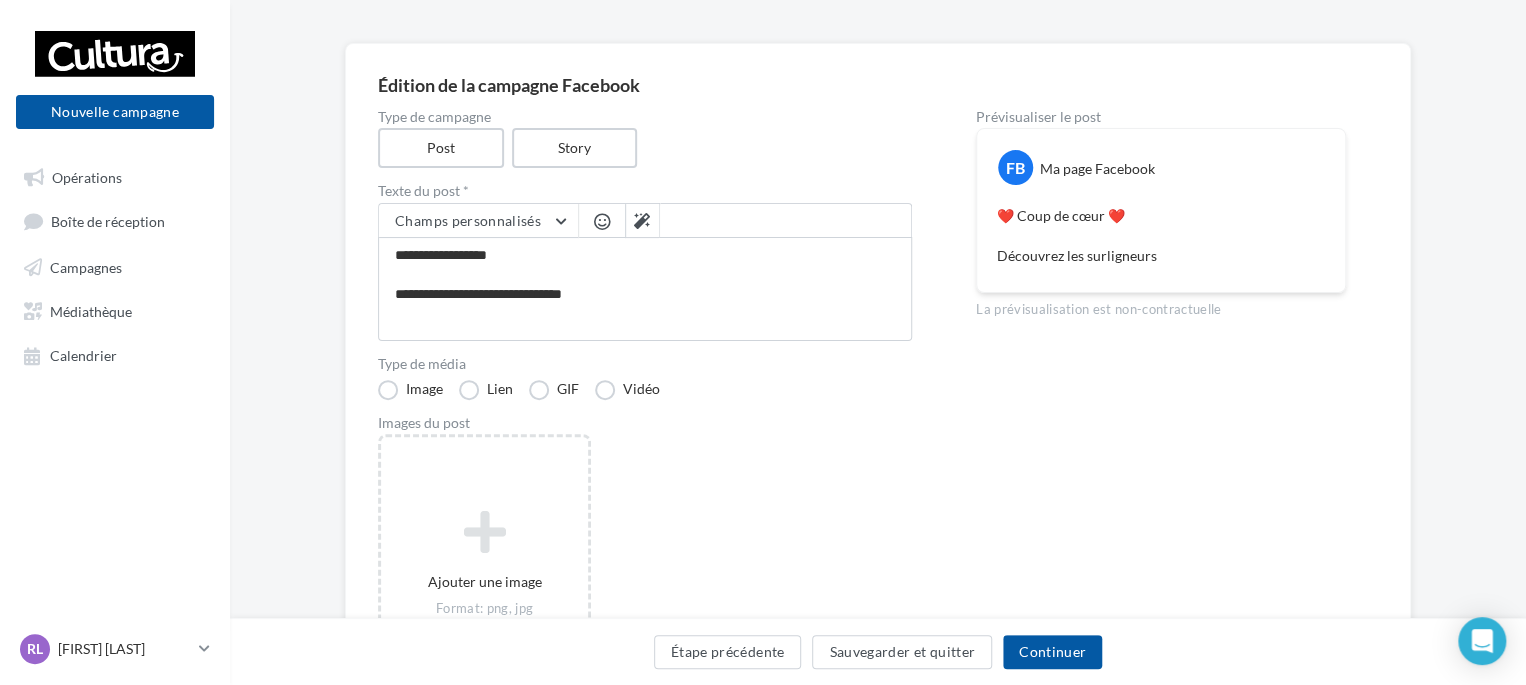 type on "**********" 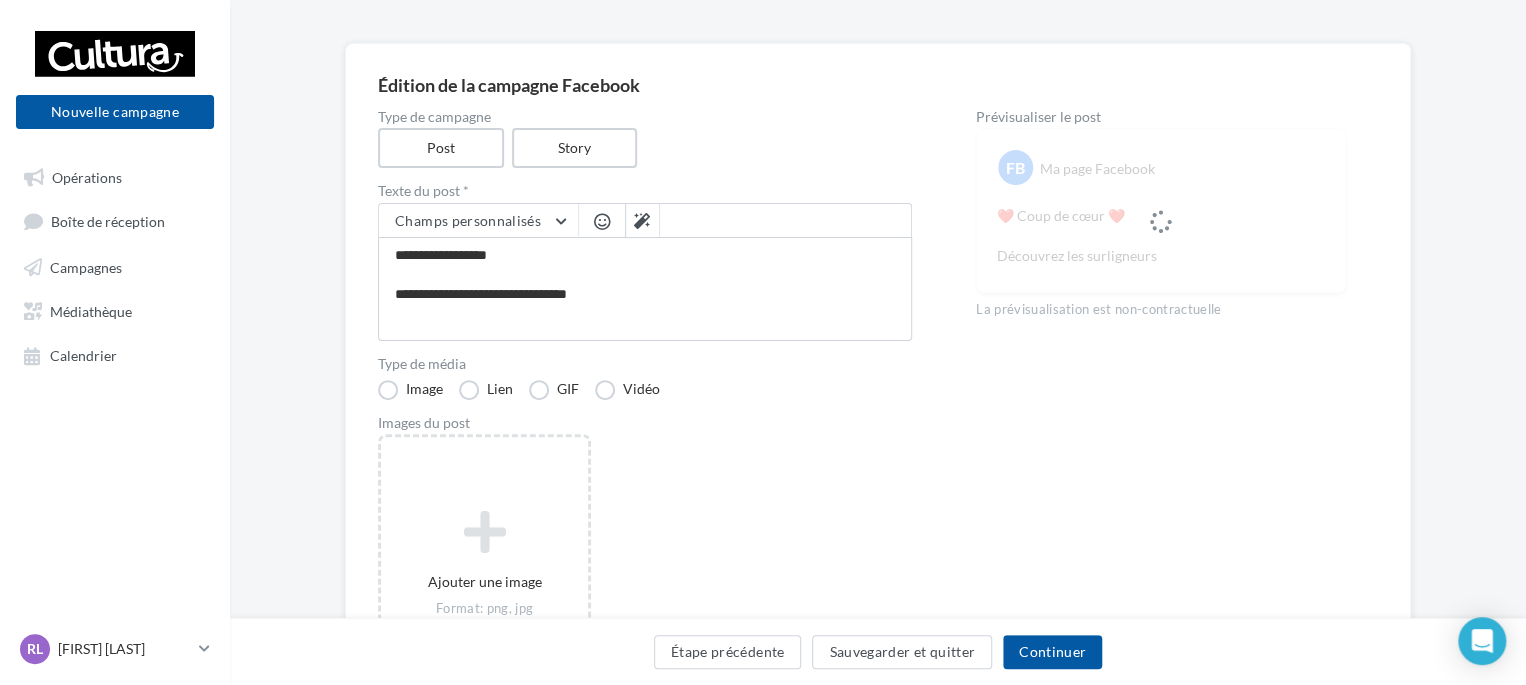 type on "**********" 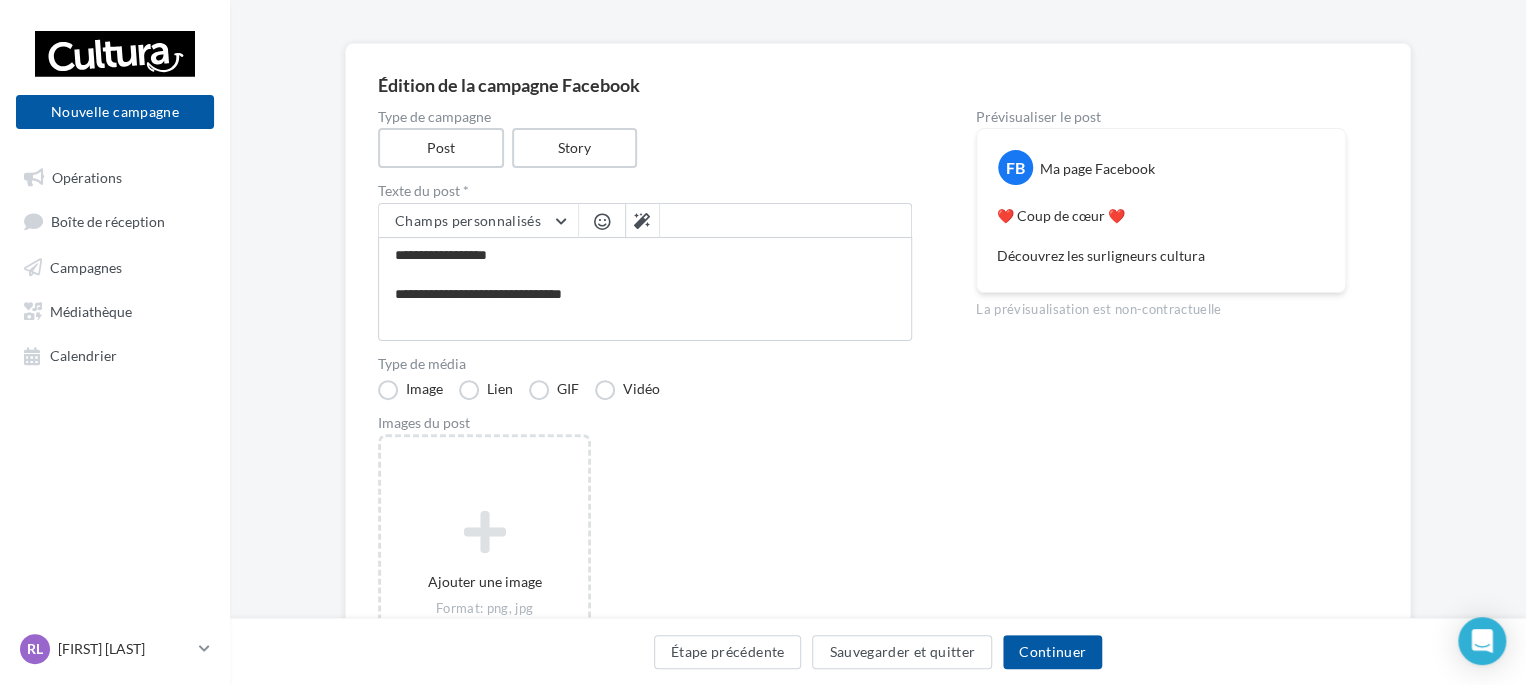 type on "**********" 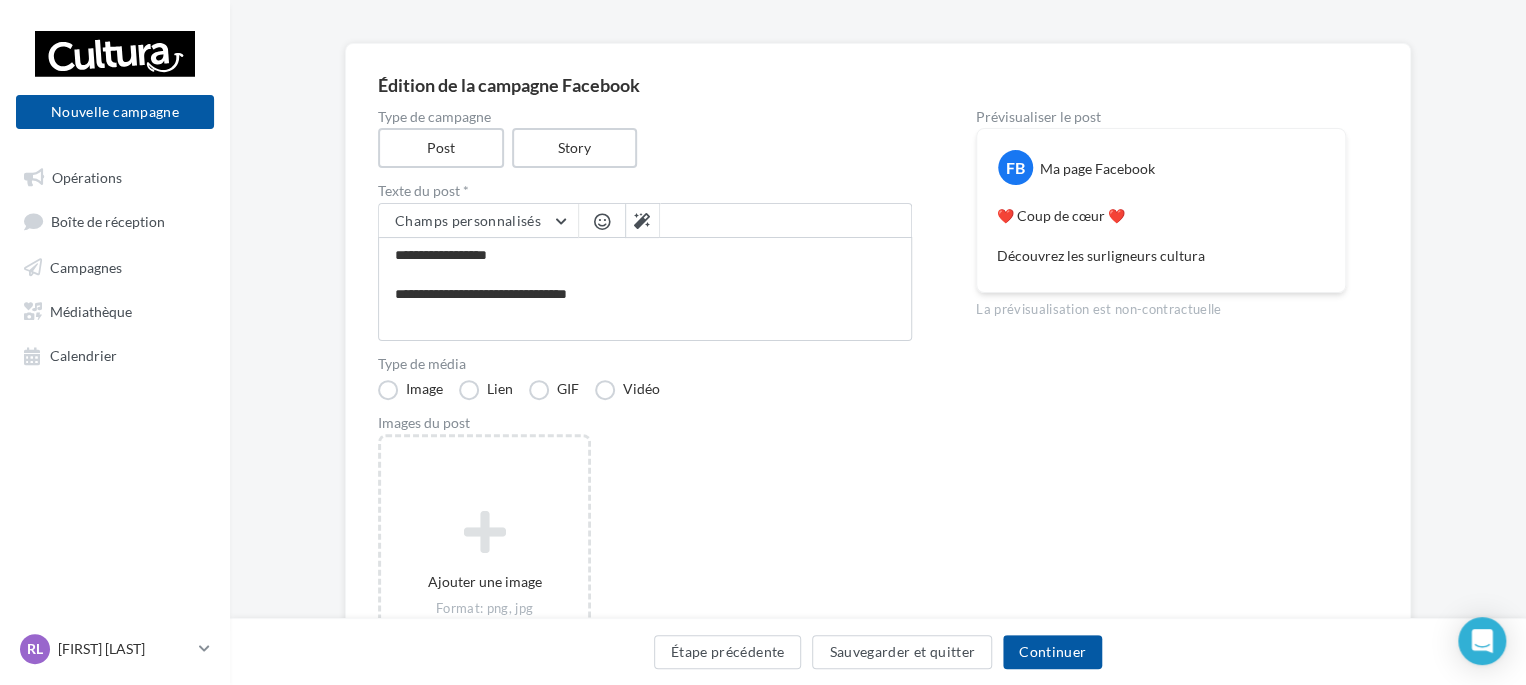 click on "**********" at bounding box center [645, 289] 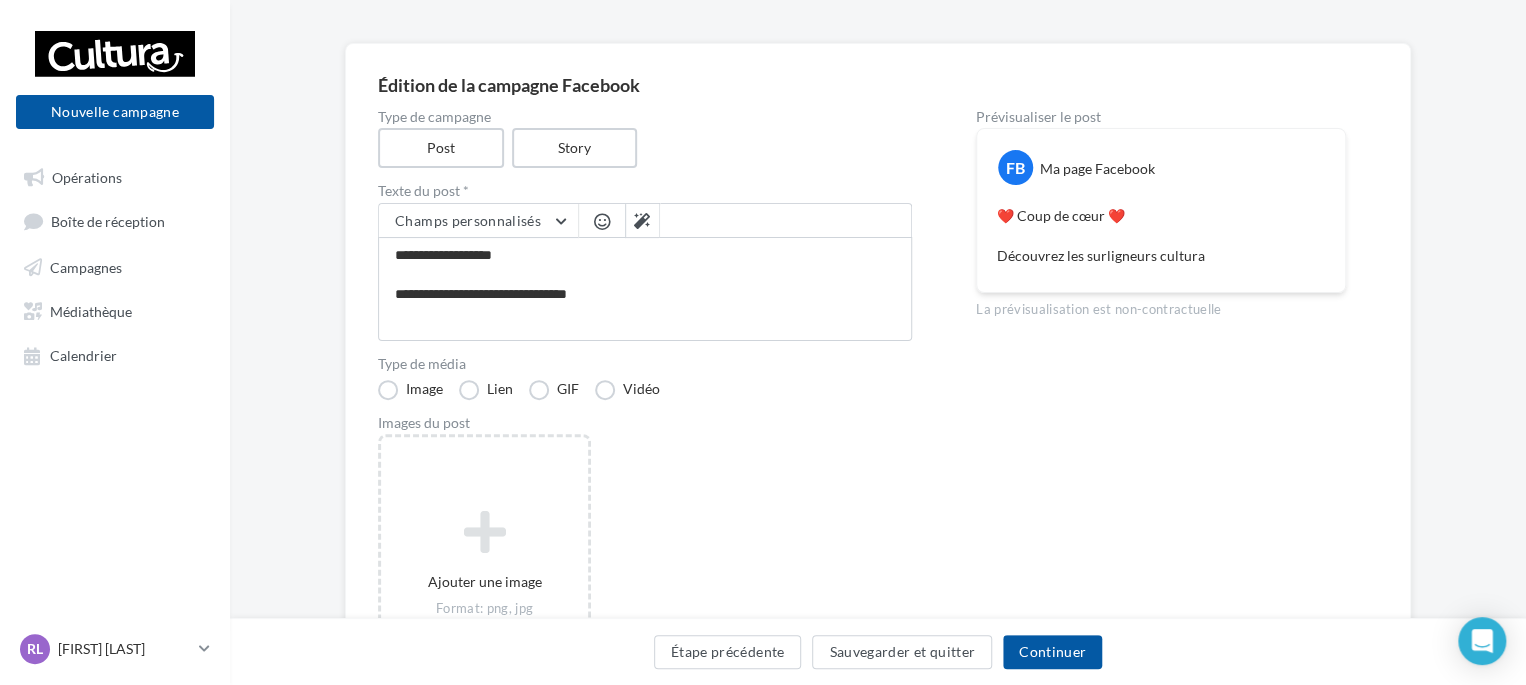 type on "**********" 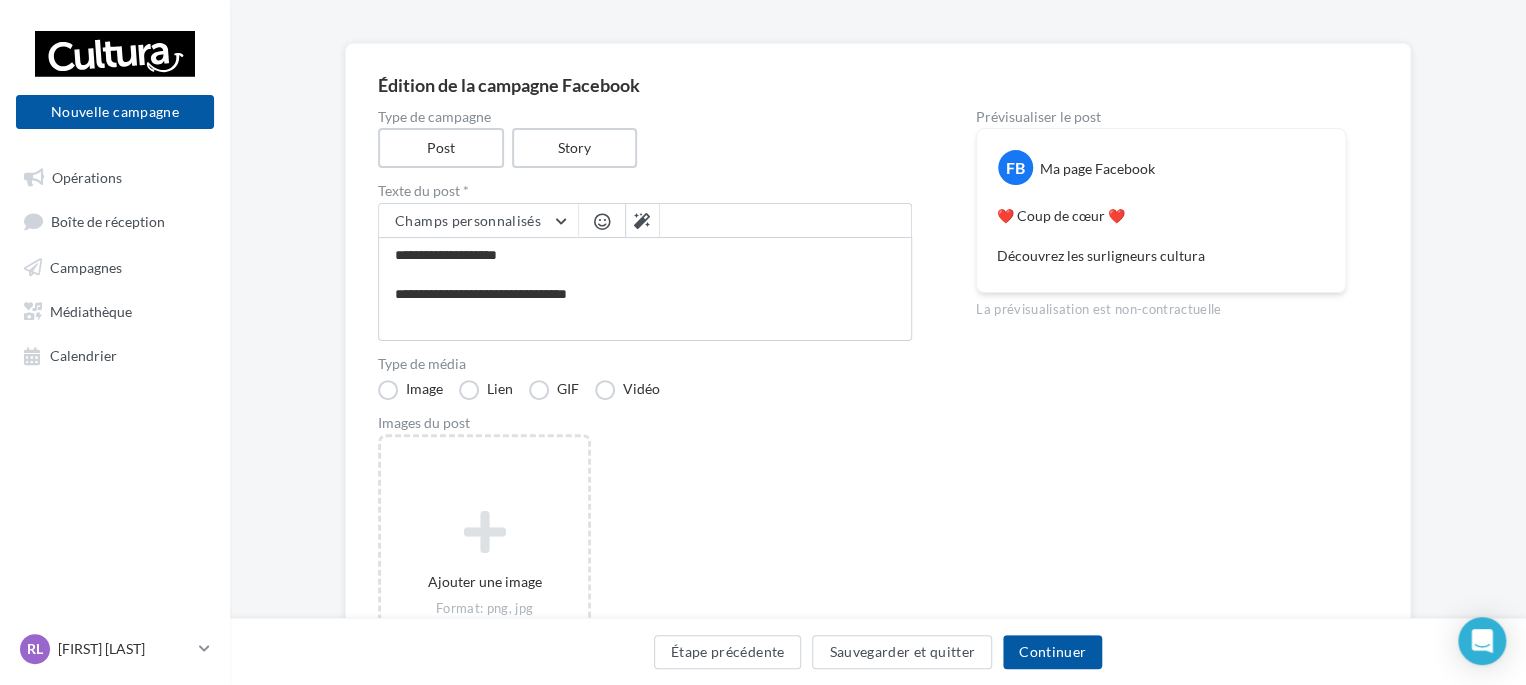 type on "**********" 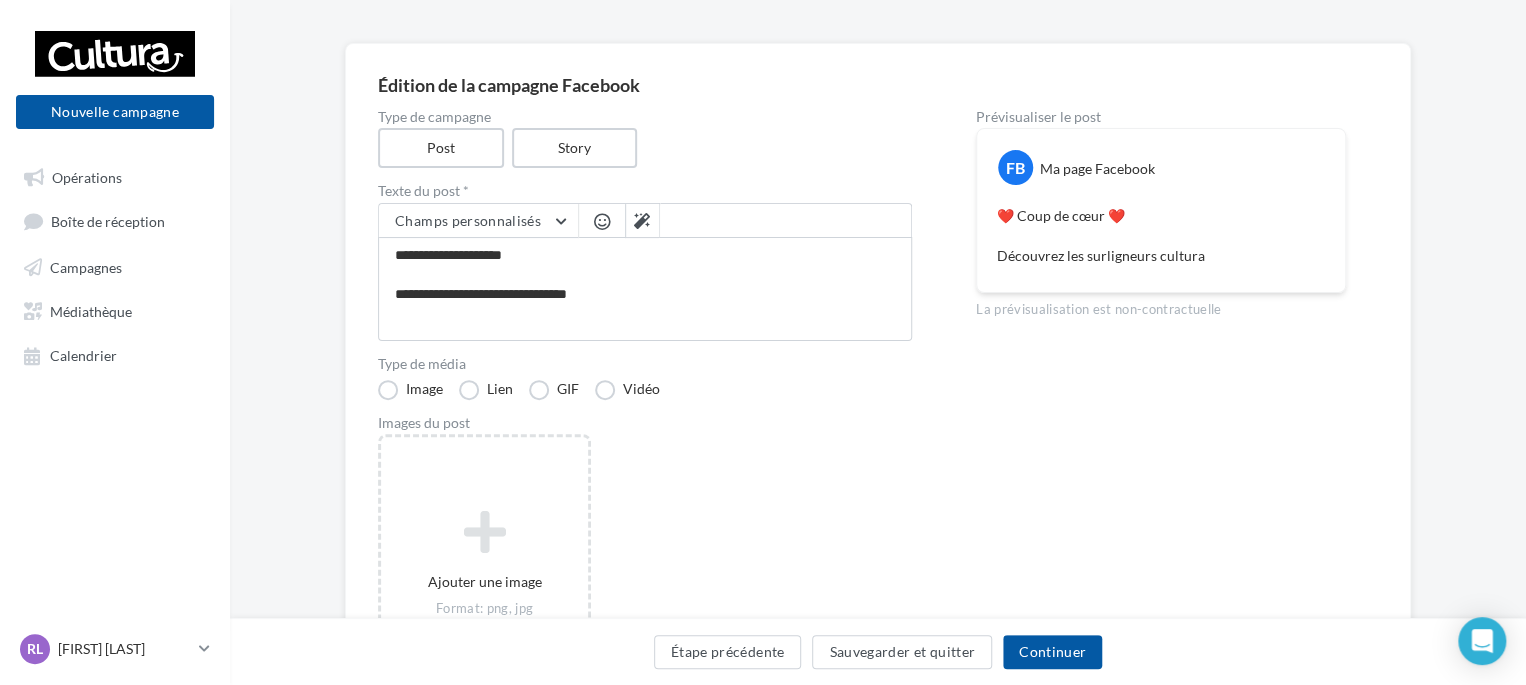 type on "**********" 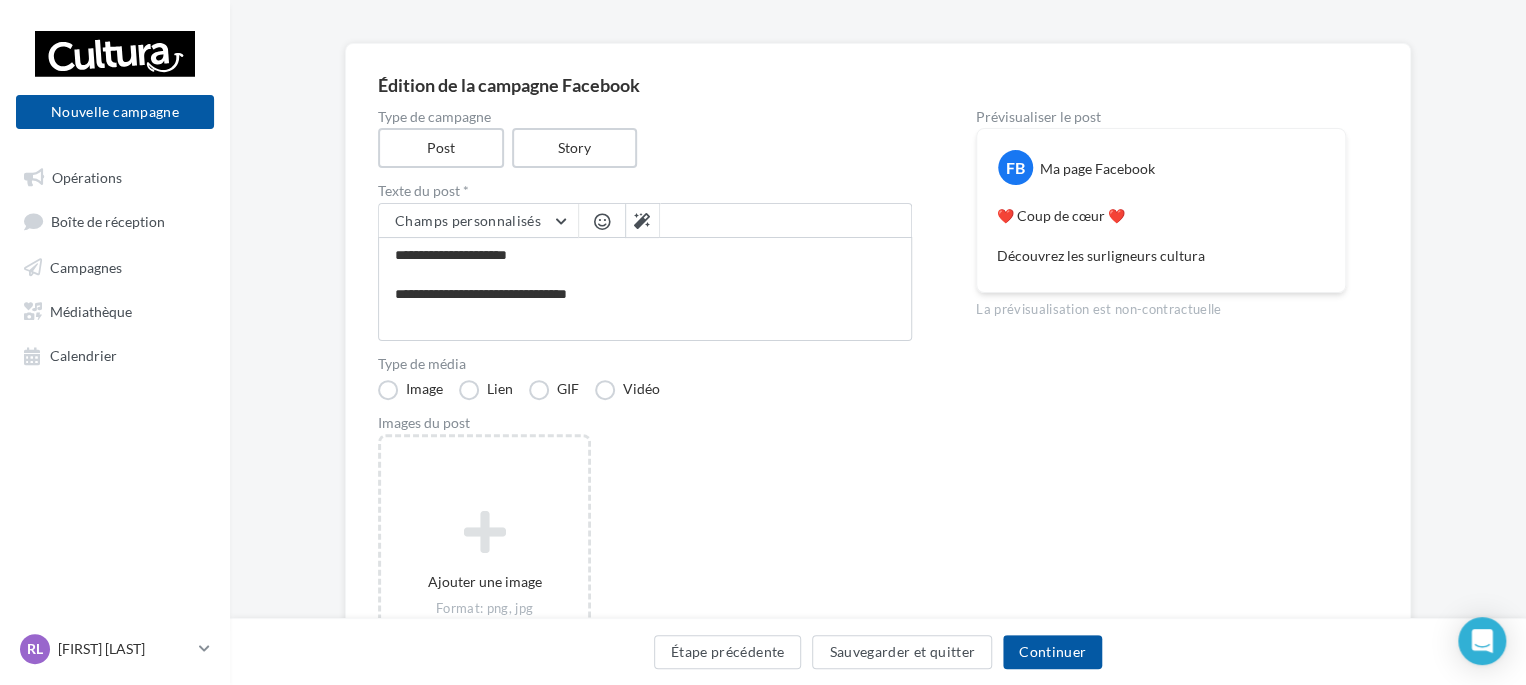 type on "**********" 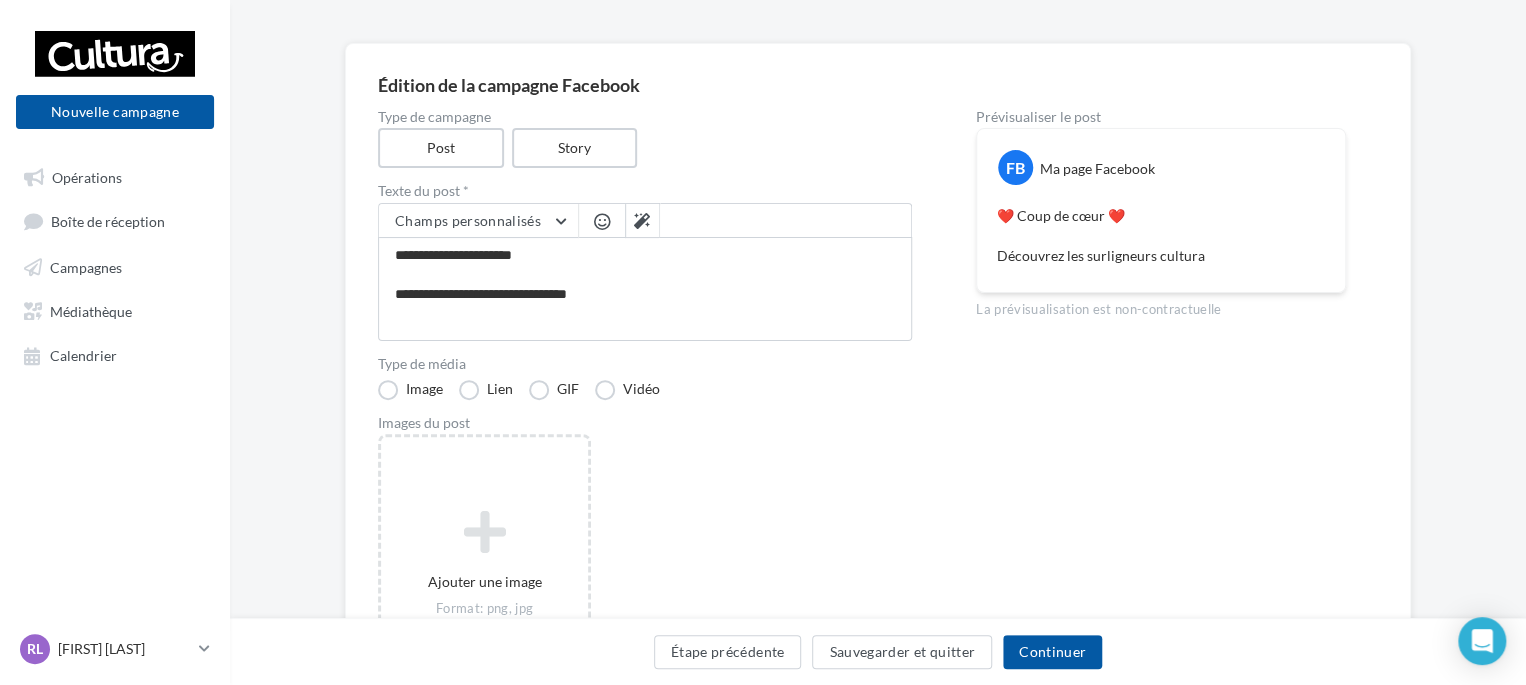 type on "**********" 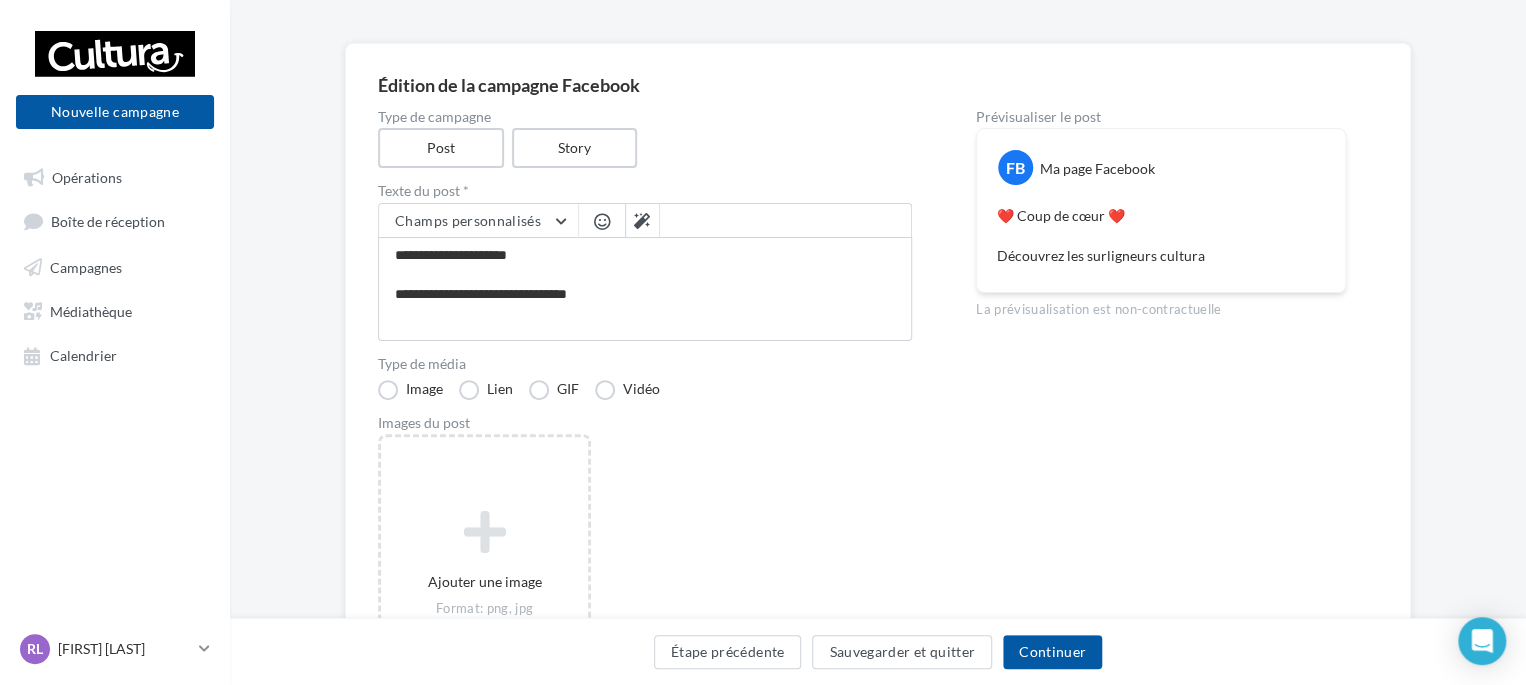 type on "**********" 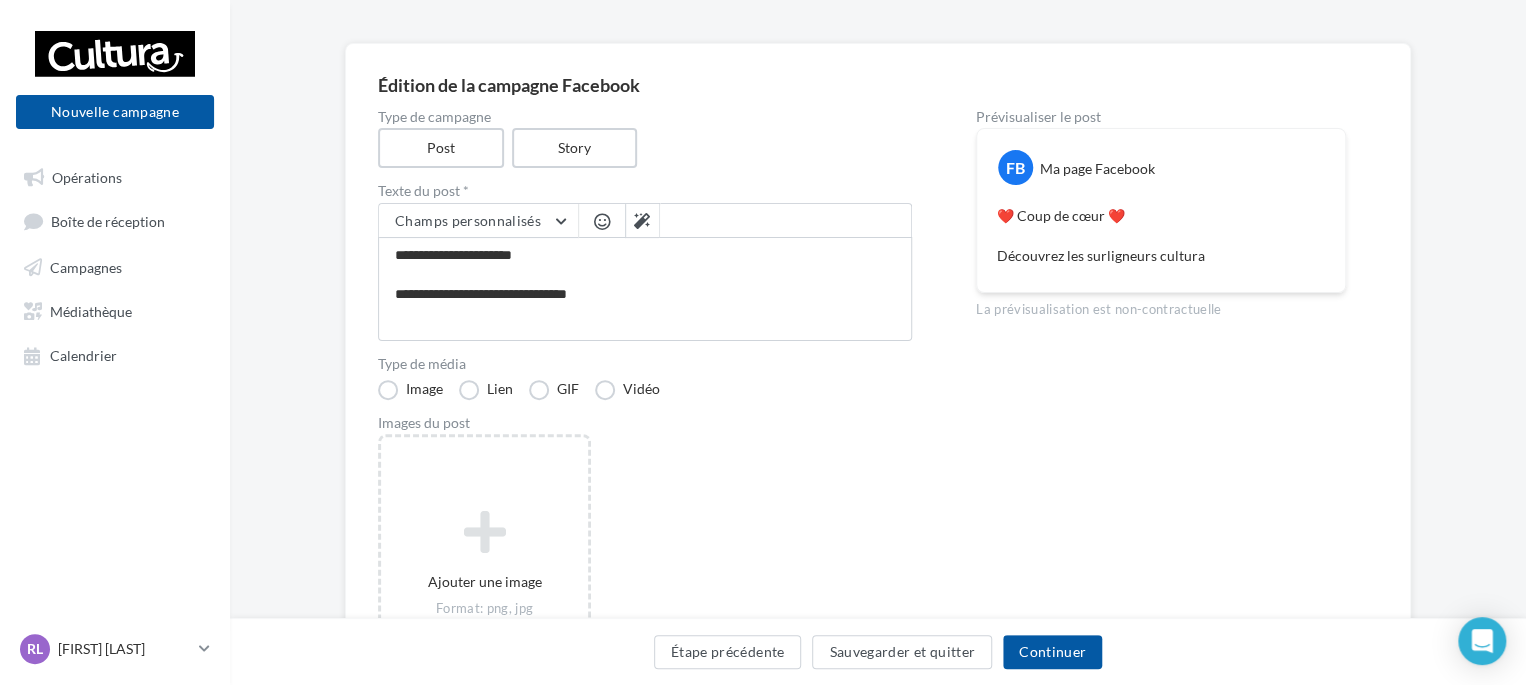 type on "**********" 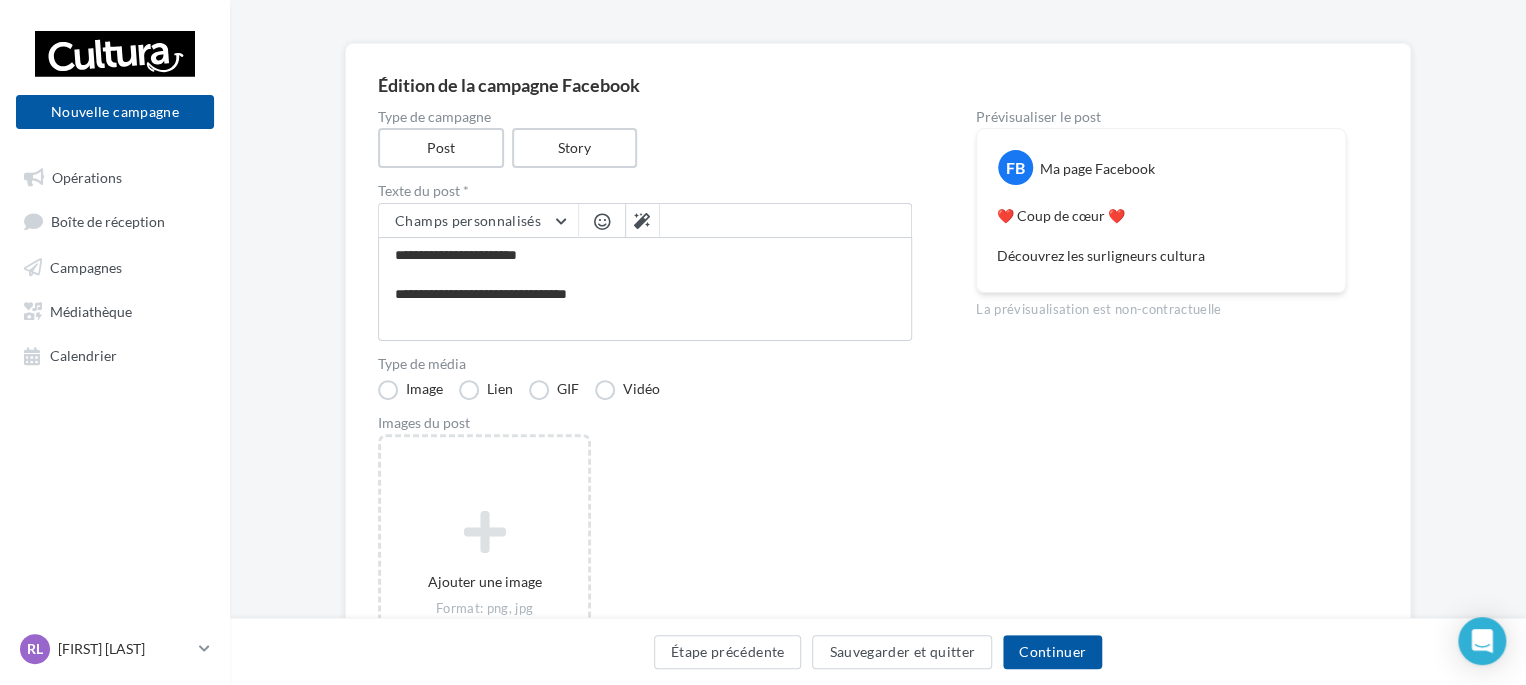 type on "**********" 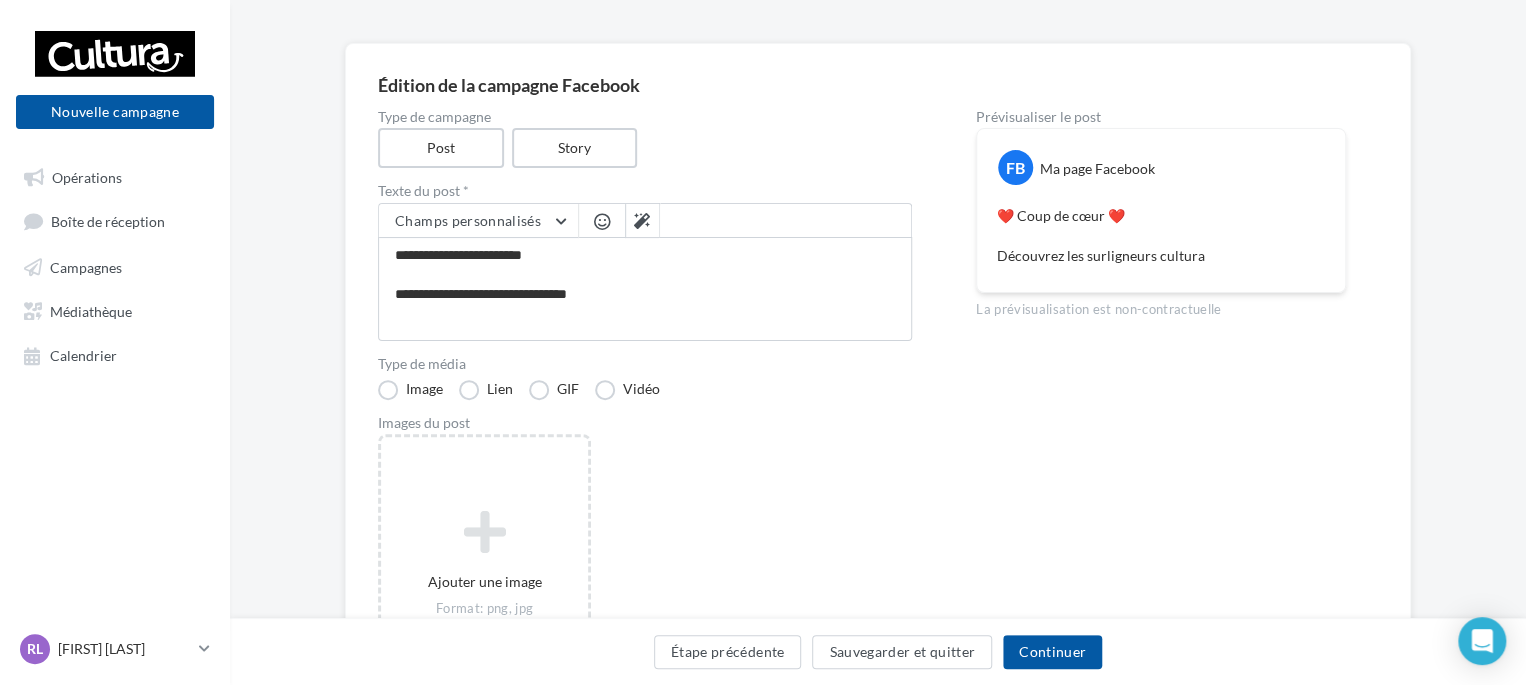 type on "**********" 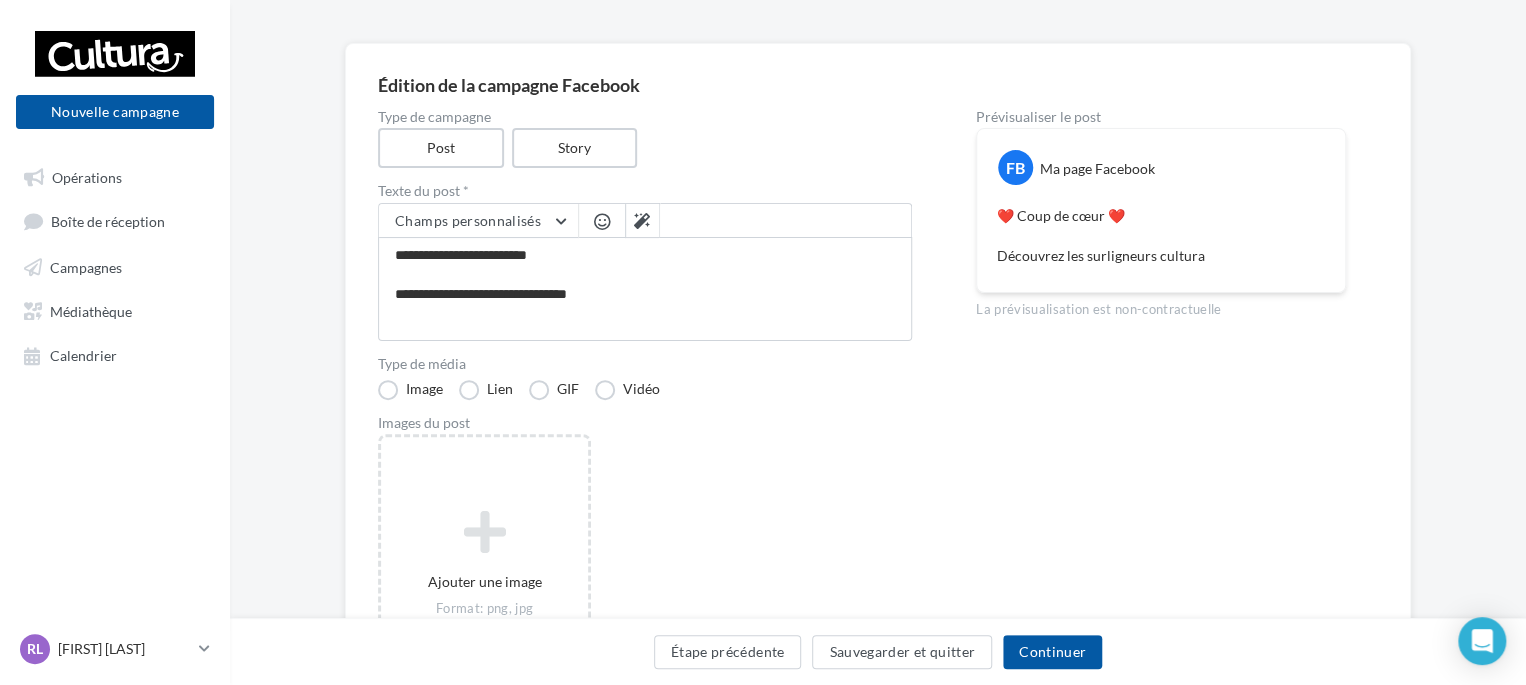 type on "**********" 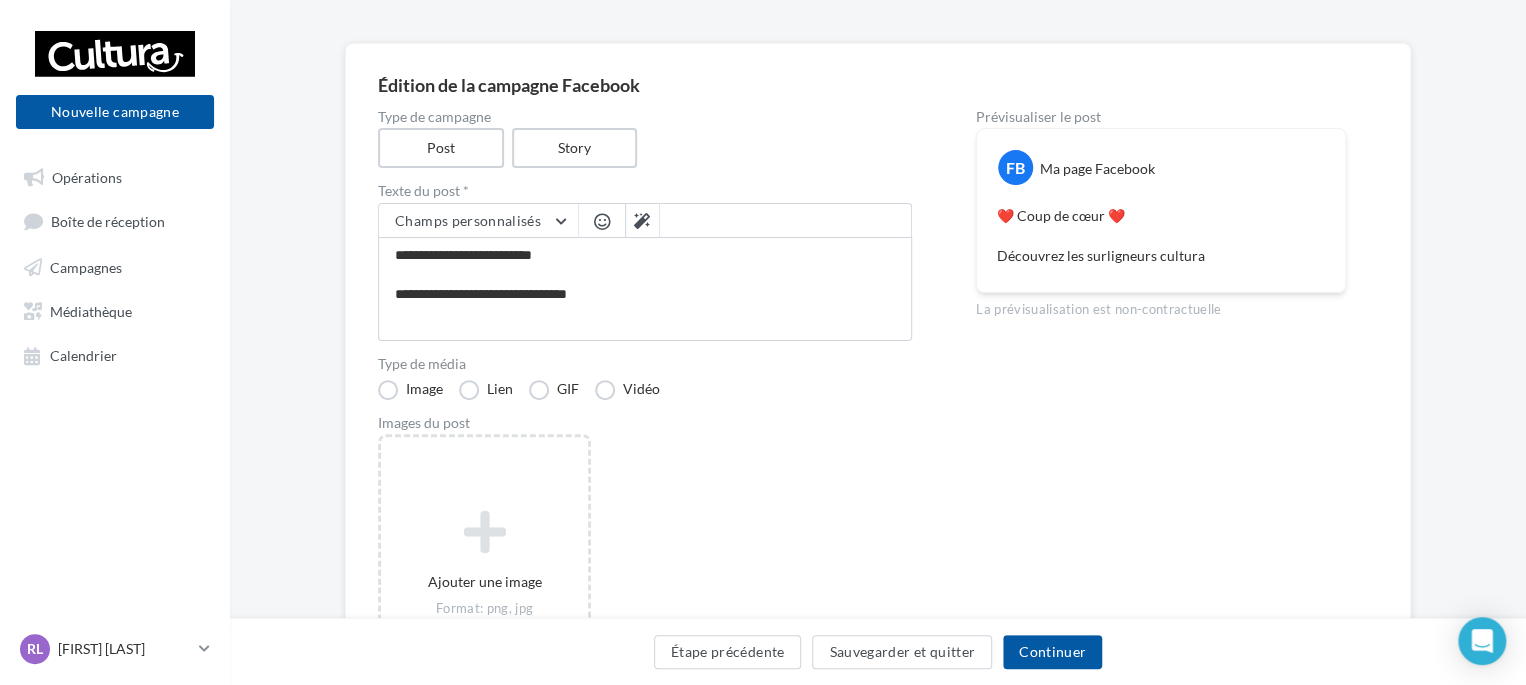 type on "**********" 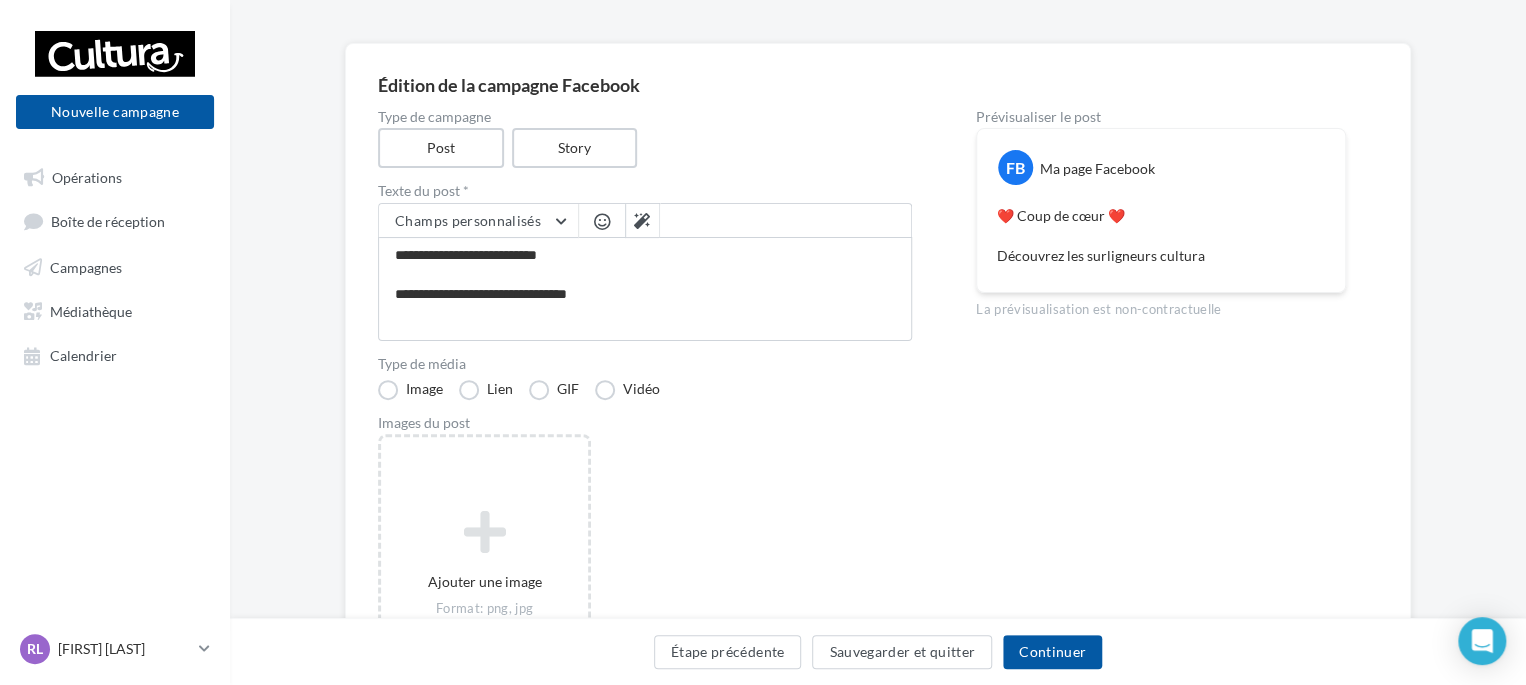 type on "**********" 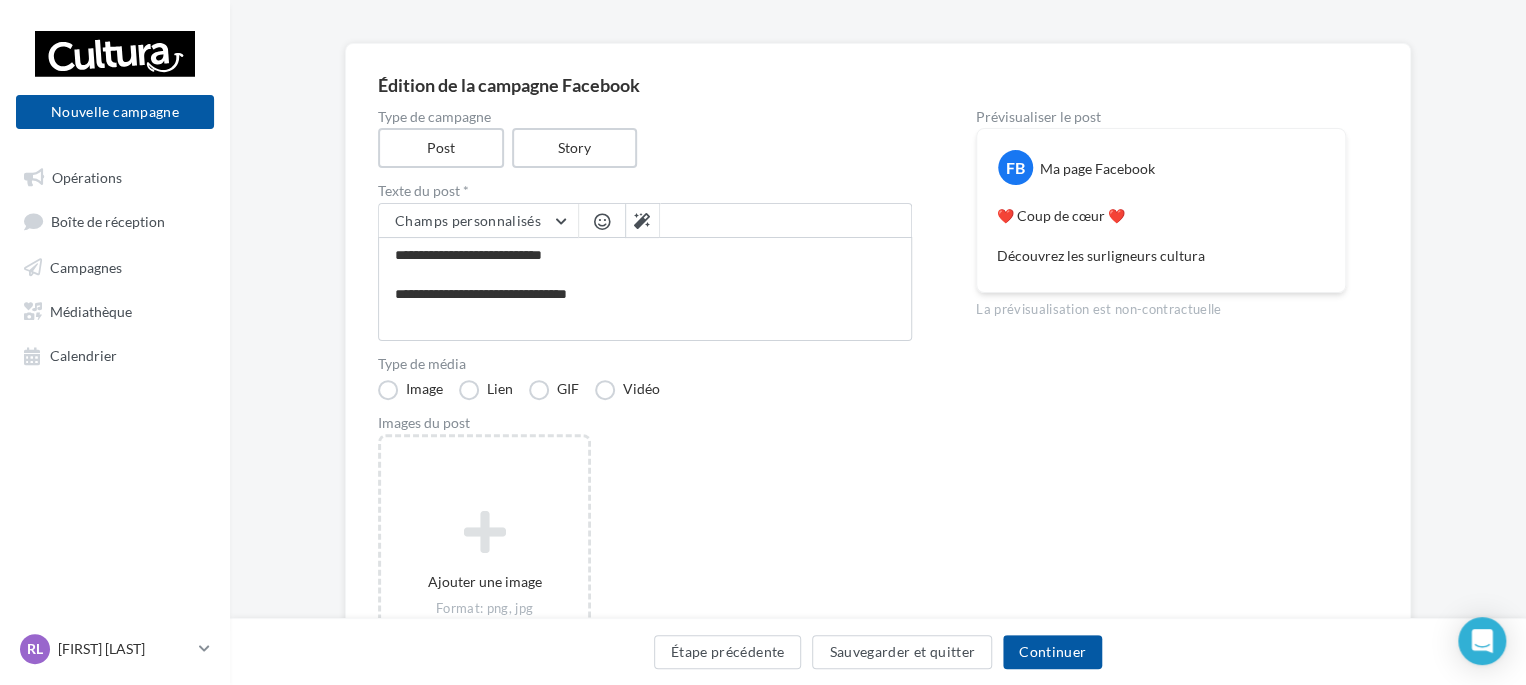 type on "**********" 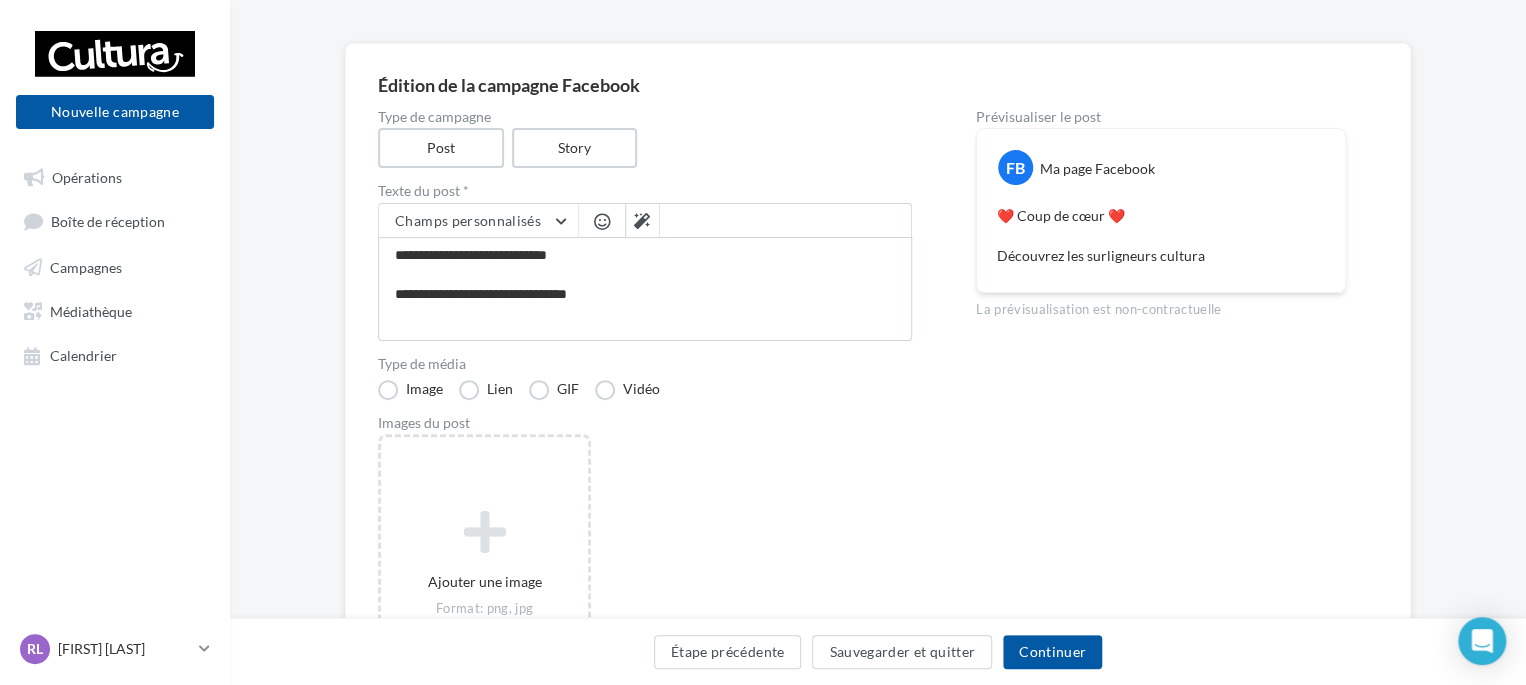 type on "**********" 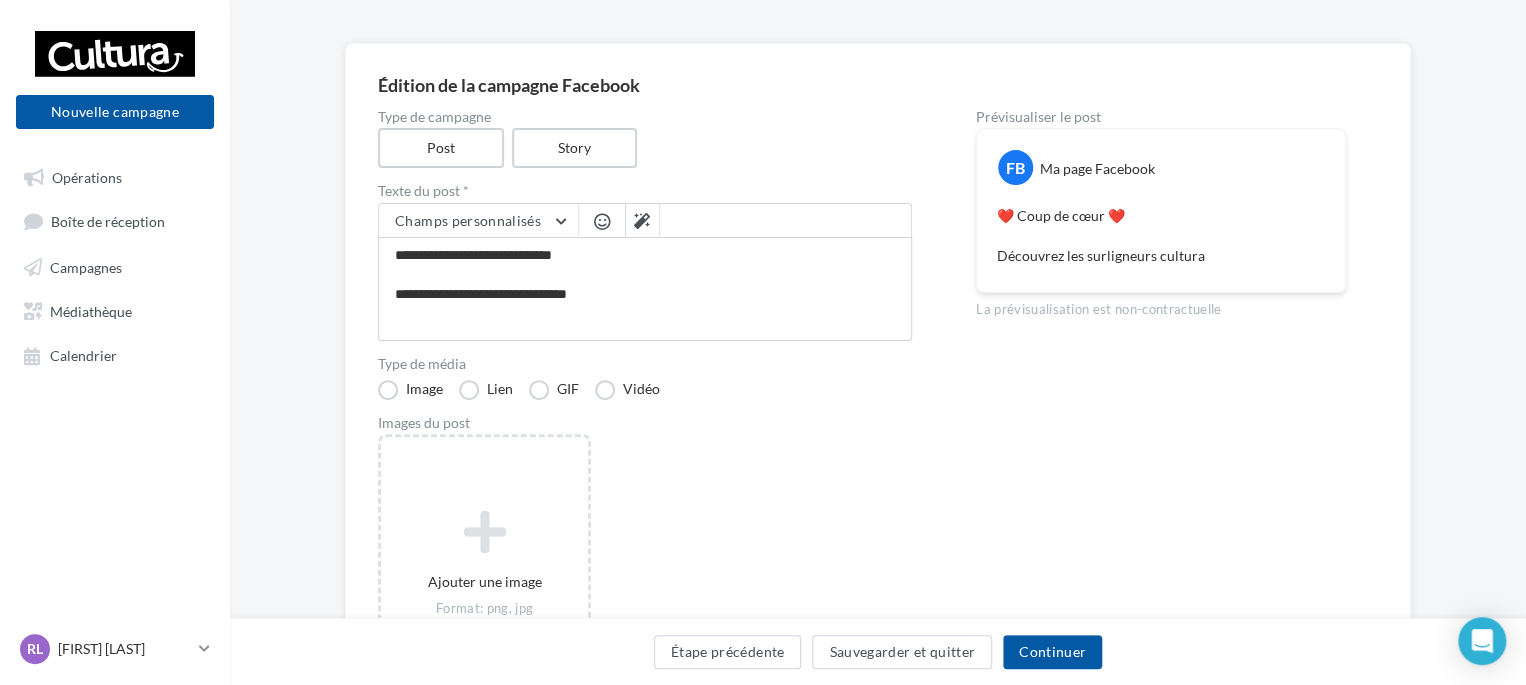 type on "**********" 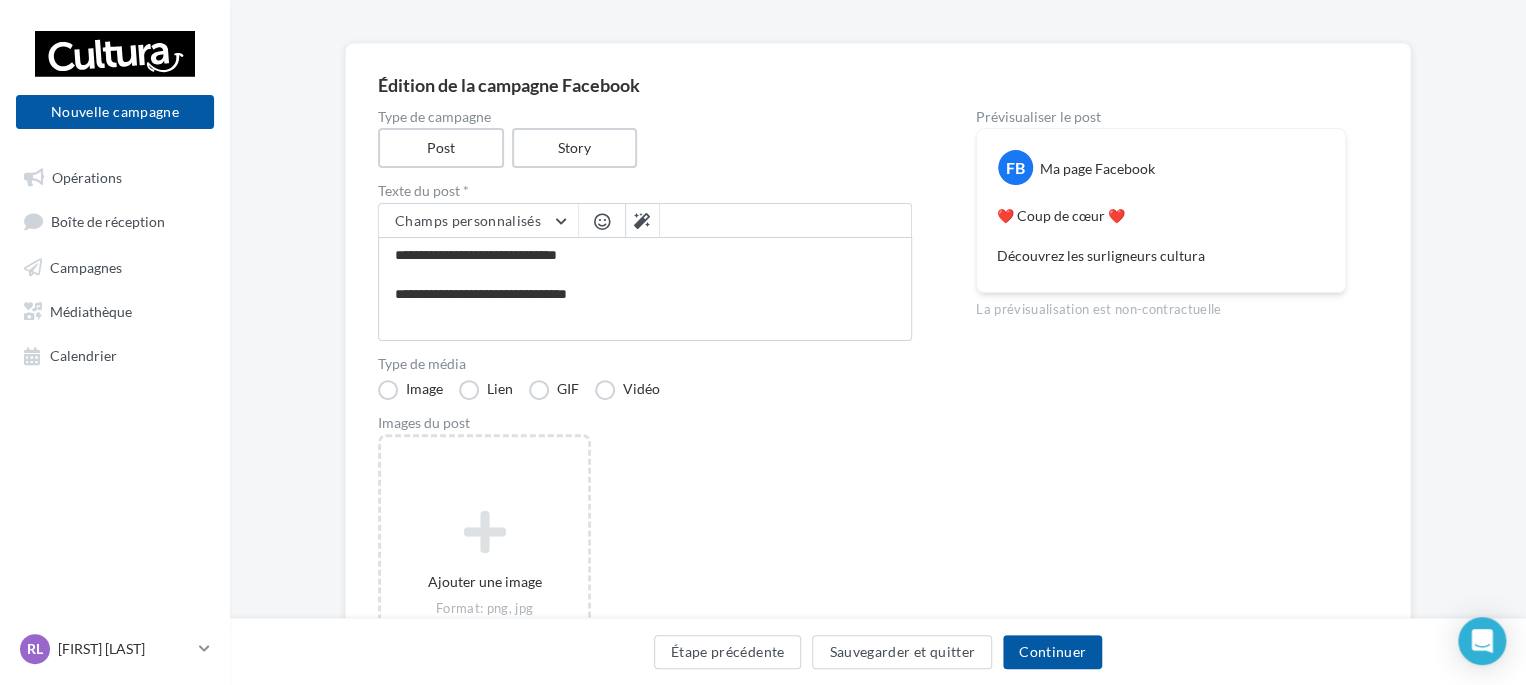 type on "**********" 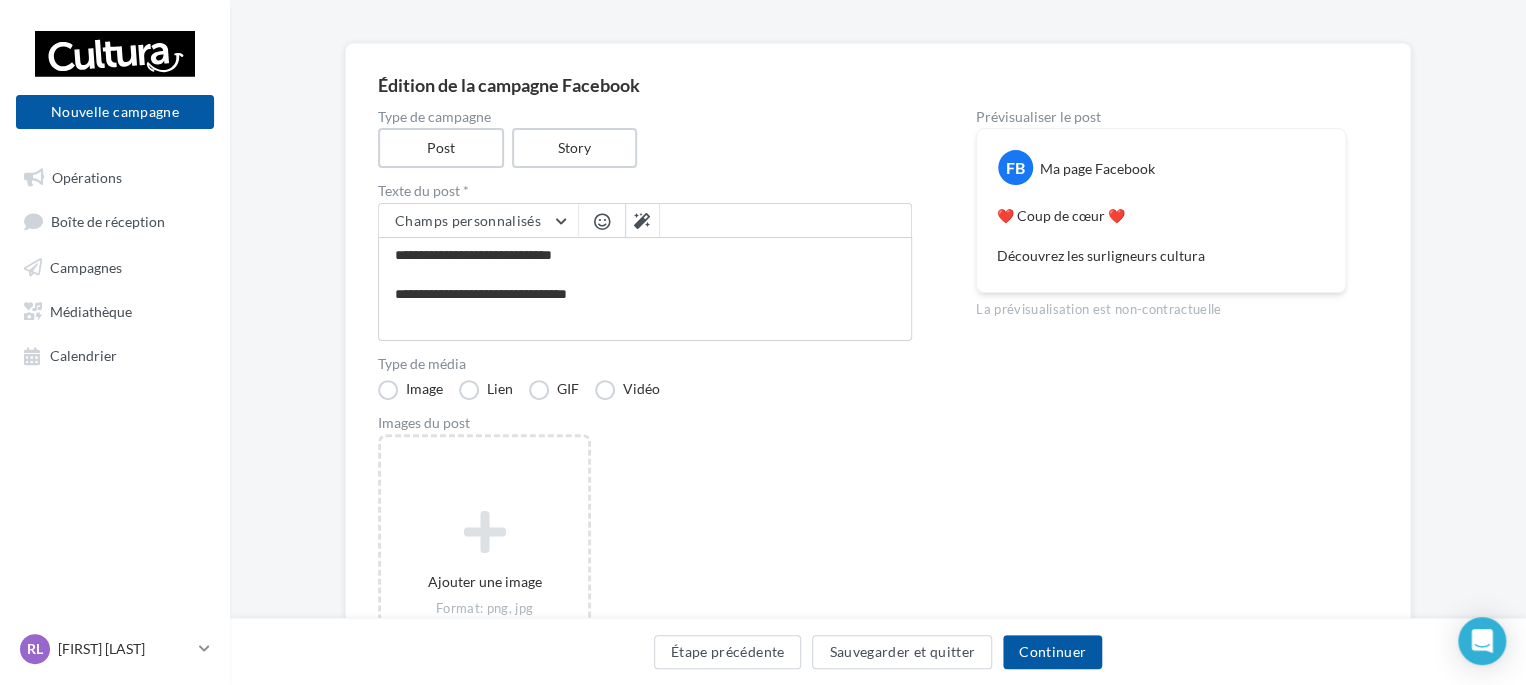 click on "**********" at bounding box center (645, 289) 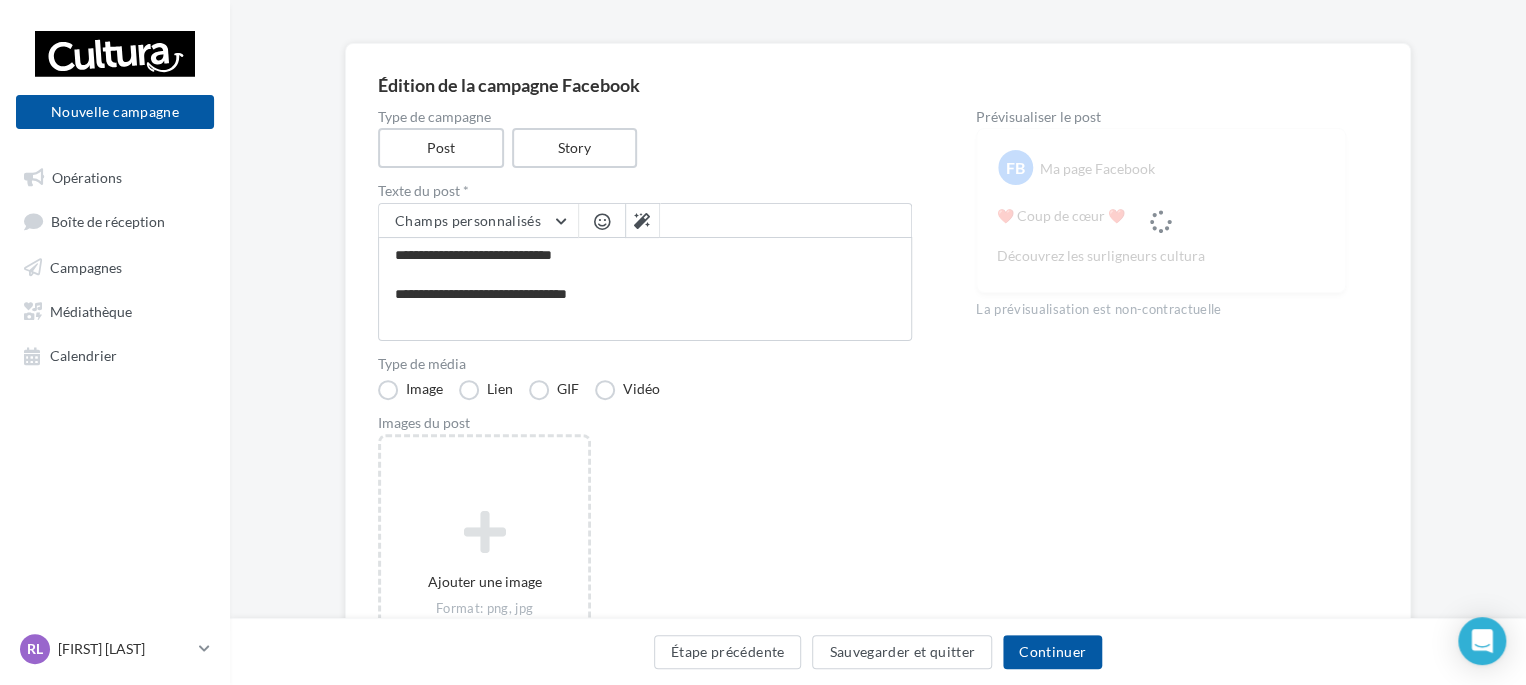 type on "**********" 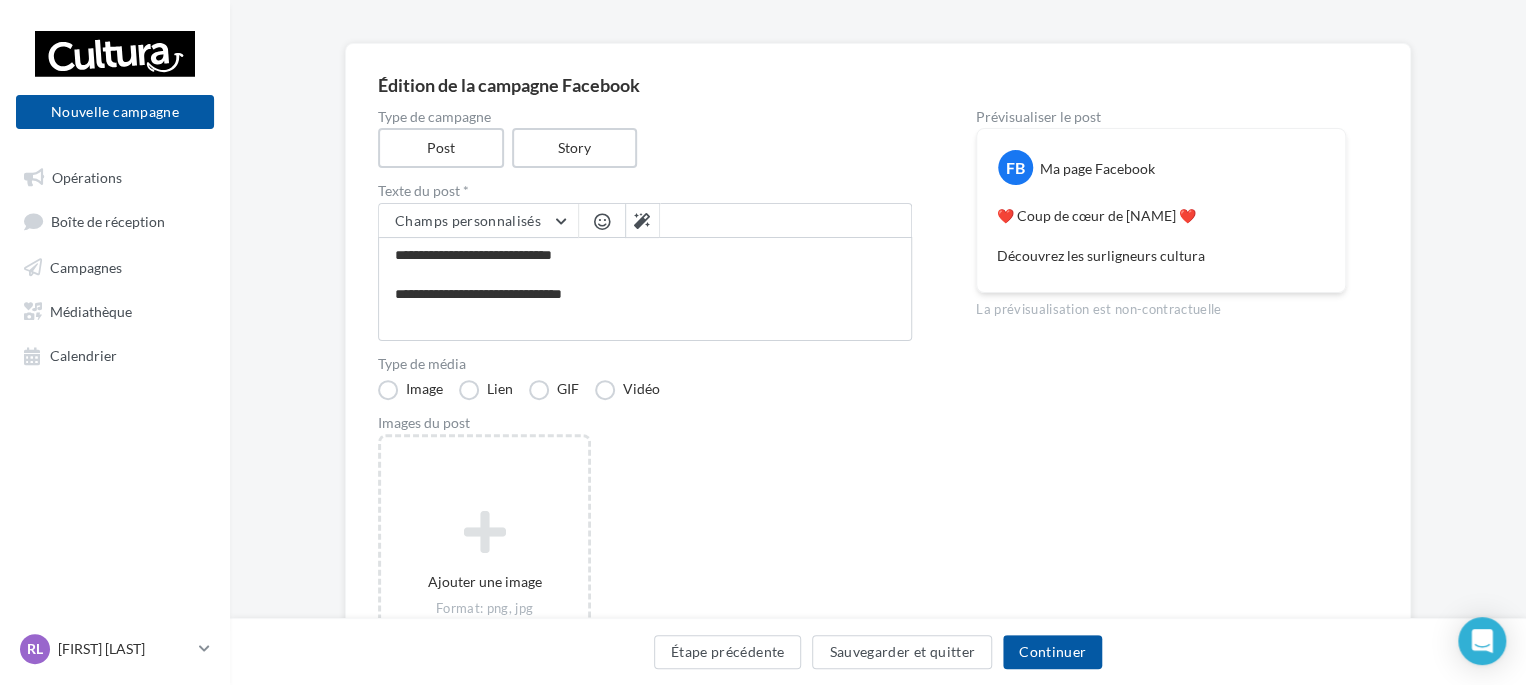 type on "**********" 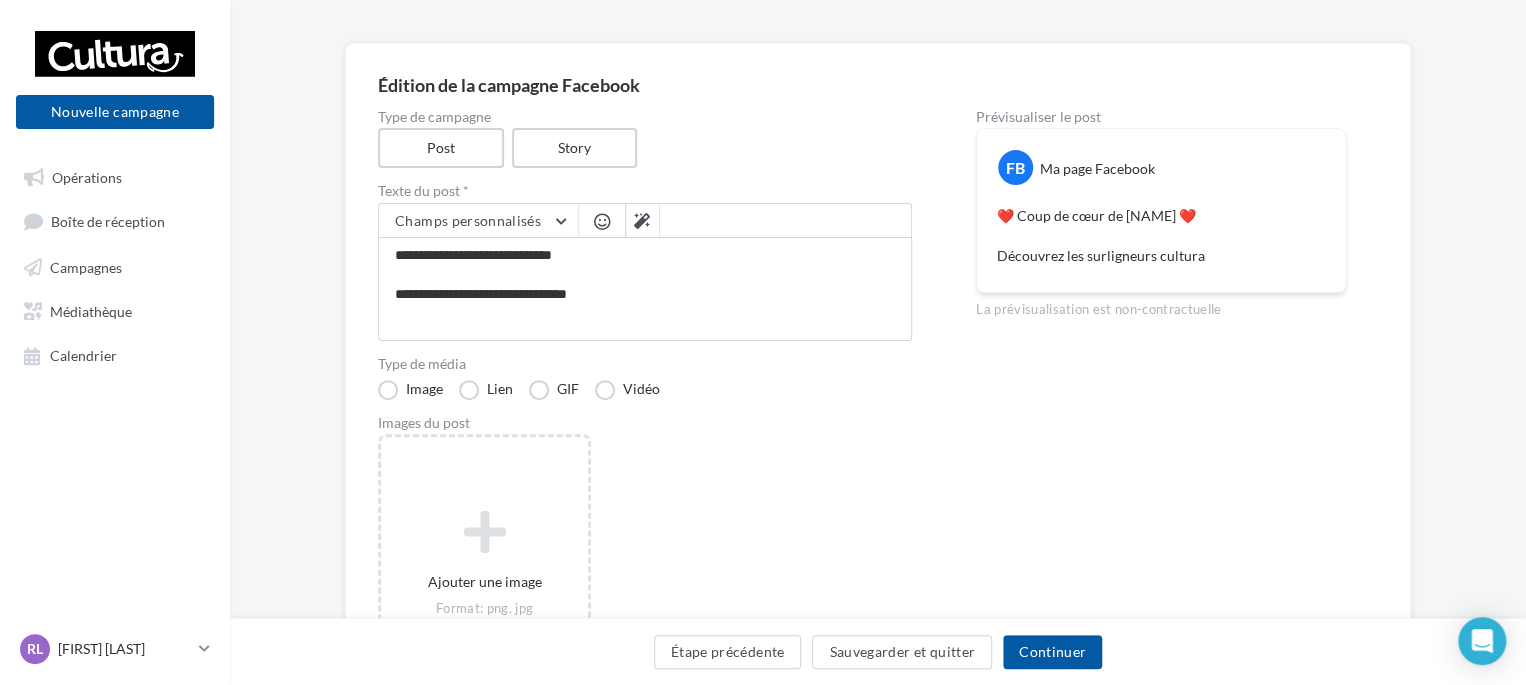 type on "**********" 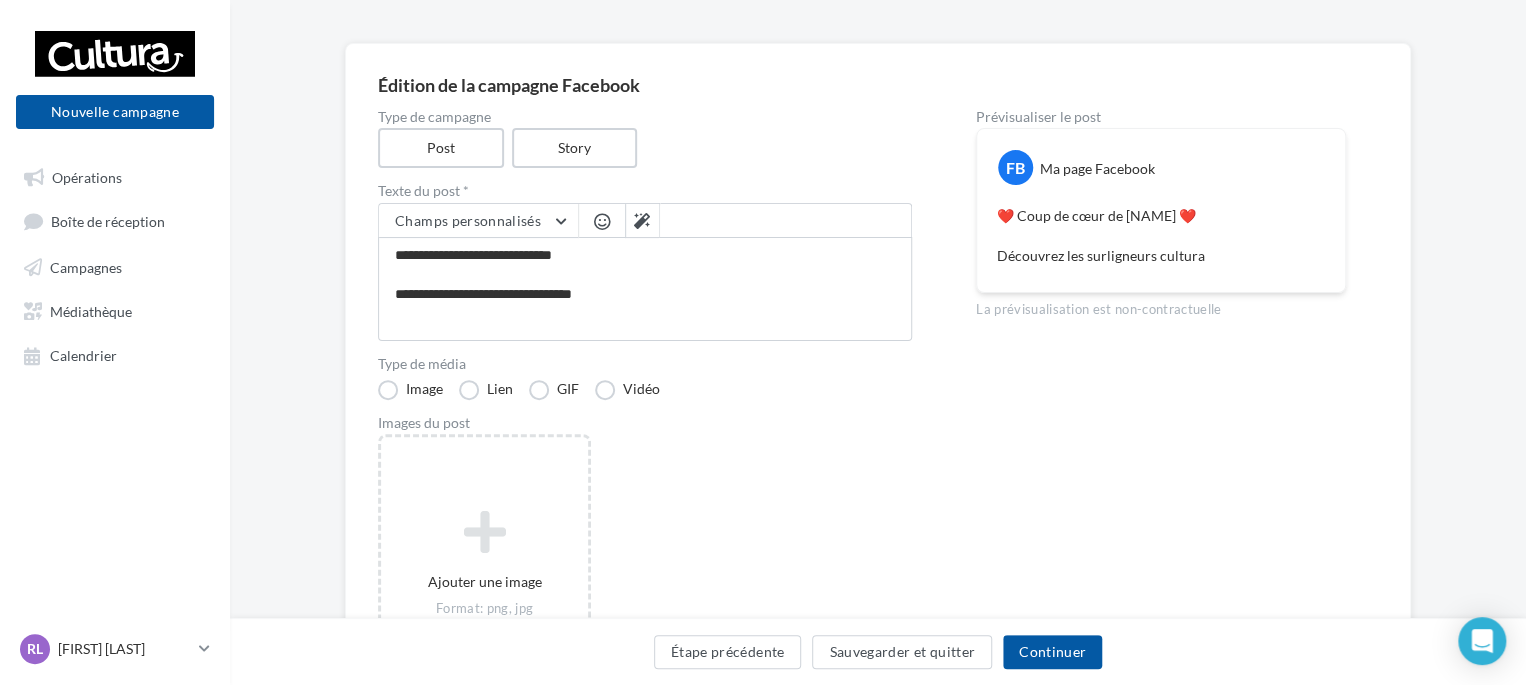 click on "**********" at bounding box center [645, 289] 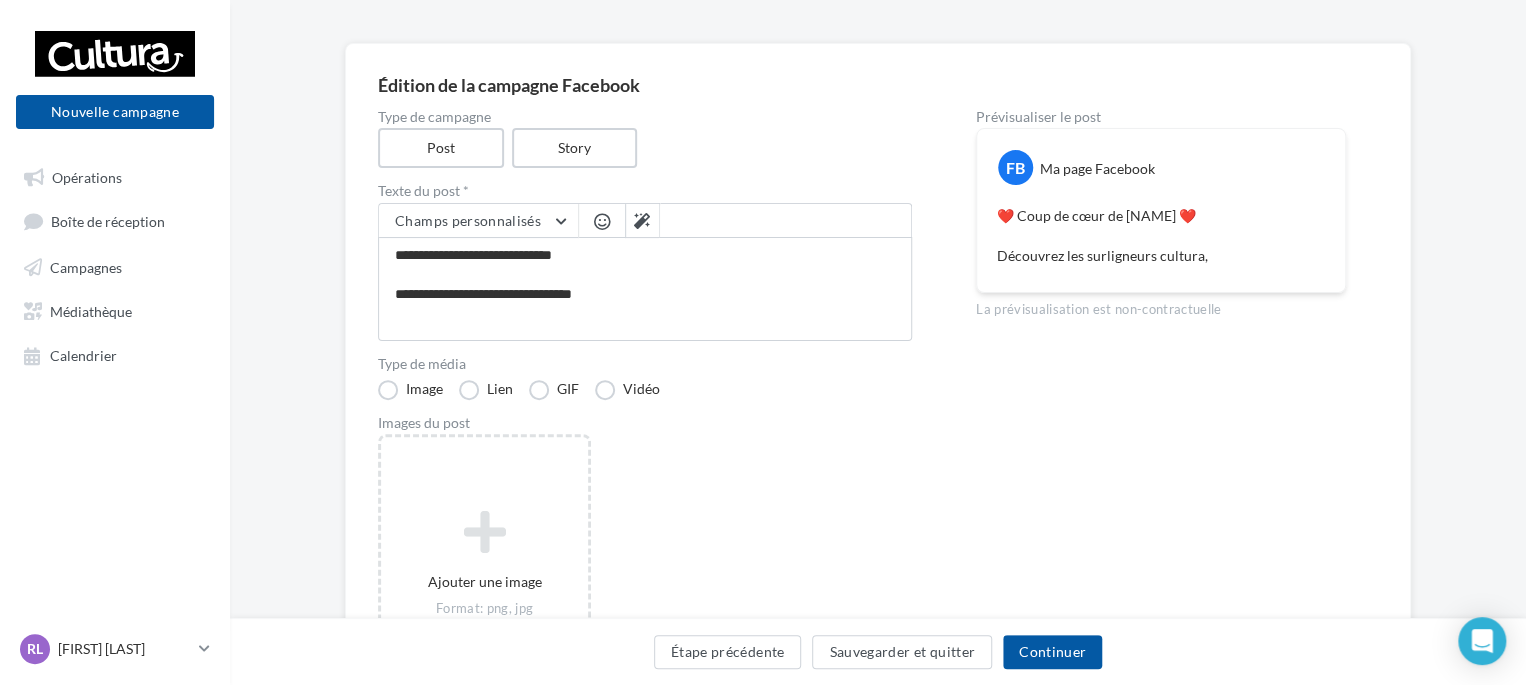 type on "**********" 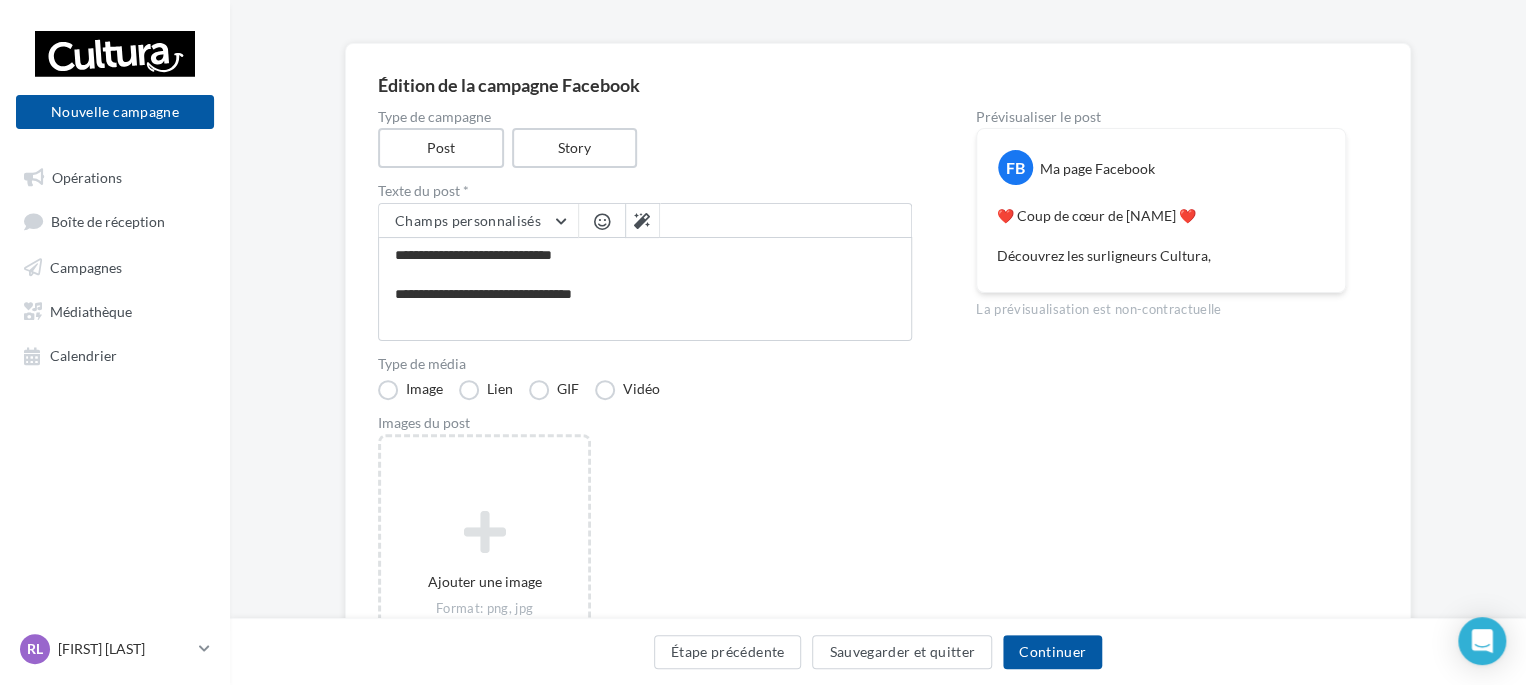type on "**********" 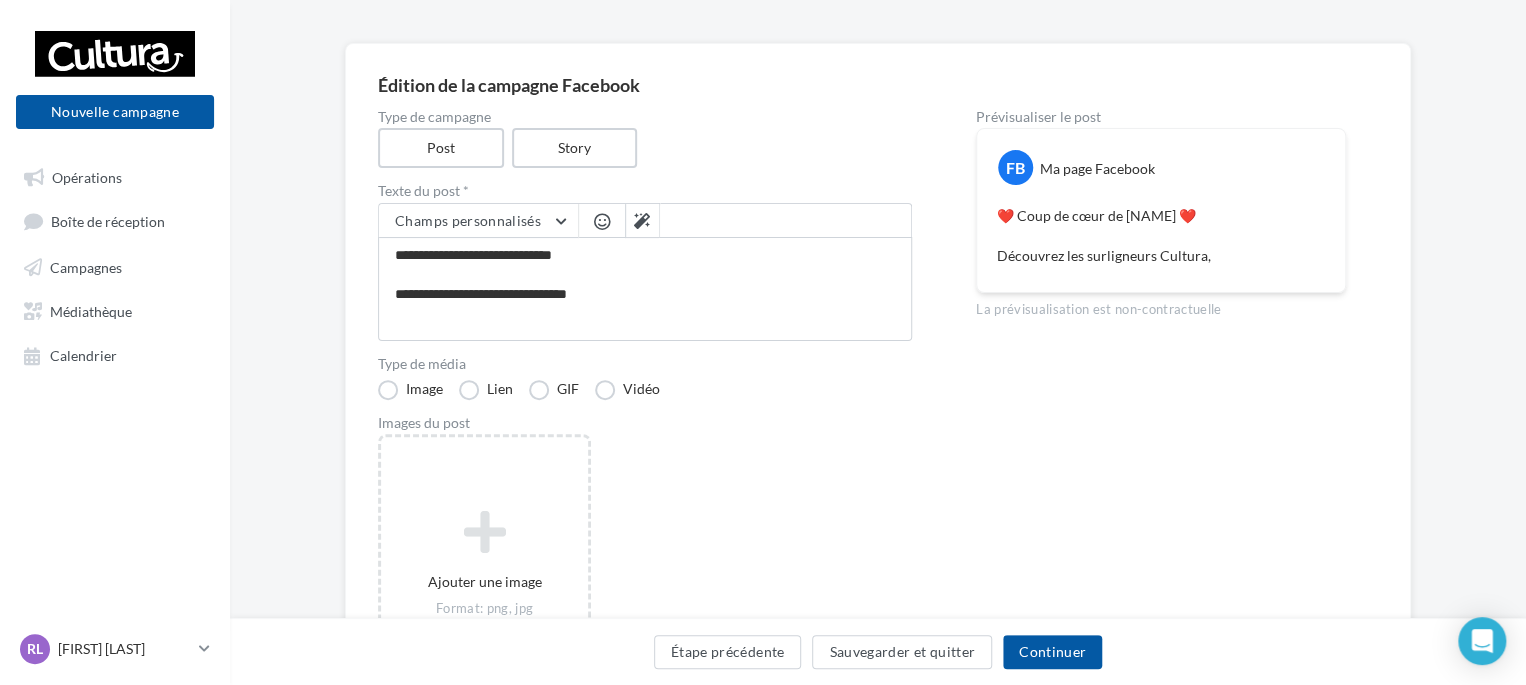 type on "**********" 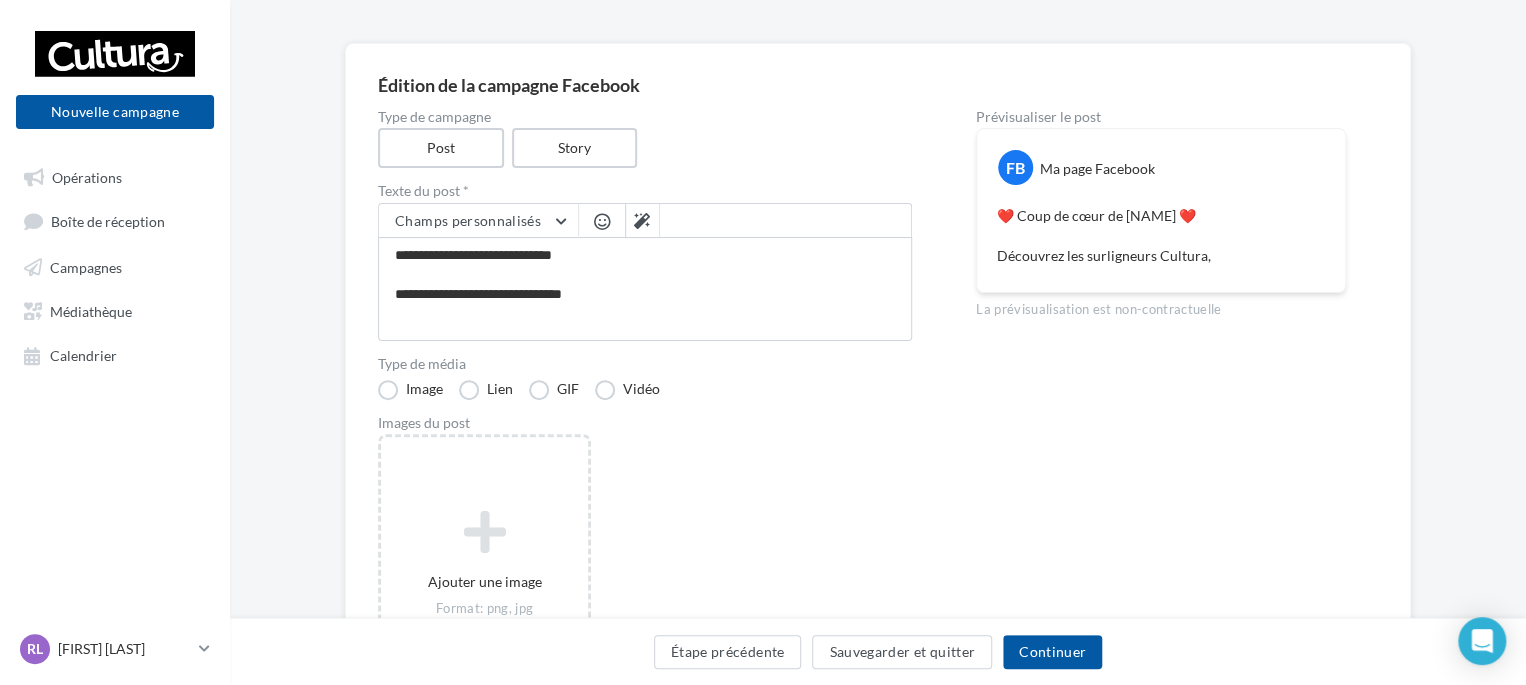 type on "**********" 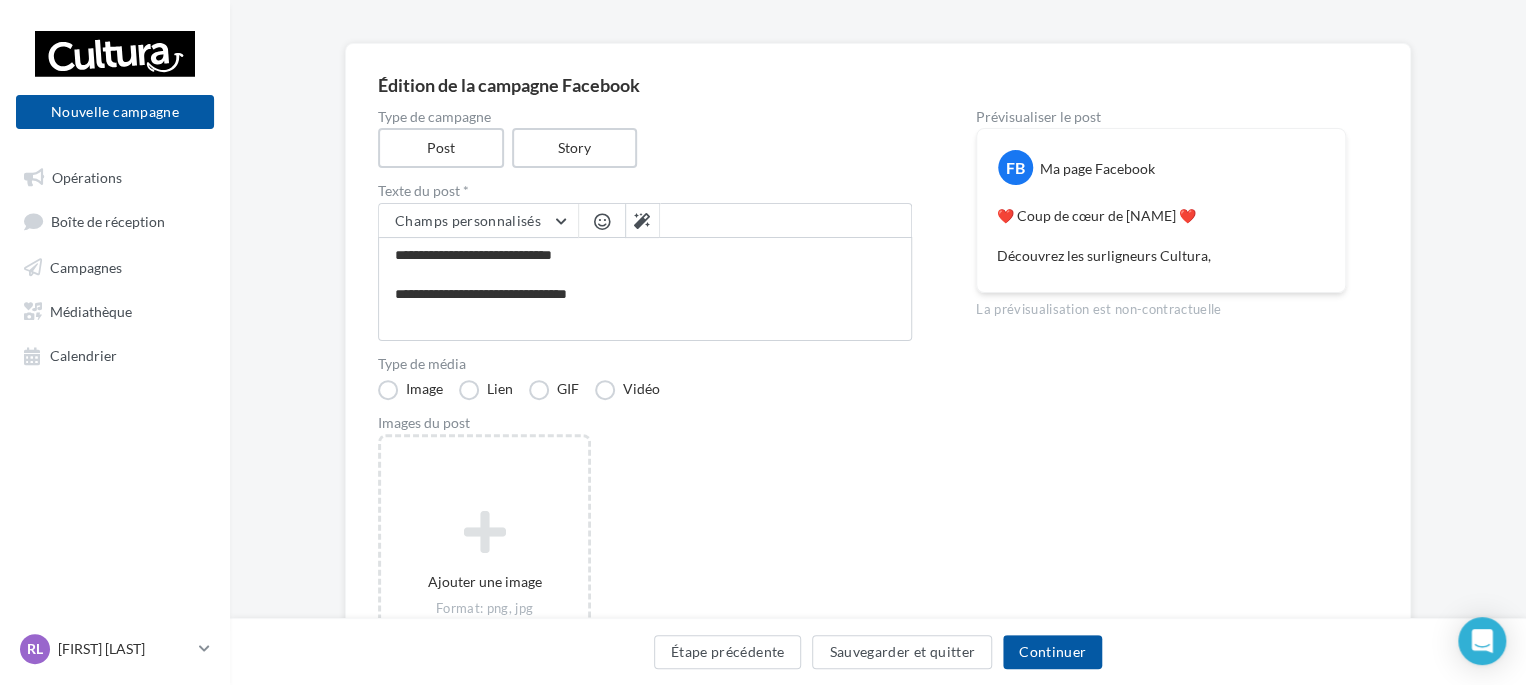 type on "**********" 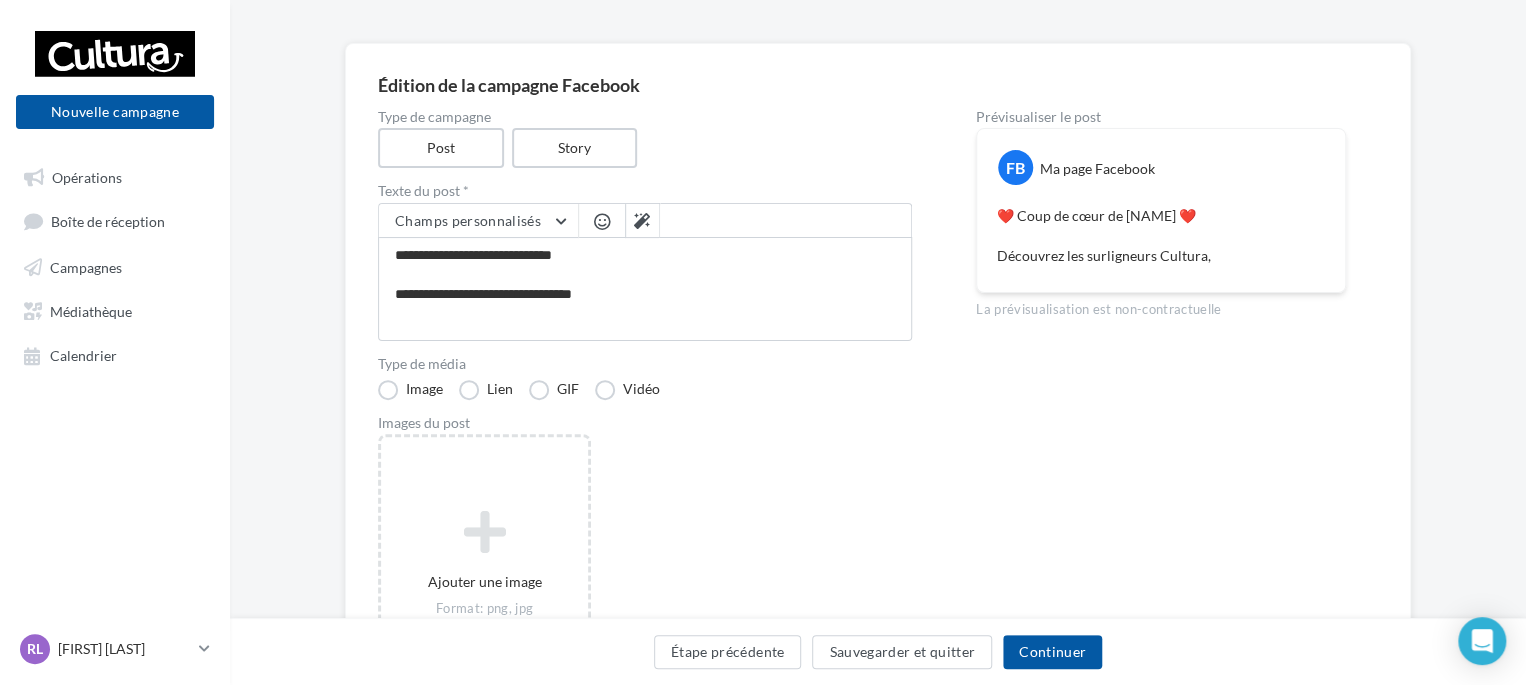 type on "**********" 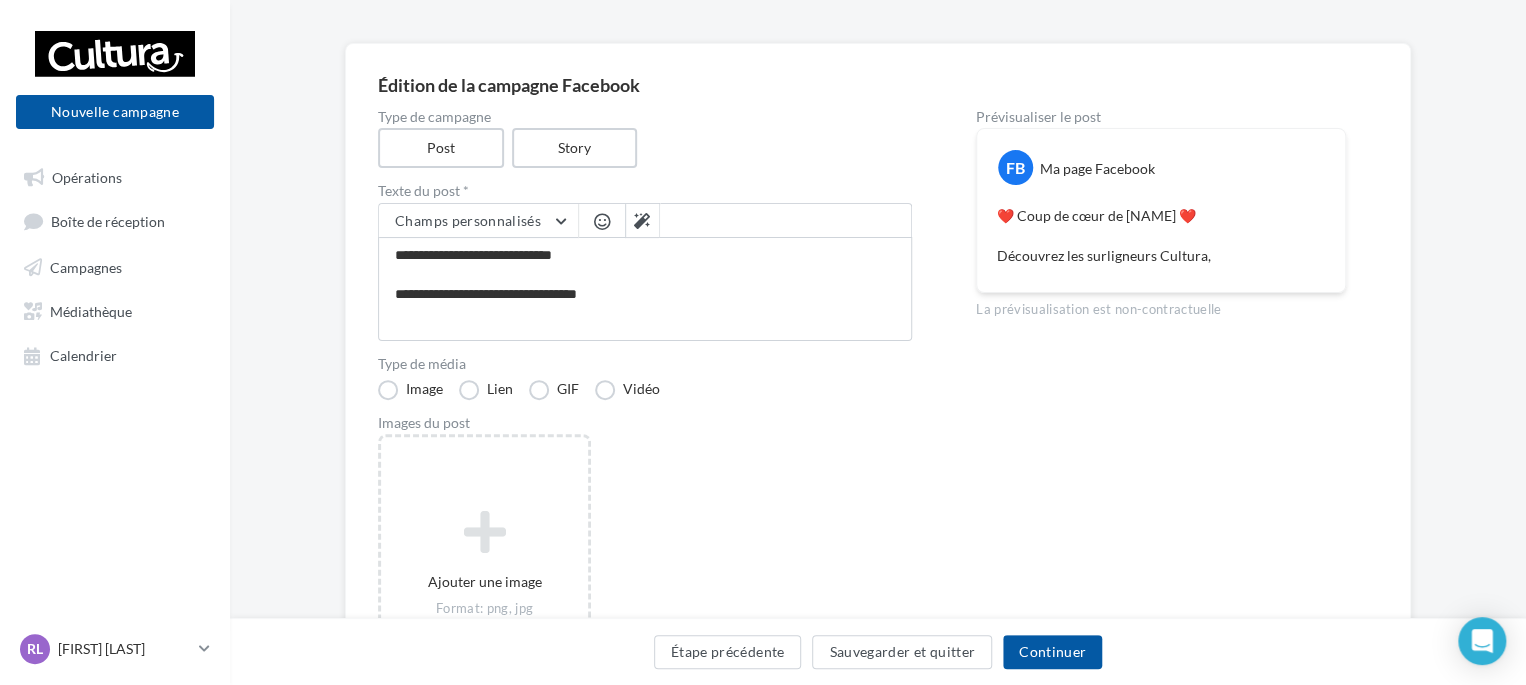 type on "**********" 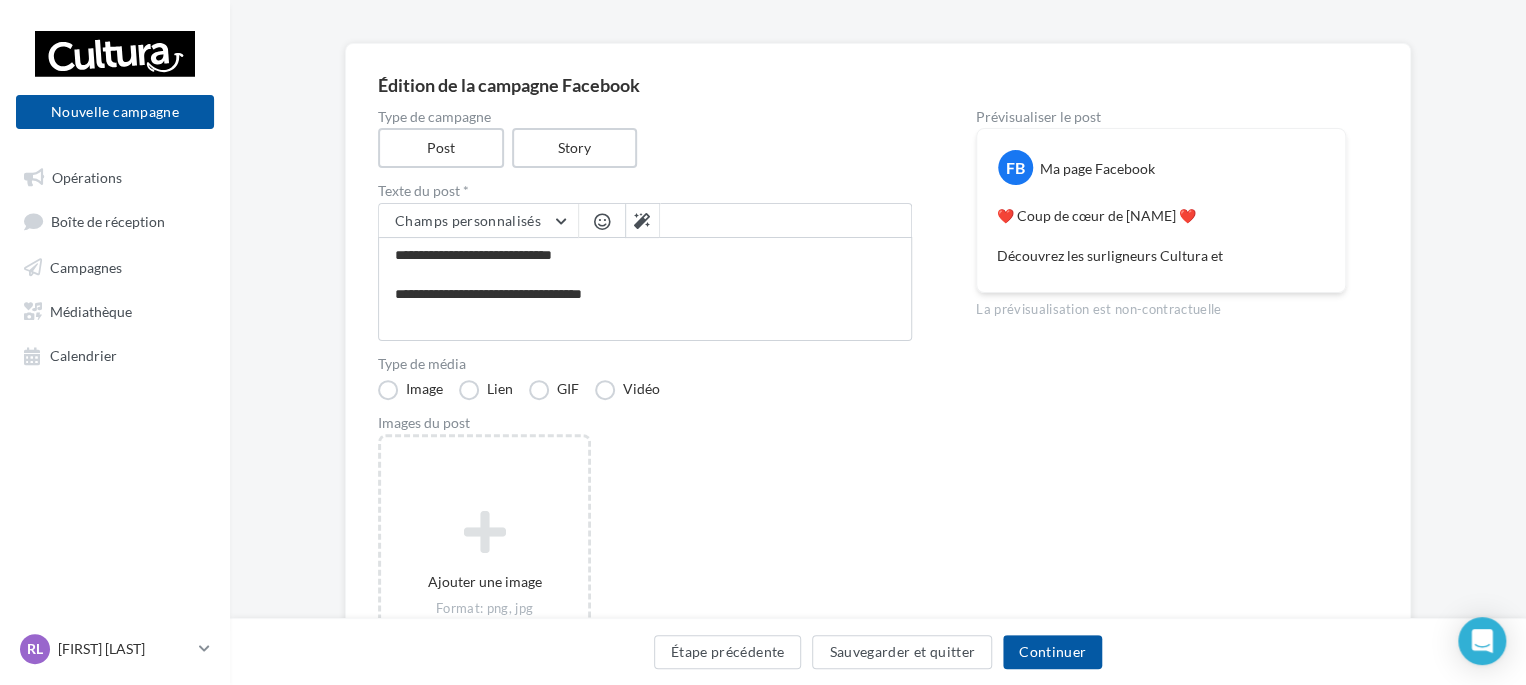 type on "**********" 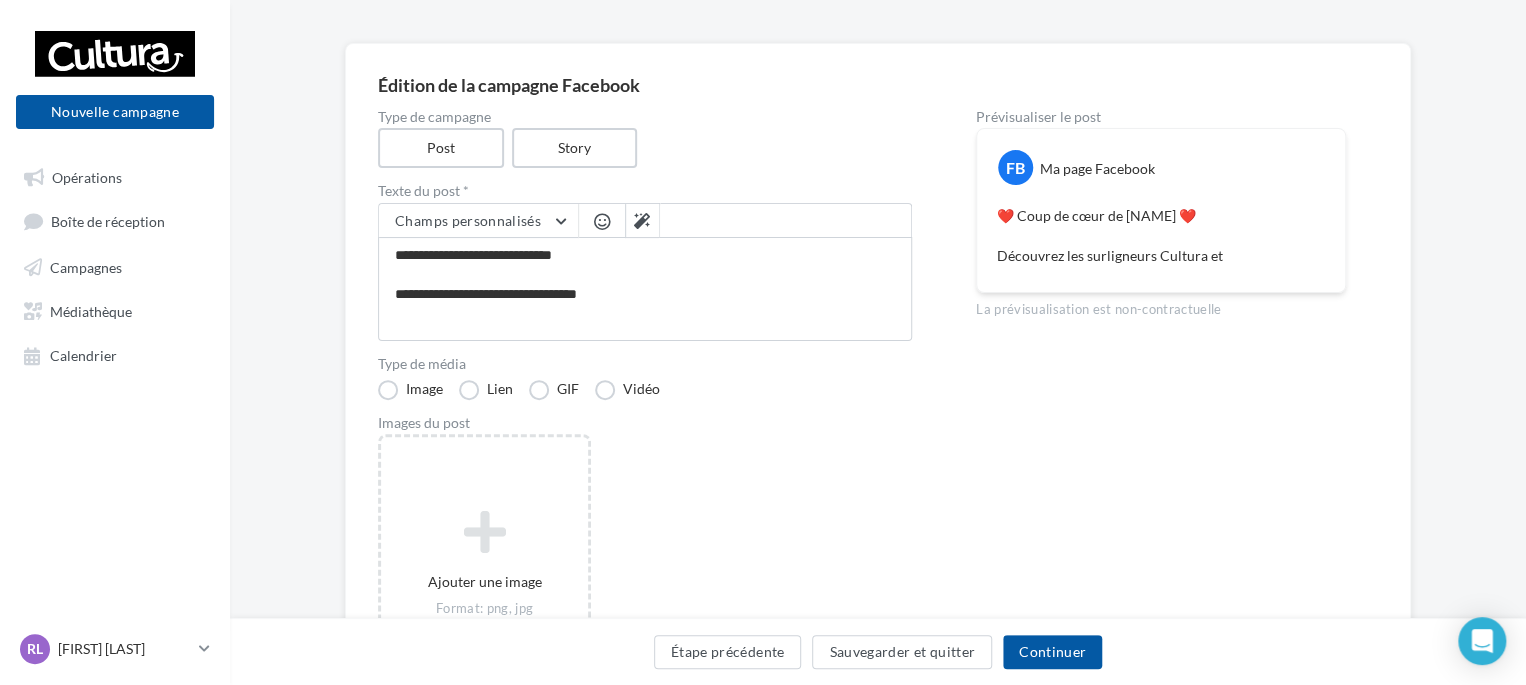 type on "**********" 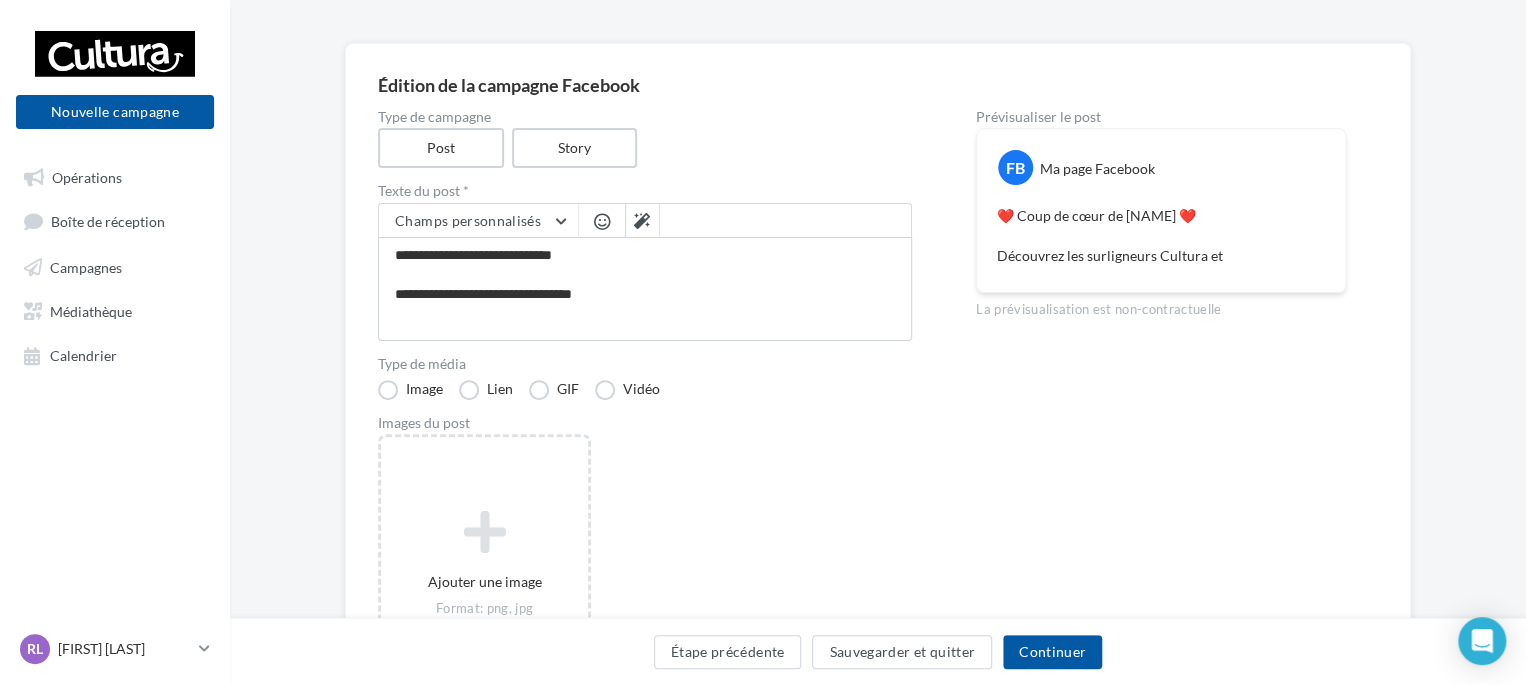 type on "**********" 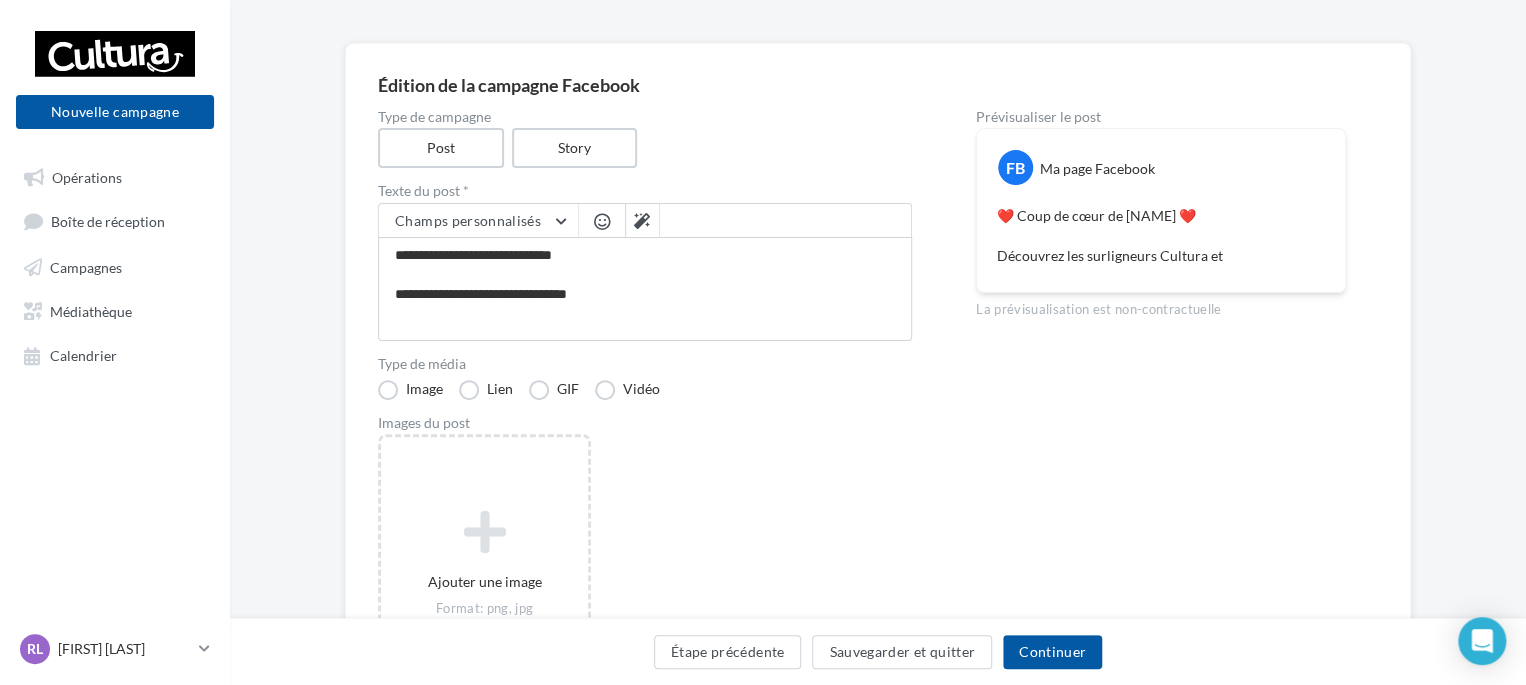 type on "**********" 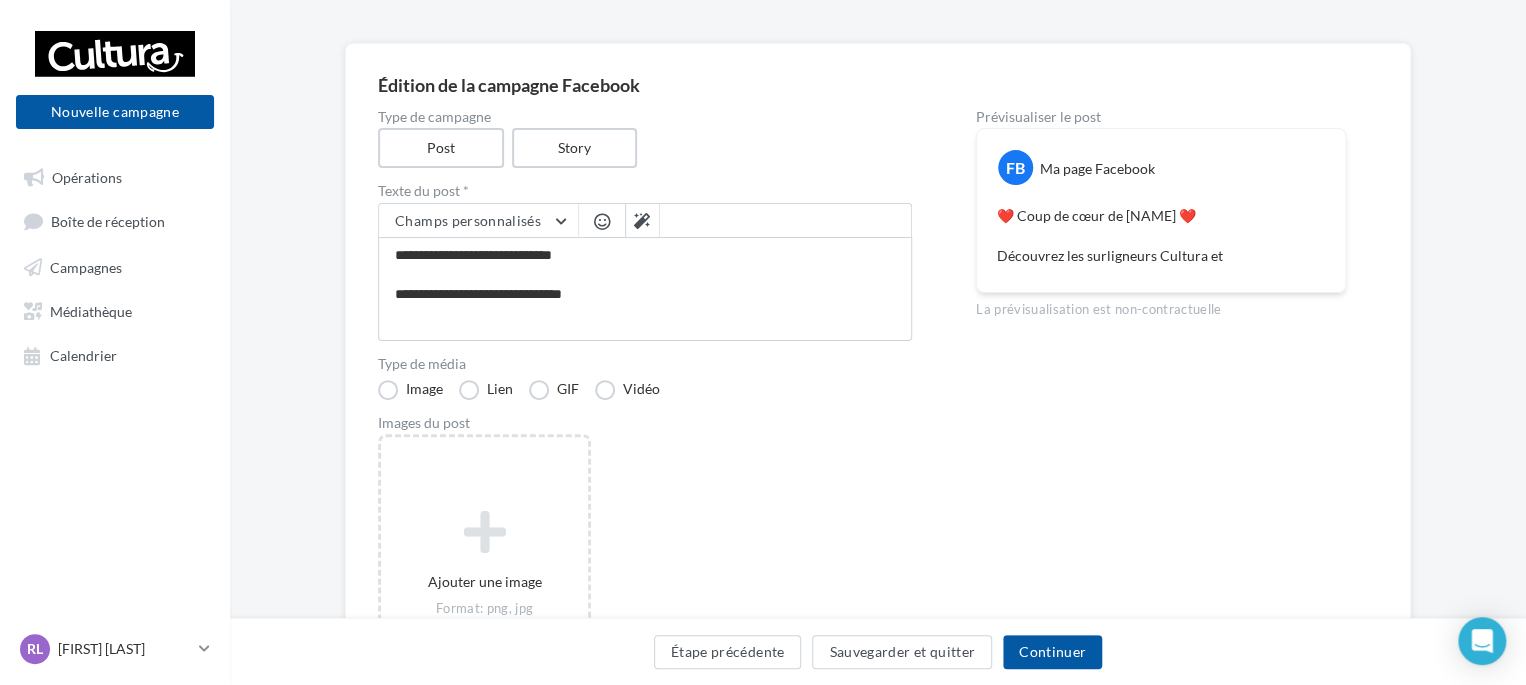 type on "**********" 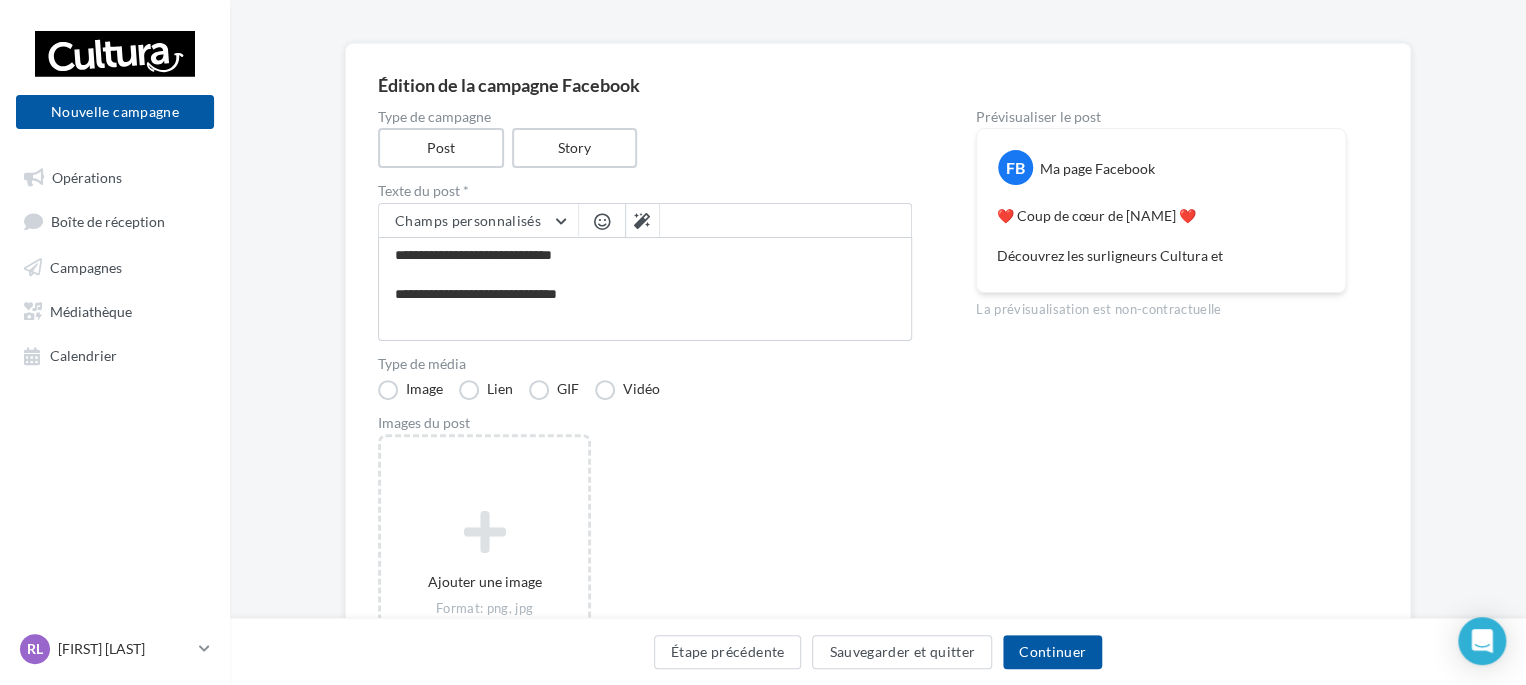 type on "**********" 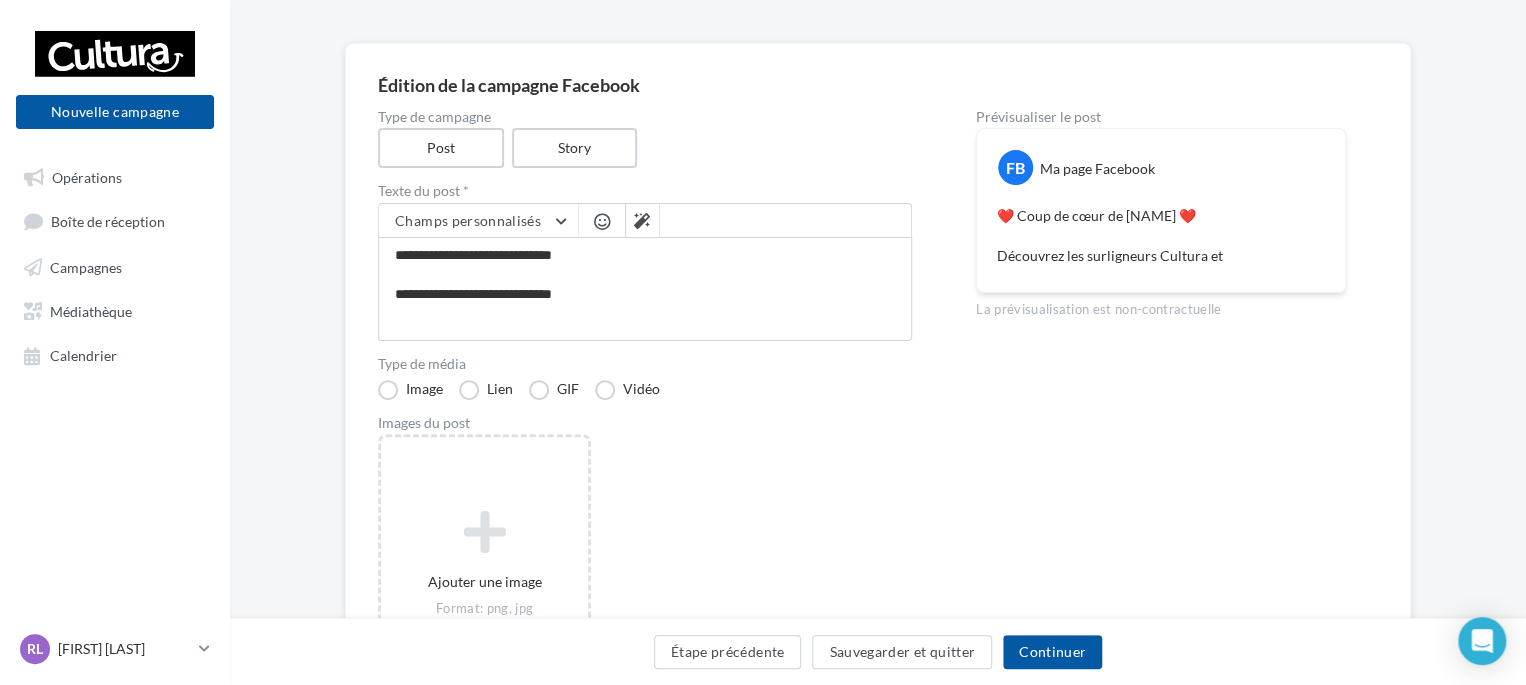type on "**********" 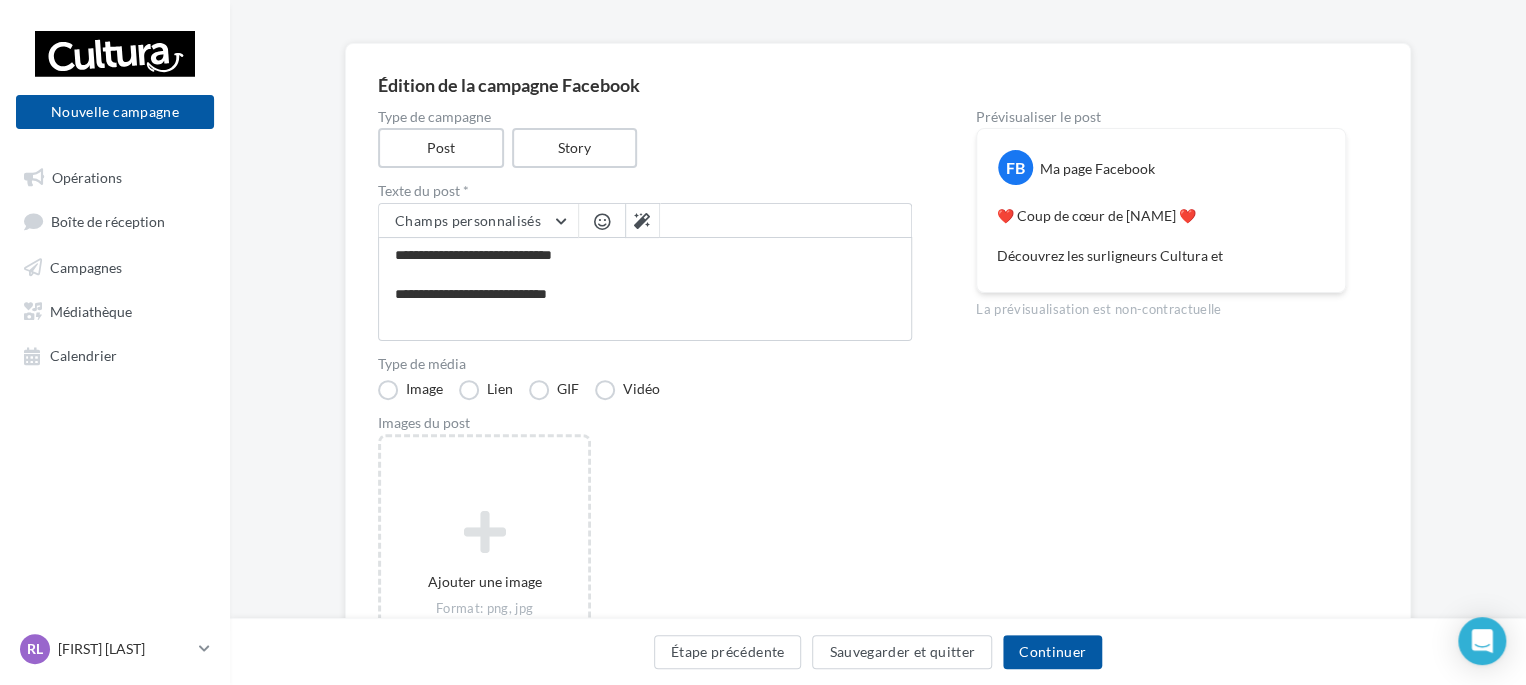 type on "**********" 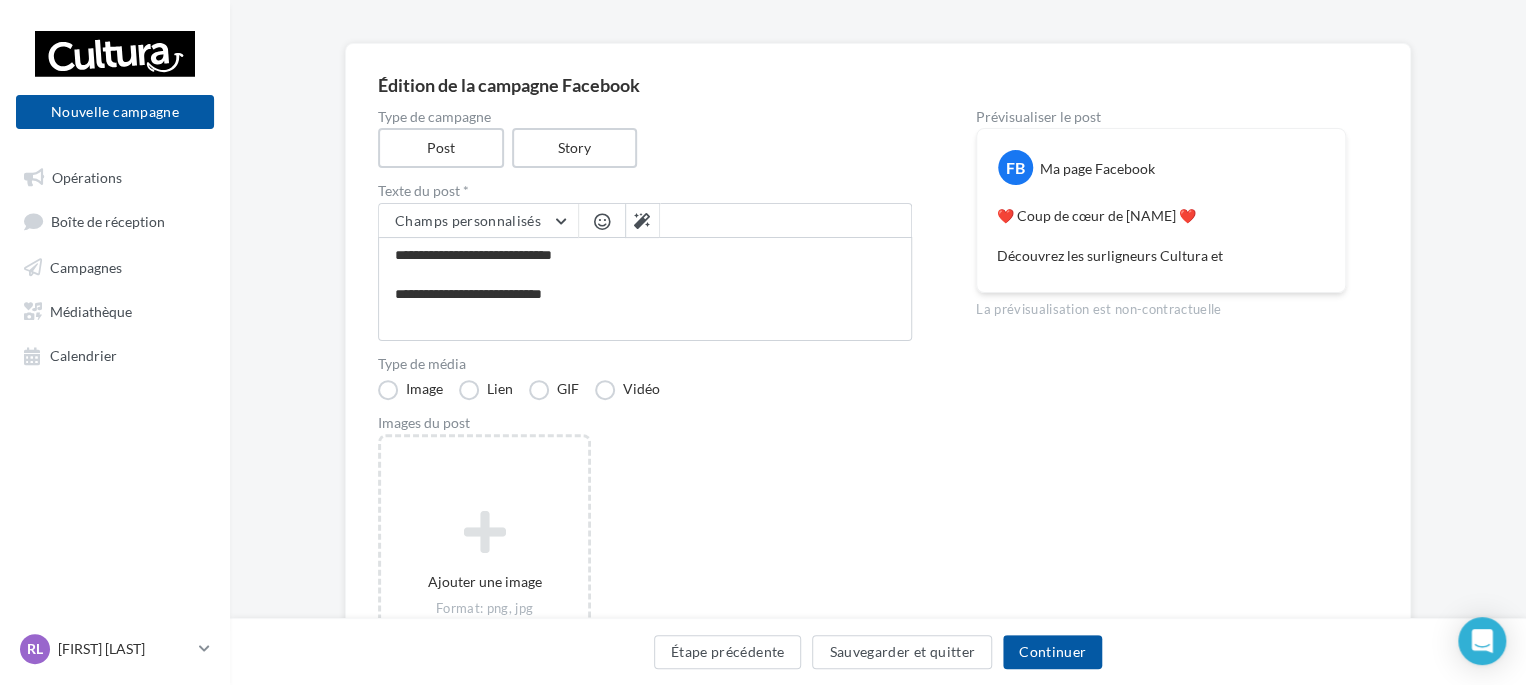 type on "**********" 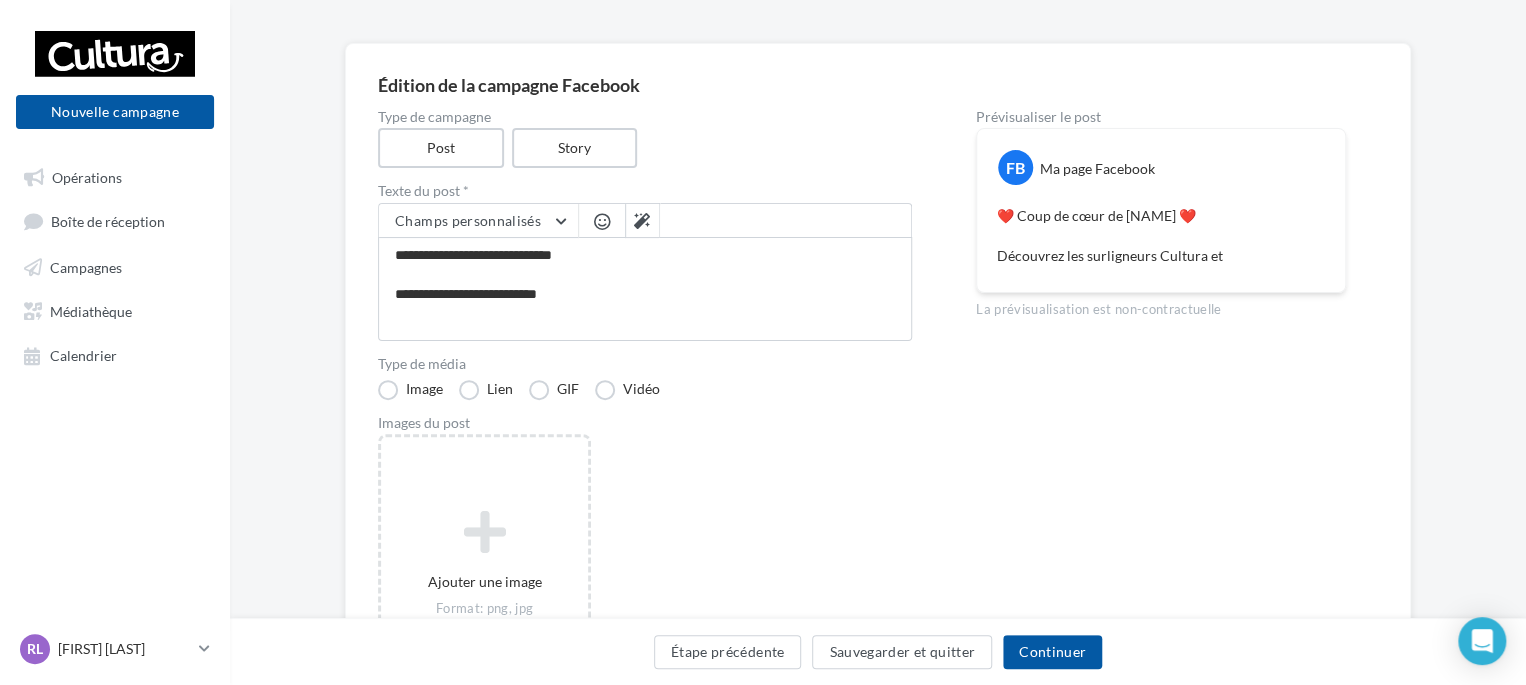 type on "**********" 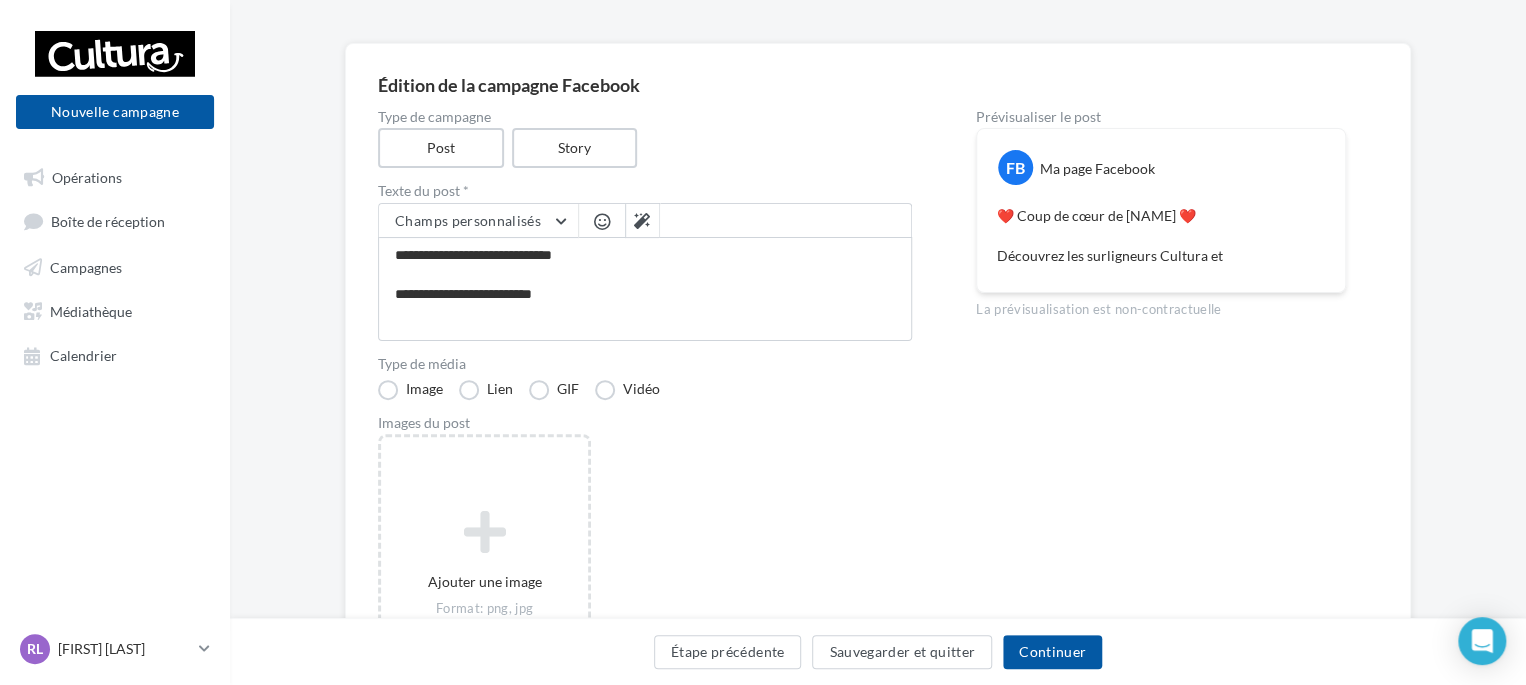 type on "**********" 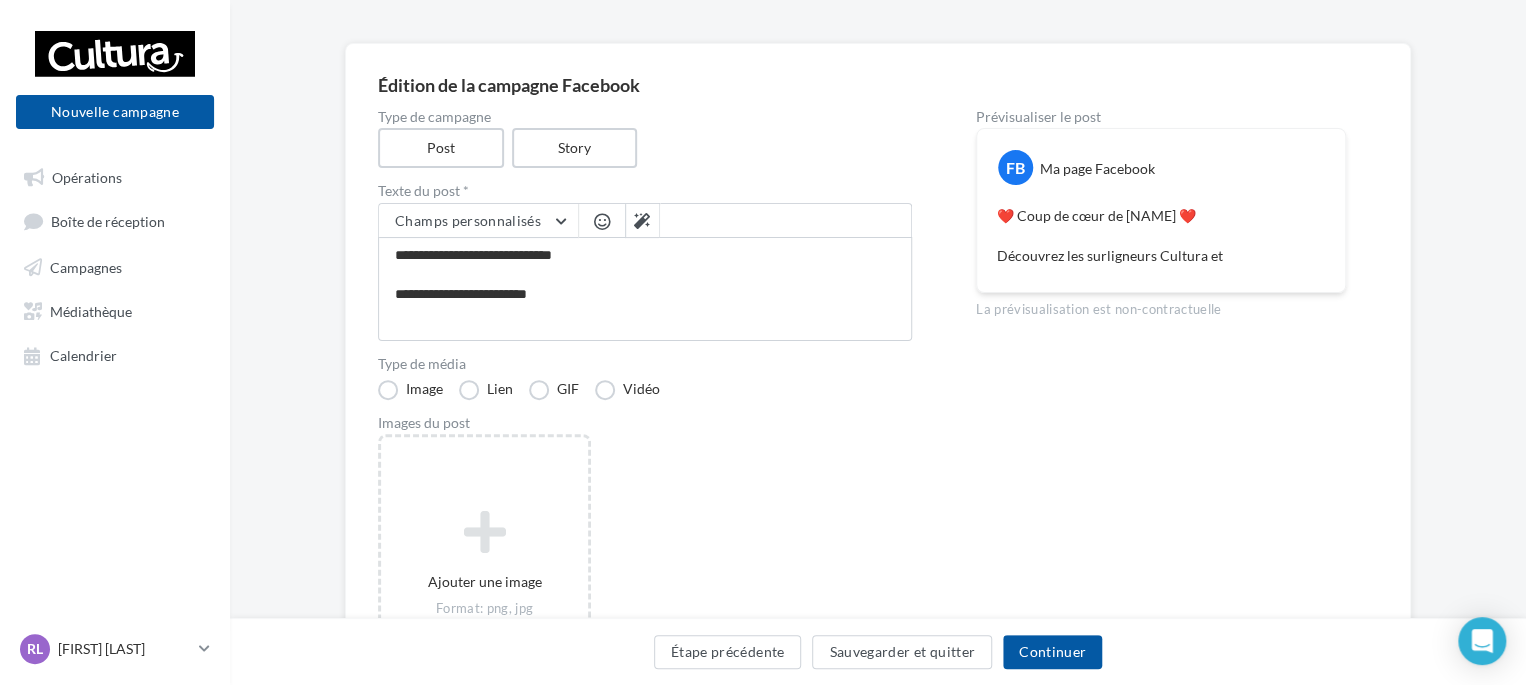 type on "**********" 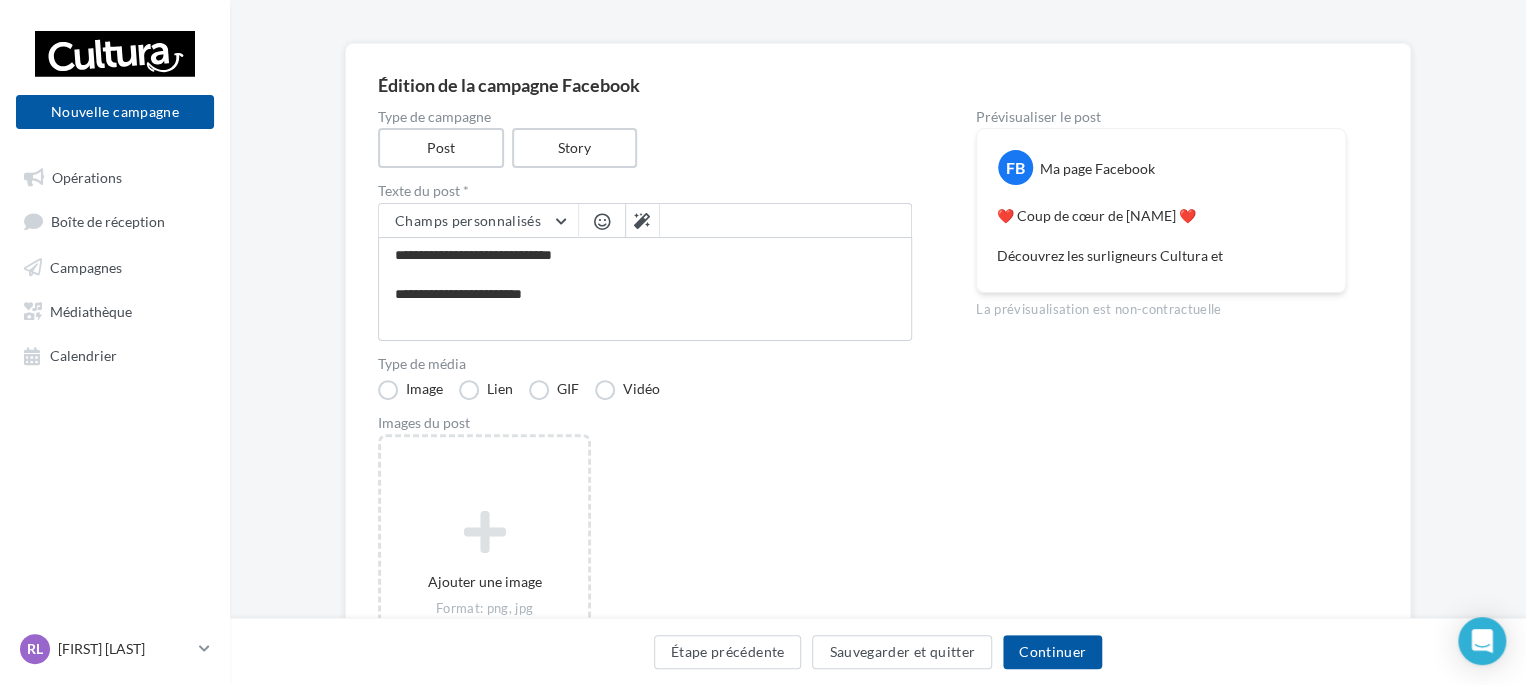 type on "**********" 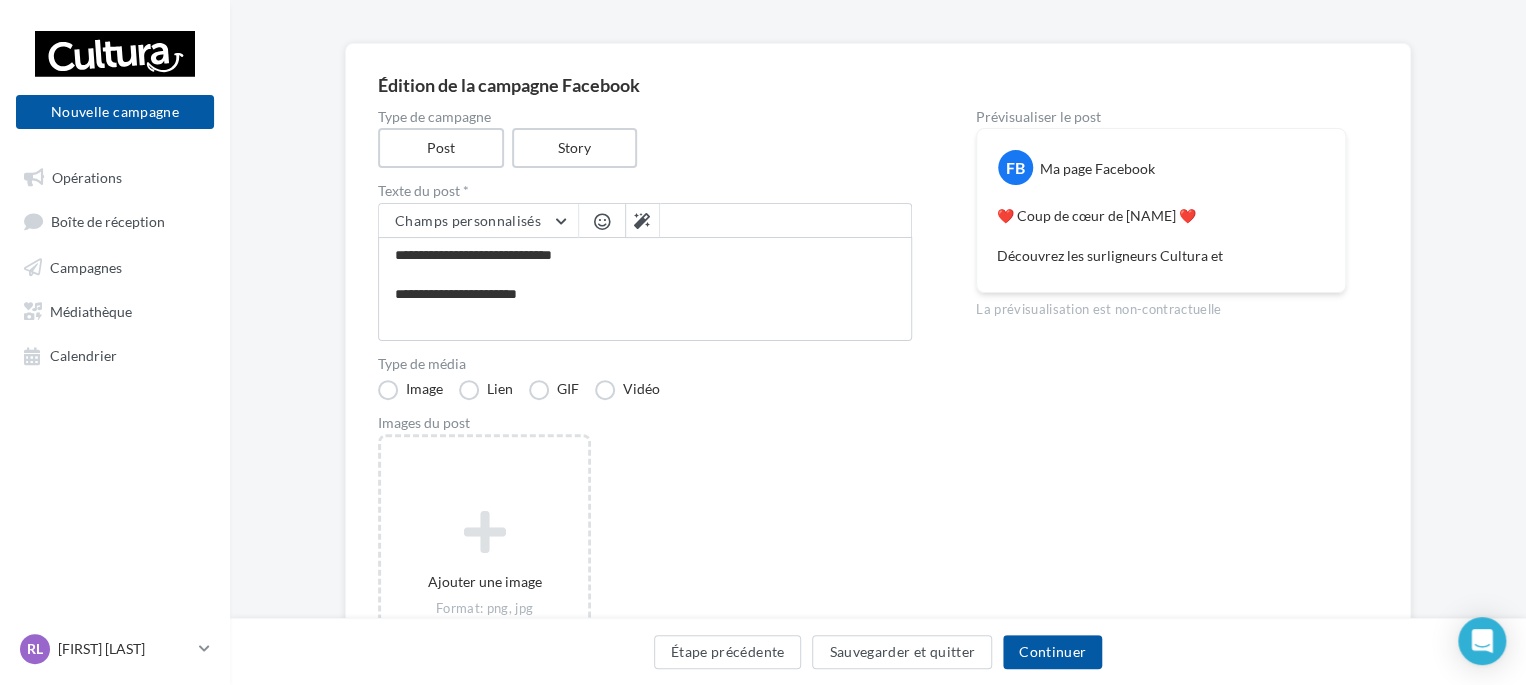 type on "**********" 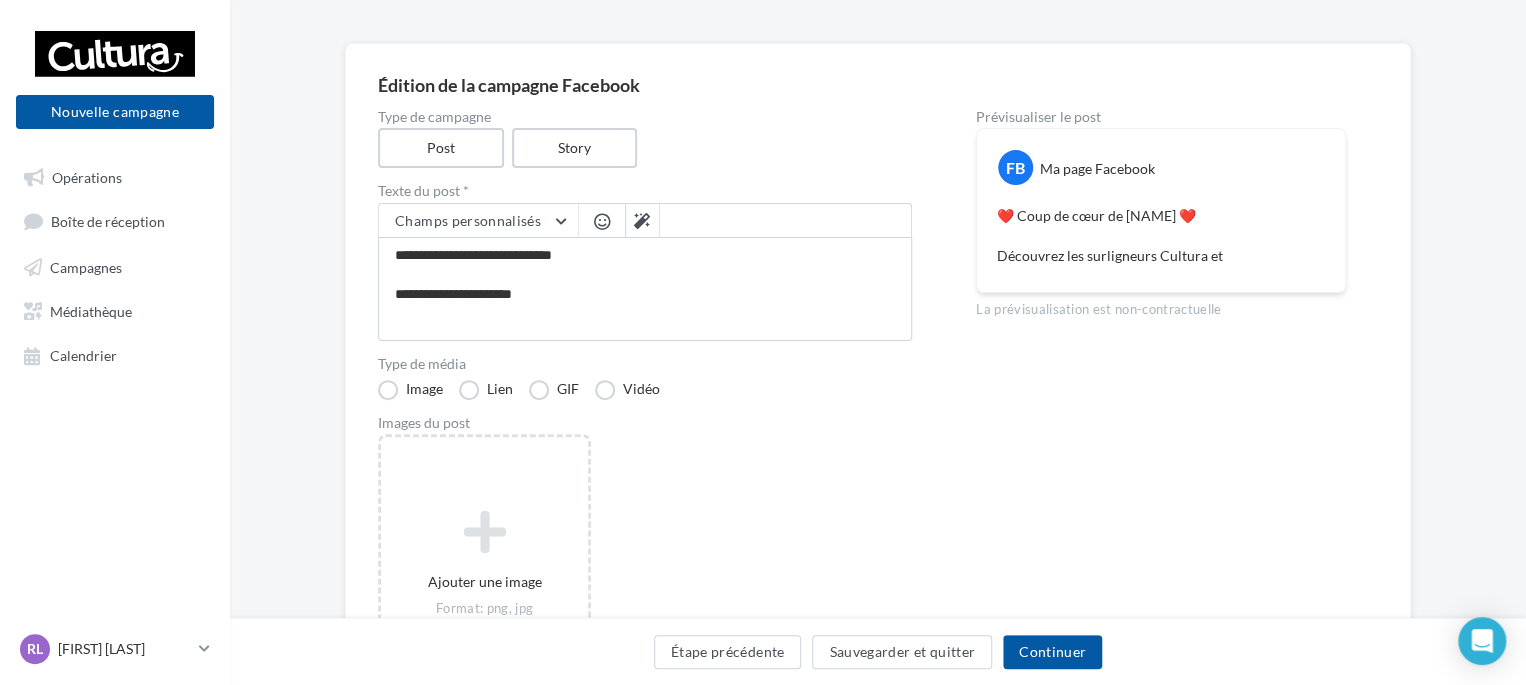 type on "**********" 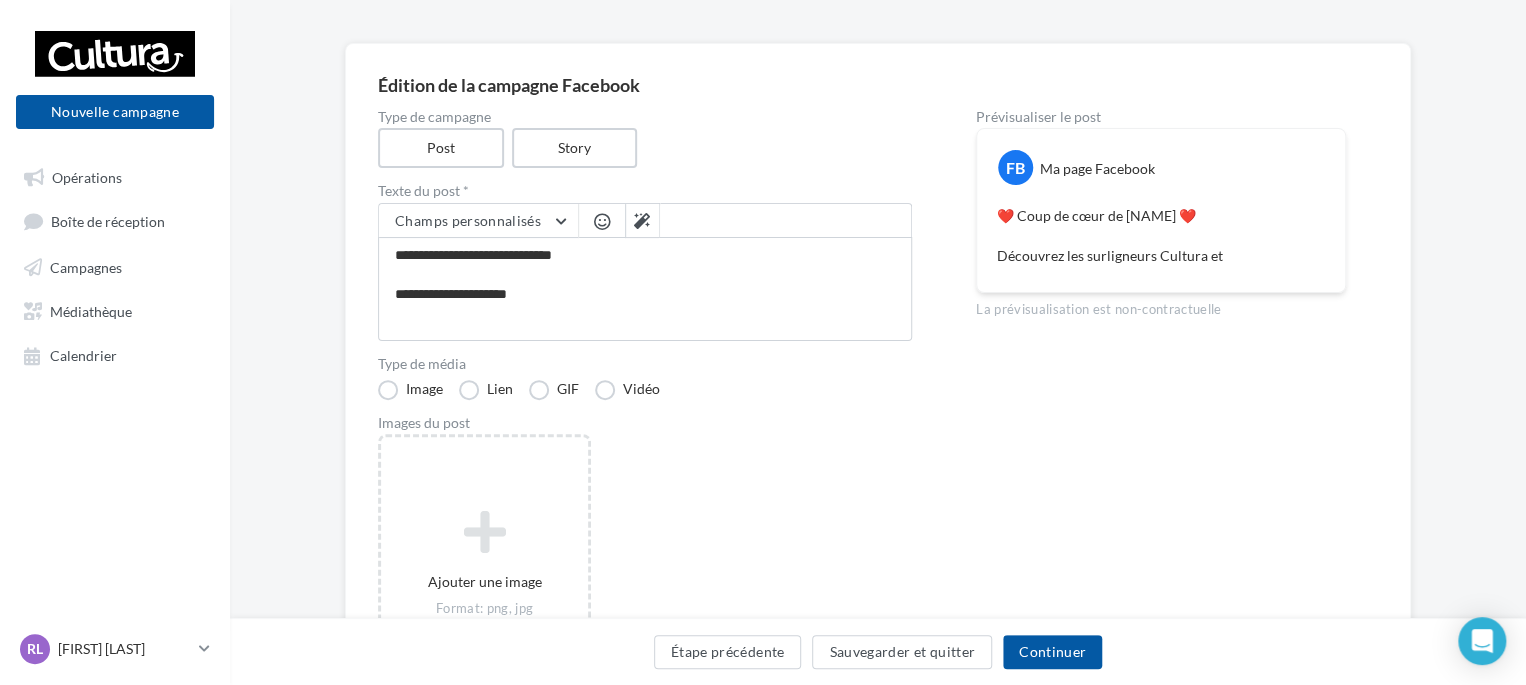 type on "**********" 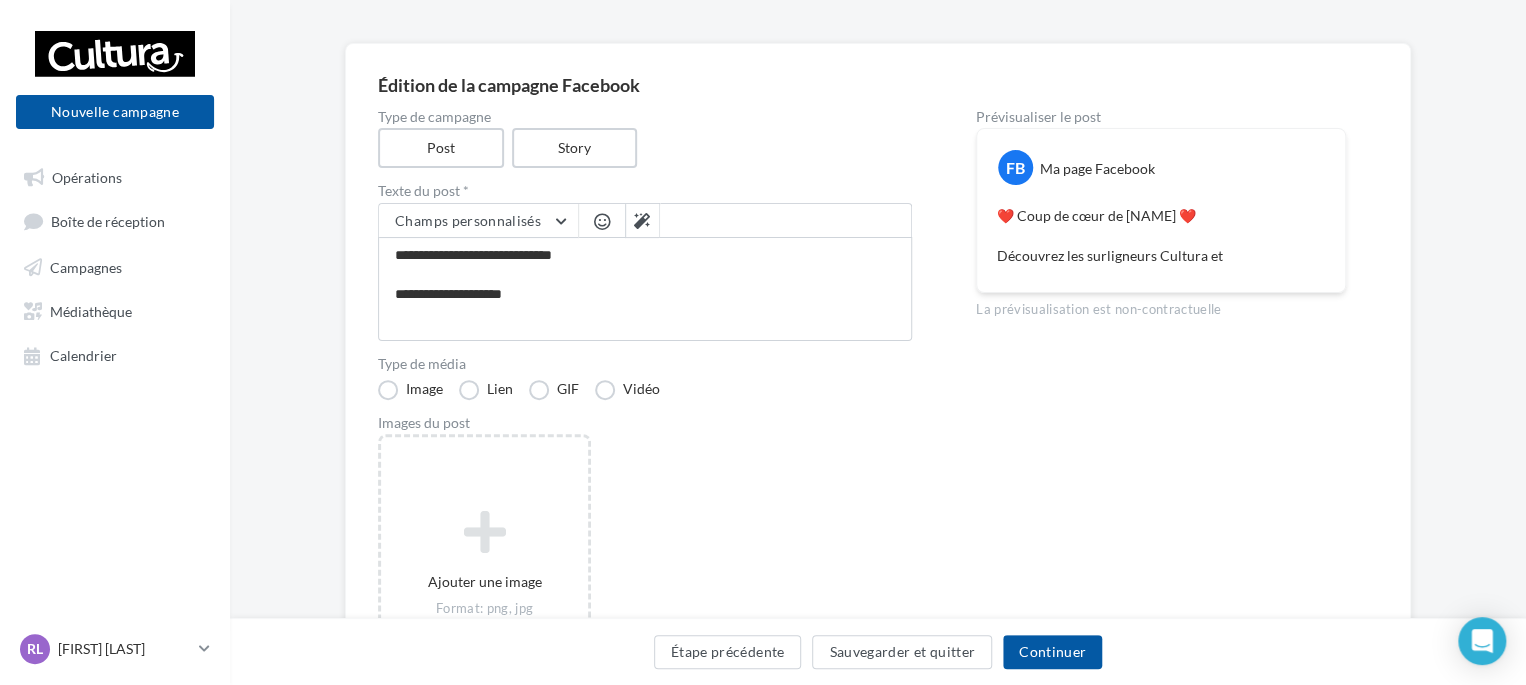 type on "**********" 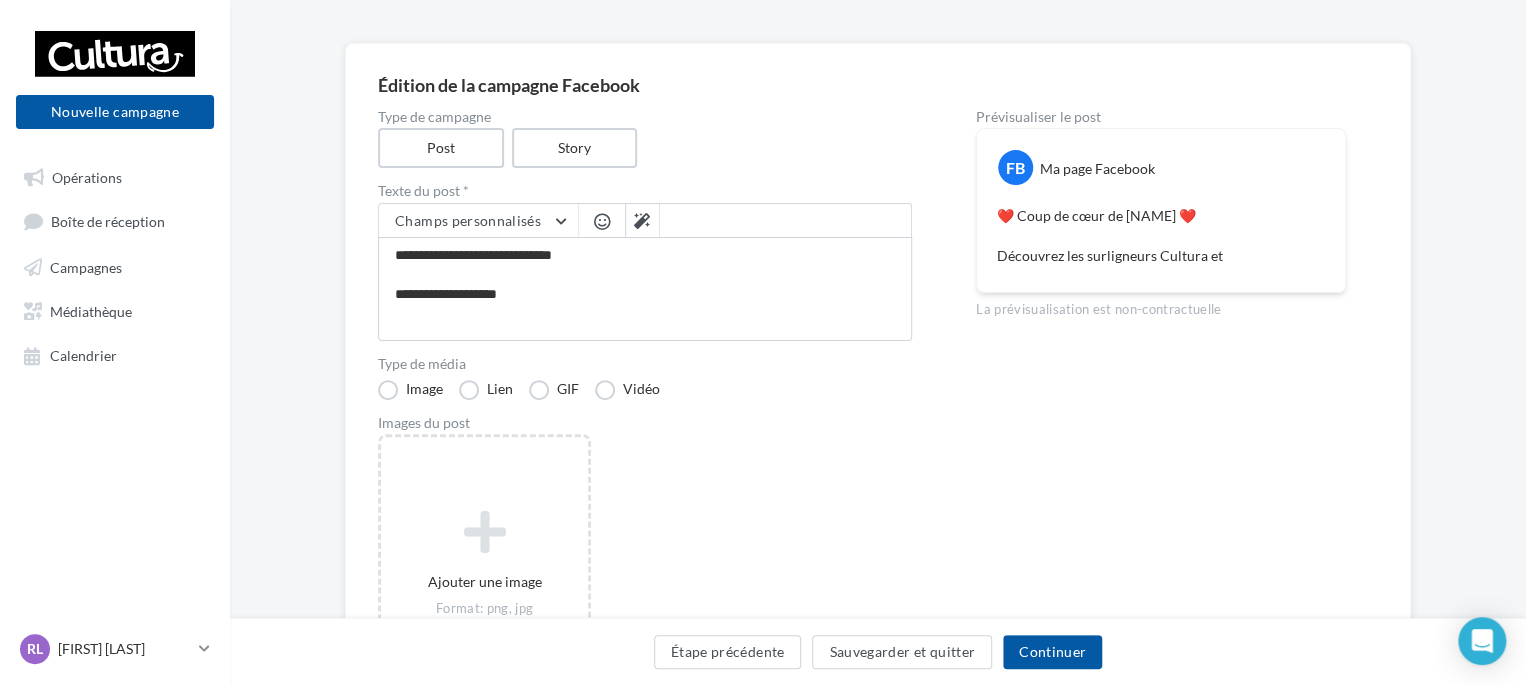 type on "**********" 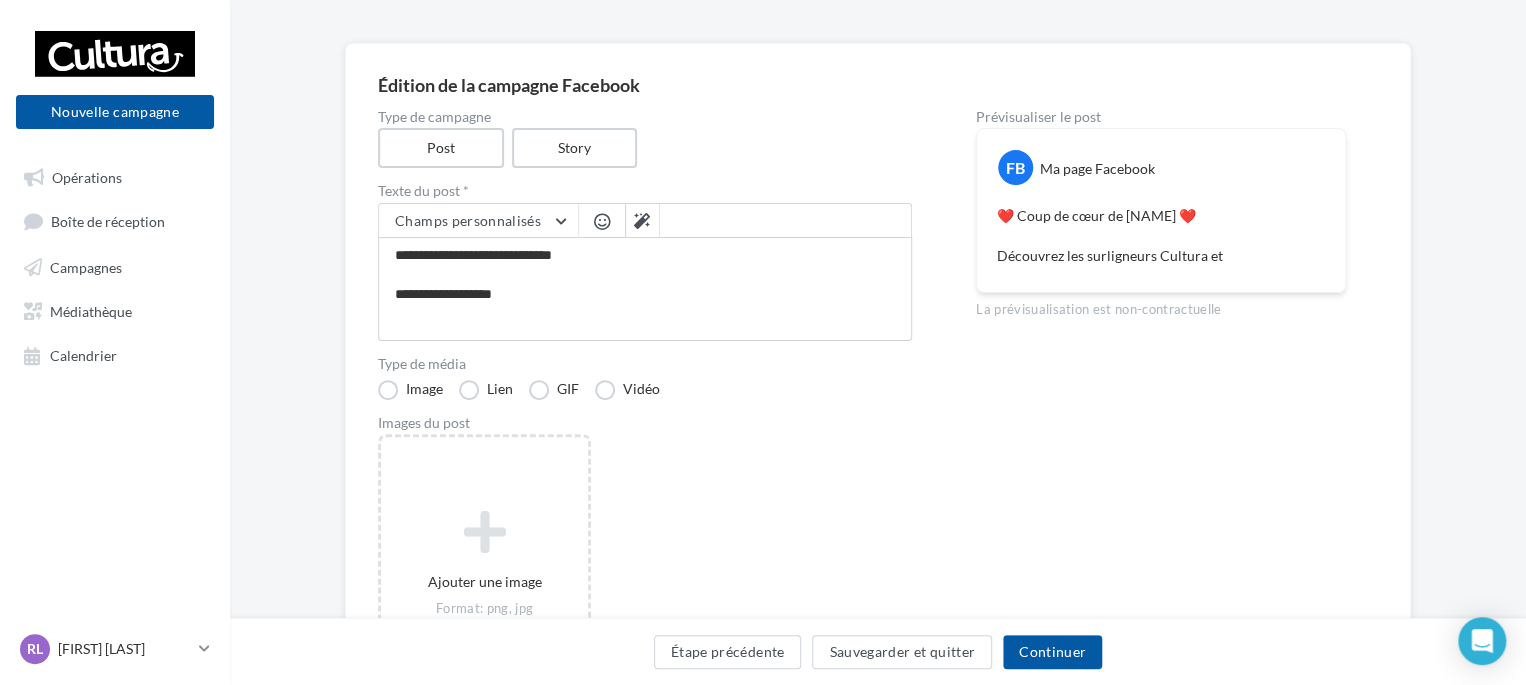 type on "**********" 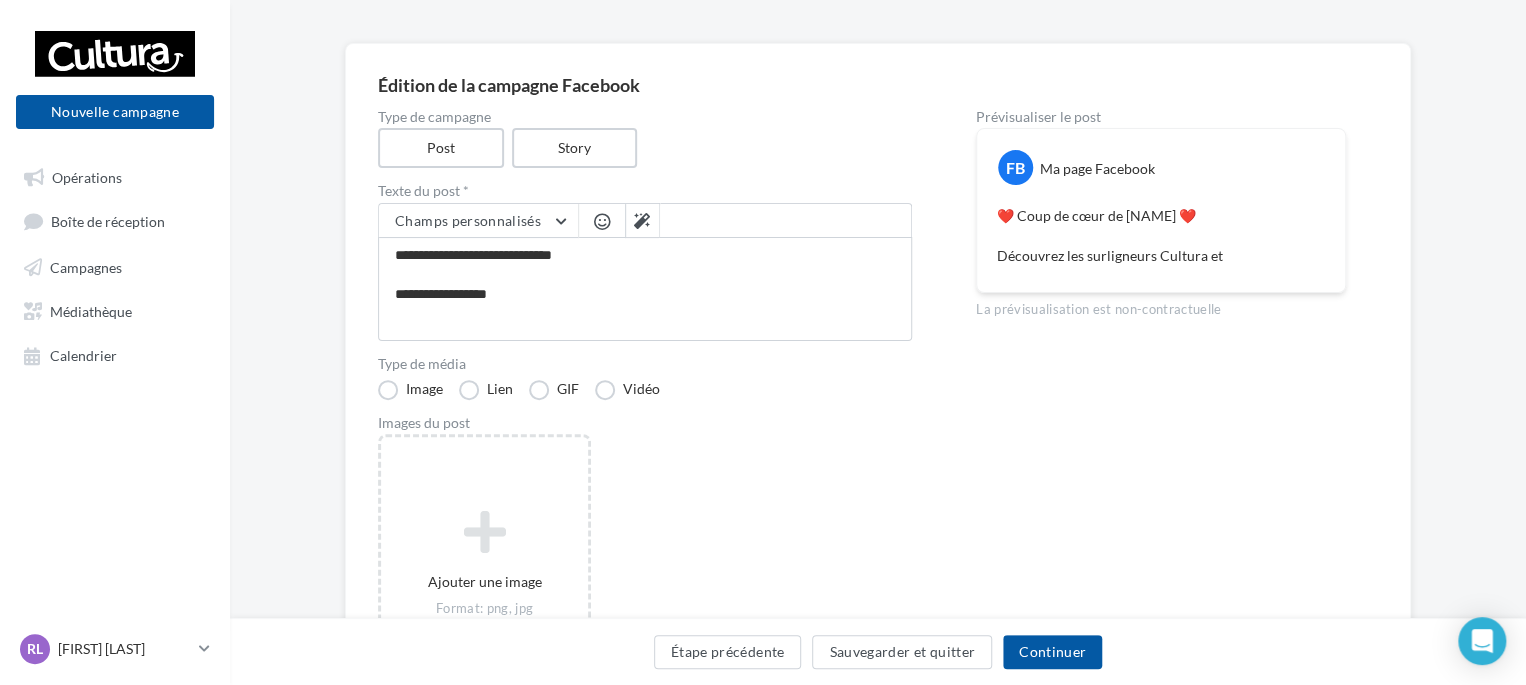 type on "**********" 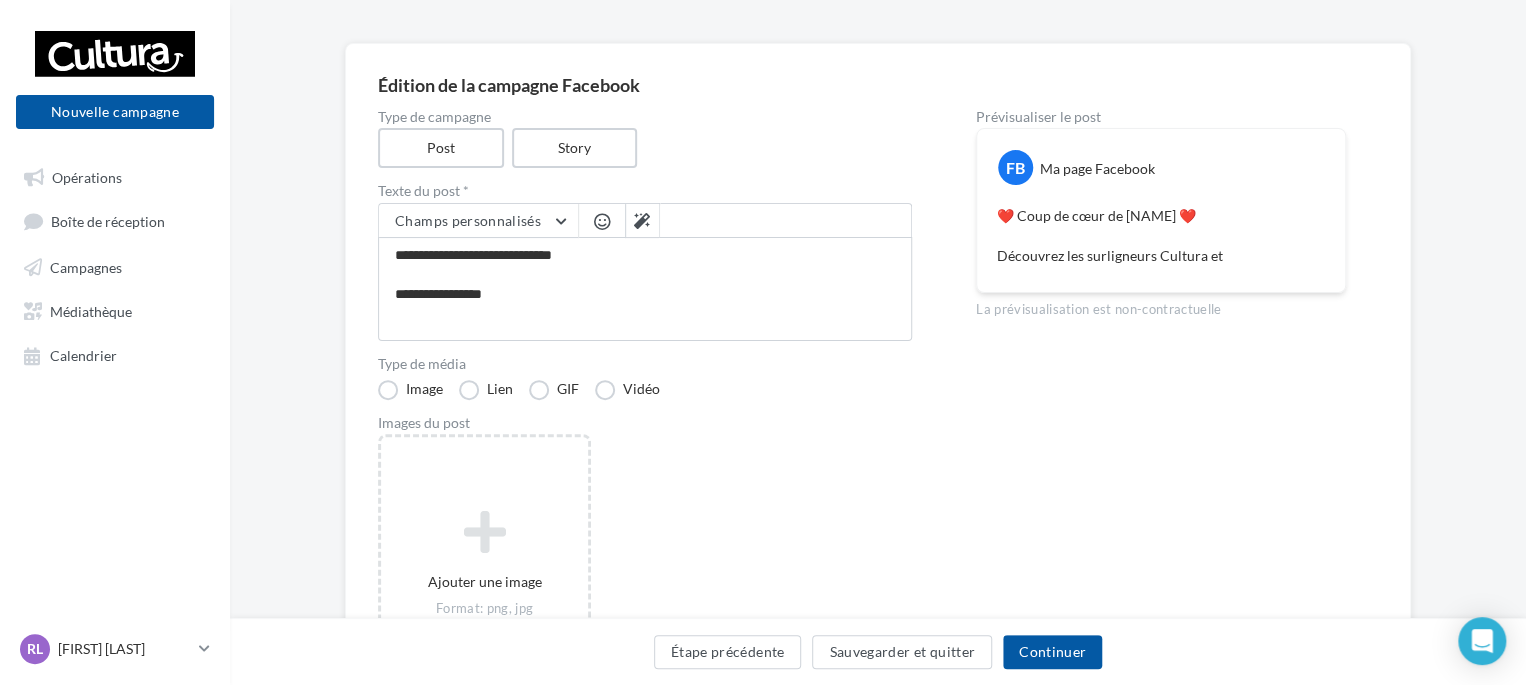 type on "**********" 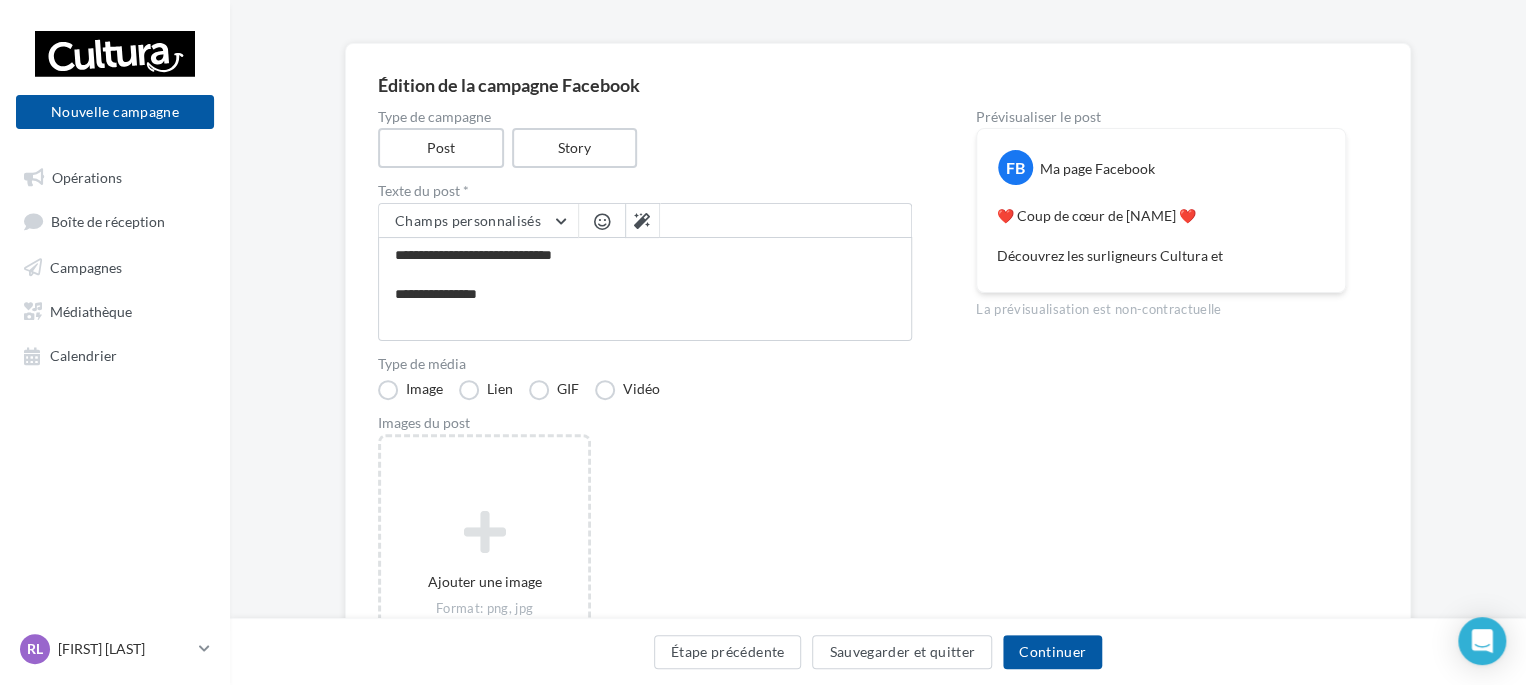 type on "**********" 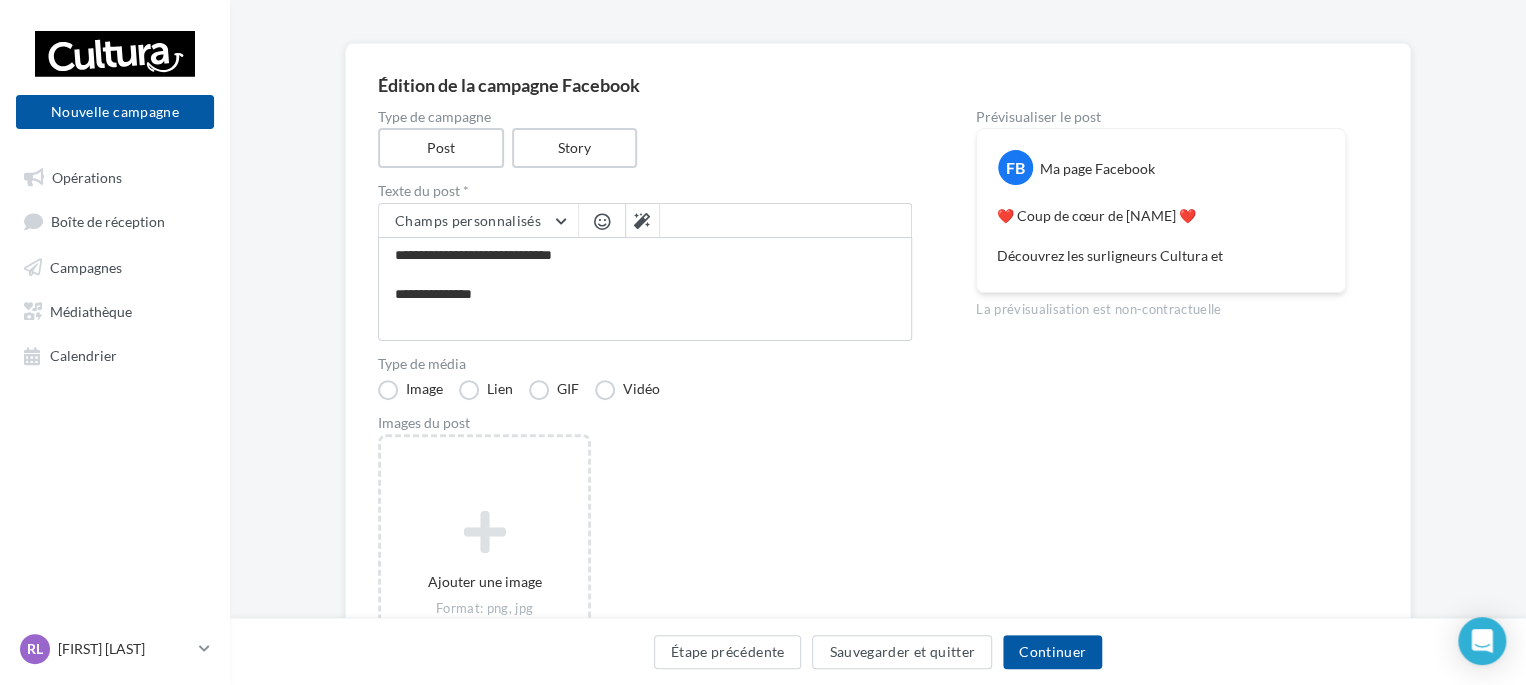 type on "**********" 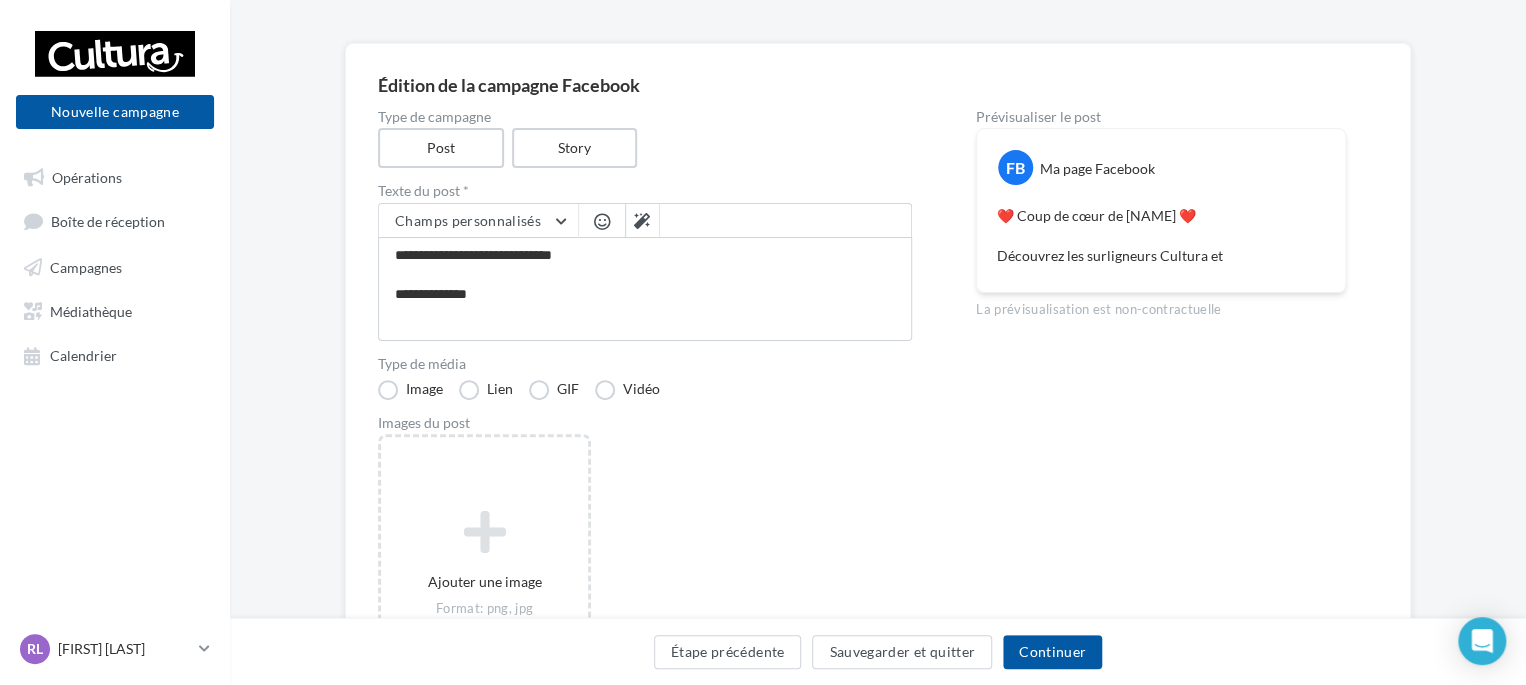 type on "**********" 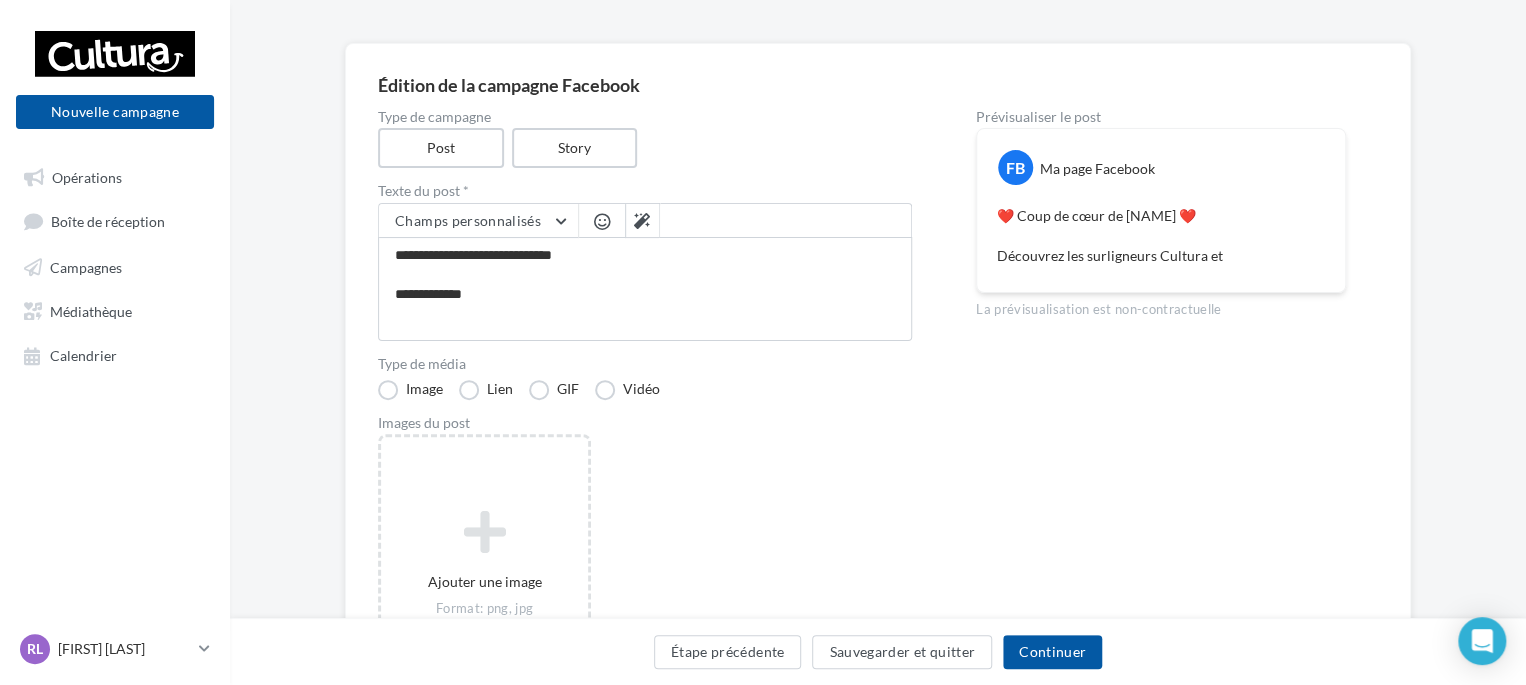 type on "**********" 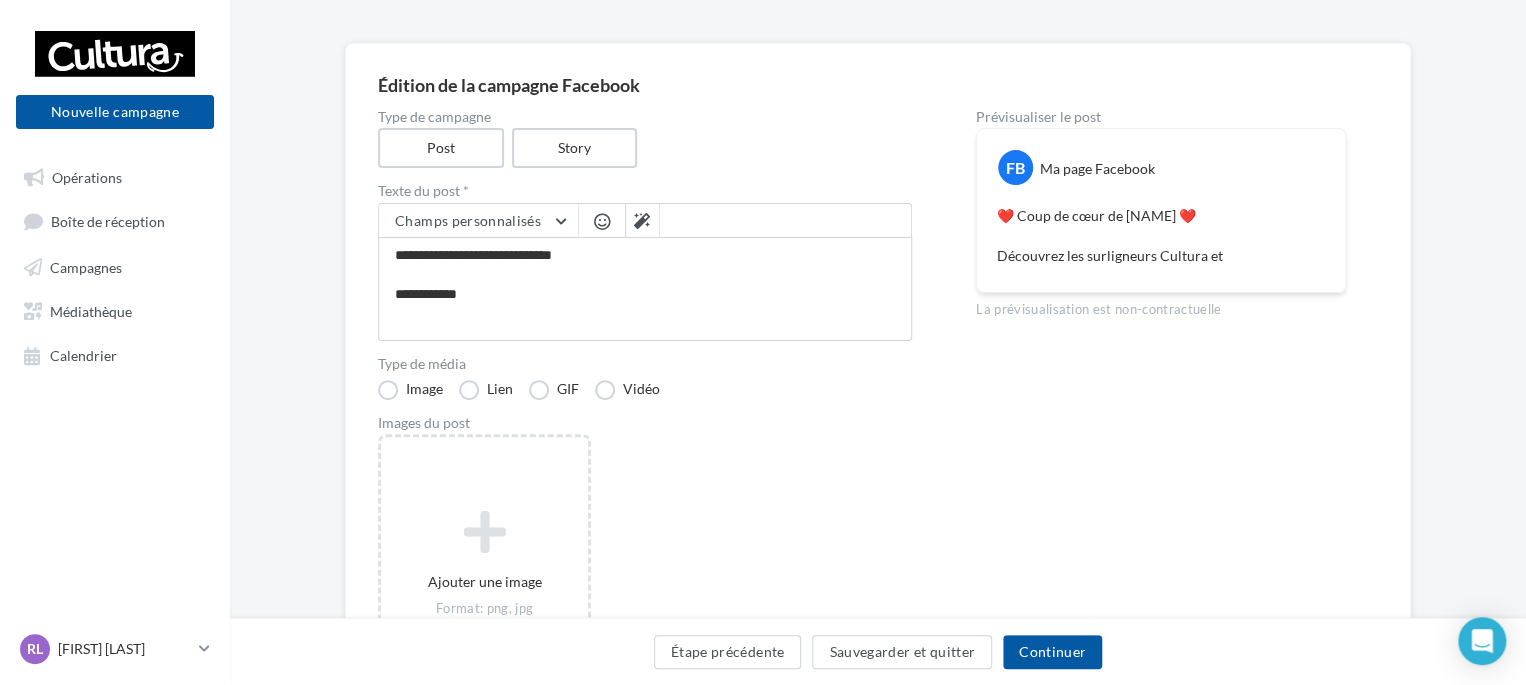 type on "**********" 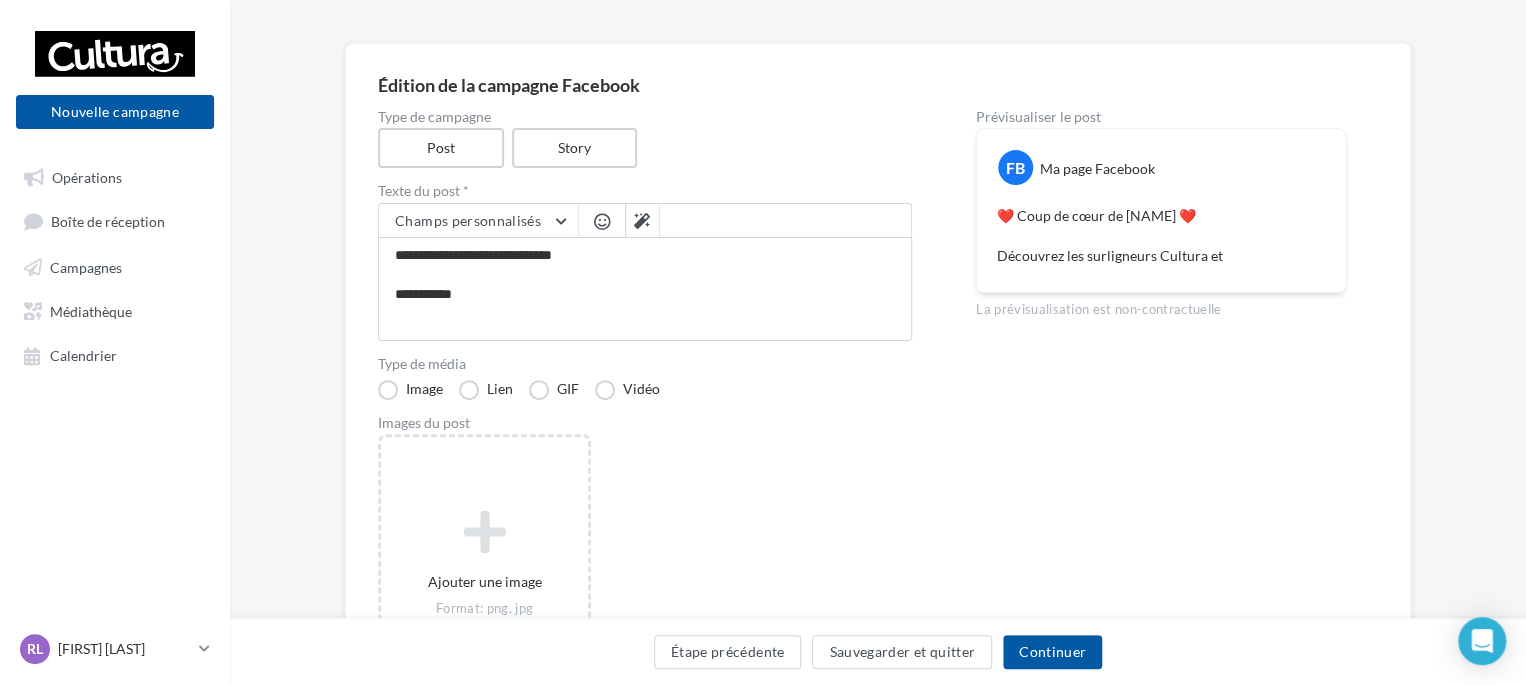type on "**********" 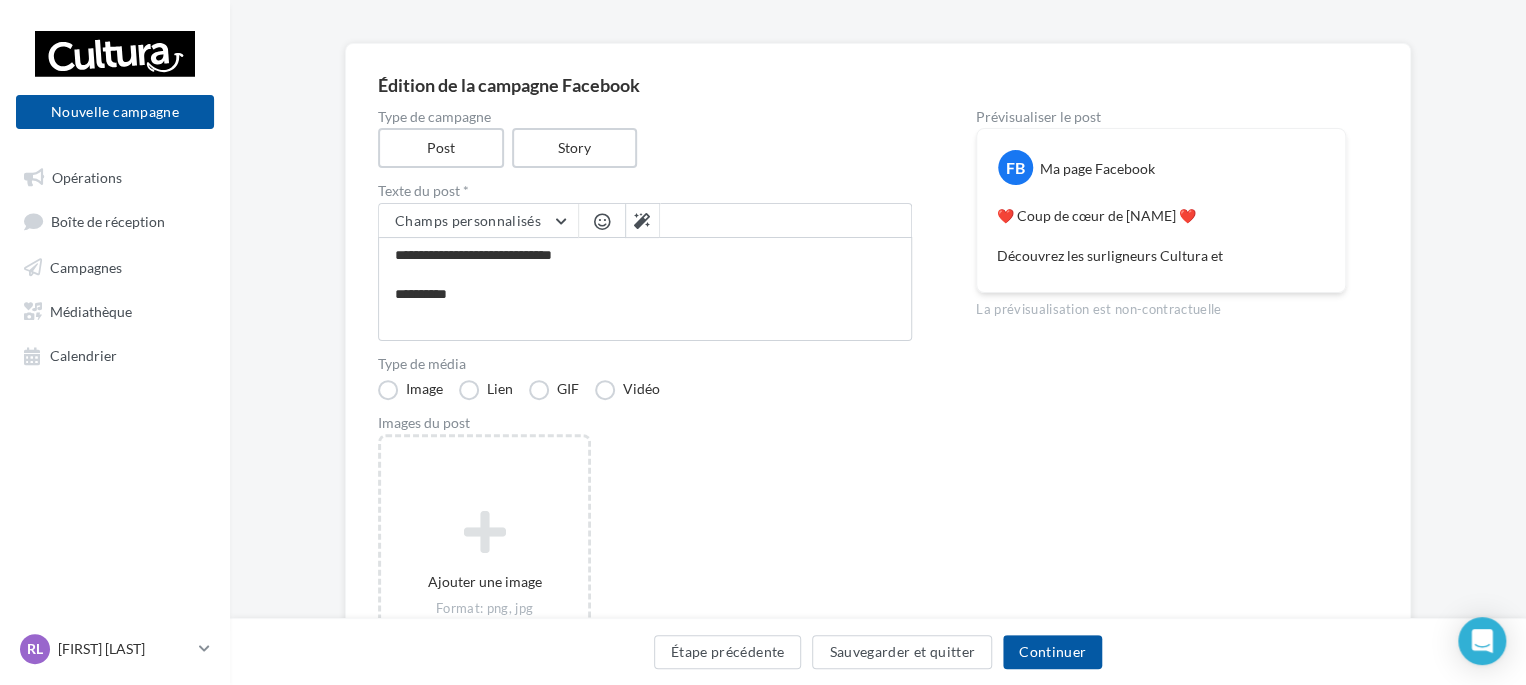 type on "**********" 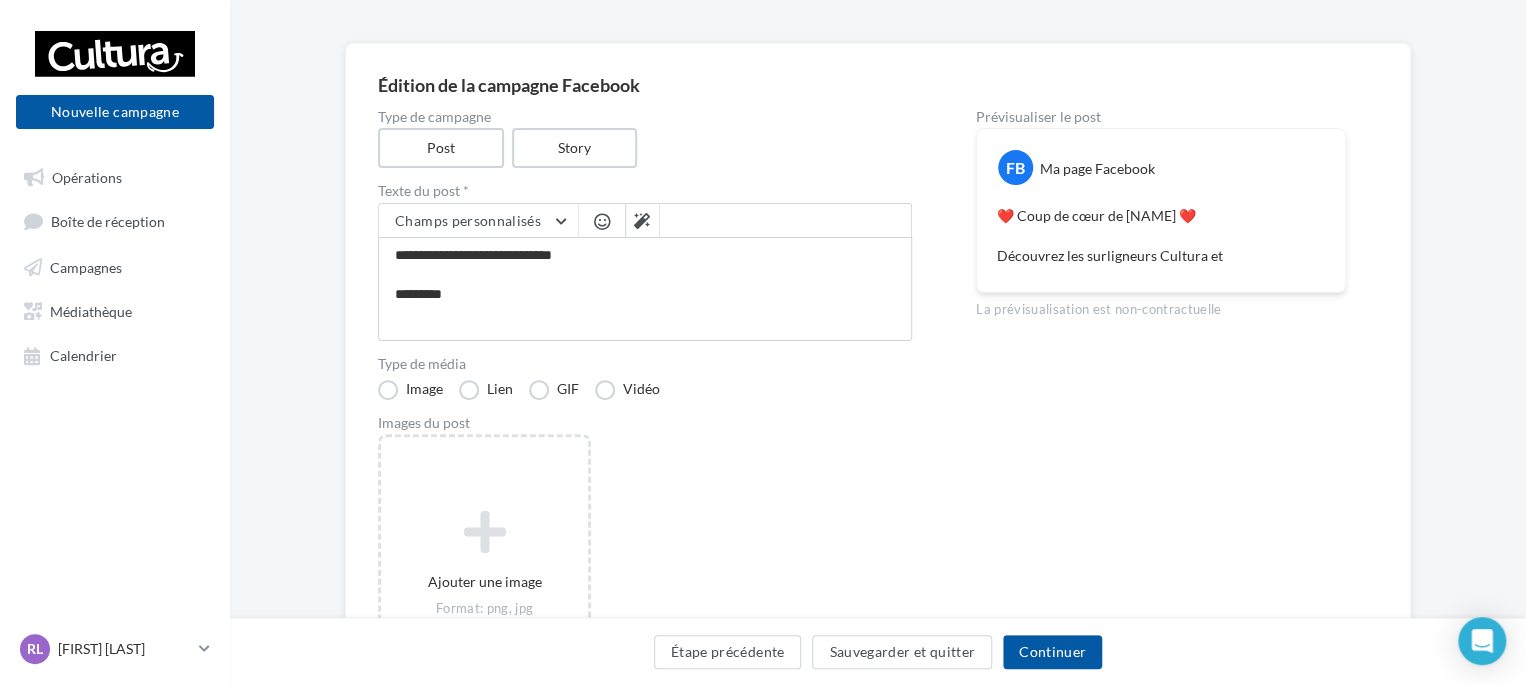 type on "**********" 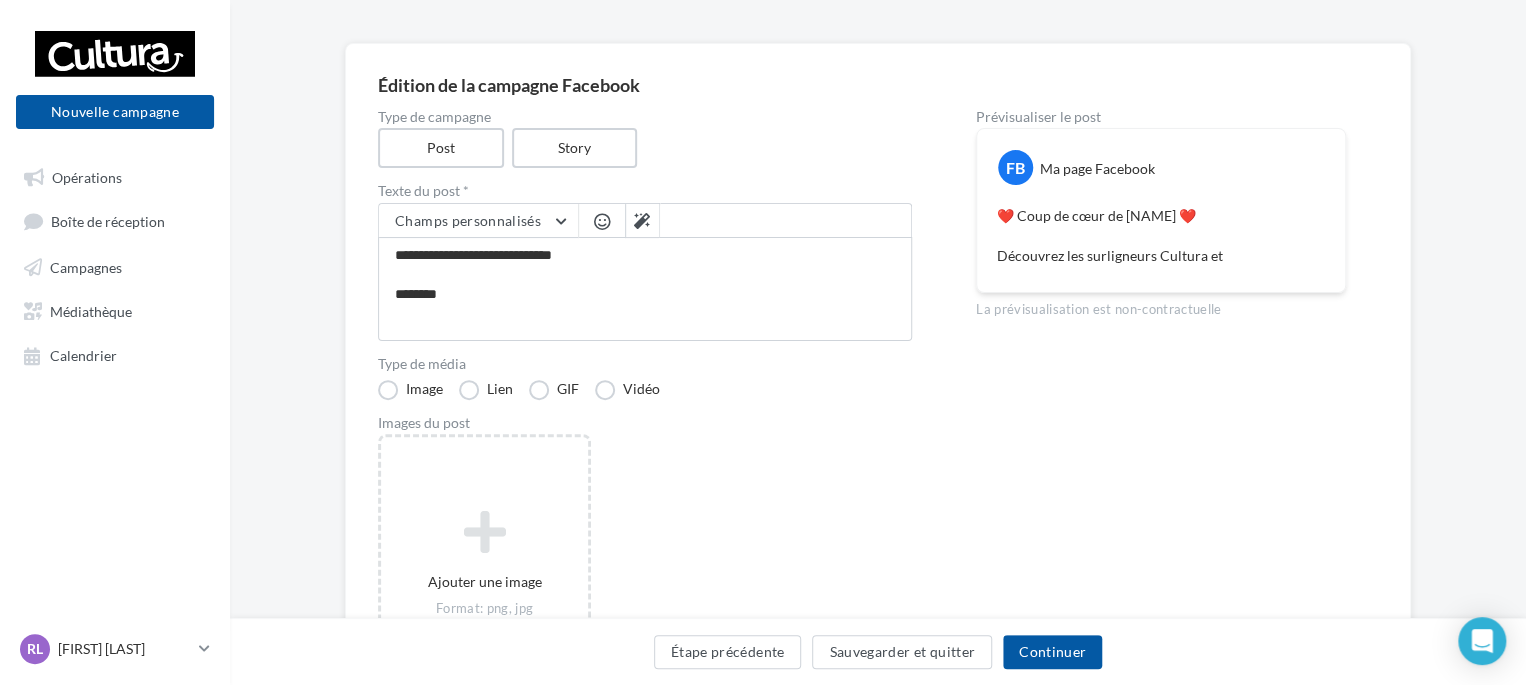 type on "**********" 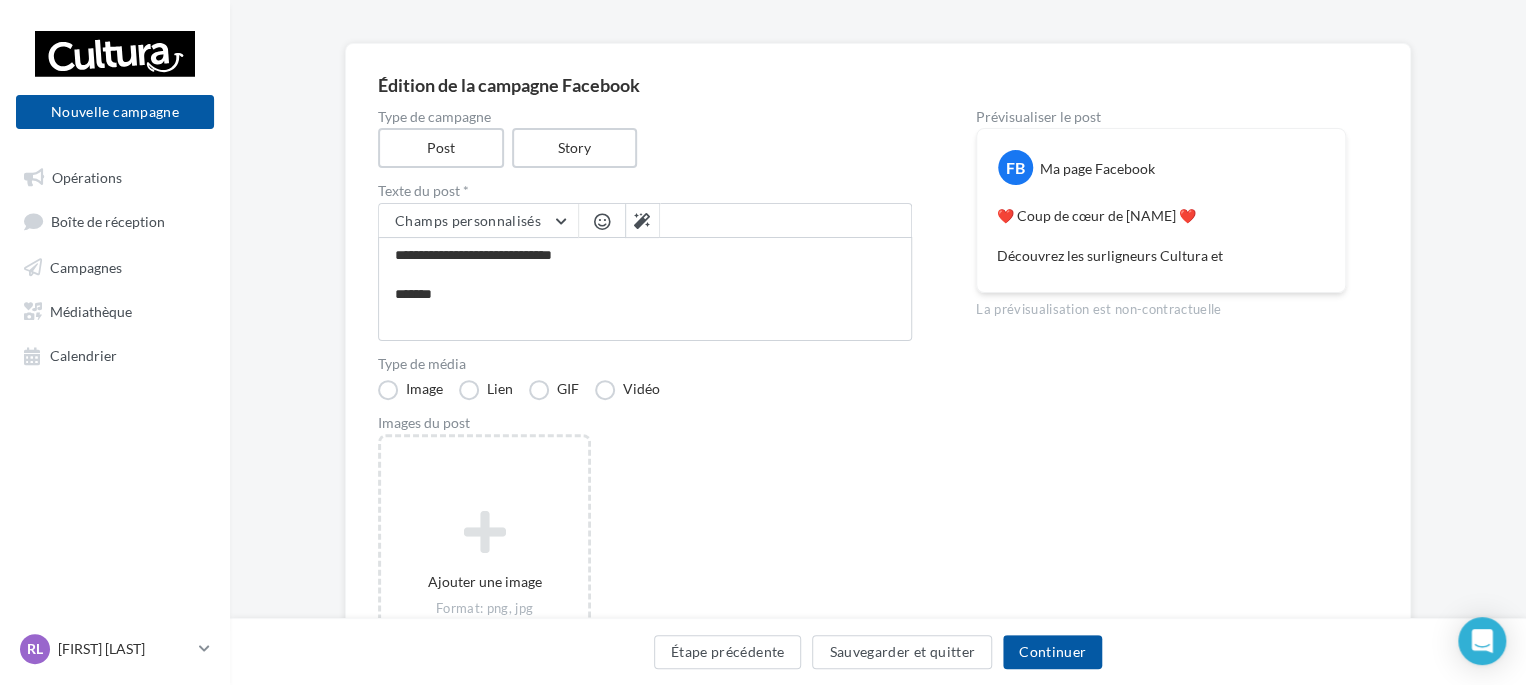 type on "**********" 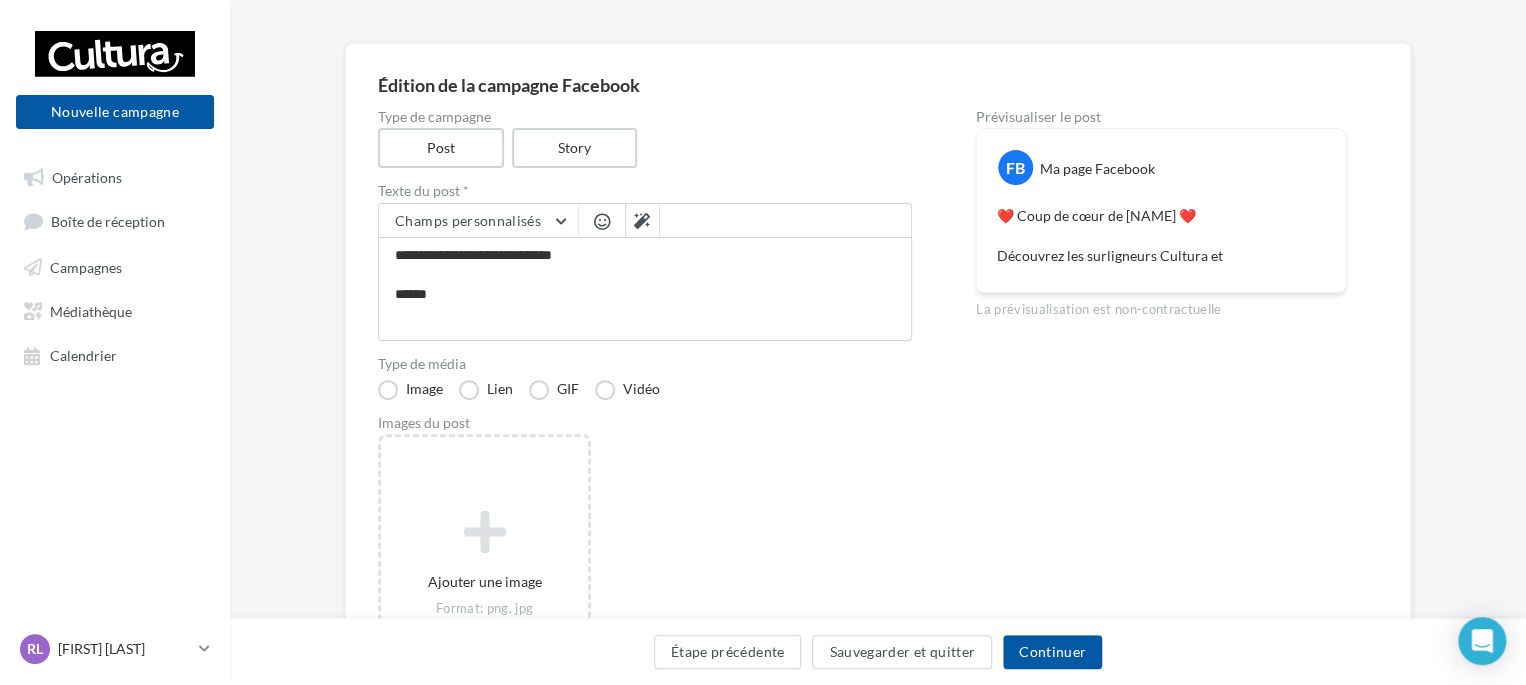type on "**********" 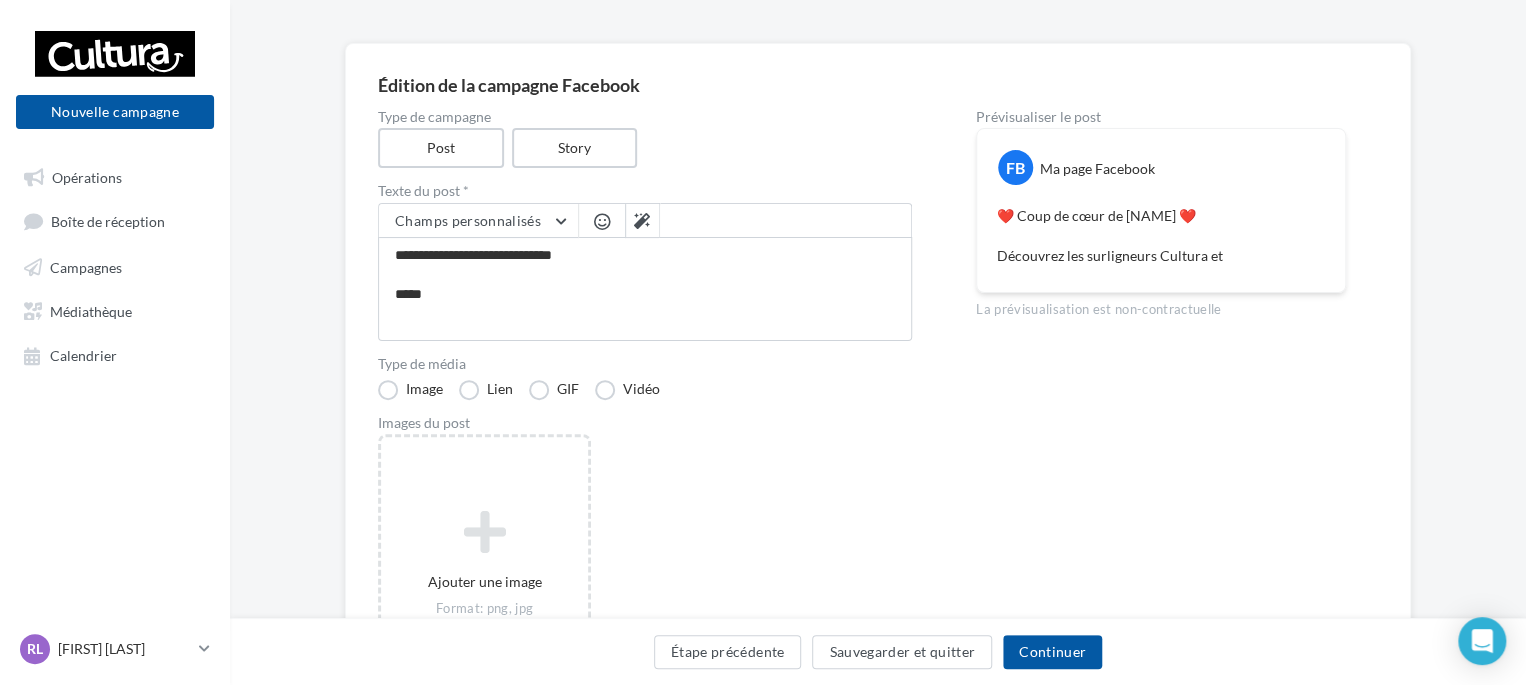 type on "**********" 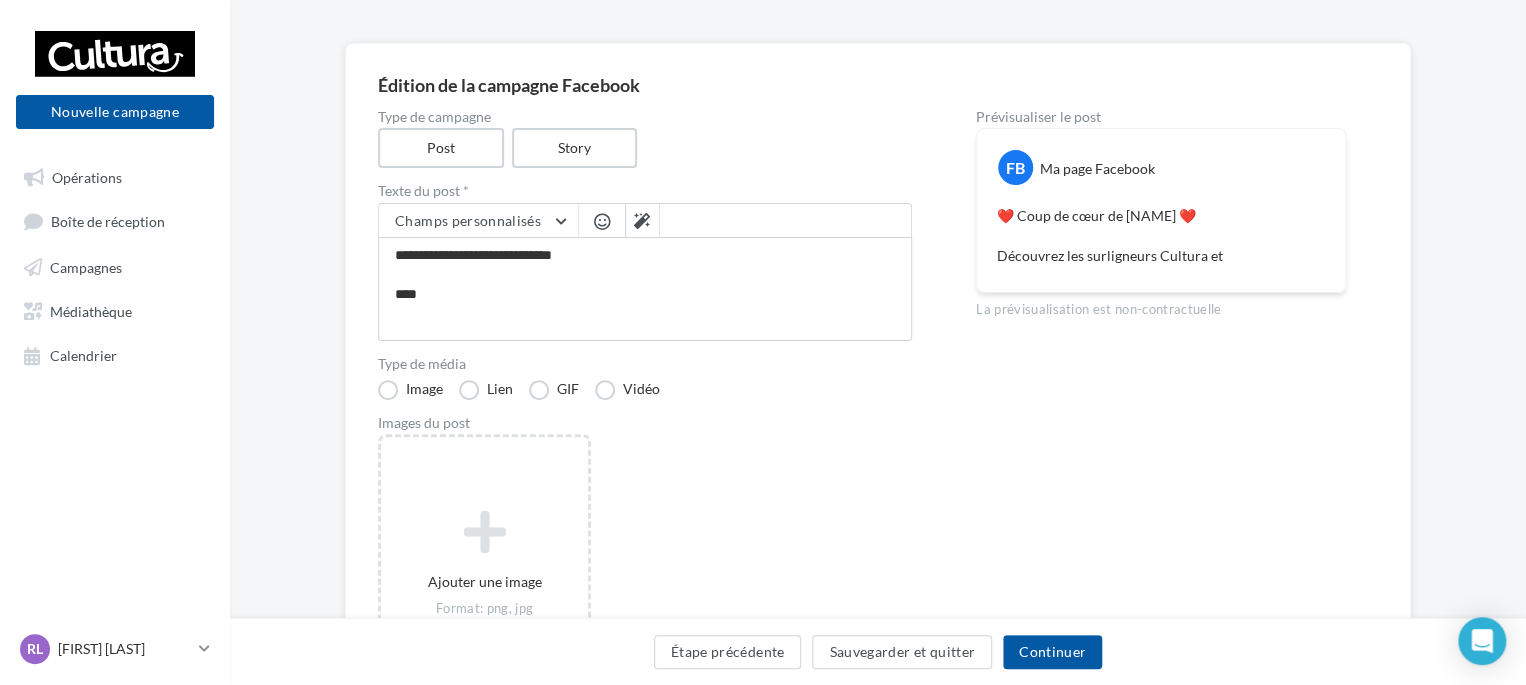 type on "**********" 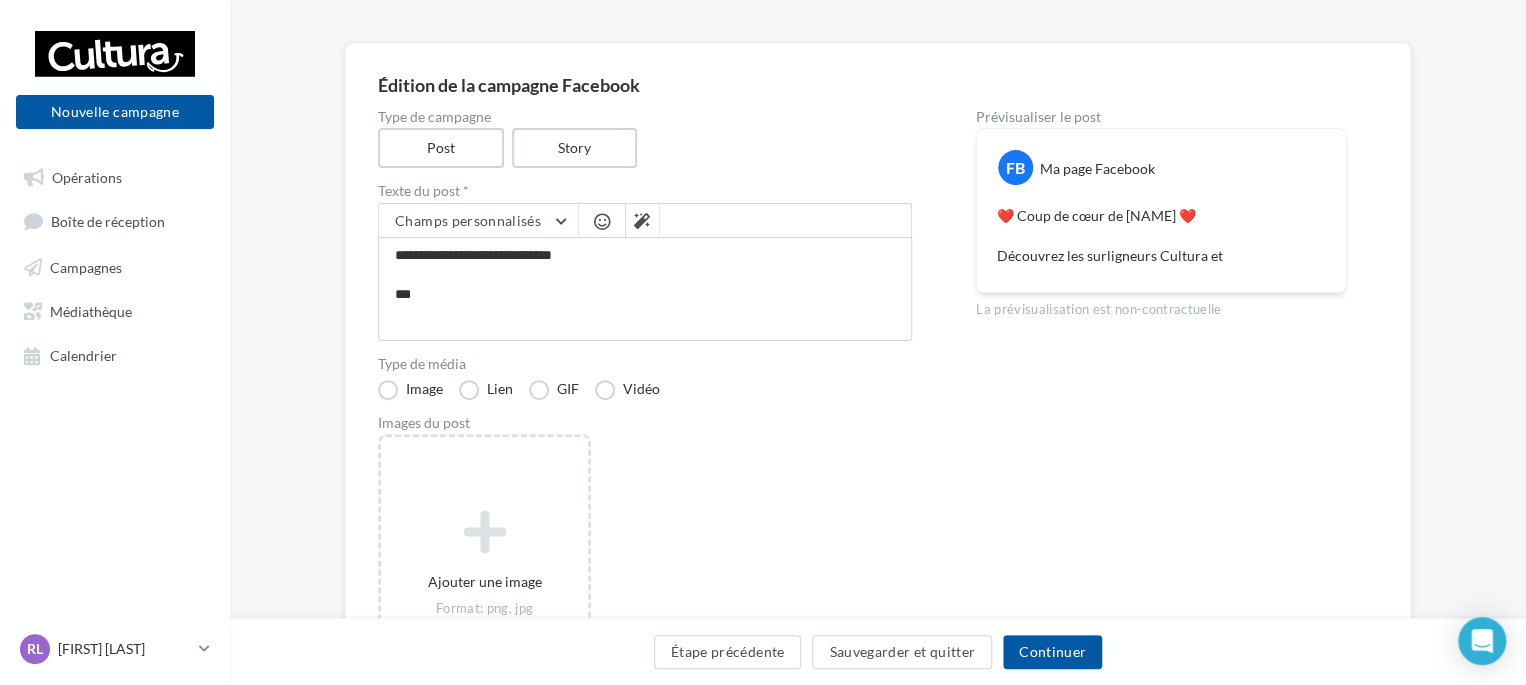 type on "**********" 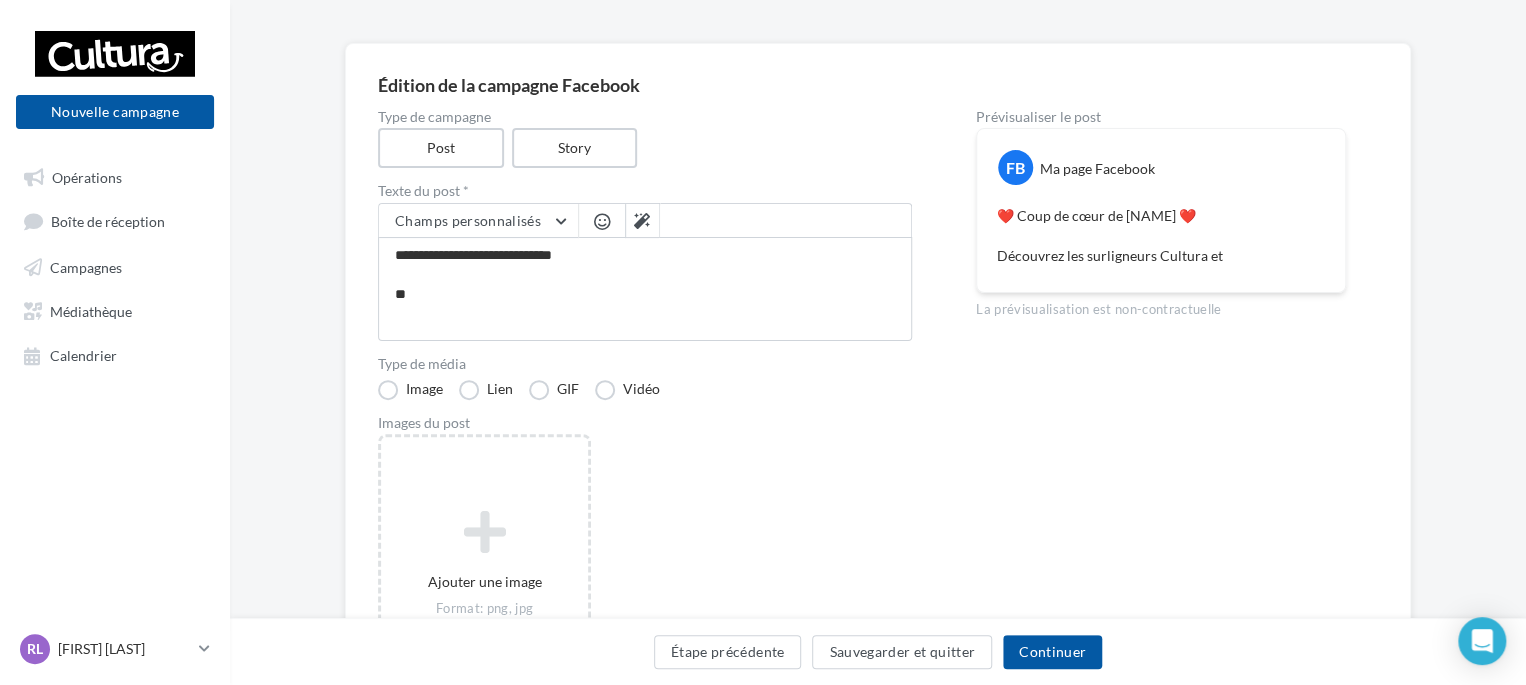 type on "**********" 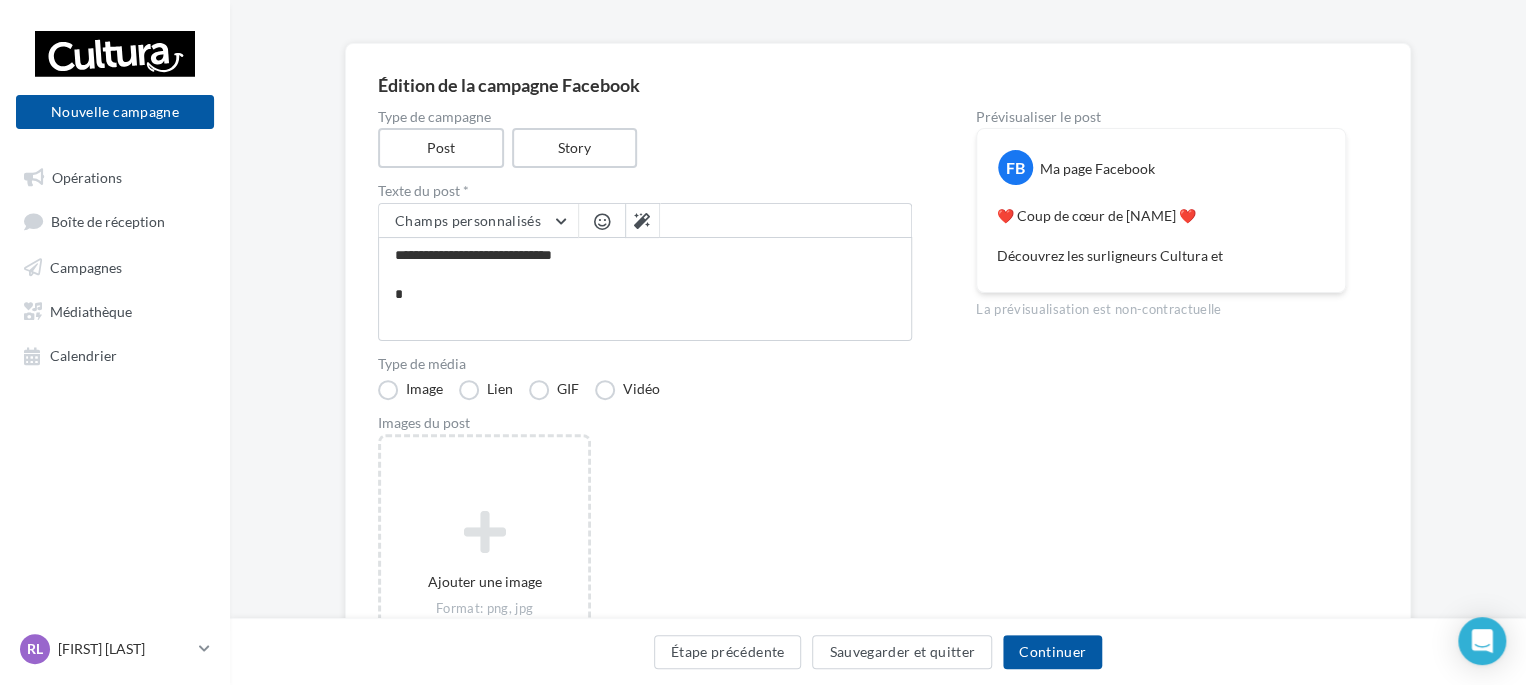 type on "**********" 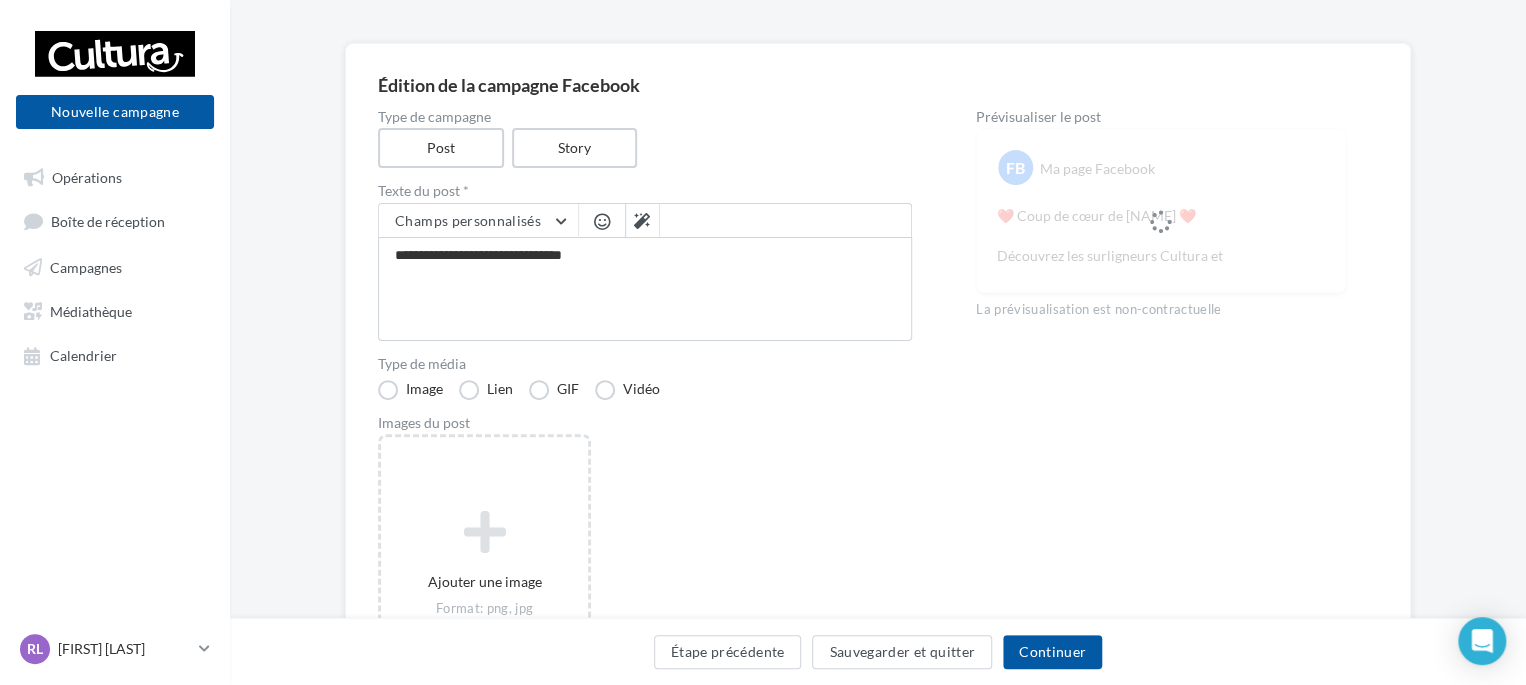 type on "**********" 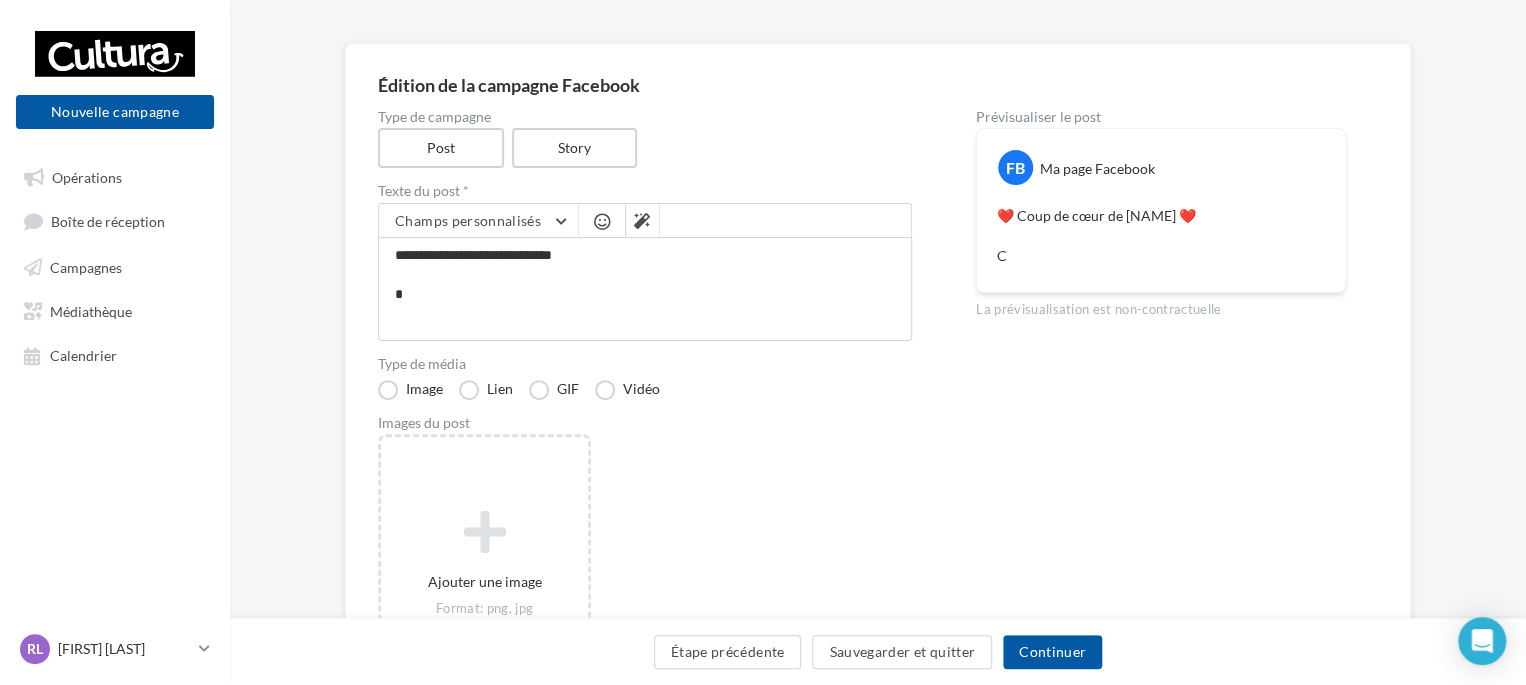 type on "**********" 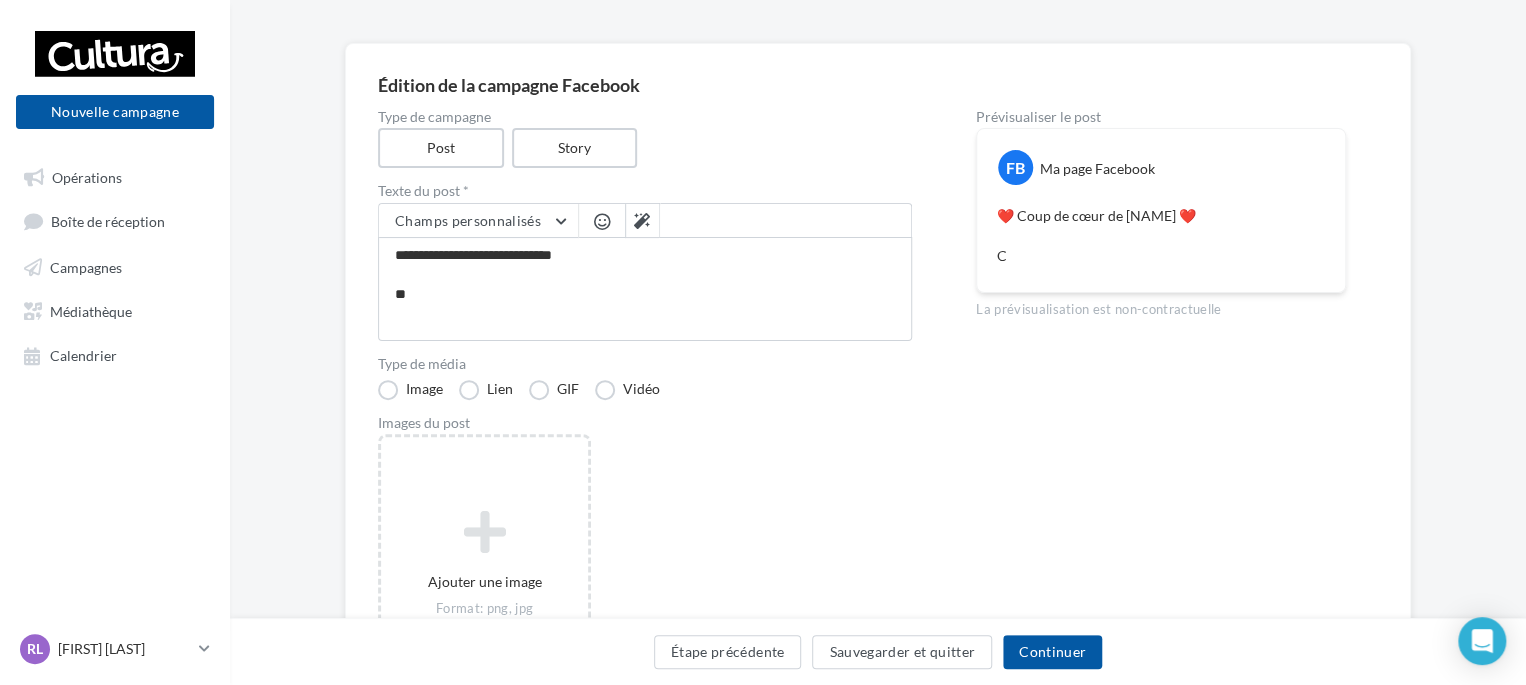 type on "**********" 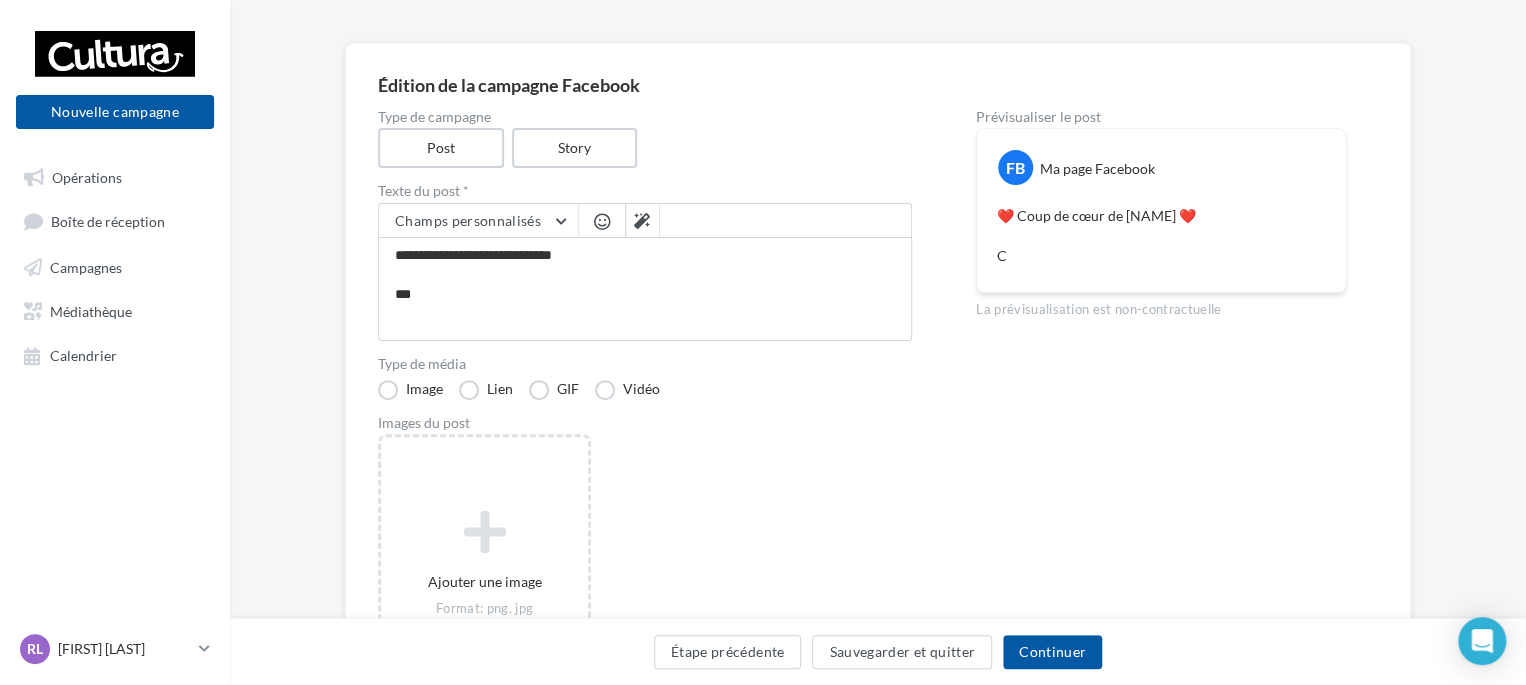 type on "**********" 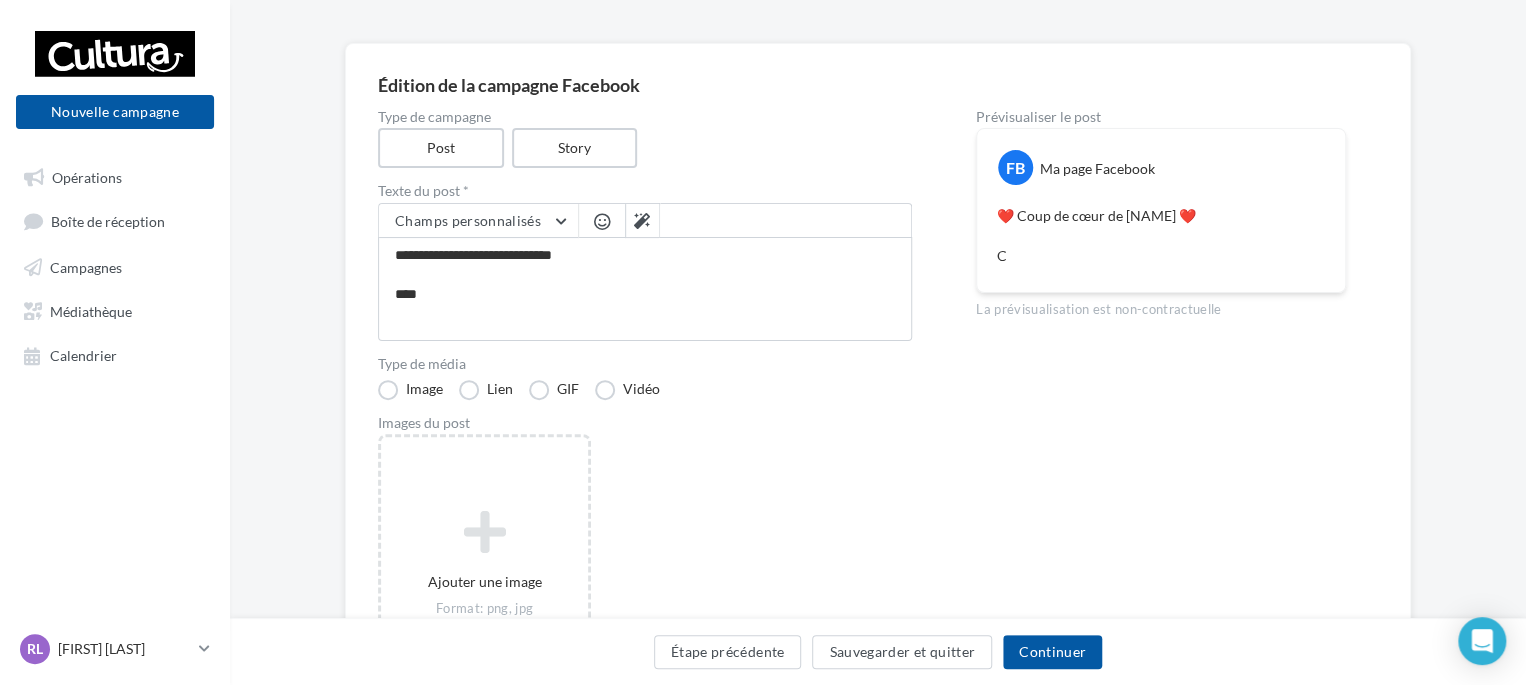 type on "**********" 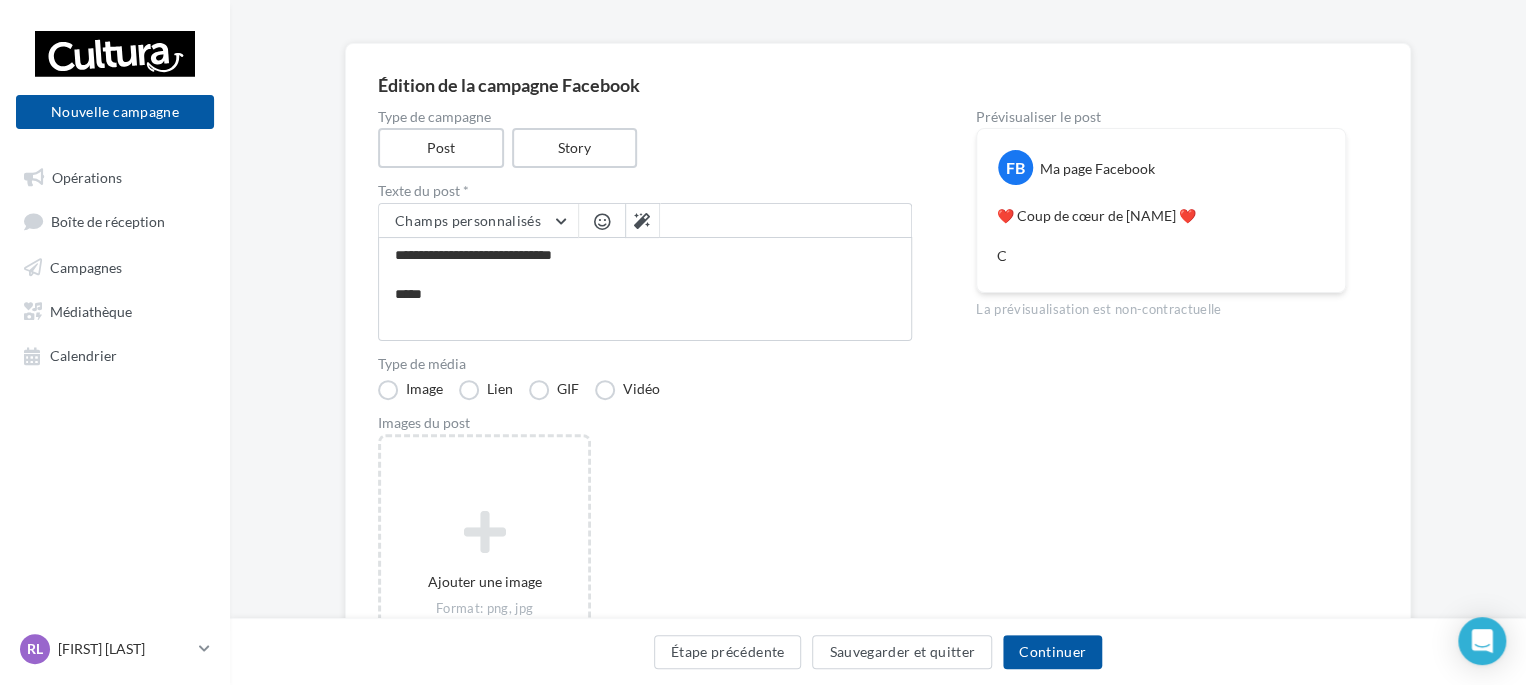 type on "**********" 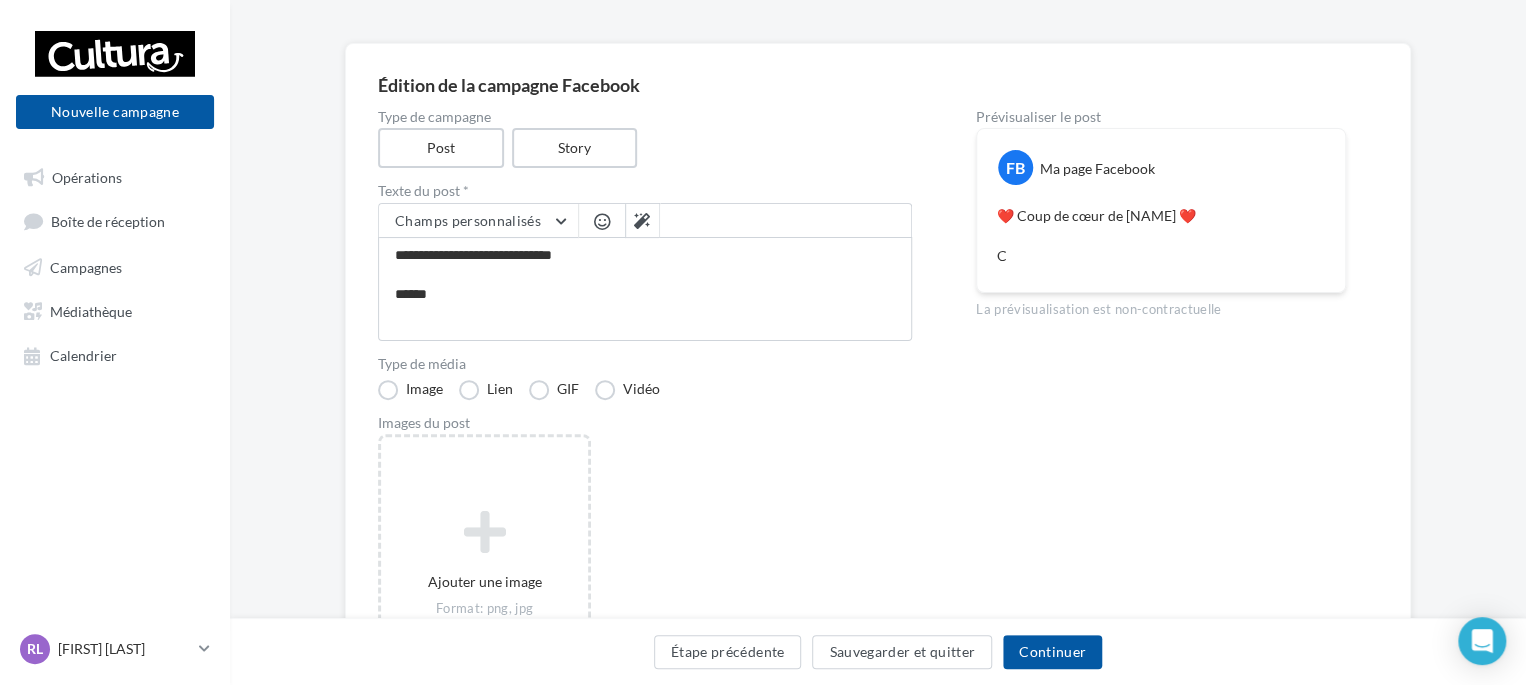type on "**********" 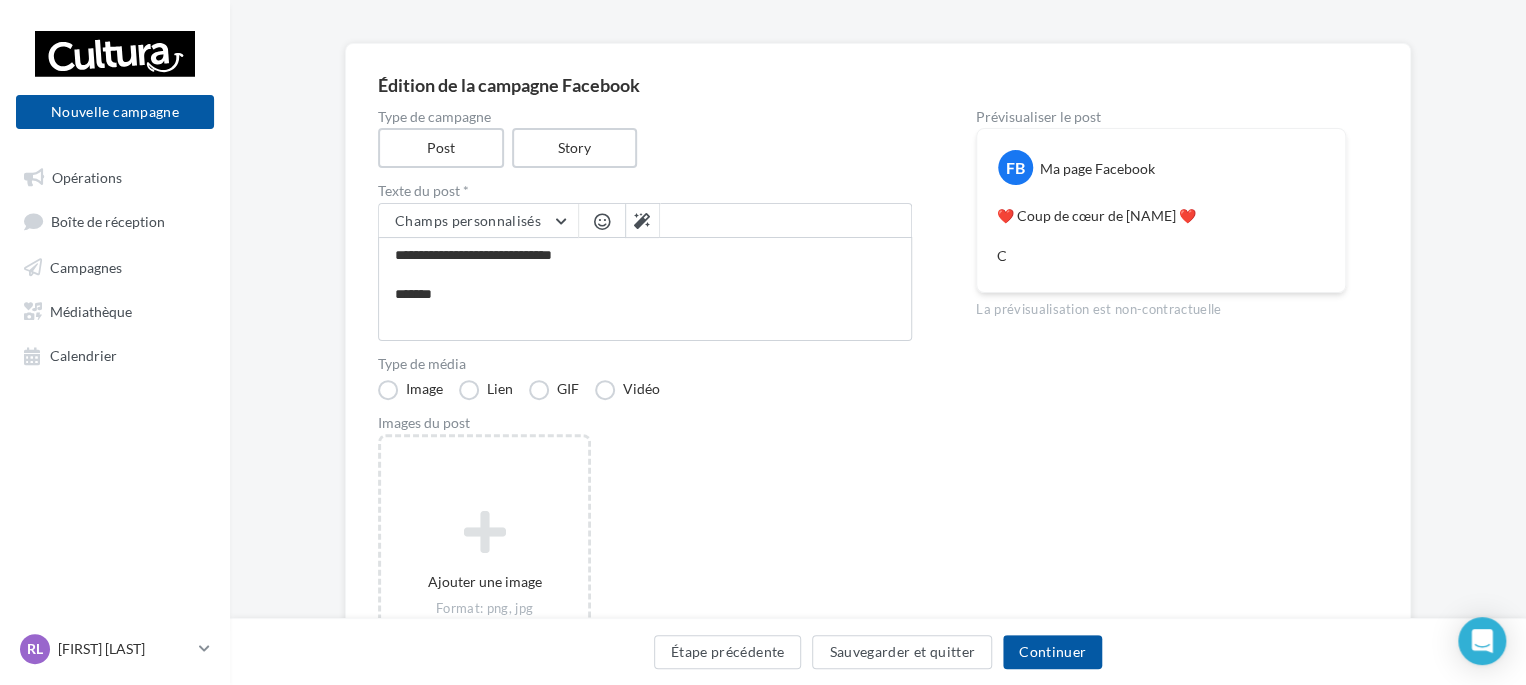 type on "**********" 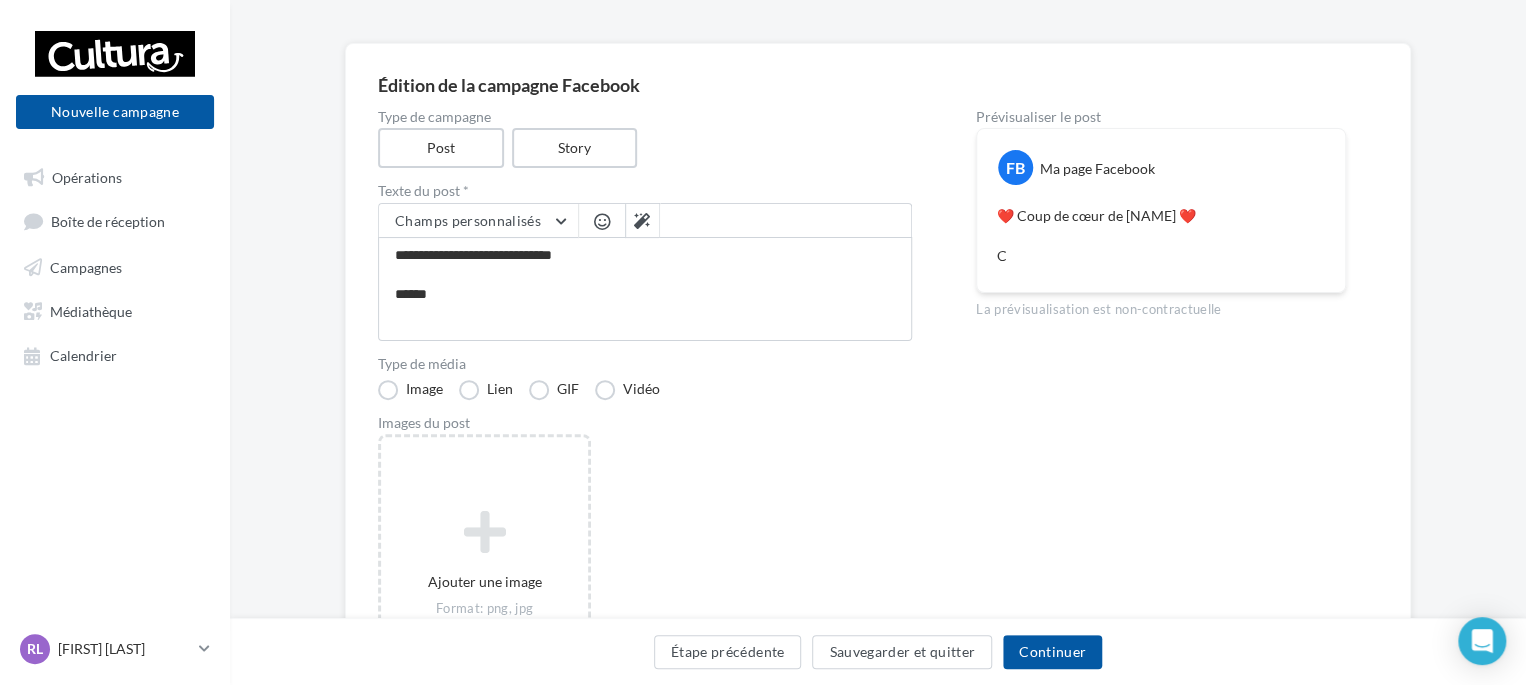 type on "**********" 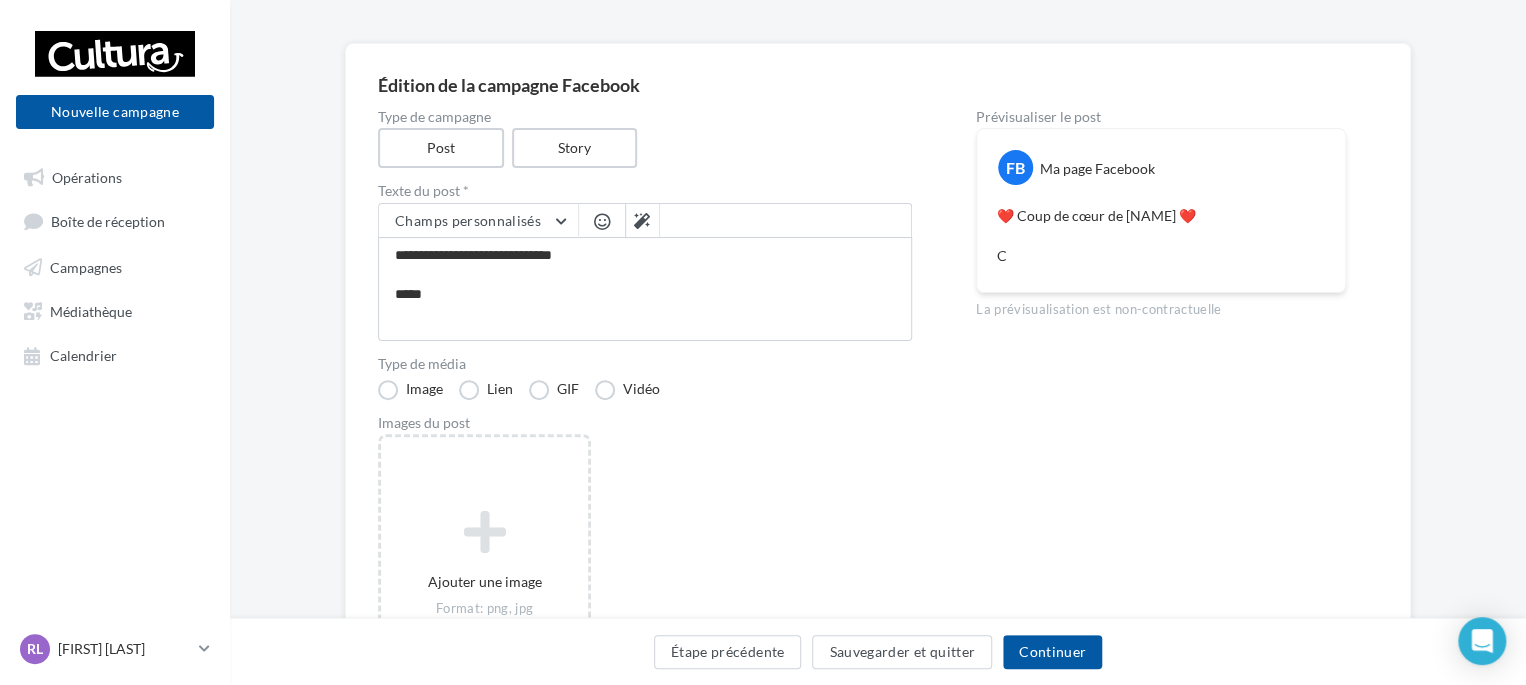 type on "**********" 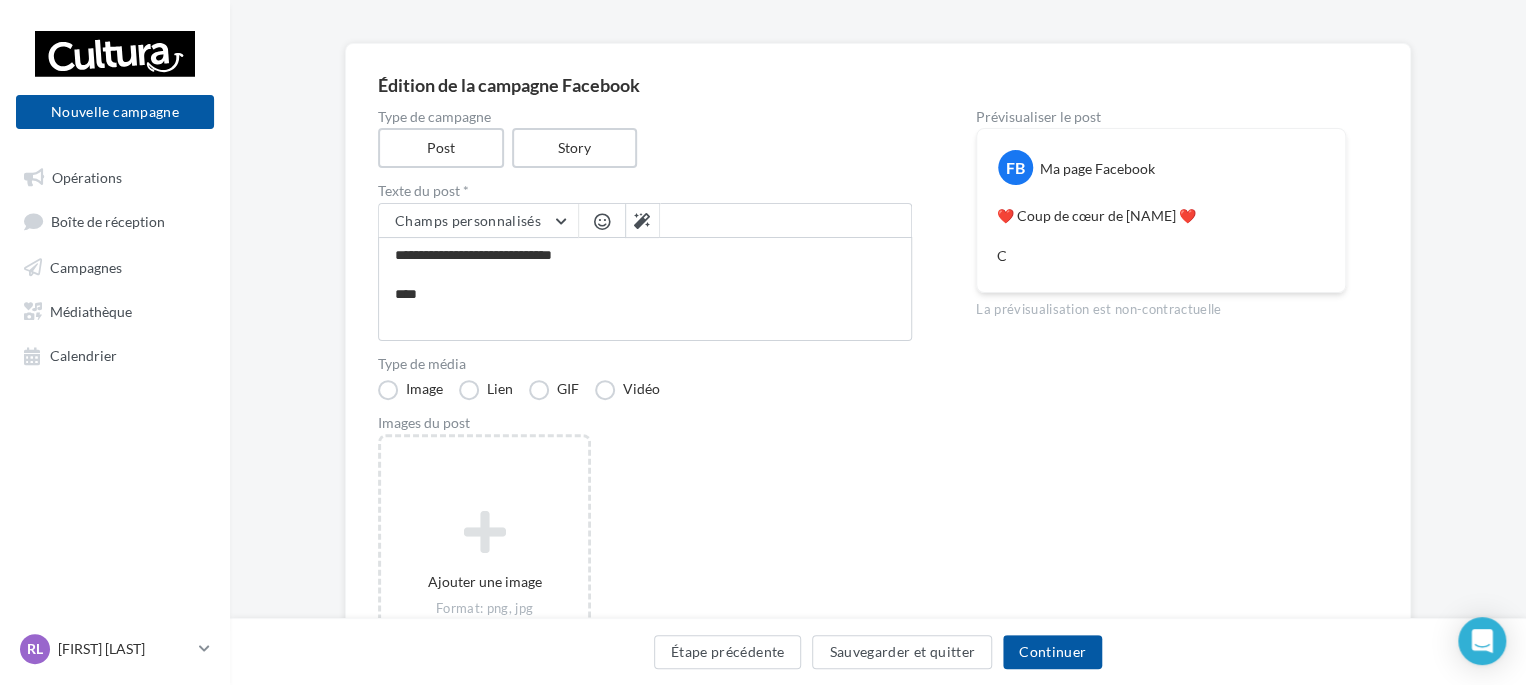 type on "**********" 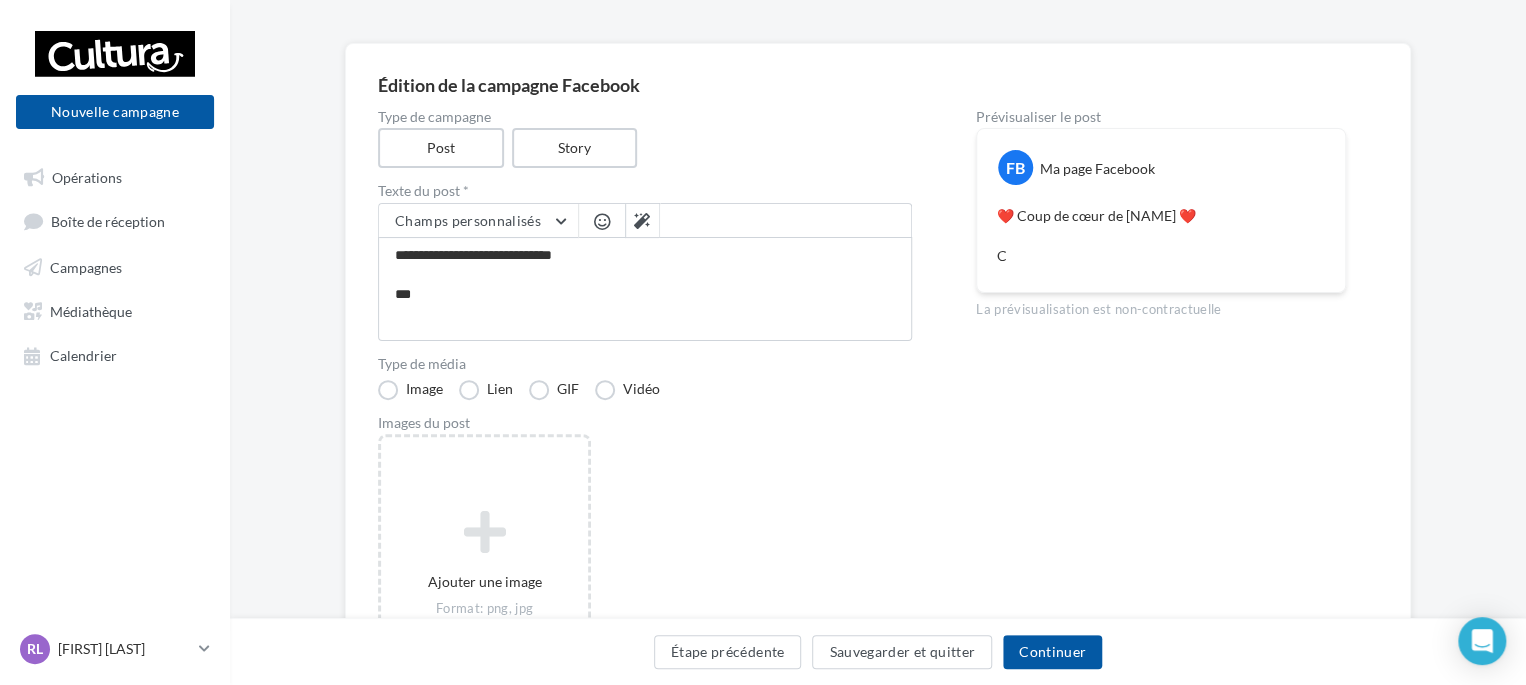 type on "**********" 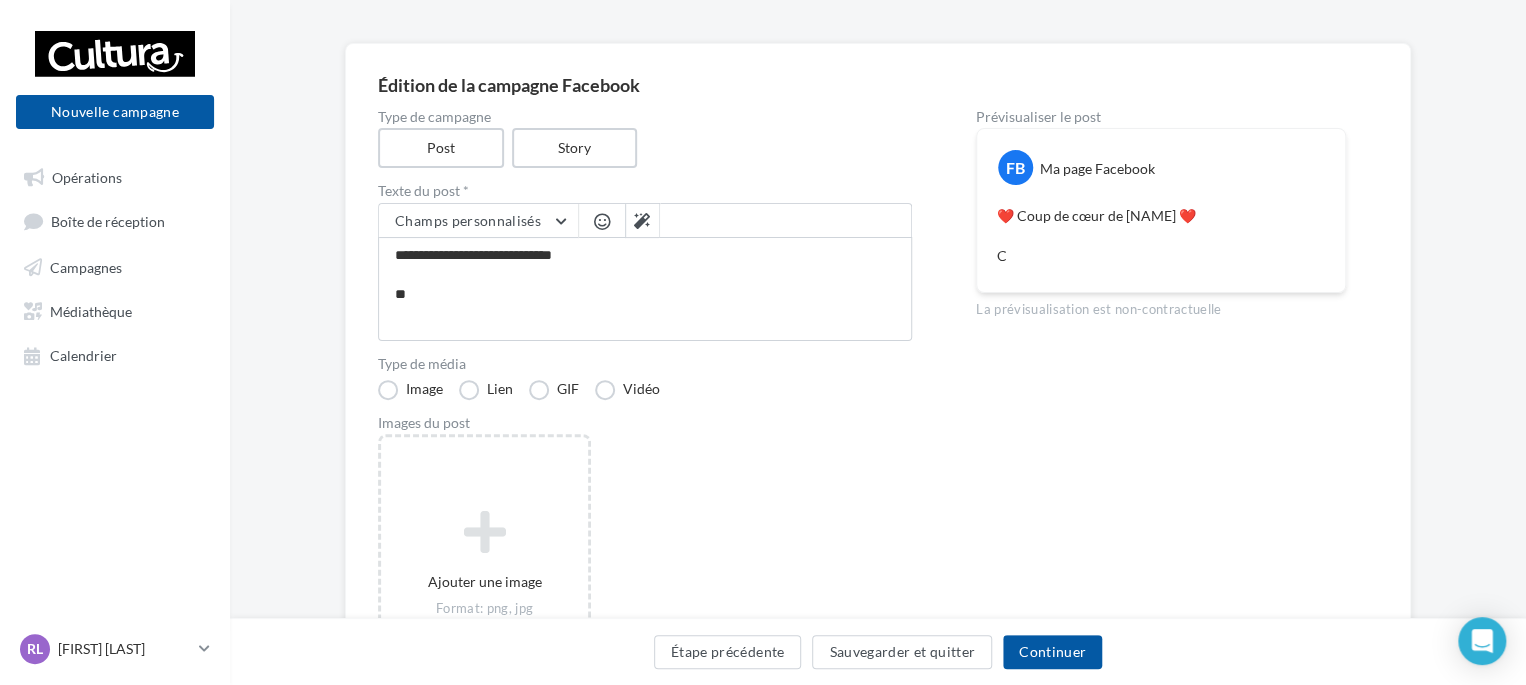 type on "**********" 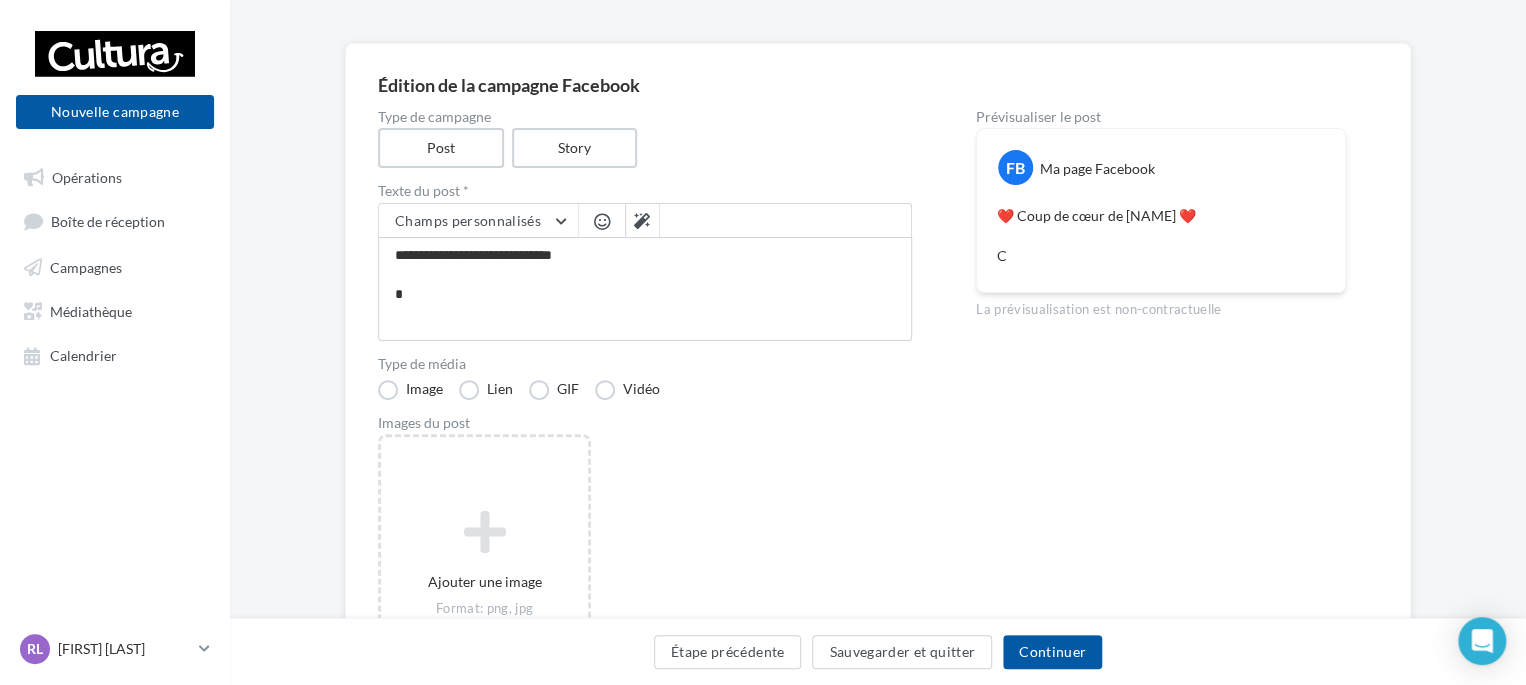 type on "**********" 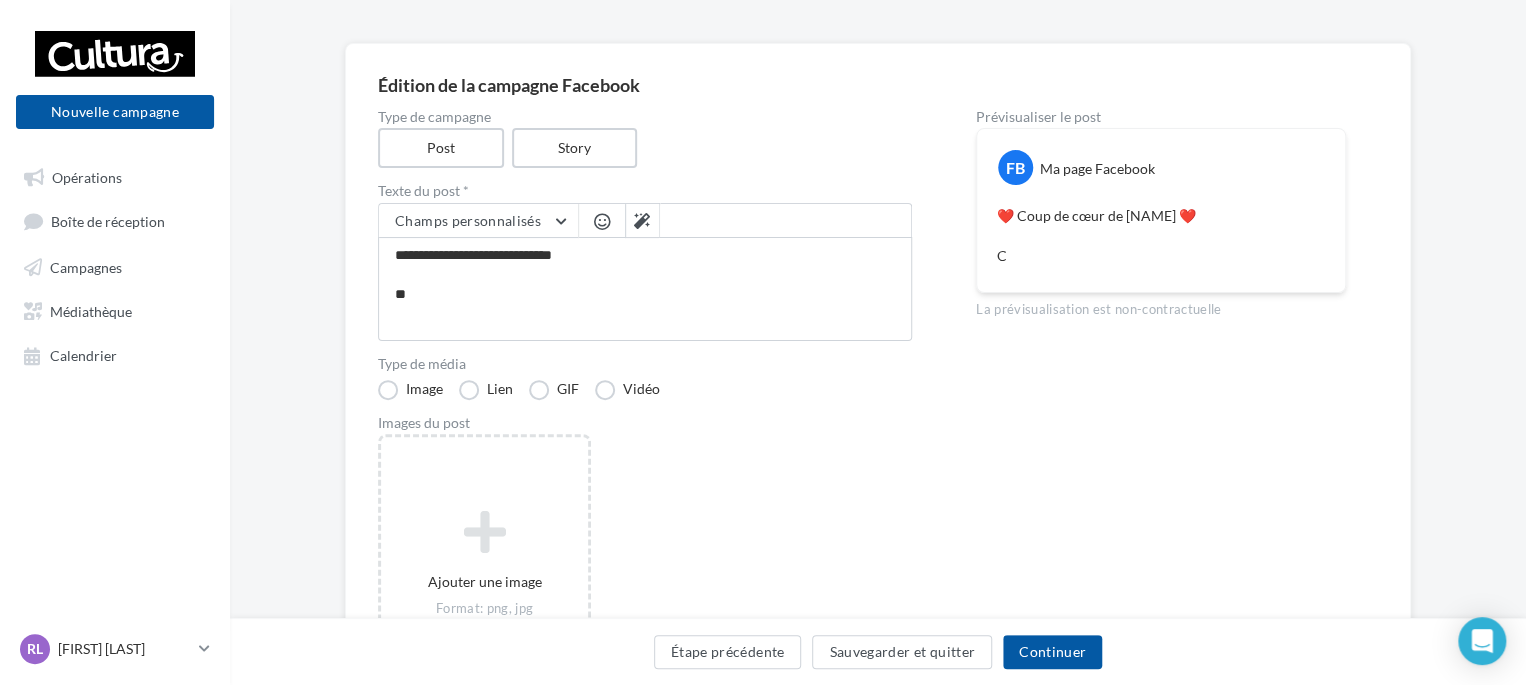 type on "**********" 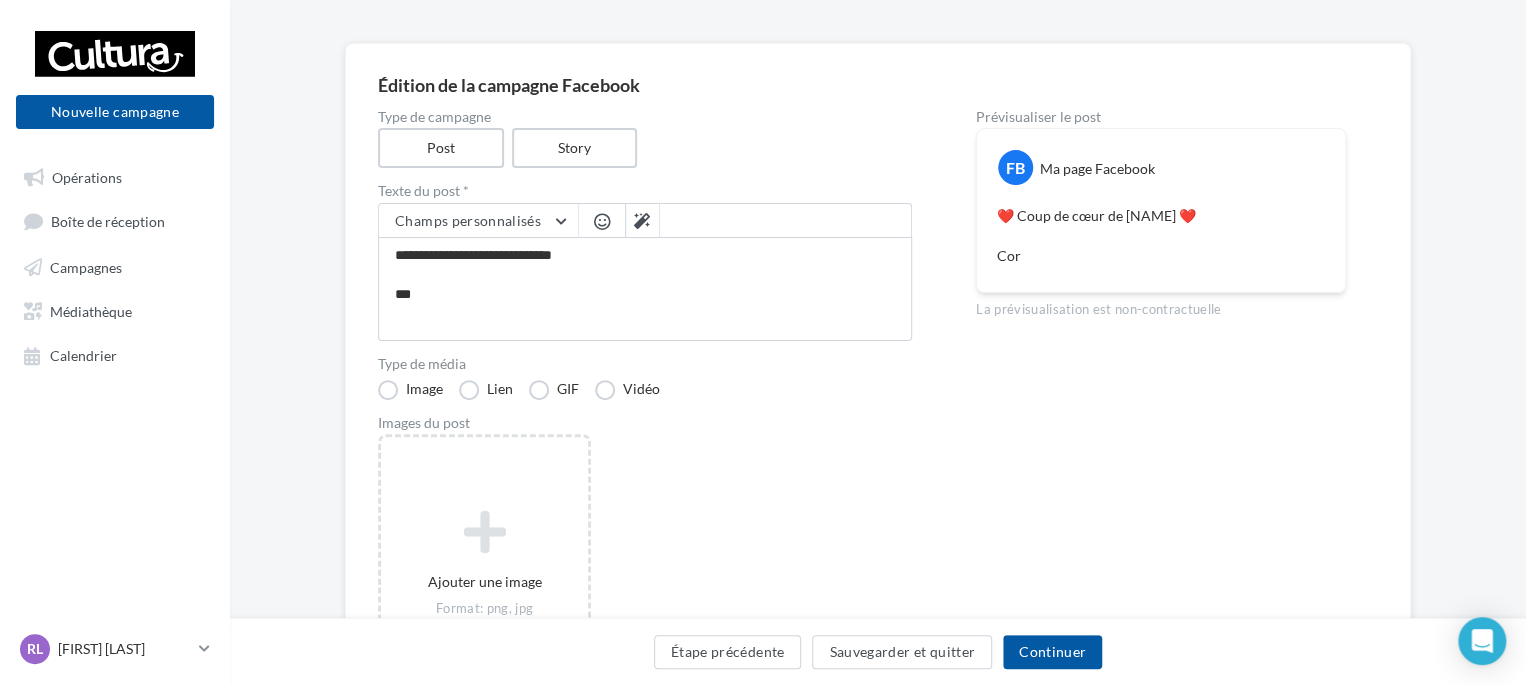 type on "**********" 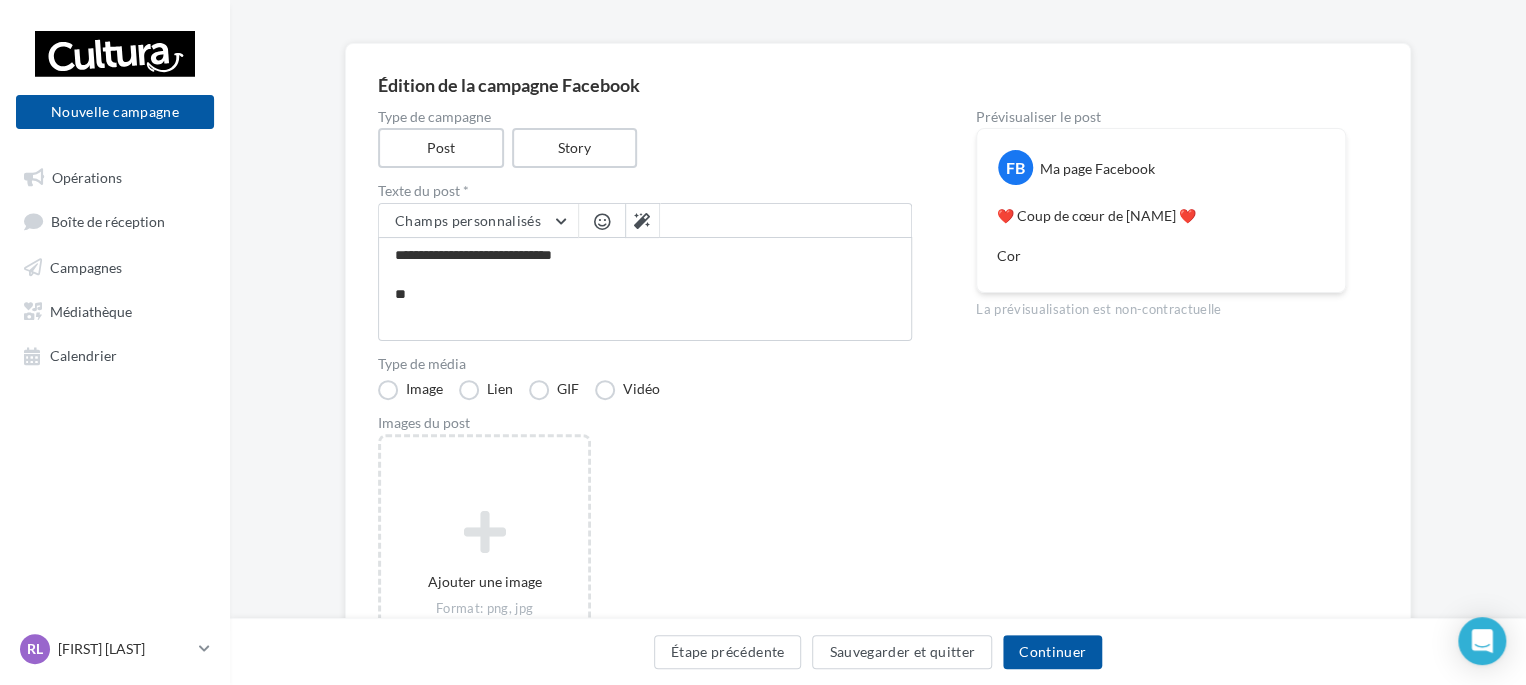 type on "**********" 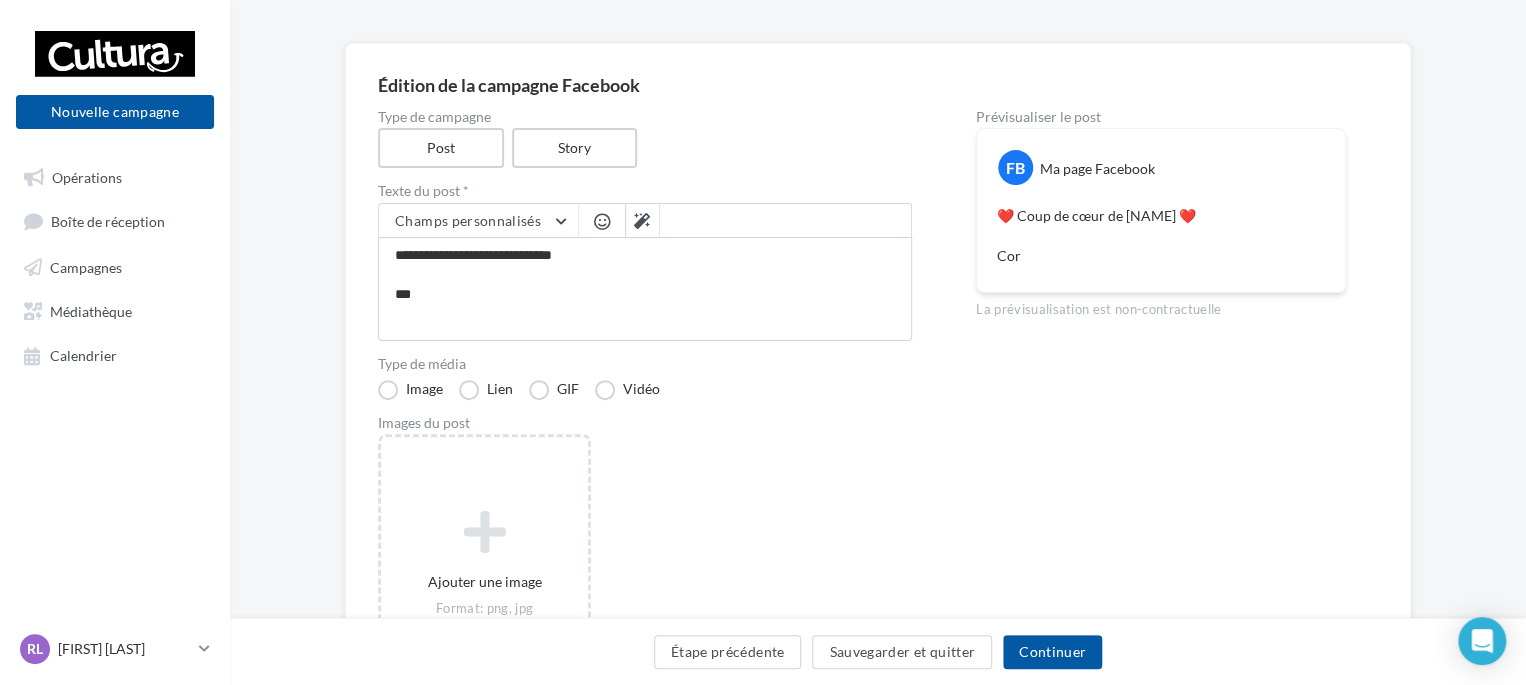 type on "**********" 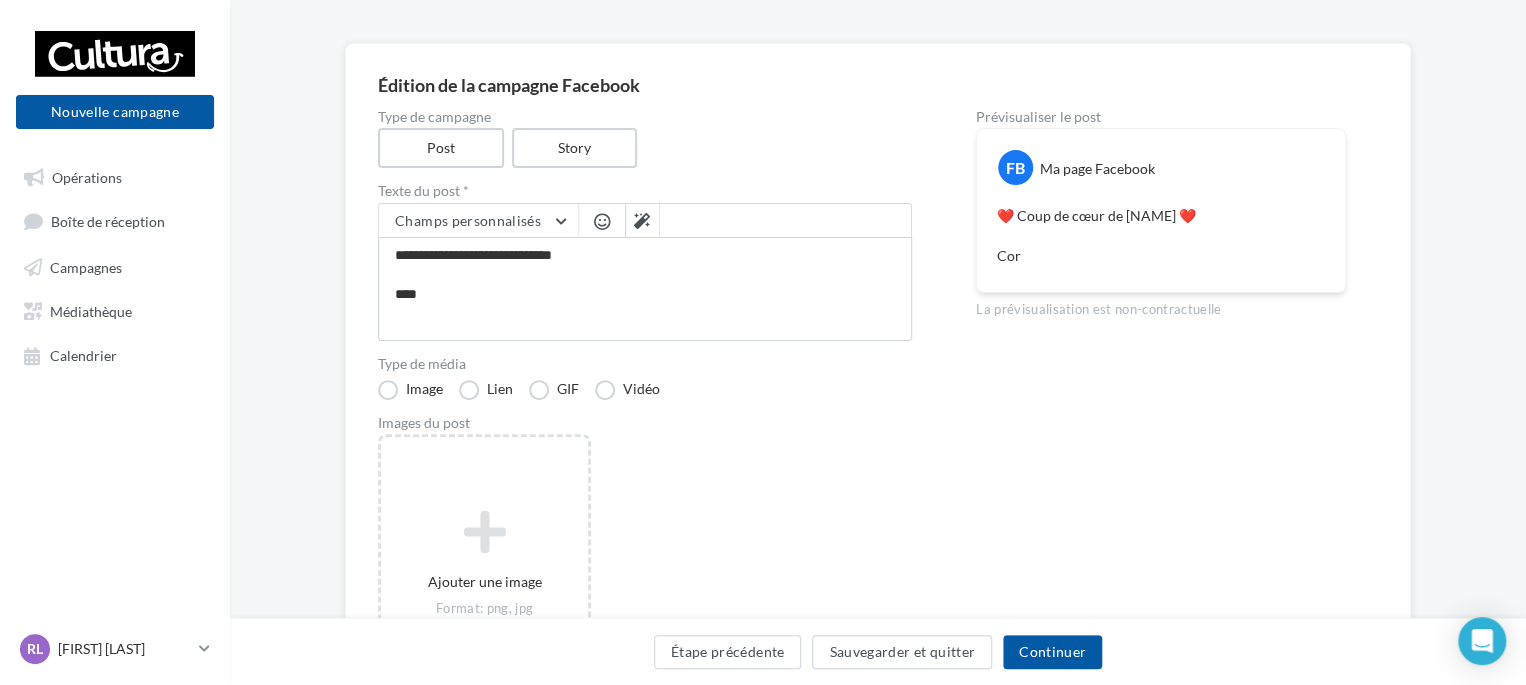 type on "**********" 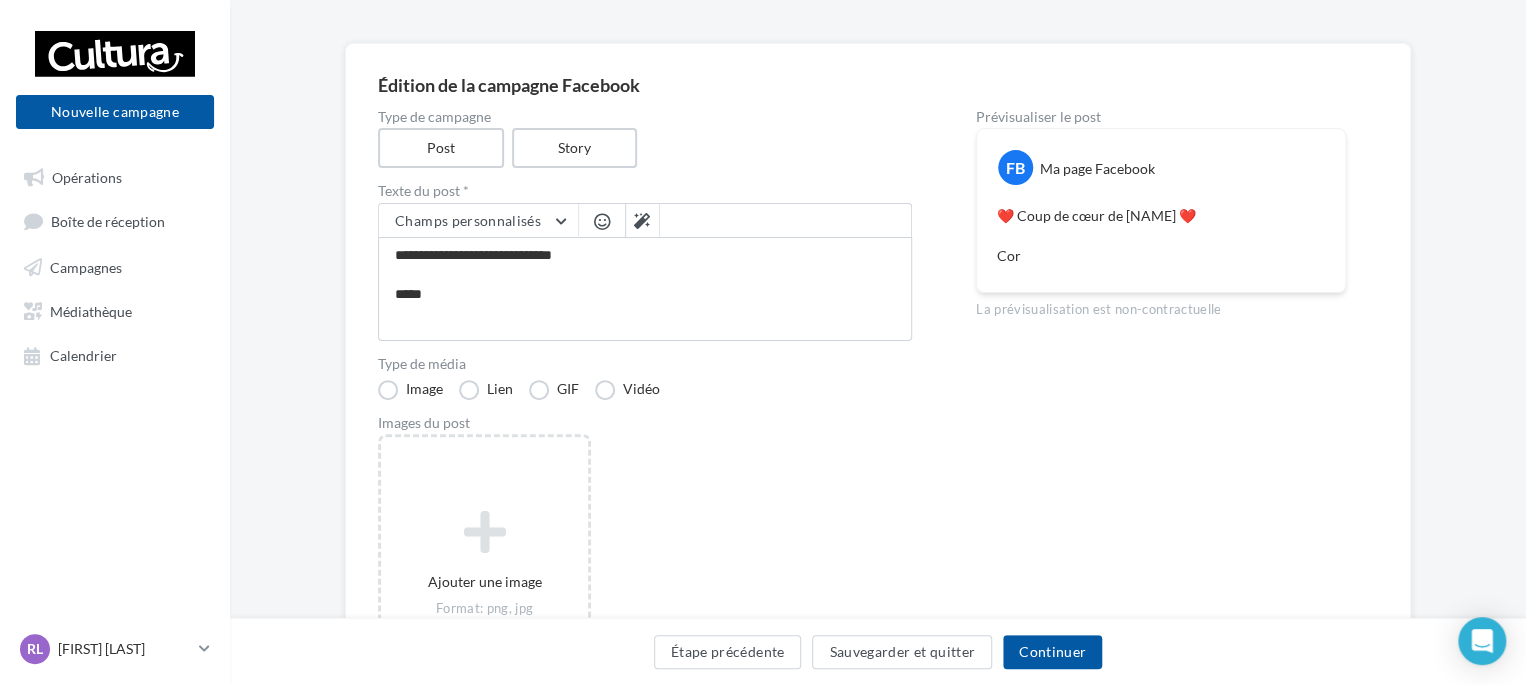 type on "**********" 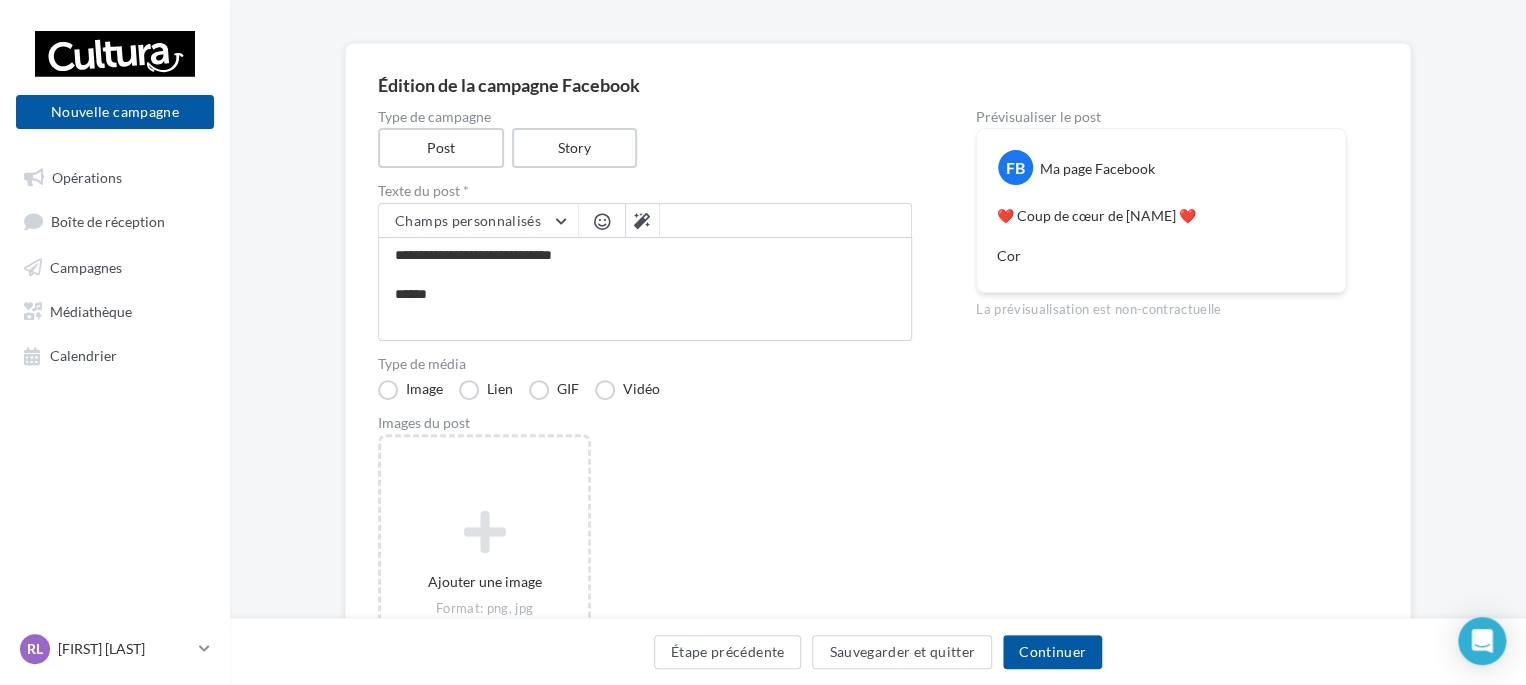 type on "**********" 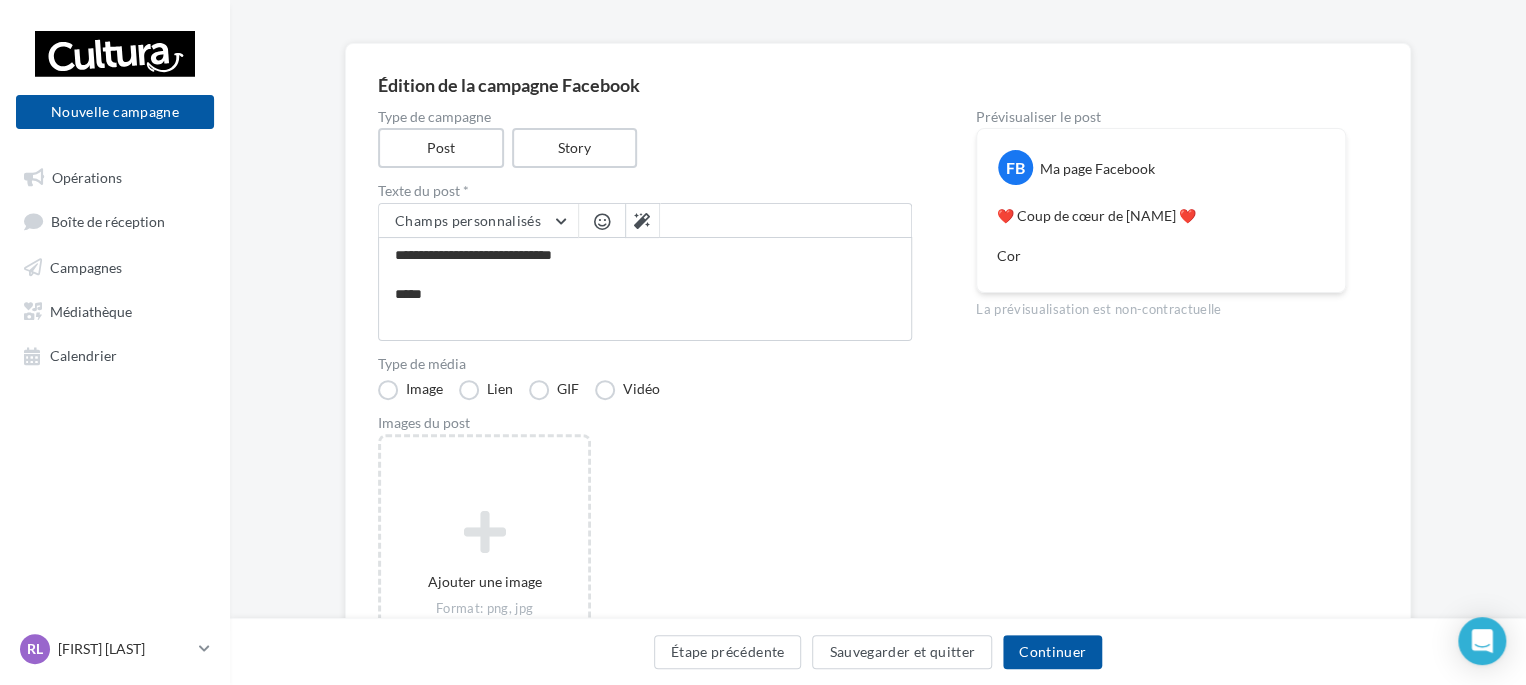 type on "**********" 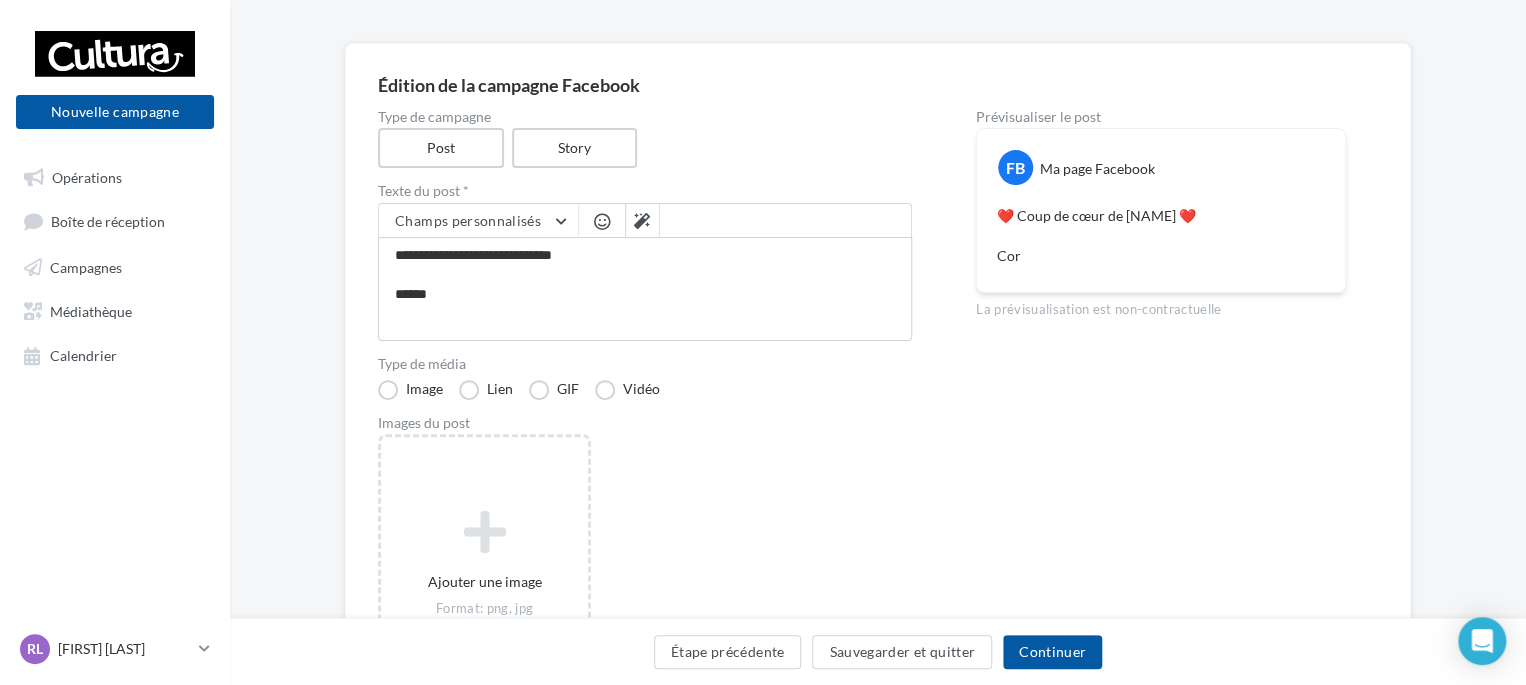 type on "**********" 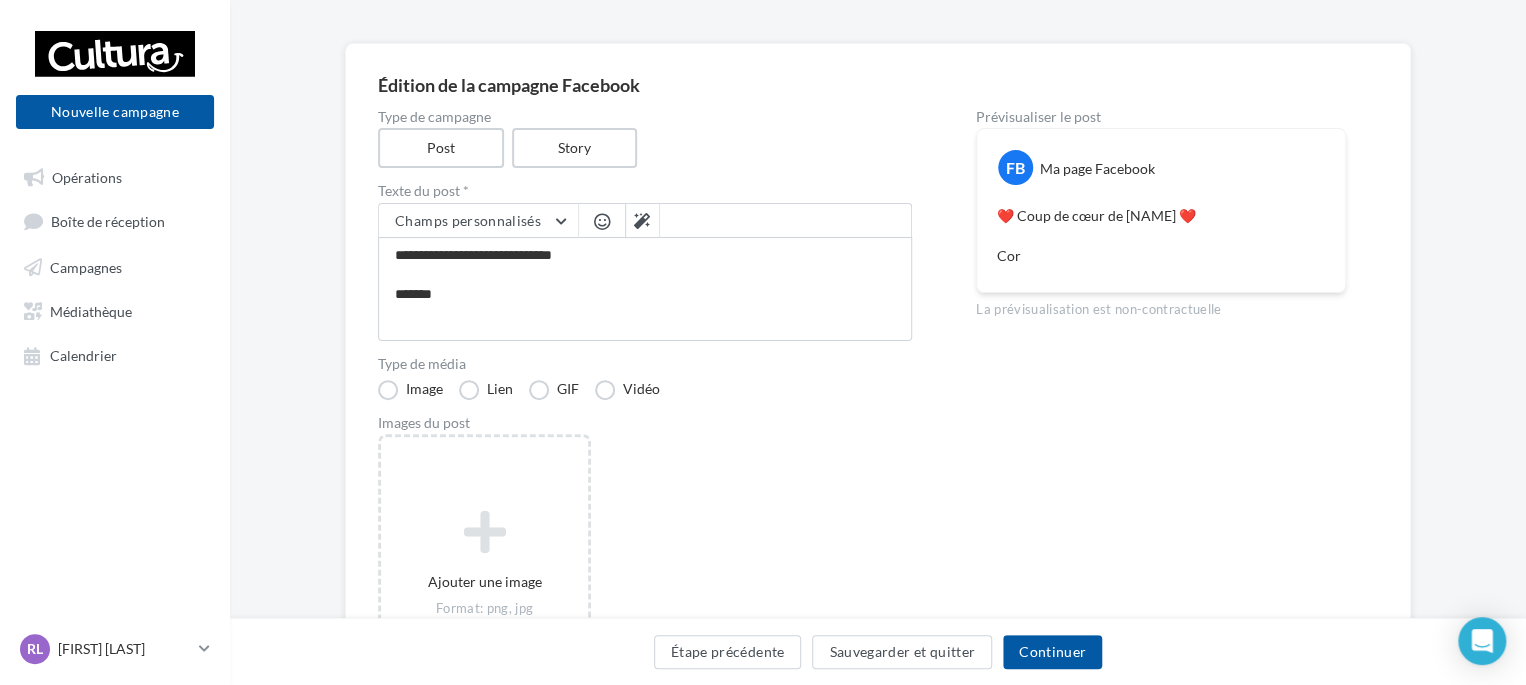 type on "**********" 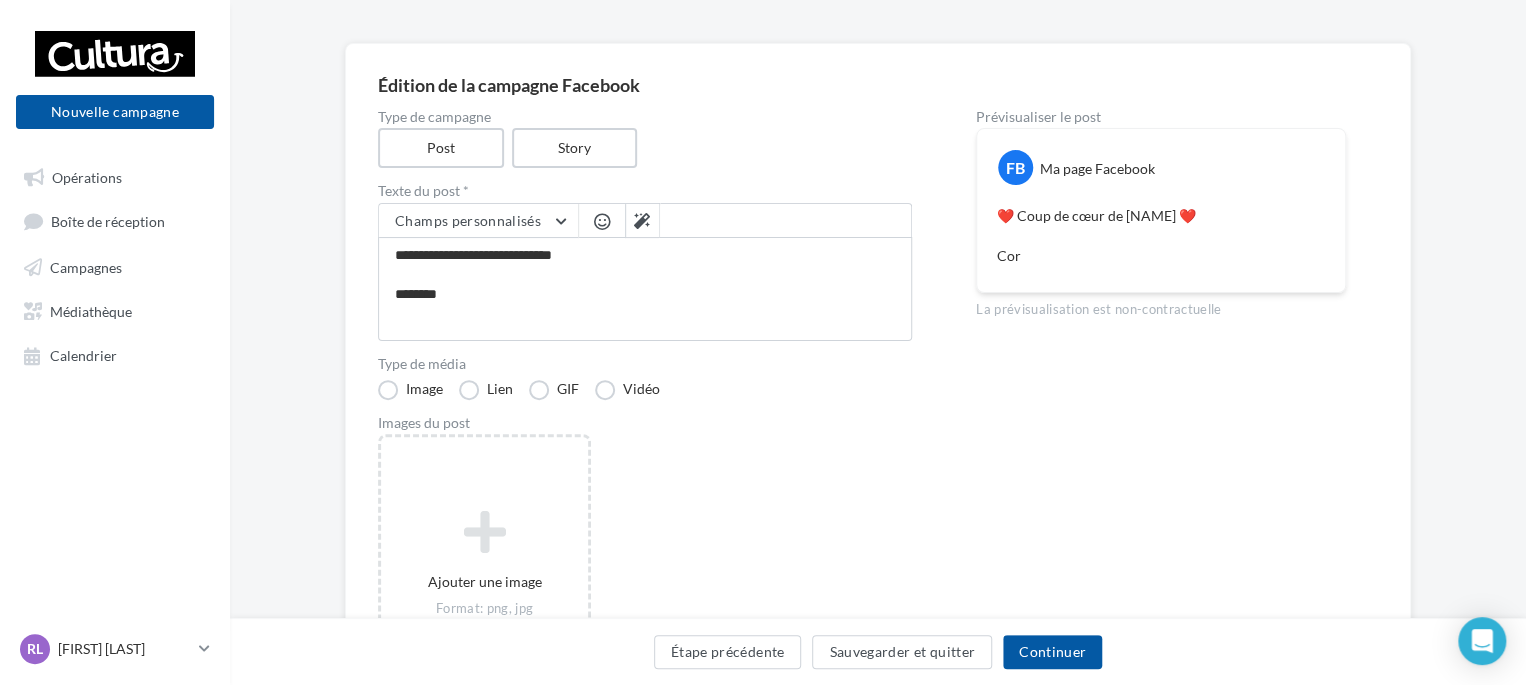 type on "**********" 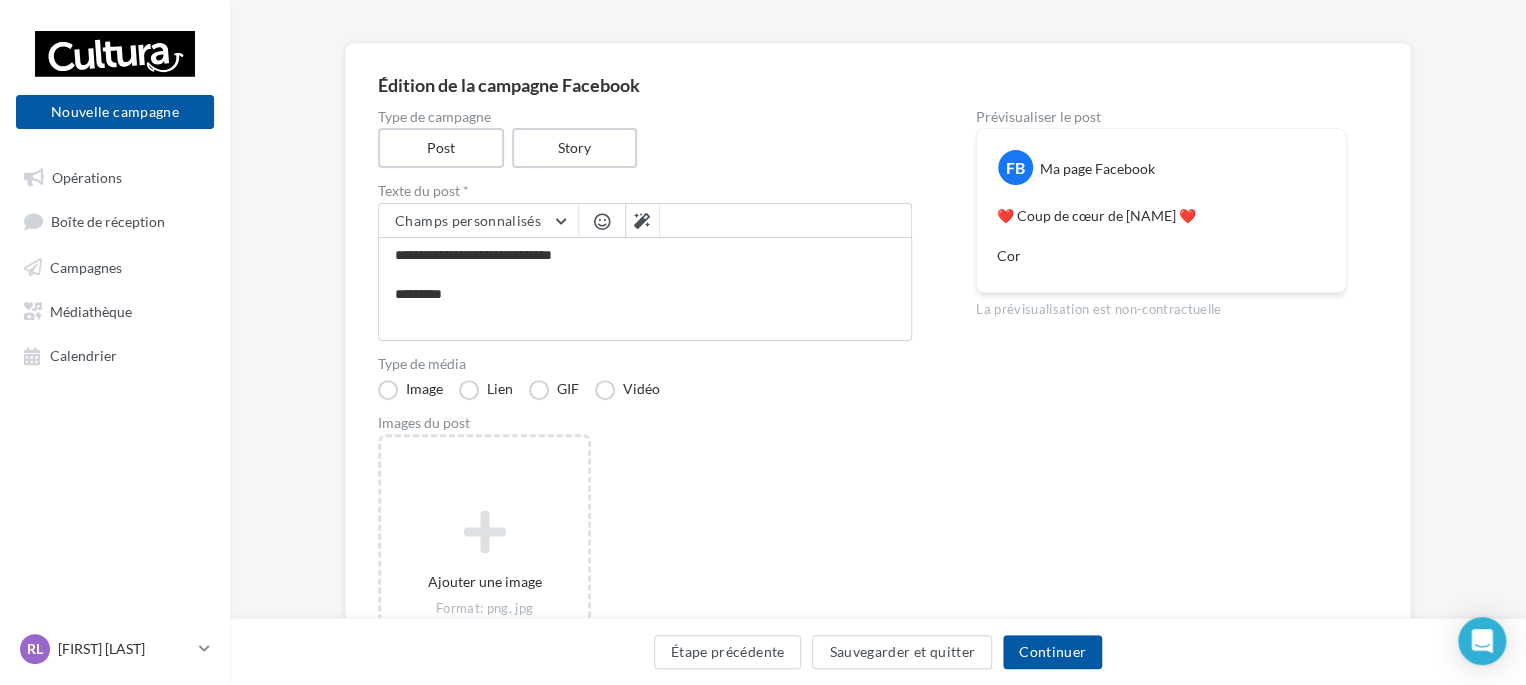 type on "**********" 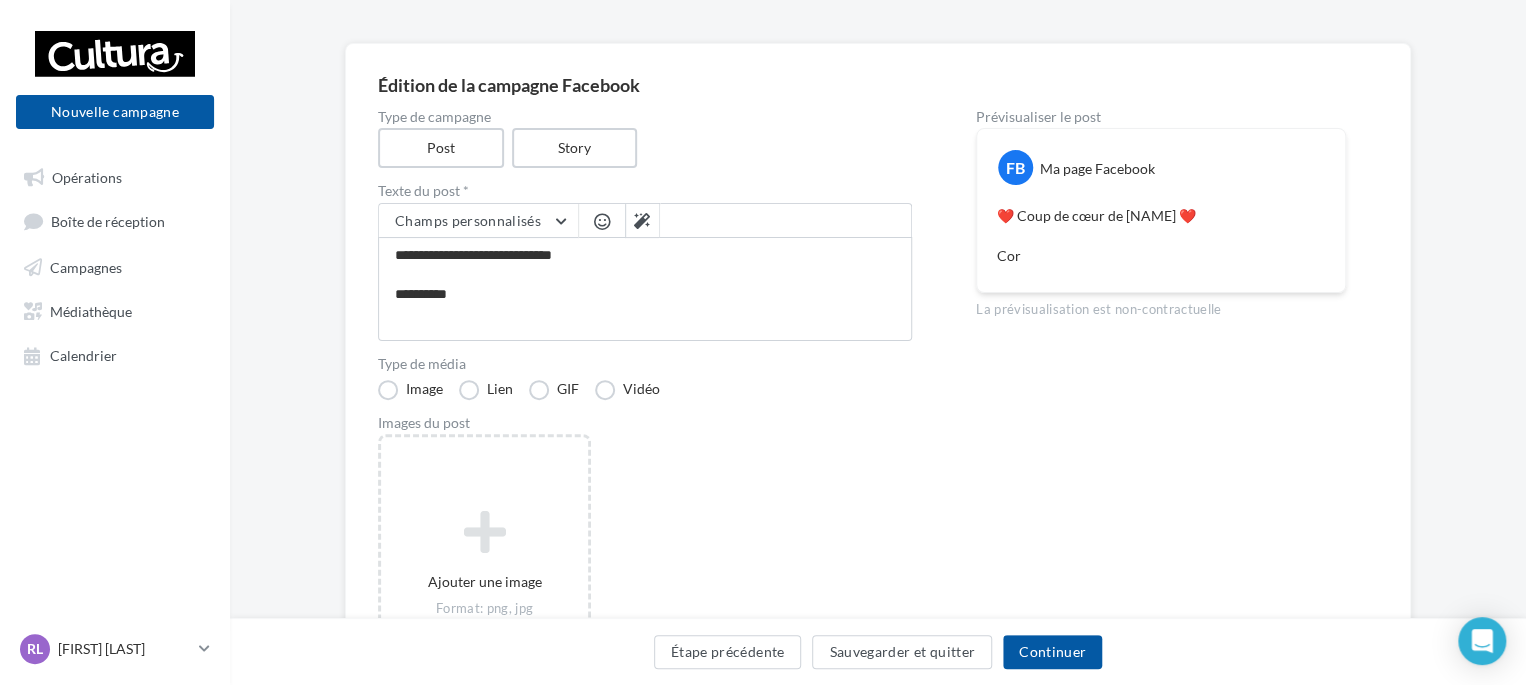 type on "**********" 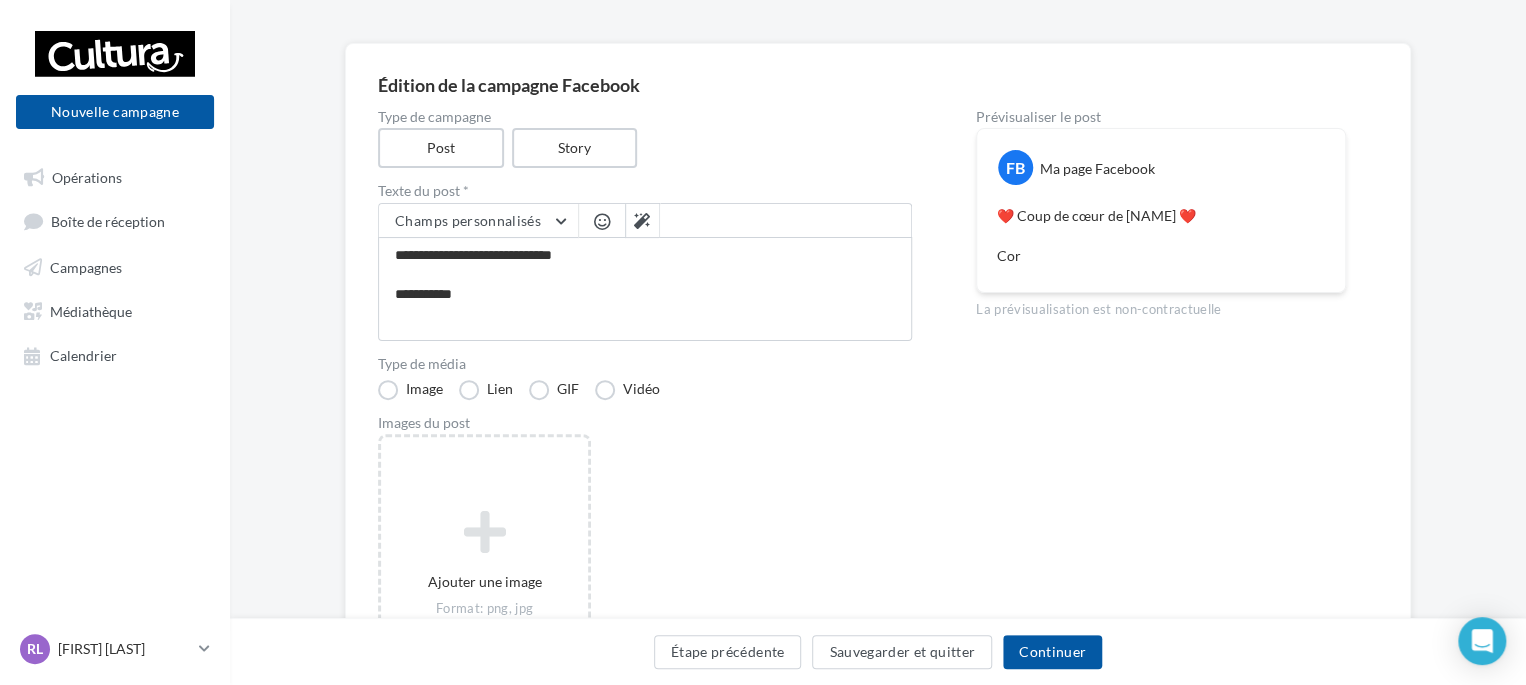 type on "**********" 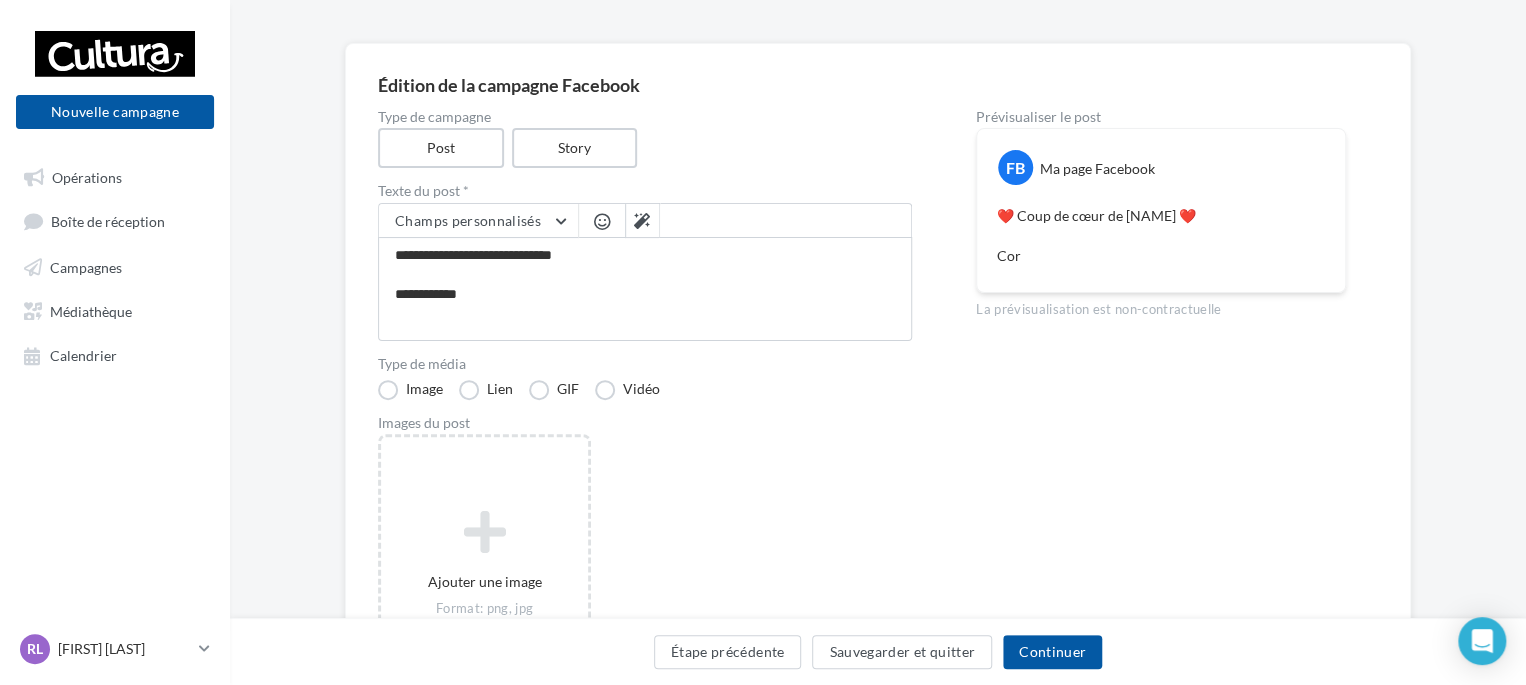 type 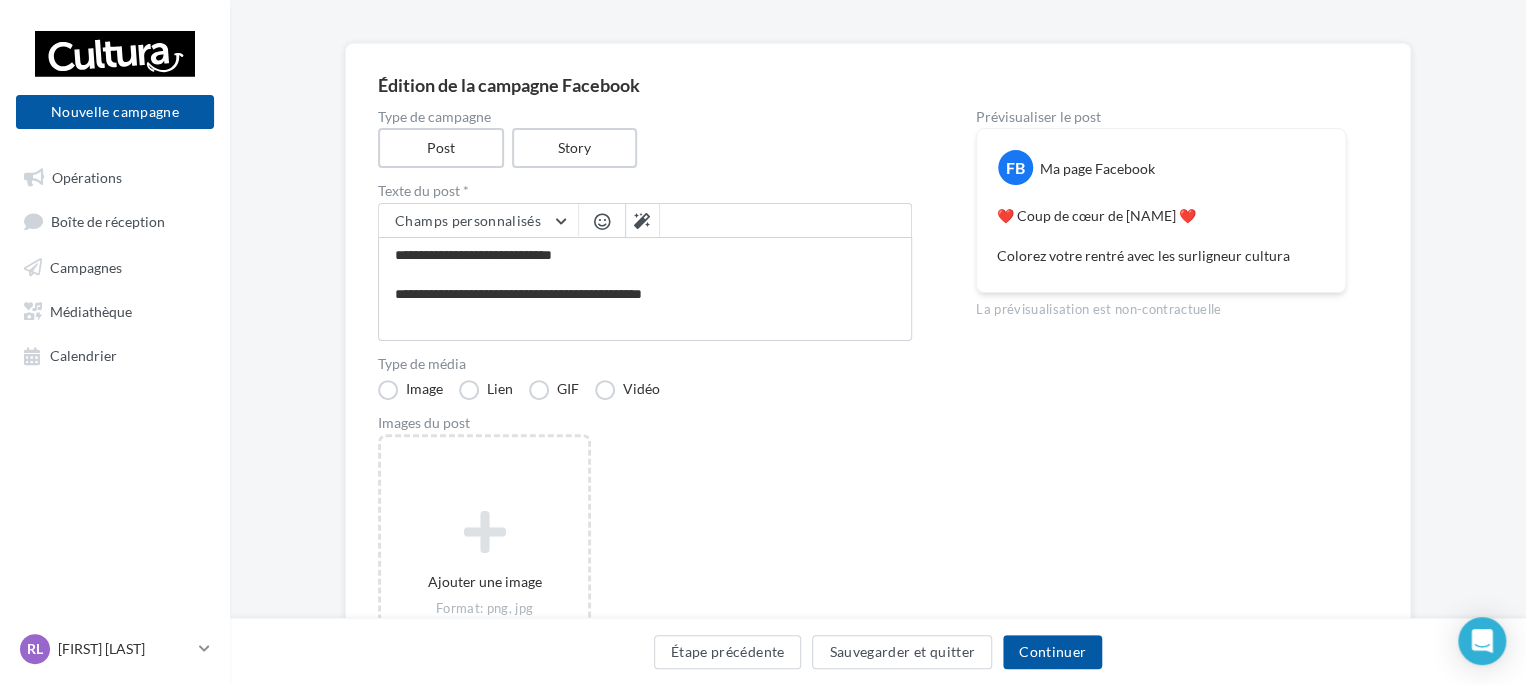 click on "**********" at bounding box center (645, 289) 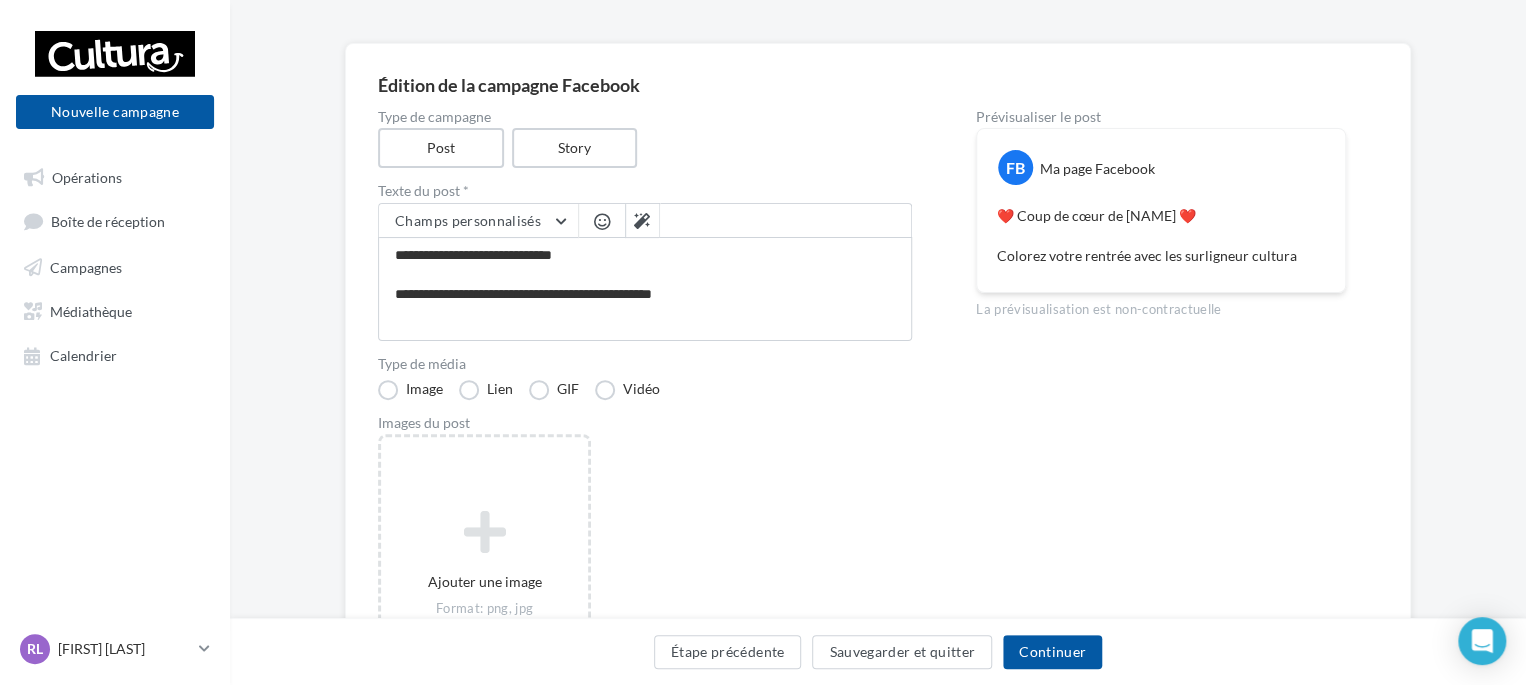 click on "**********" at bounding box center (645, 289) 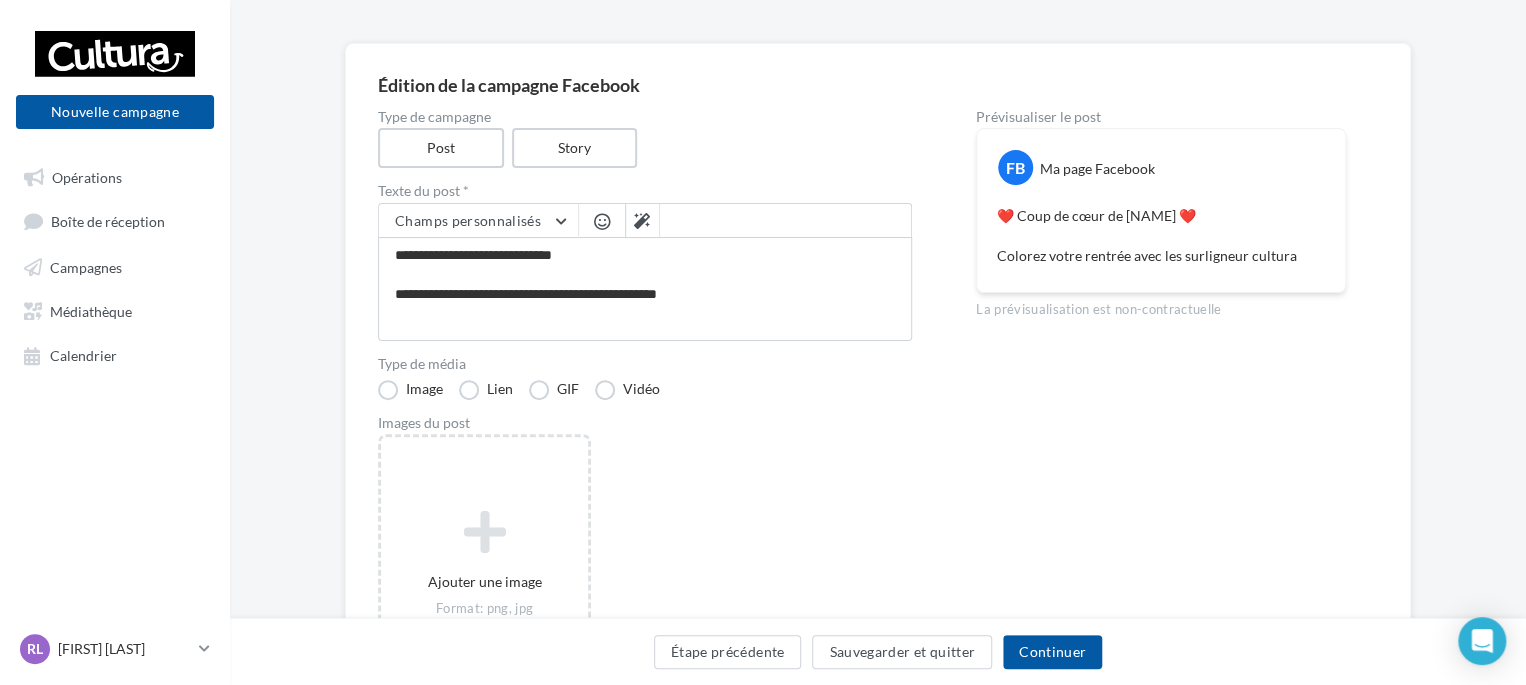 click on "**********" at bounding box center [645, 289] 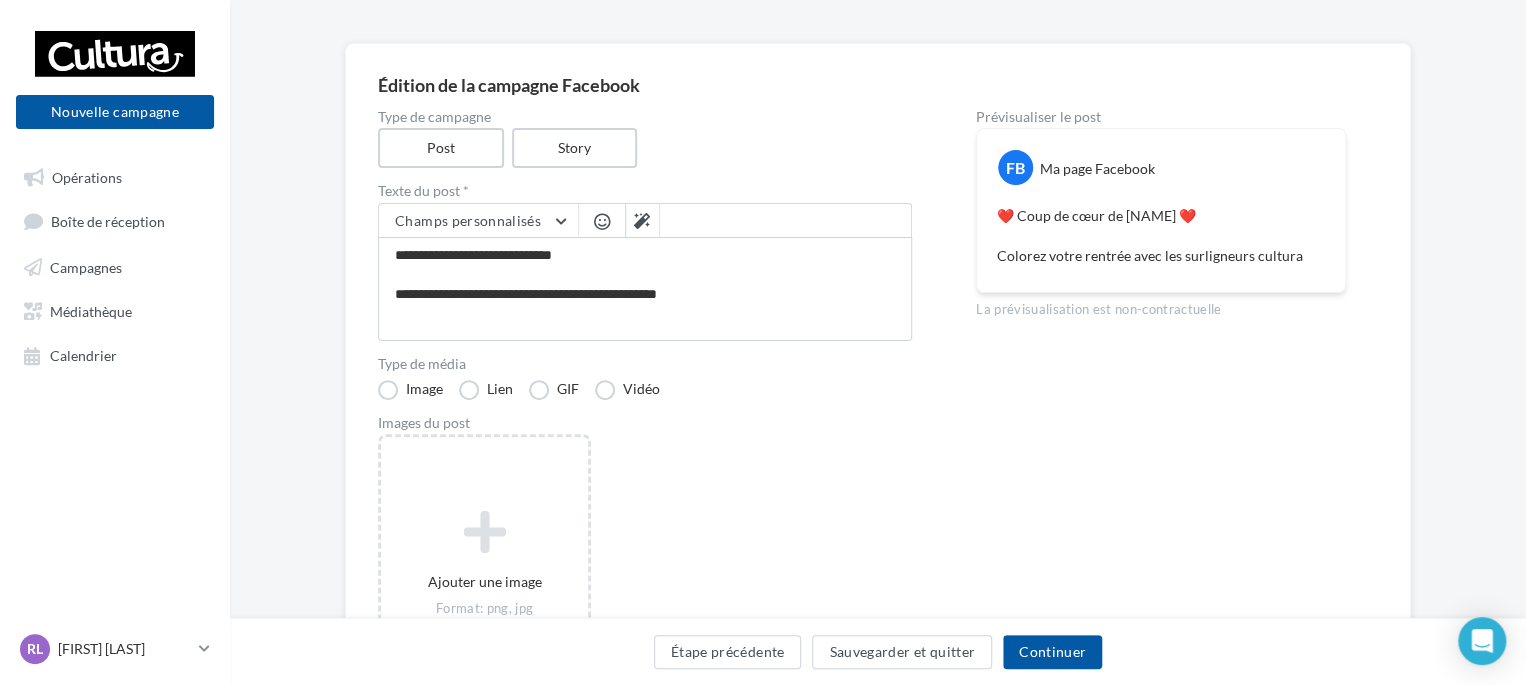 click on "**********" at bounding box center (645, 289) 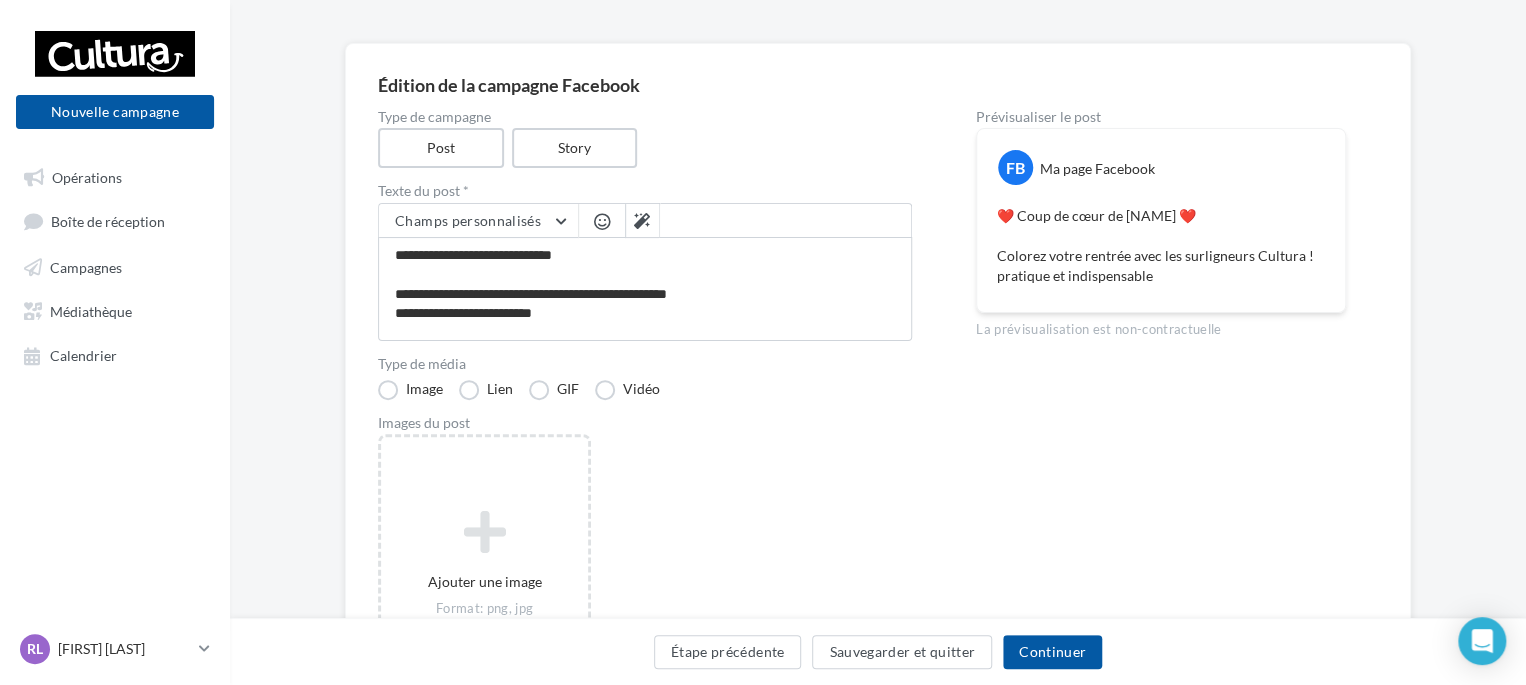 click on "**********" at bounding box center (645, 289) 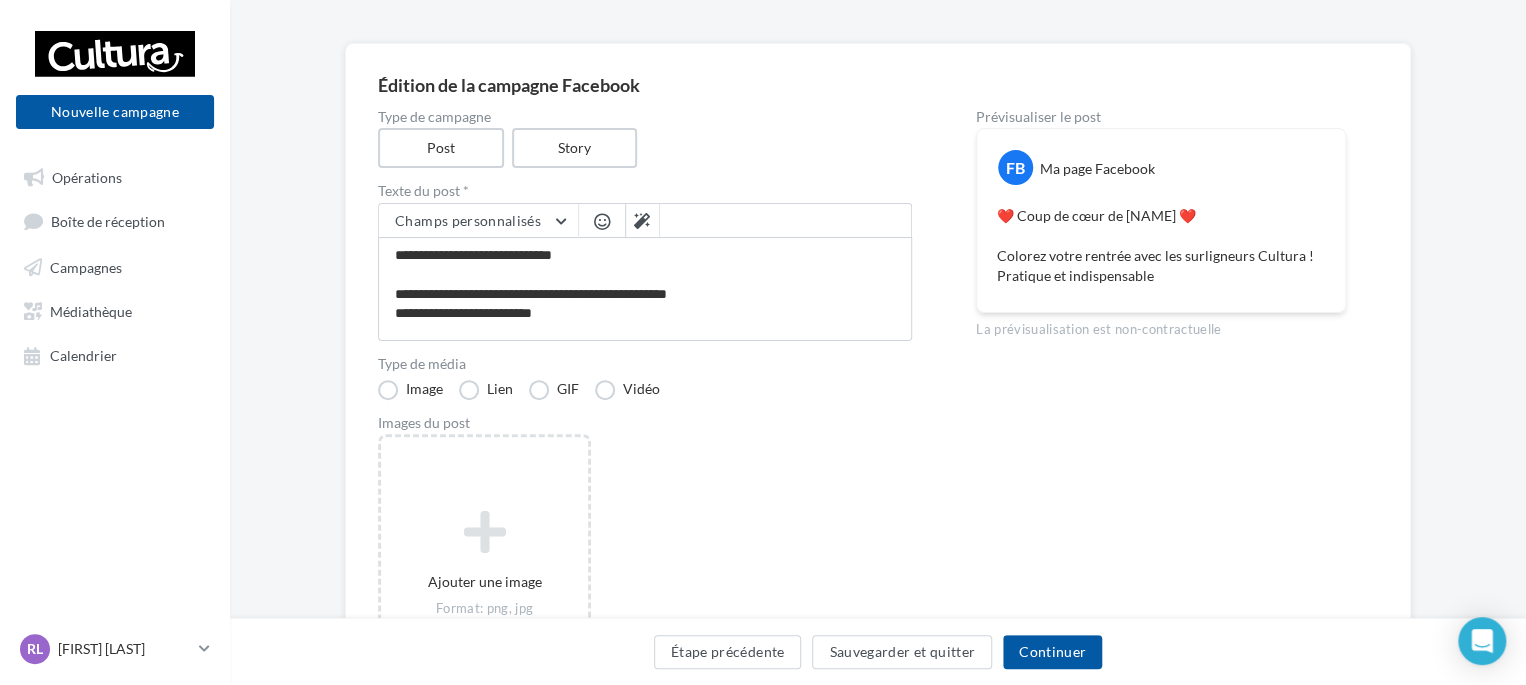 click on "**********" at bounding box center [645, 289] 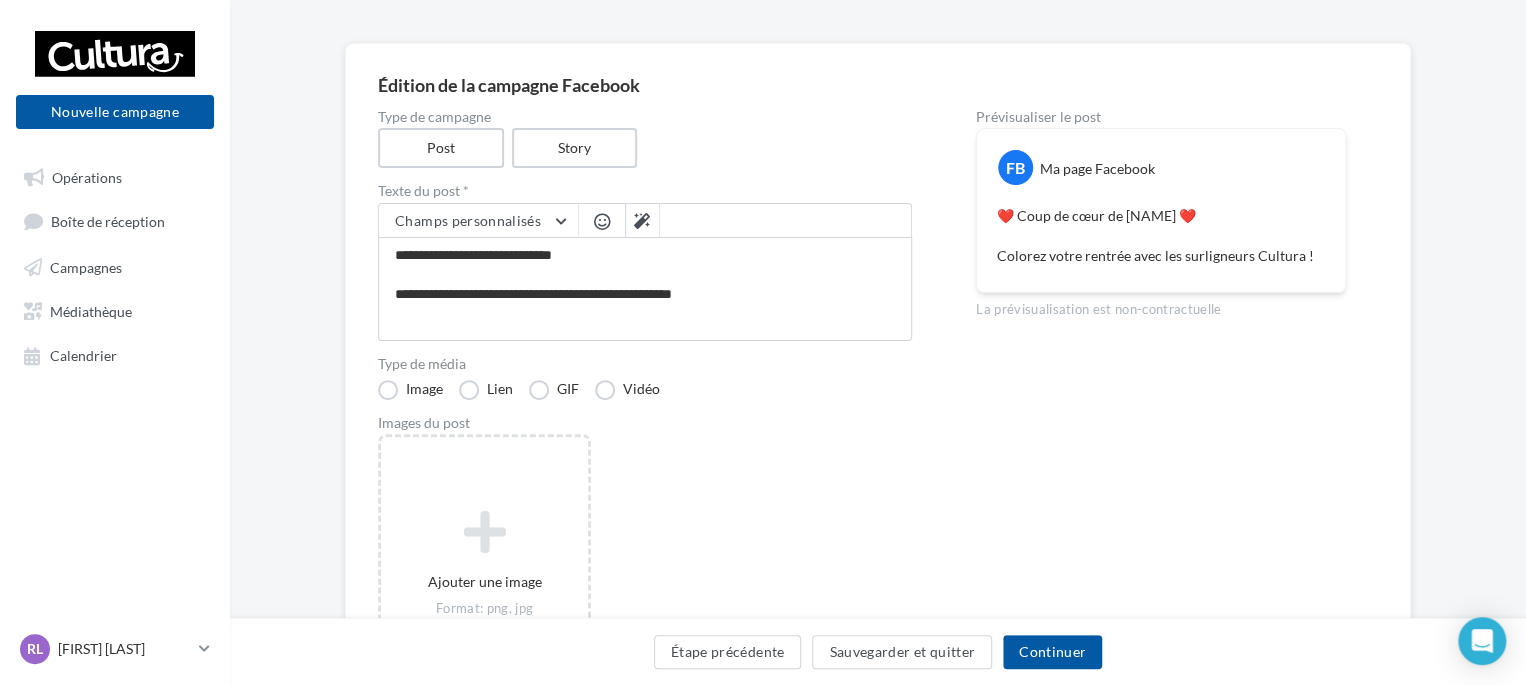 click on "**********" at bounding box center [645, 289] 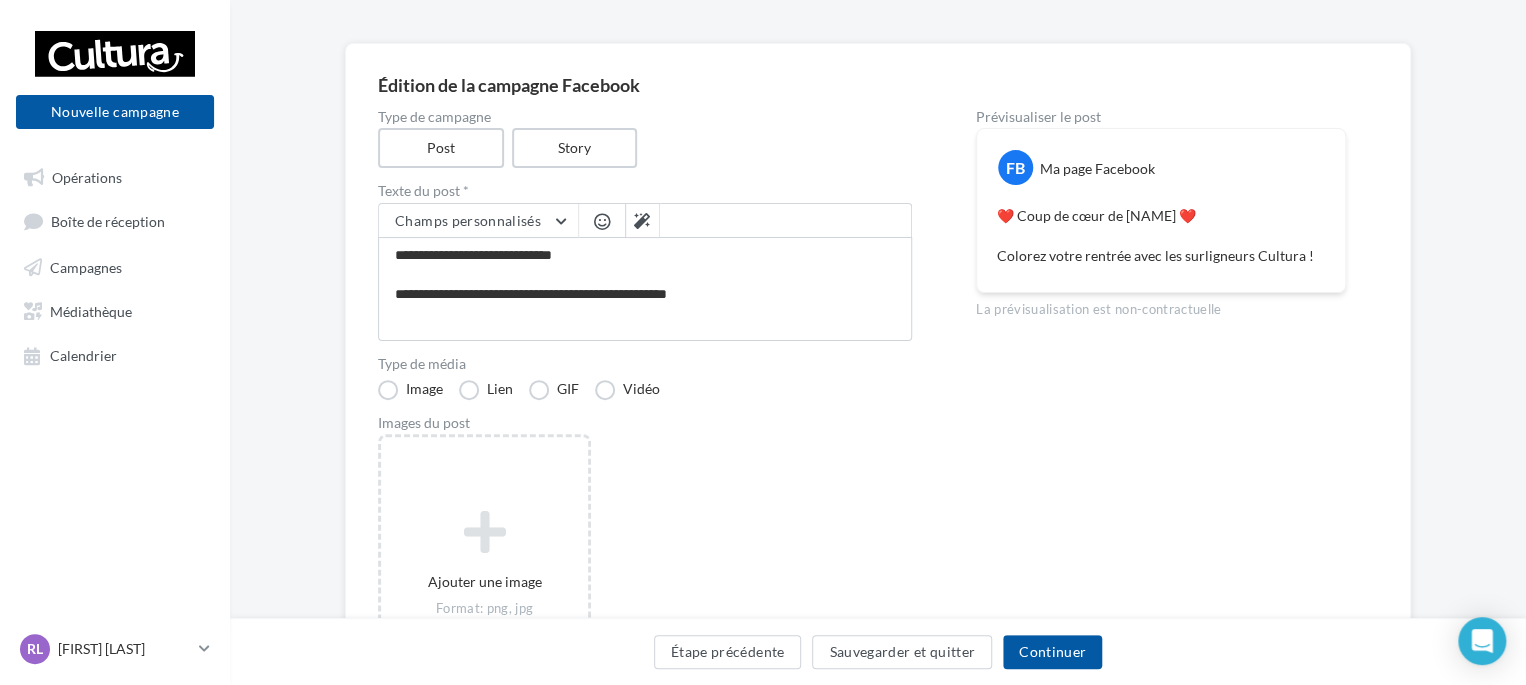 click on "**********" at bounding box center [645, 289] 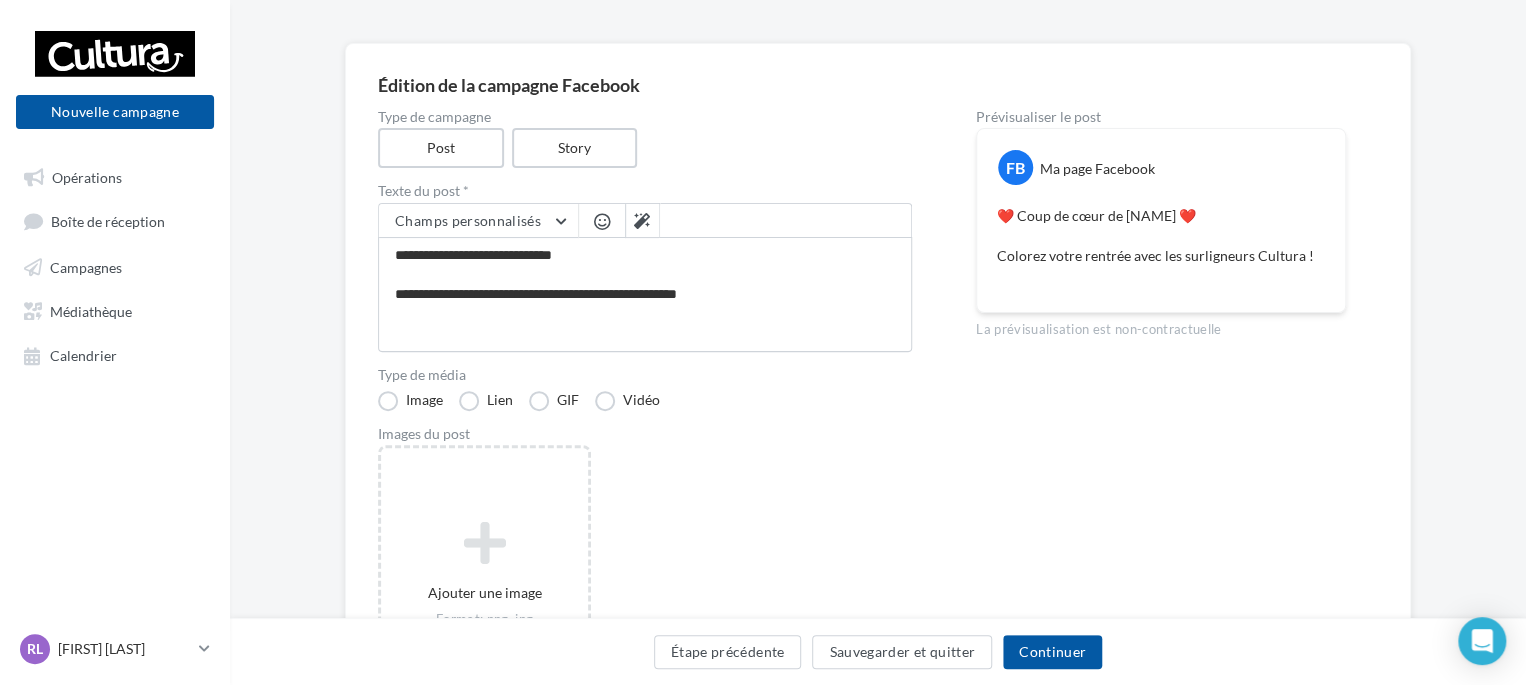 click on "**********" at bounding box center (645, 294) 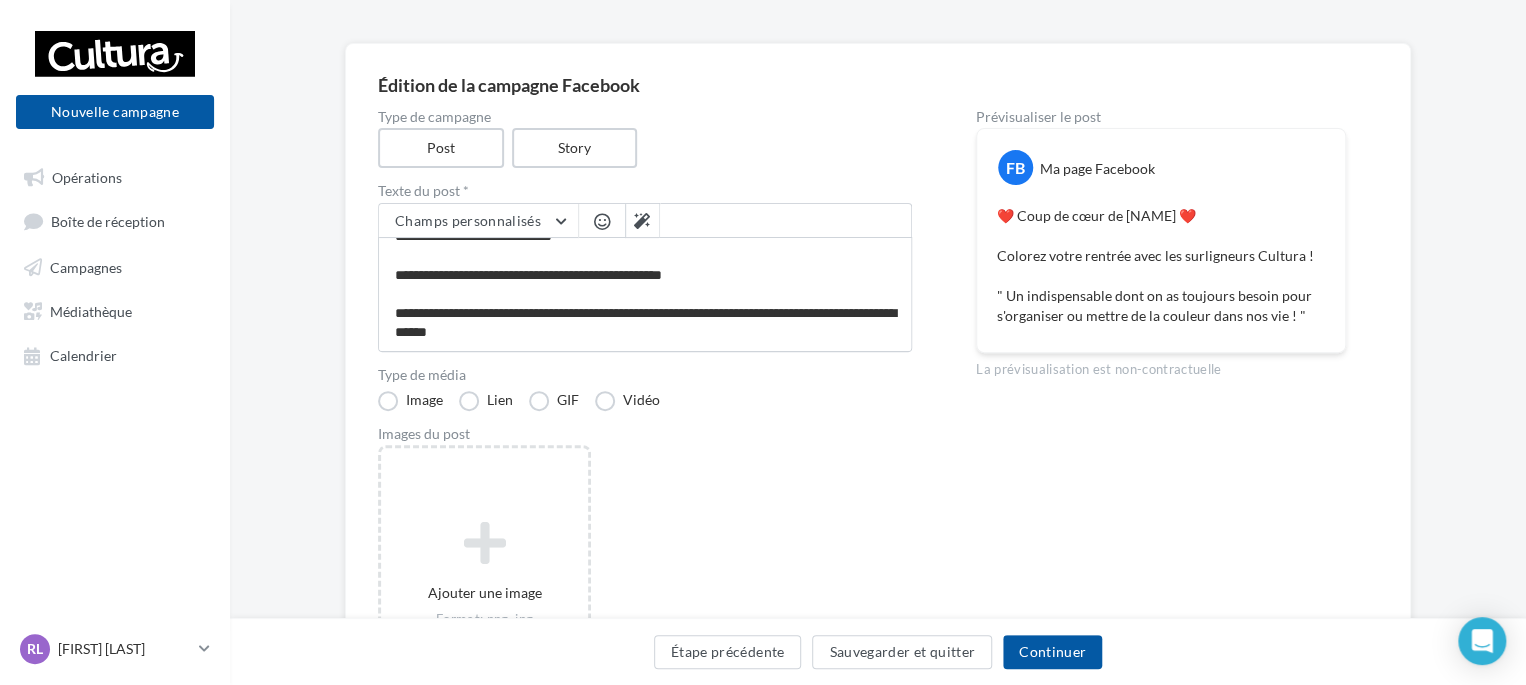 scroll, scrollTop: 48, scrollLeft: 0, axis: vertical 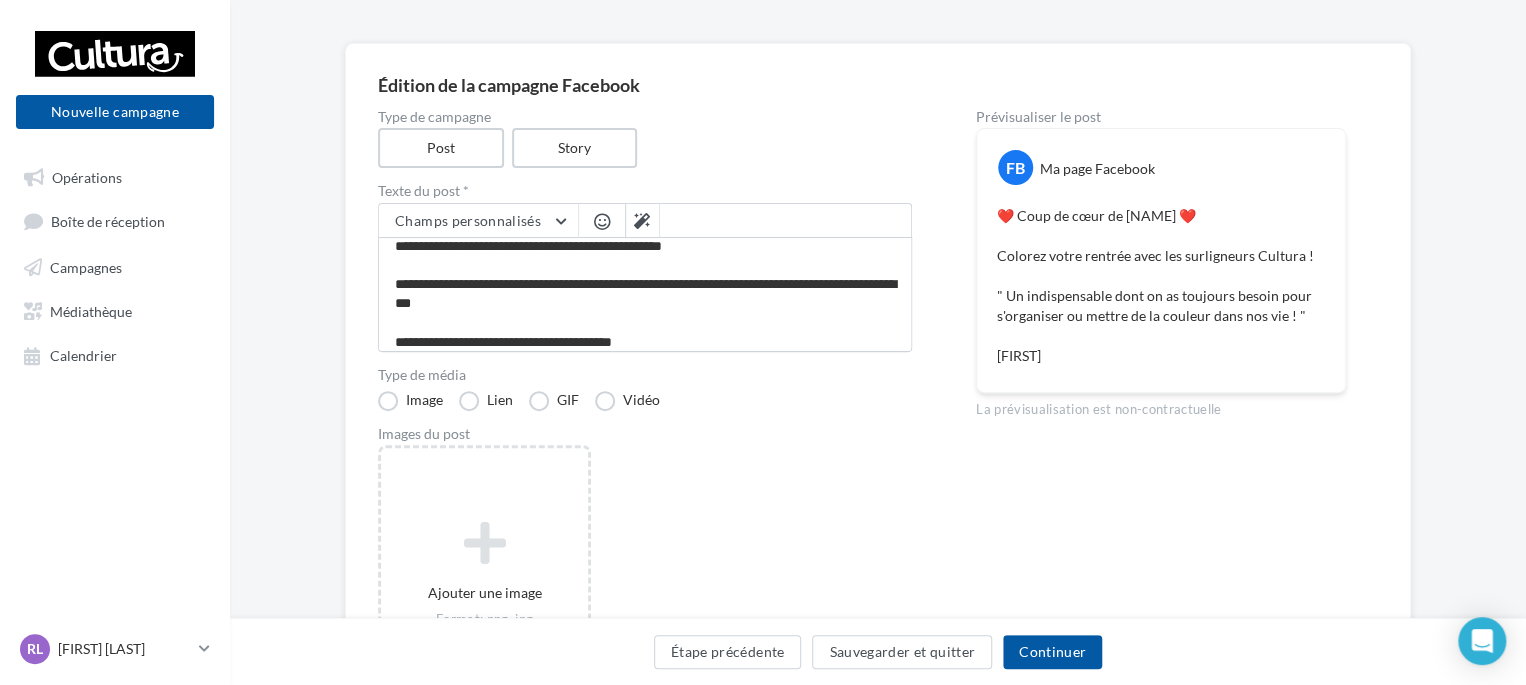 click on "**********" at bounding box center [645, 294] 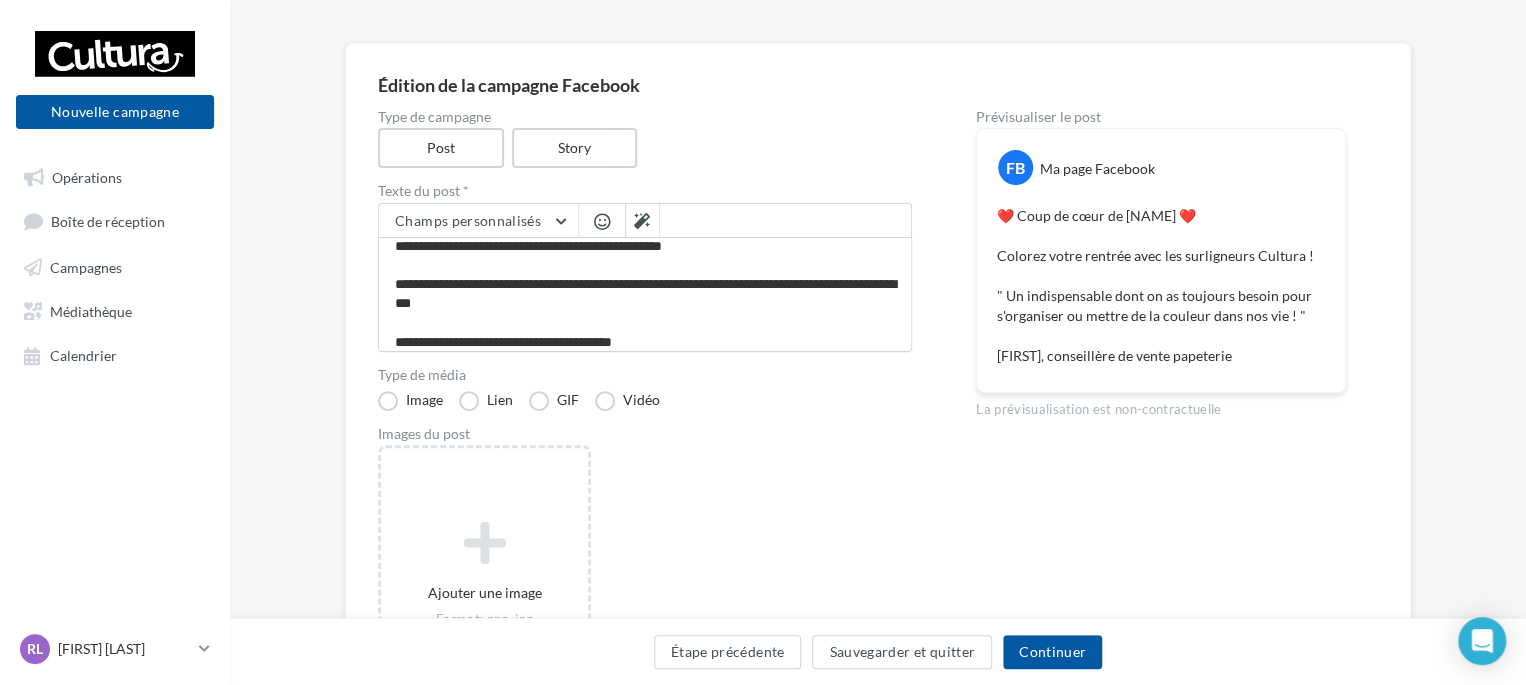 click on "**********" at bounding box center [645, 294] 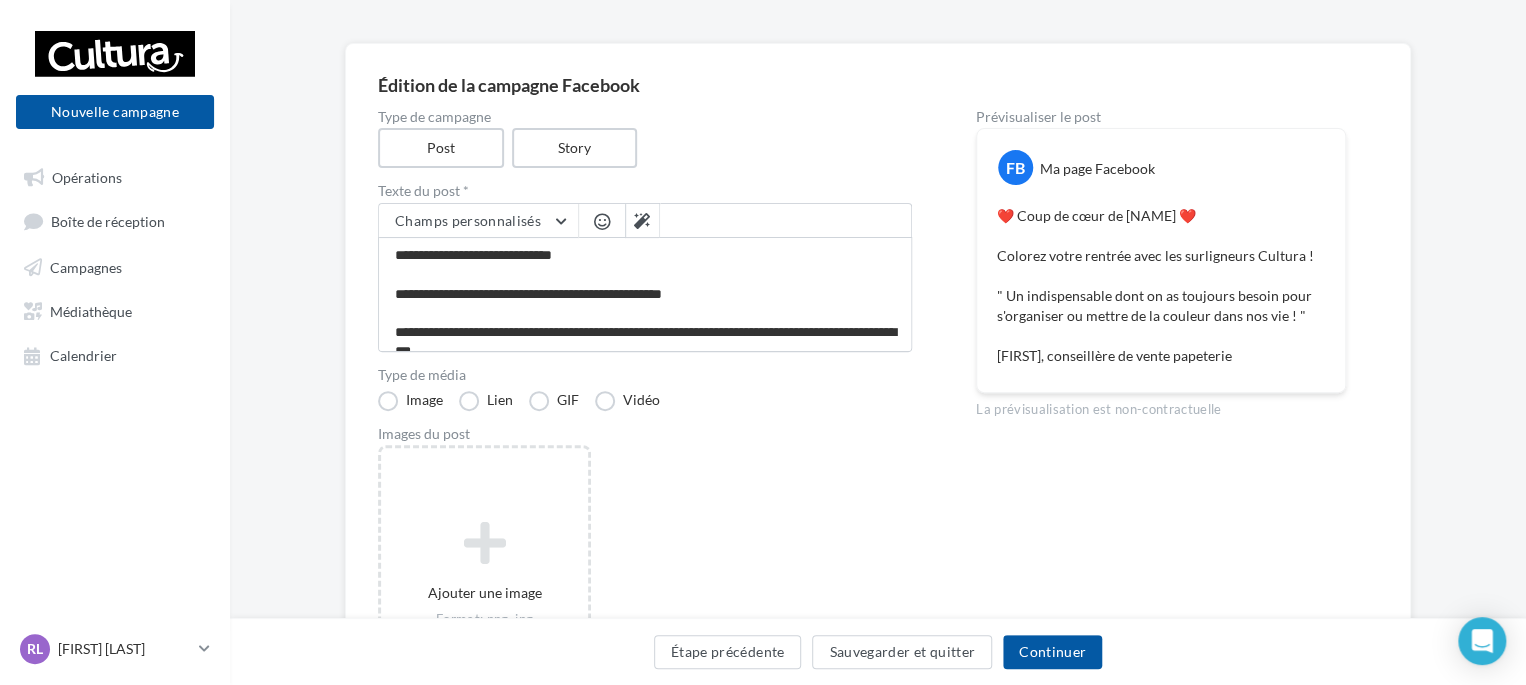 drag, startPoint x: 583, startPoint y: 254, endPoint x: 508, endPoint y: 250, distance: 75.10659 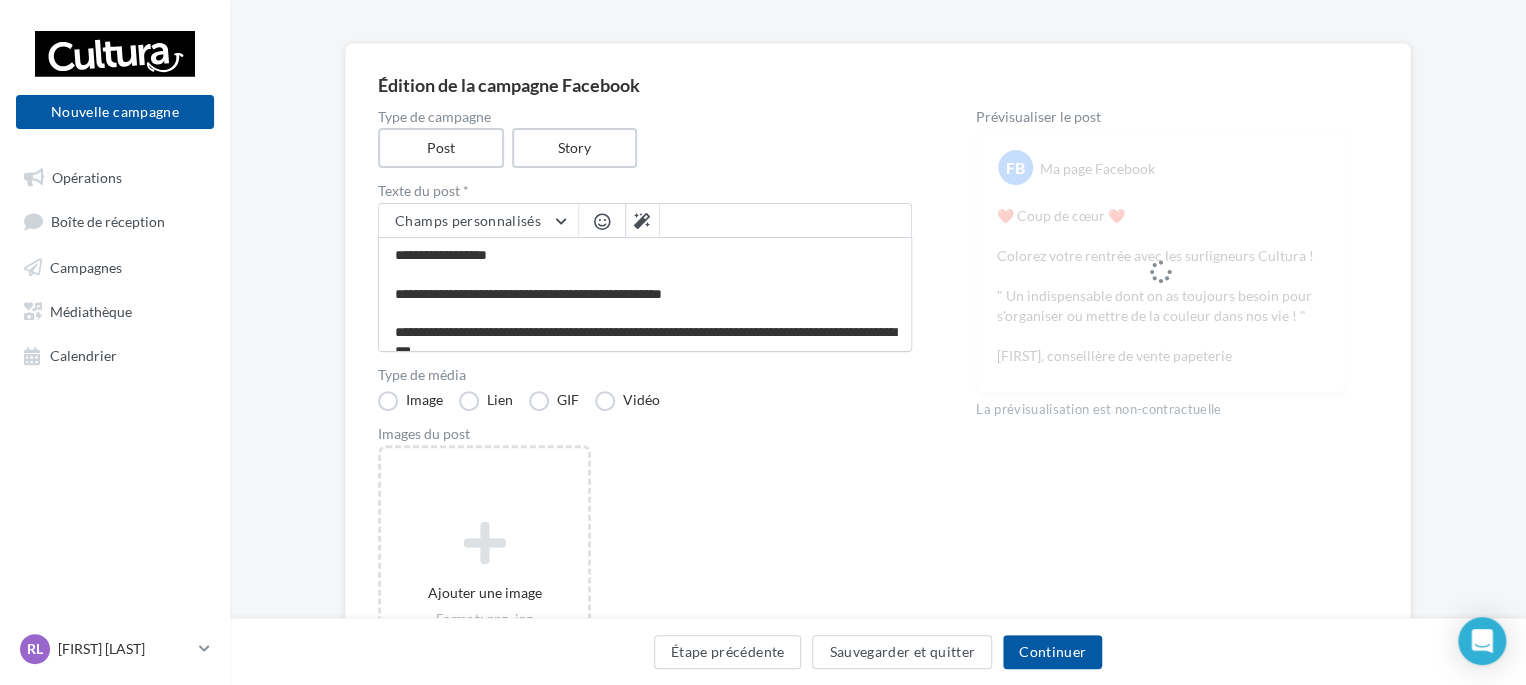 scroll, scrollTop: 77, scrollLeft: 0, axis: vertical 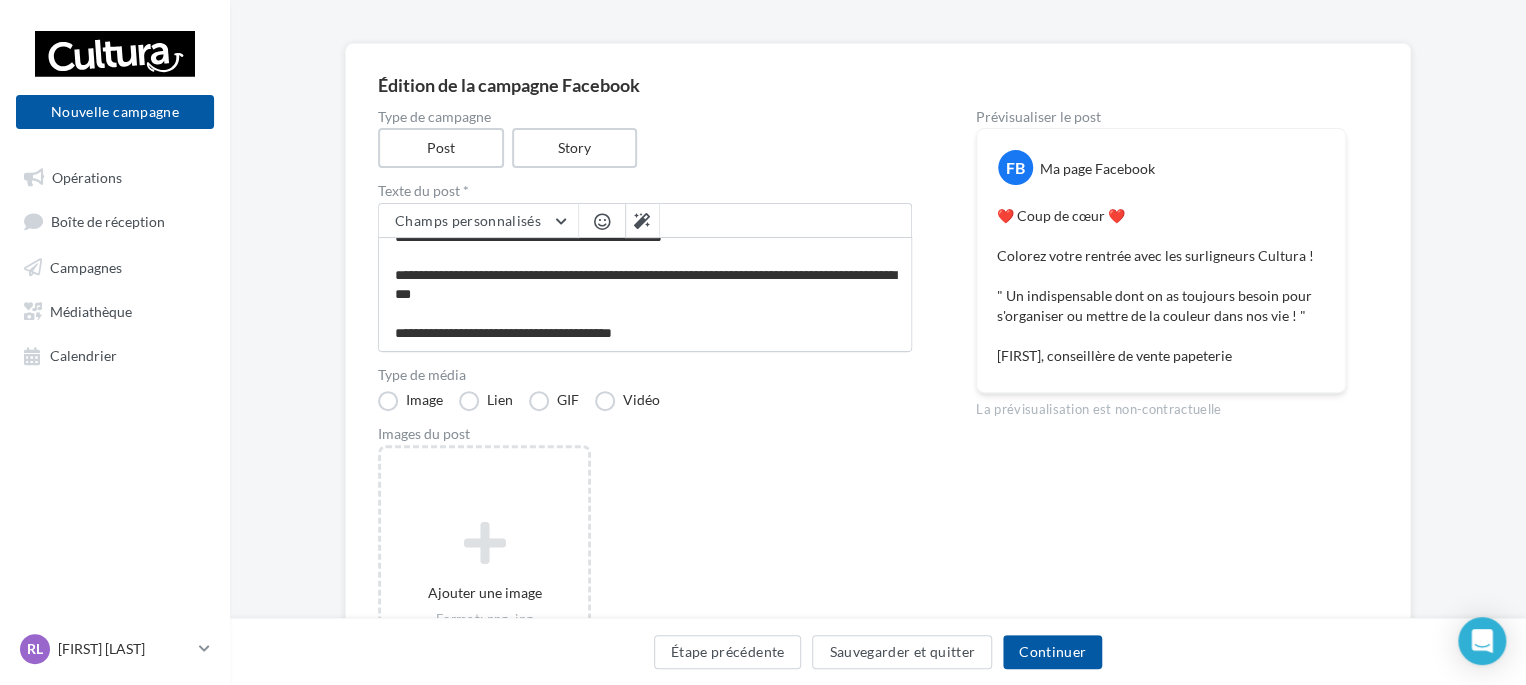 click on "**********" at bounding box center (645, 294) 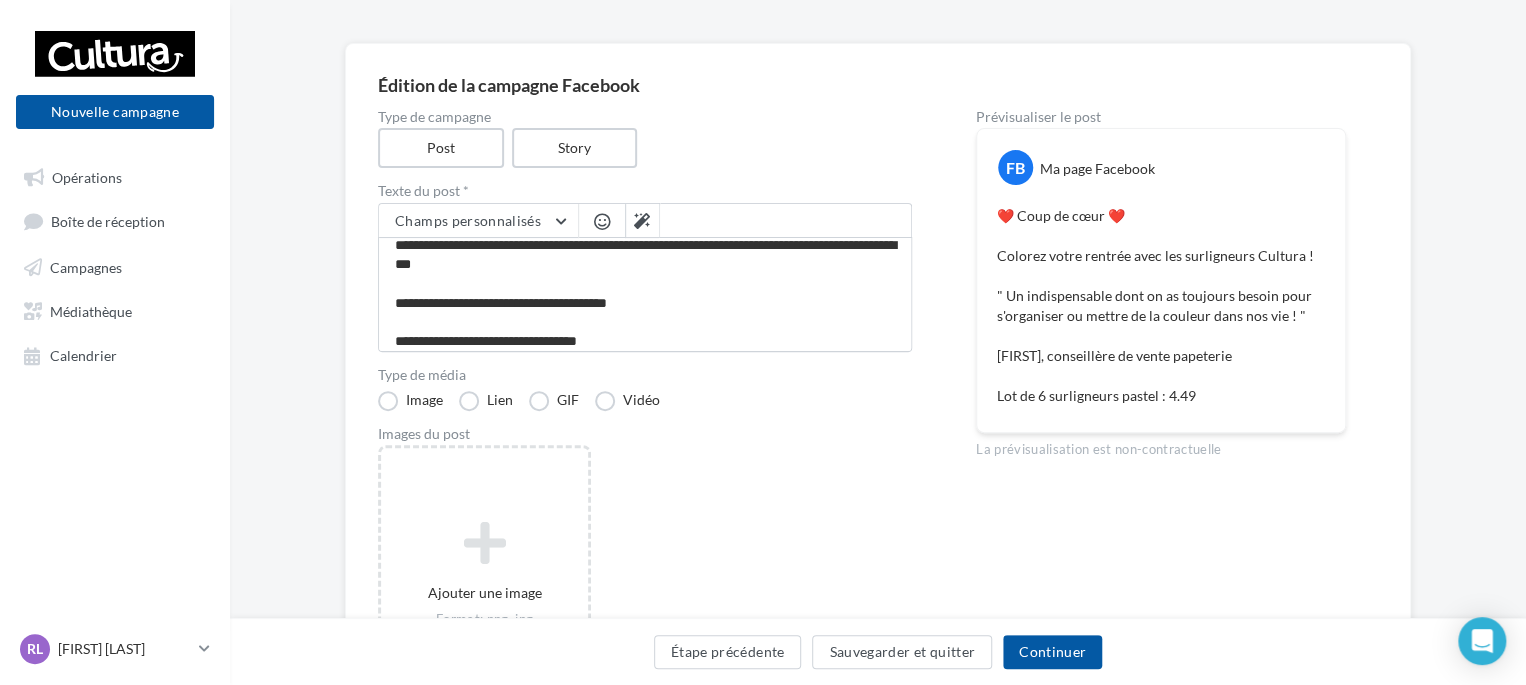 scroll, scrollTop: 106, scrollLeft: 0, axis: vertical 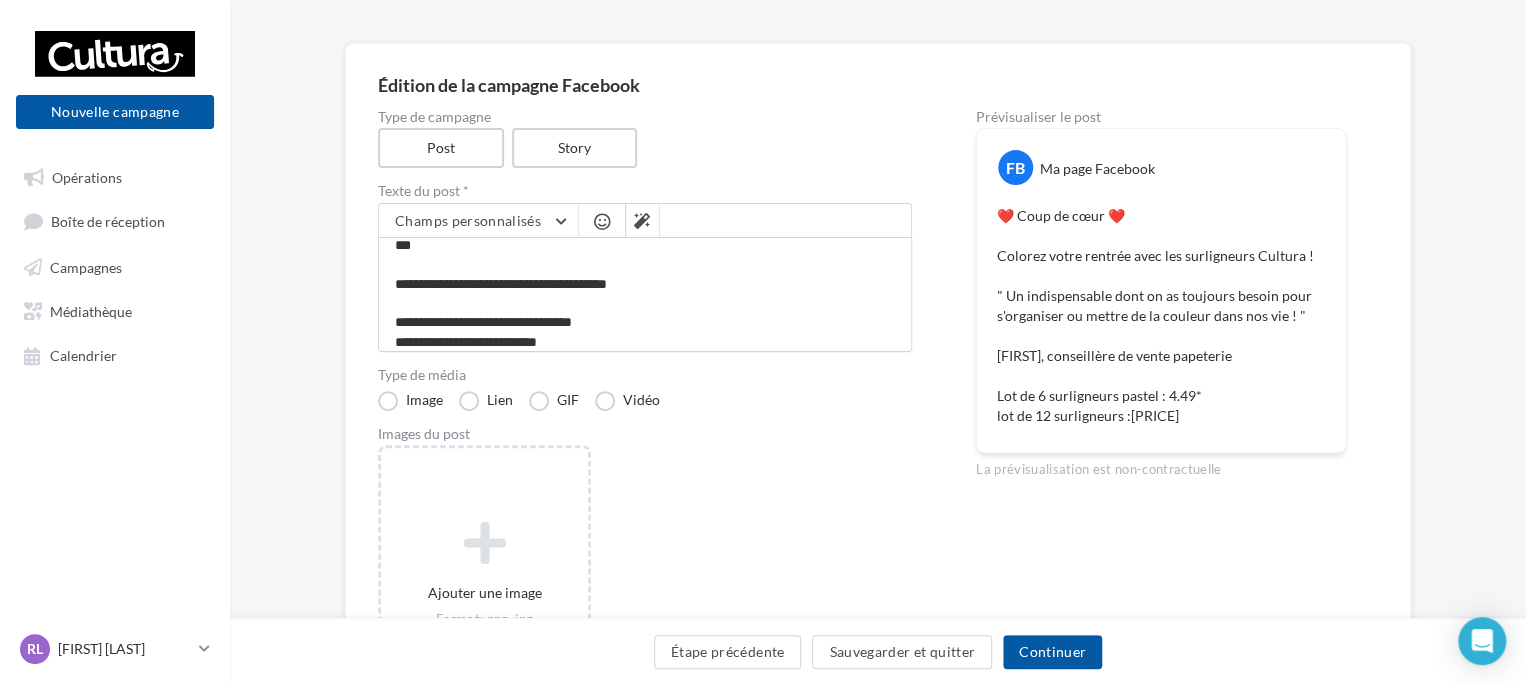 click on "**********" at bounding box center [645, 294] 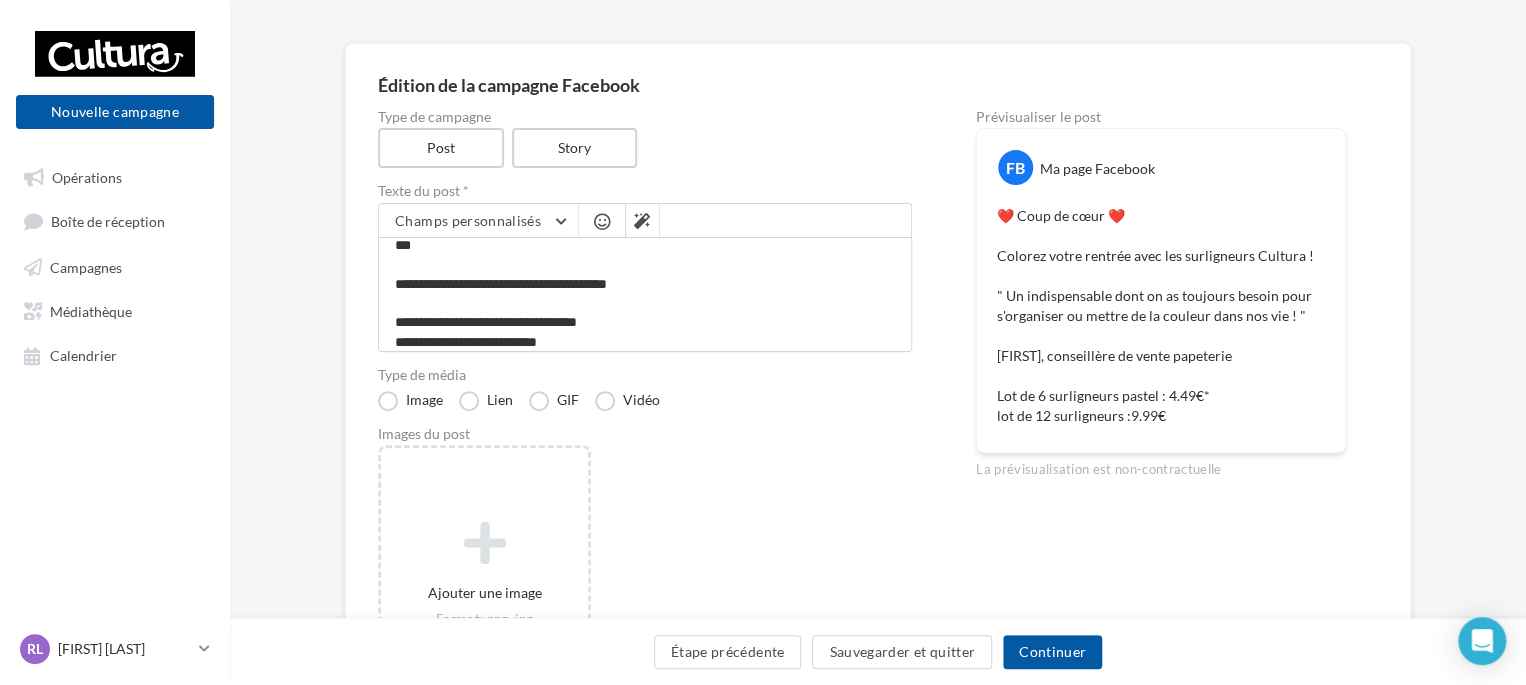 click on "**********" at bounding box center (645, 294) 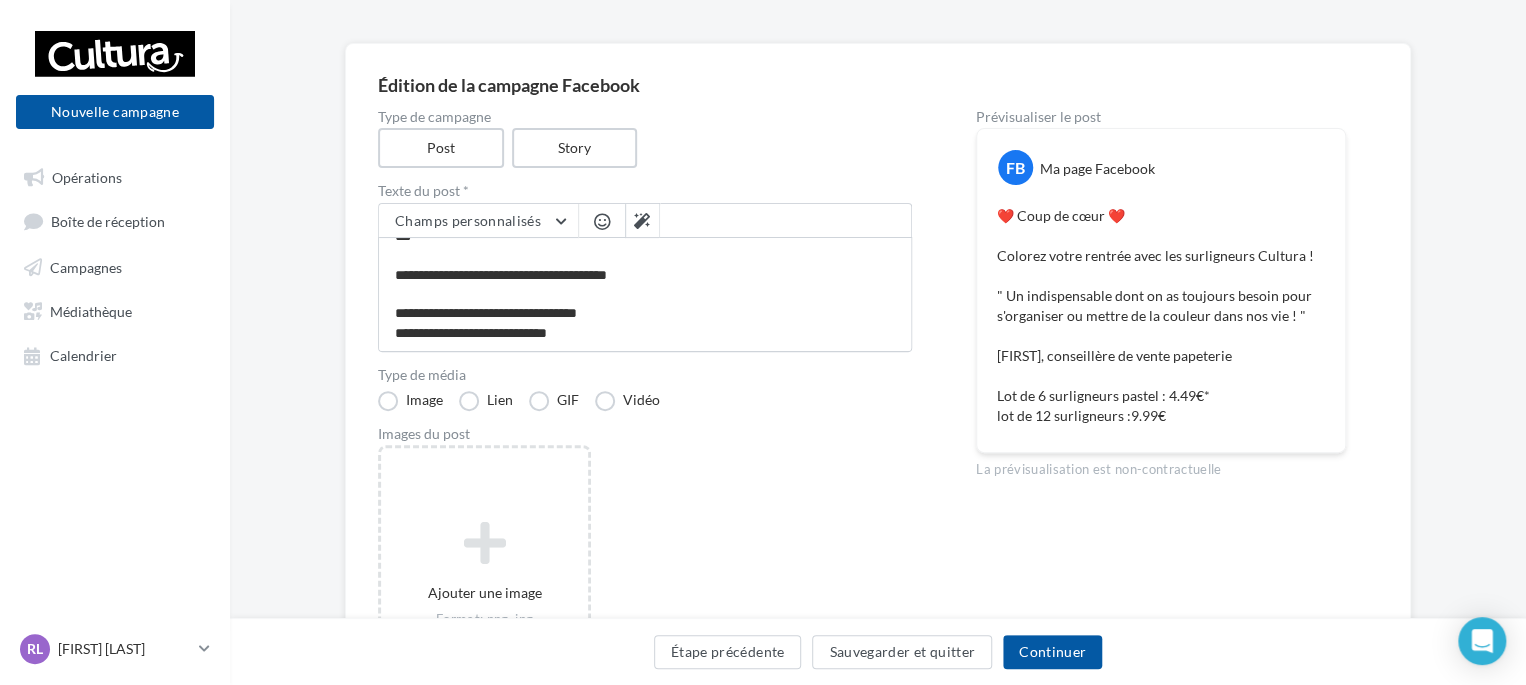 scroll, scrollTop: 144, scrollLeft: 0, axis: vertical 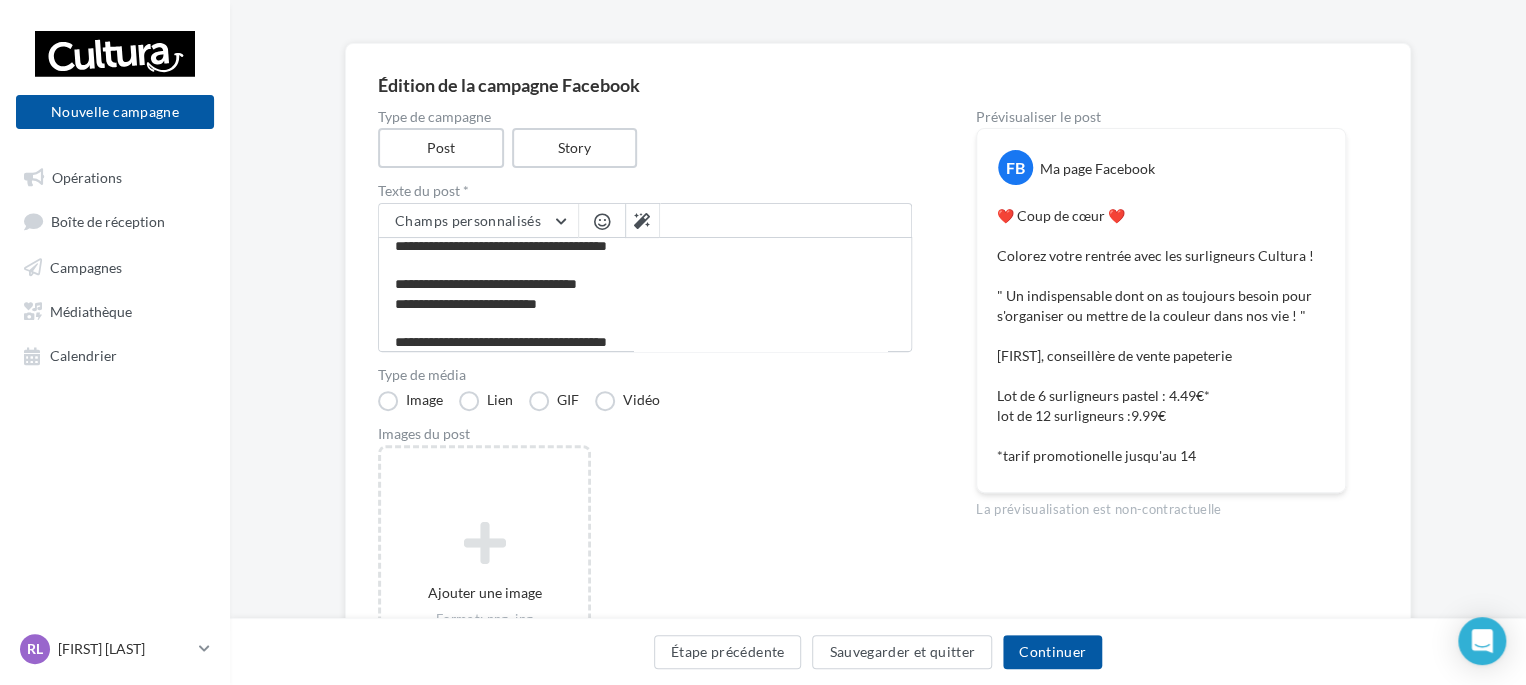click on "**********" at bounding box center (645, 294) 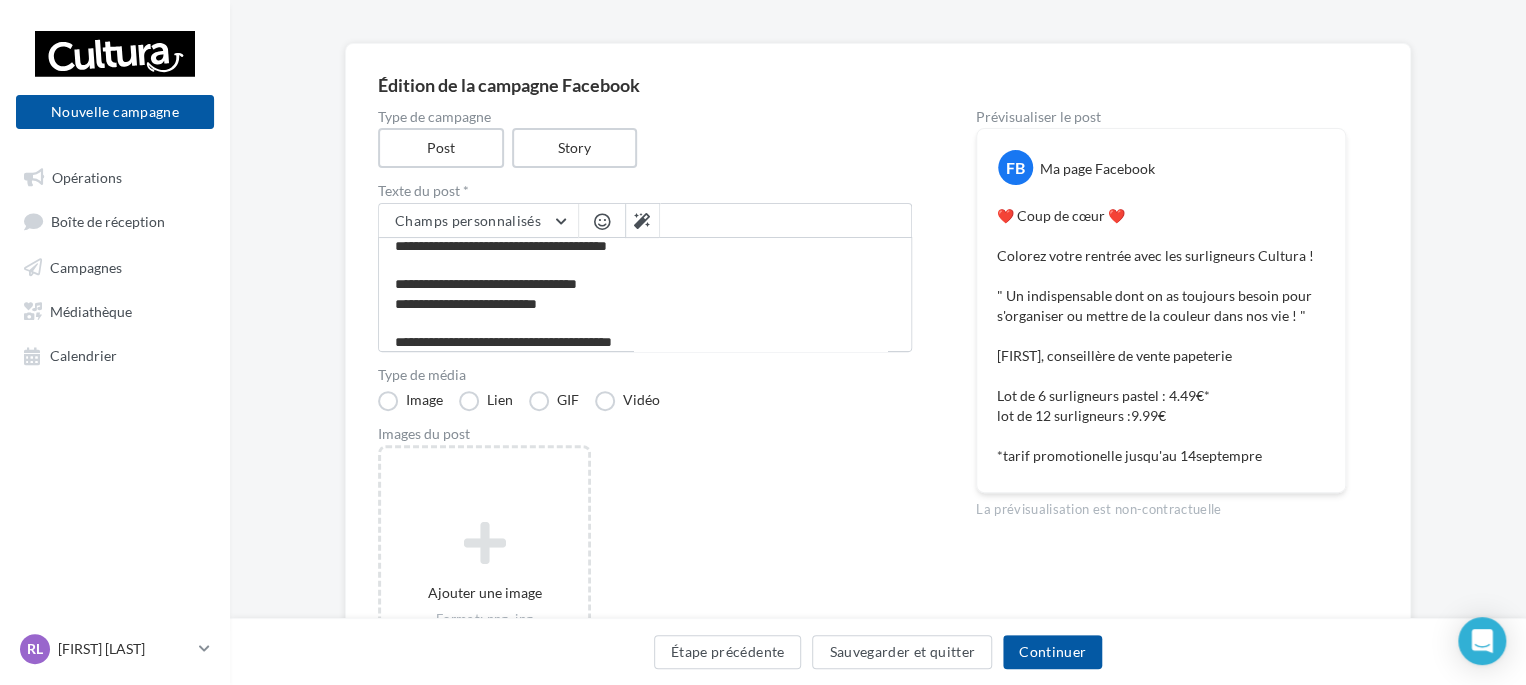 click on "**********" at bounding box center [645, 294] 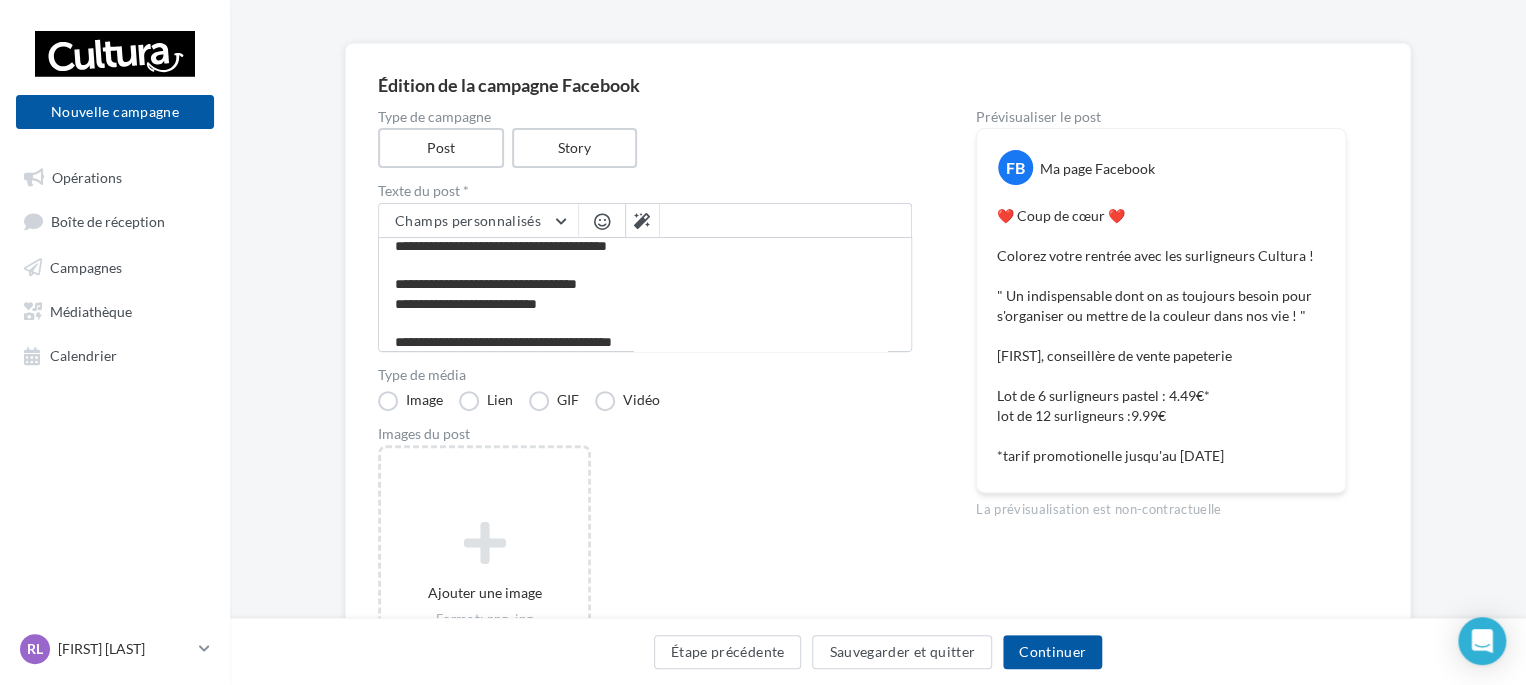 click on "**********" at bounding box center (645, 294) 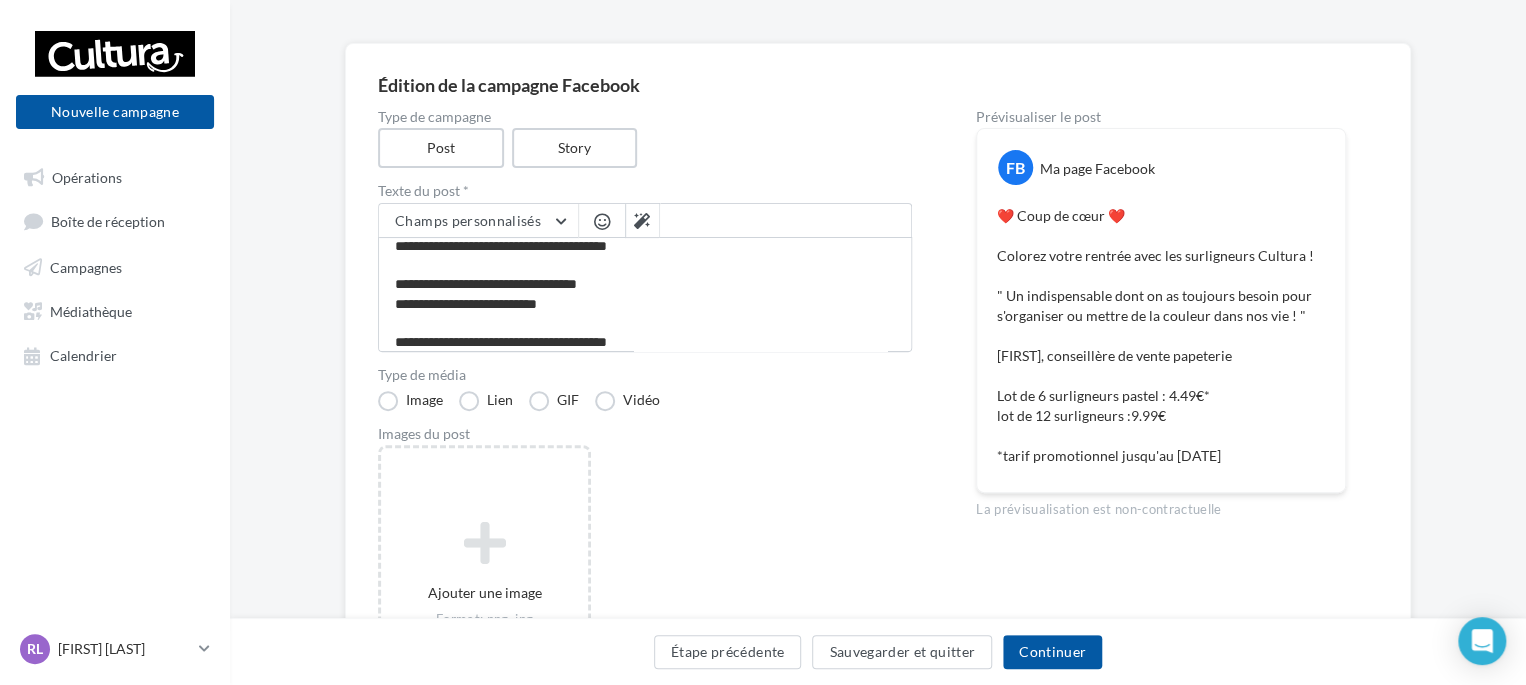click on "**********" at bounding box center (645, 294) 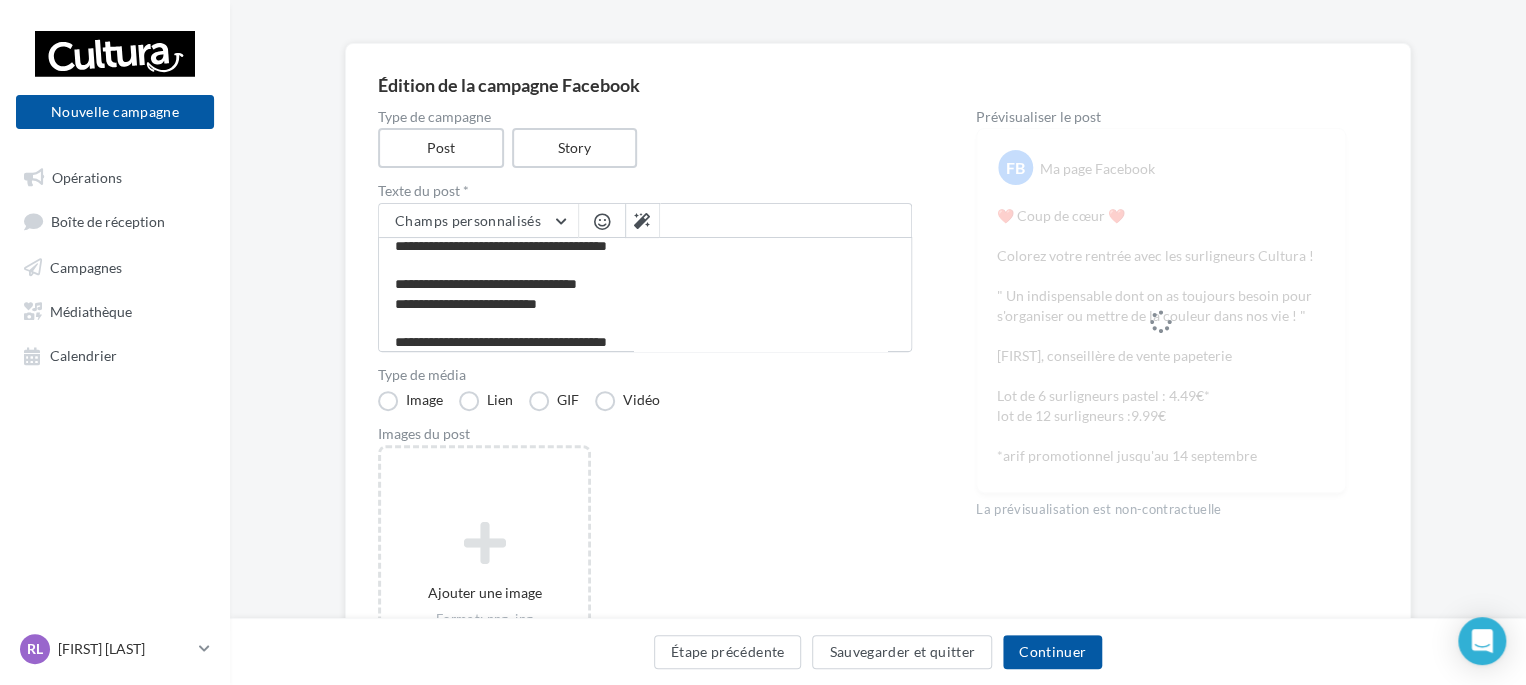 click on "**********" at bounding box center (645, 294) 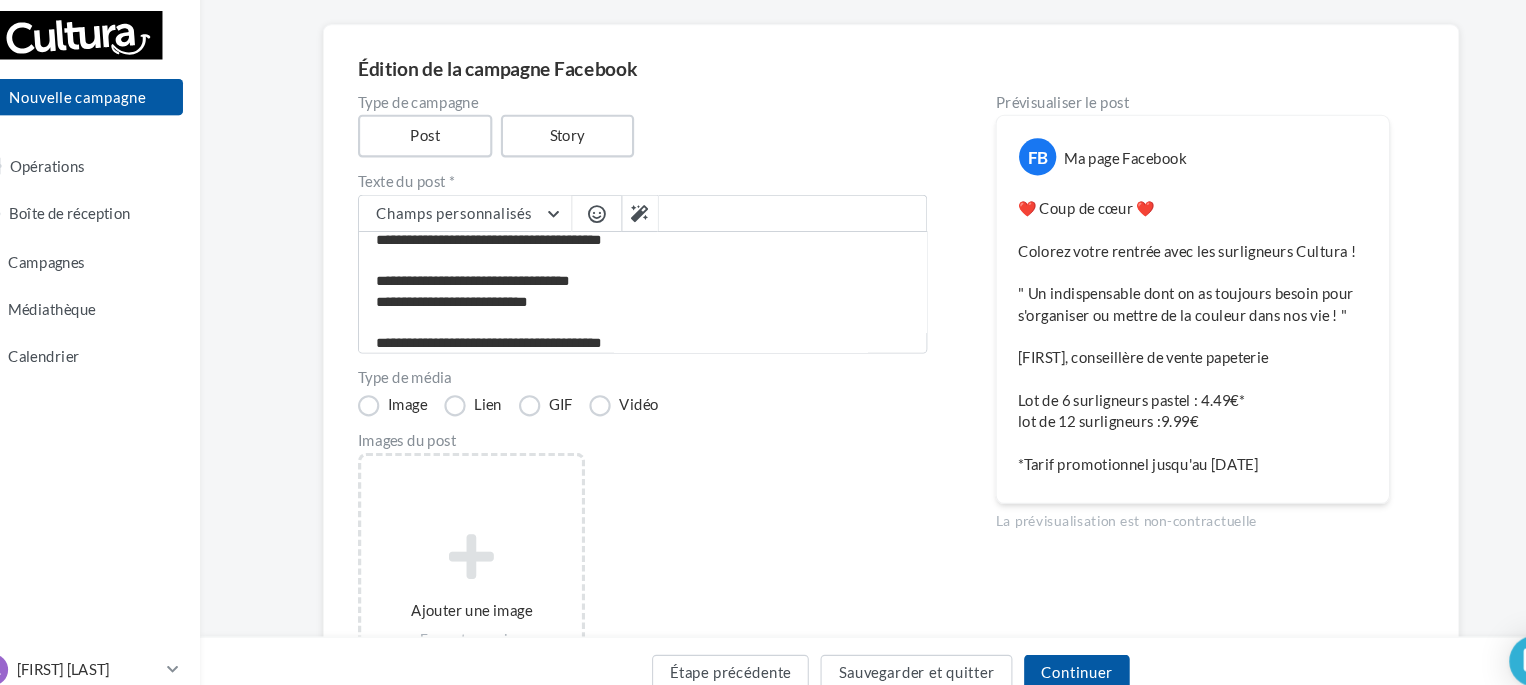 scroll, scrollTop: 125, scrollLeft: 0, axis: vertical 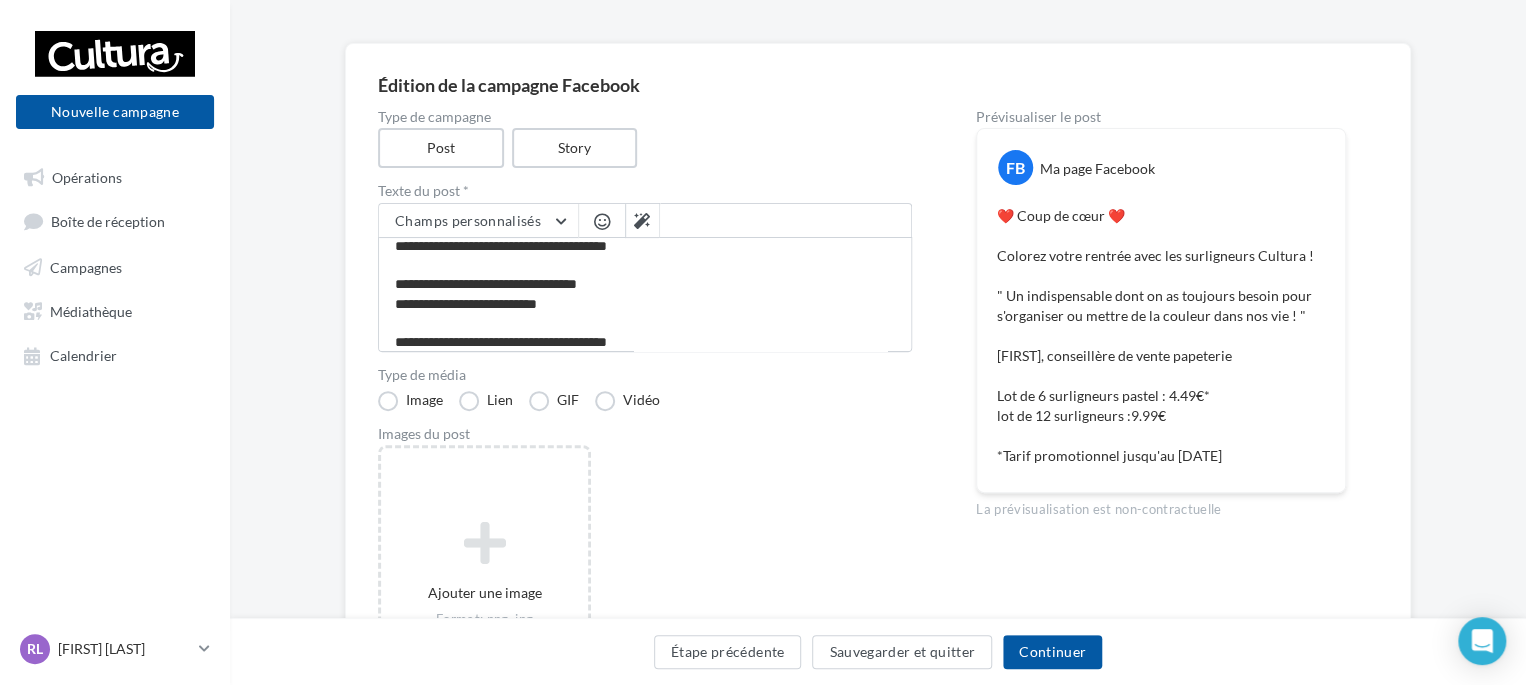 click on "**********" at bounding box center [645, 294] 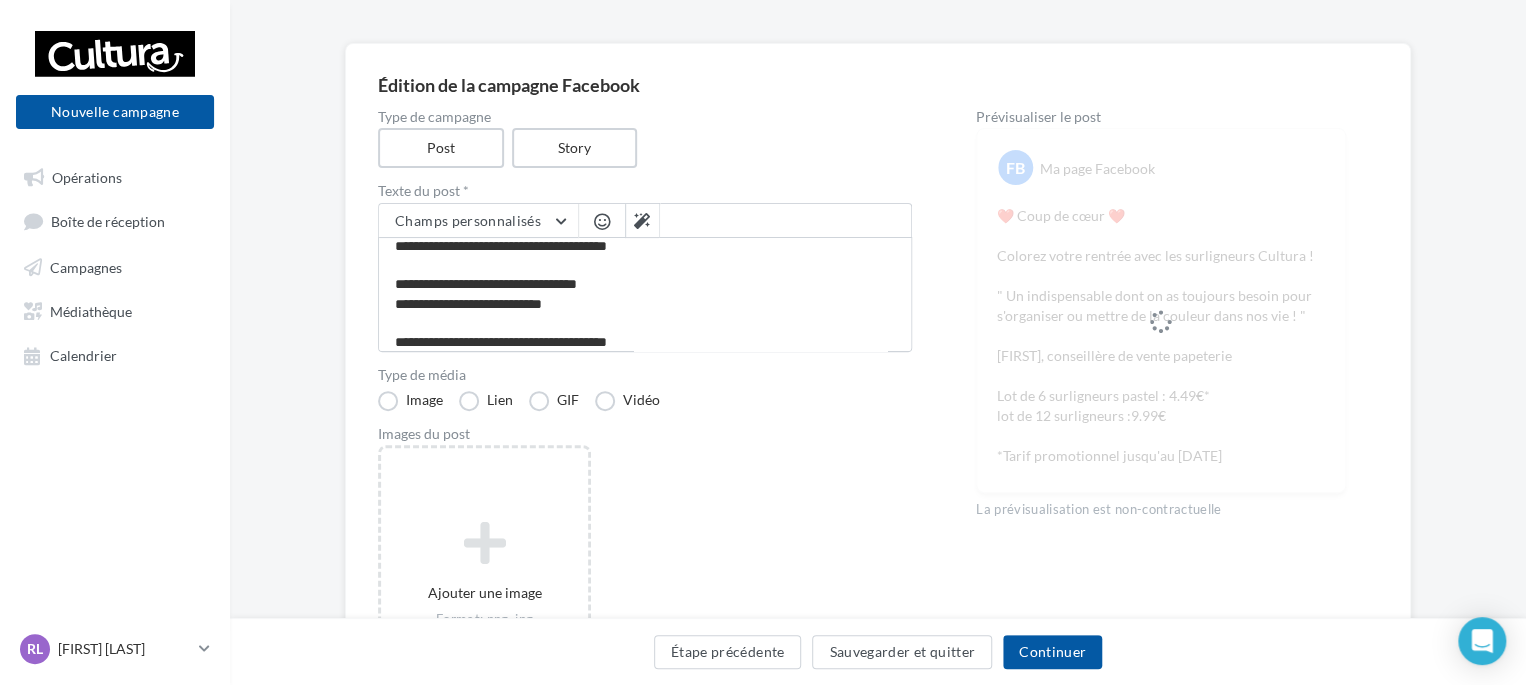 click on "**********" at bounding box center (645, 294) 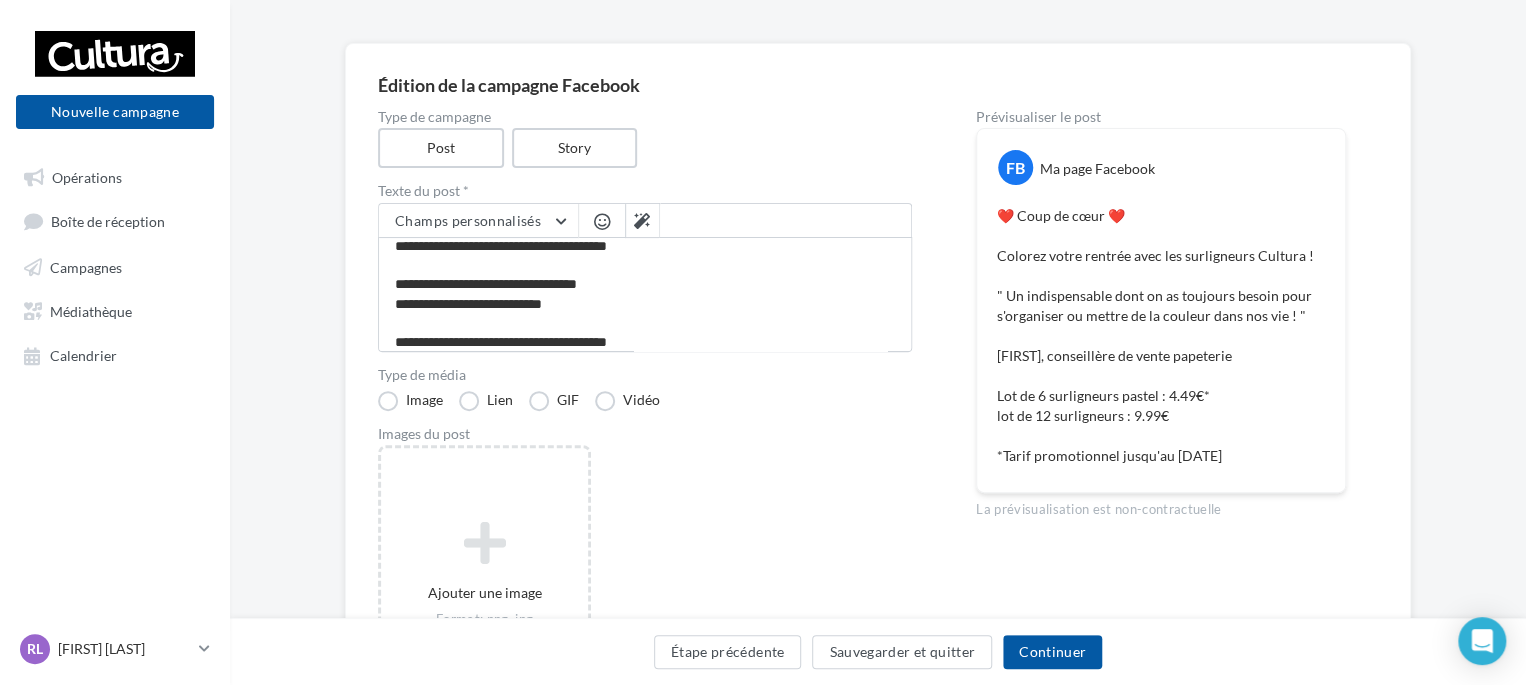 click on "**********" at bounding box center [645, 294] 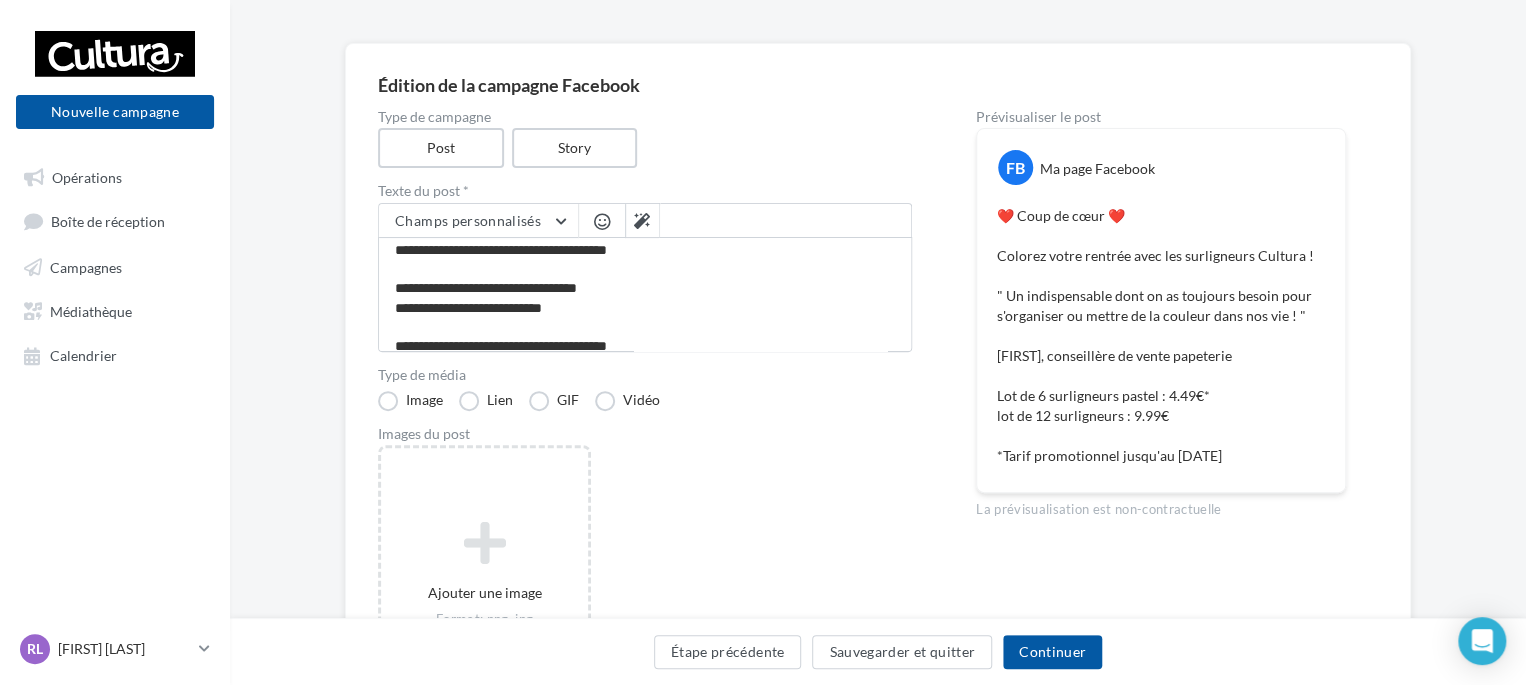 scroll, scrollTop: 154, scrollLeft: 0, axis: vertical 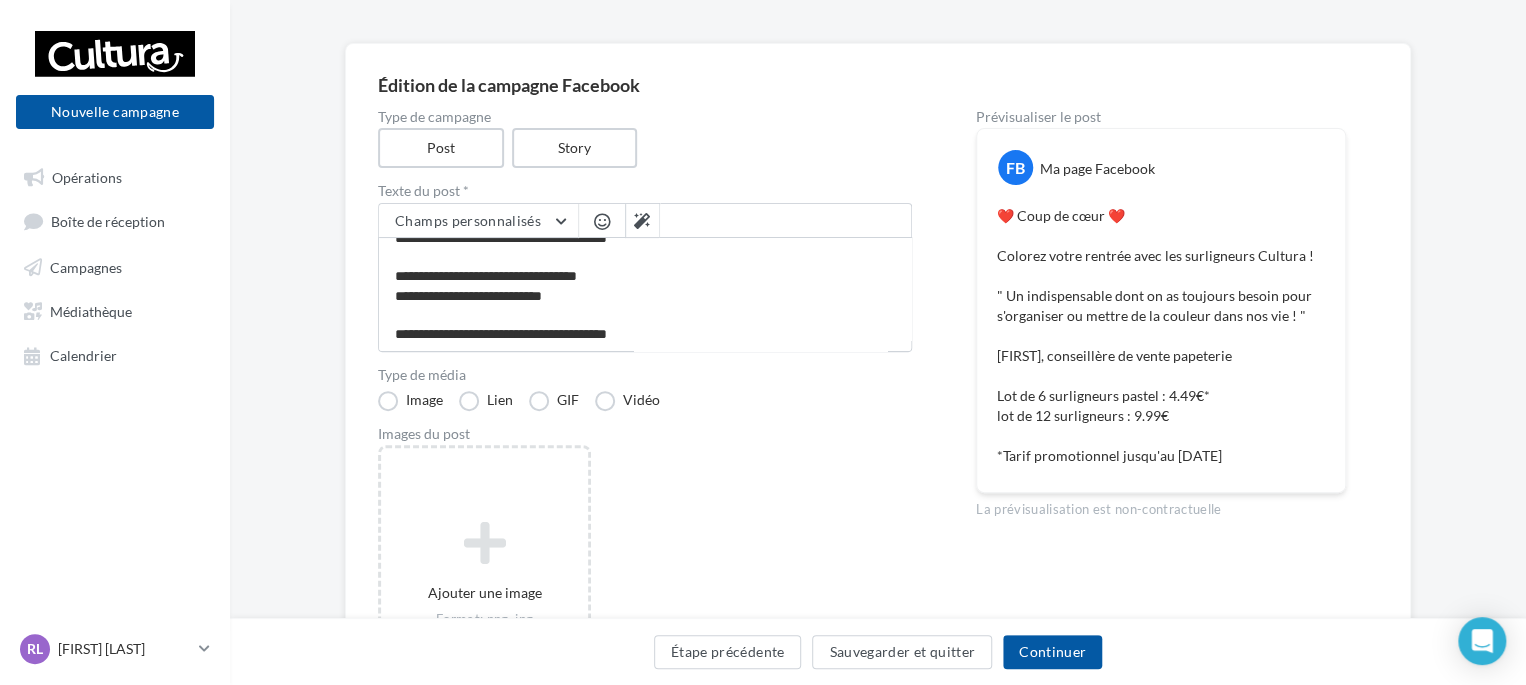 click at bounding box center (786, 220) 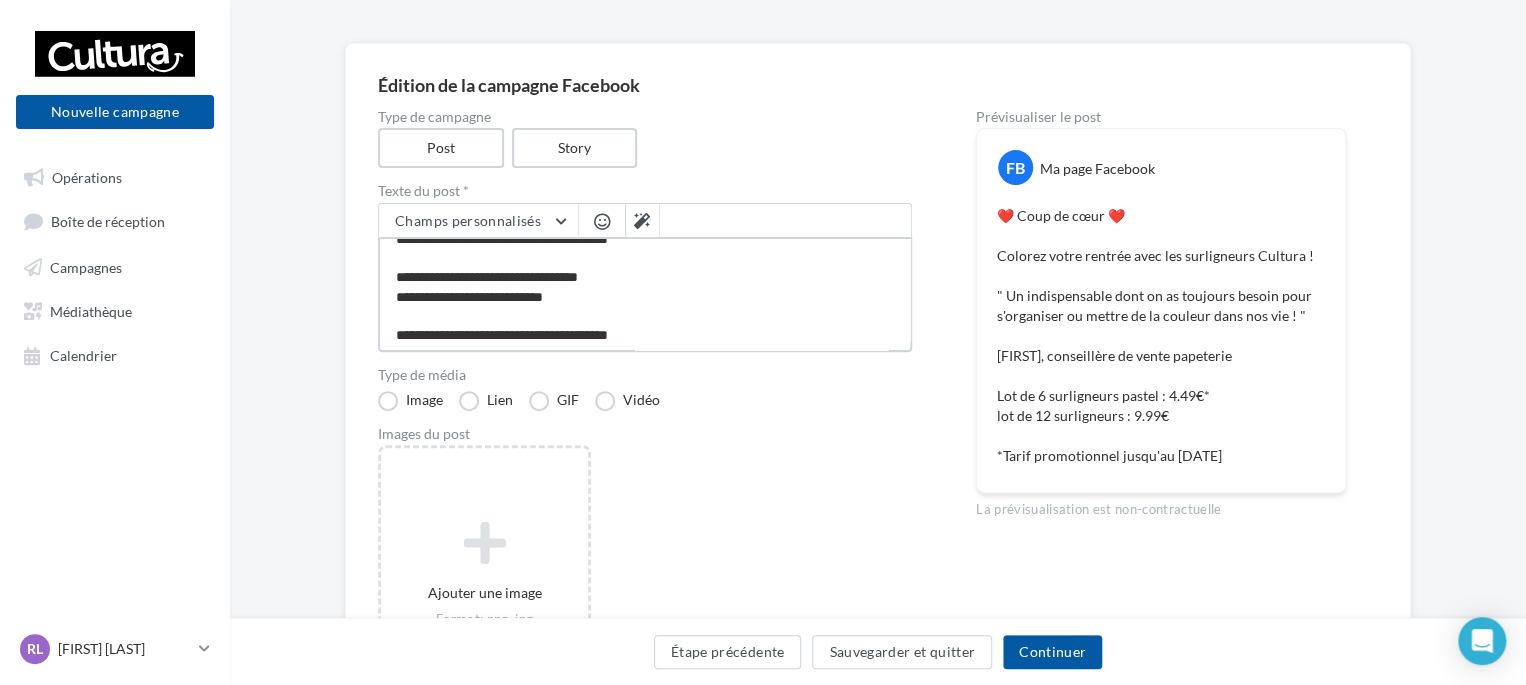 scroll, scrollTop: 154, scrollLeft: 0, axis: vertical 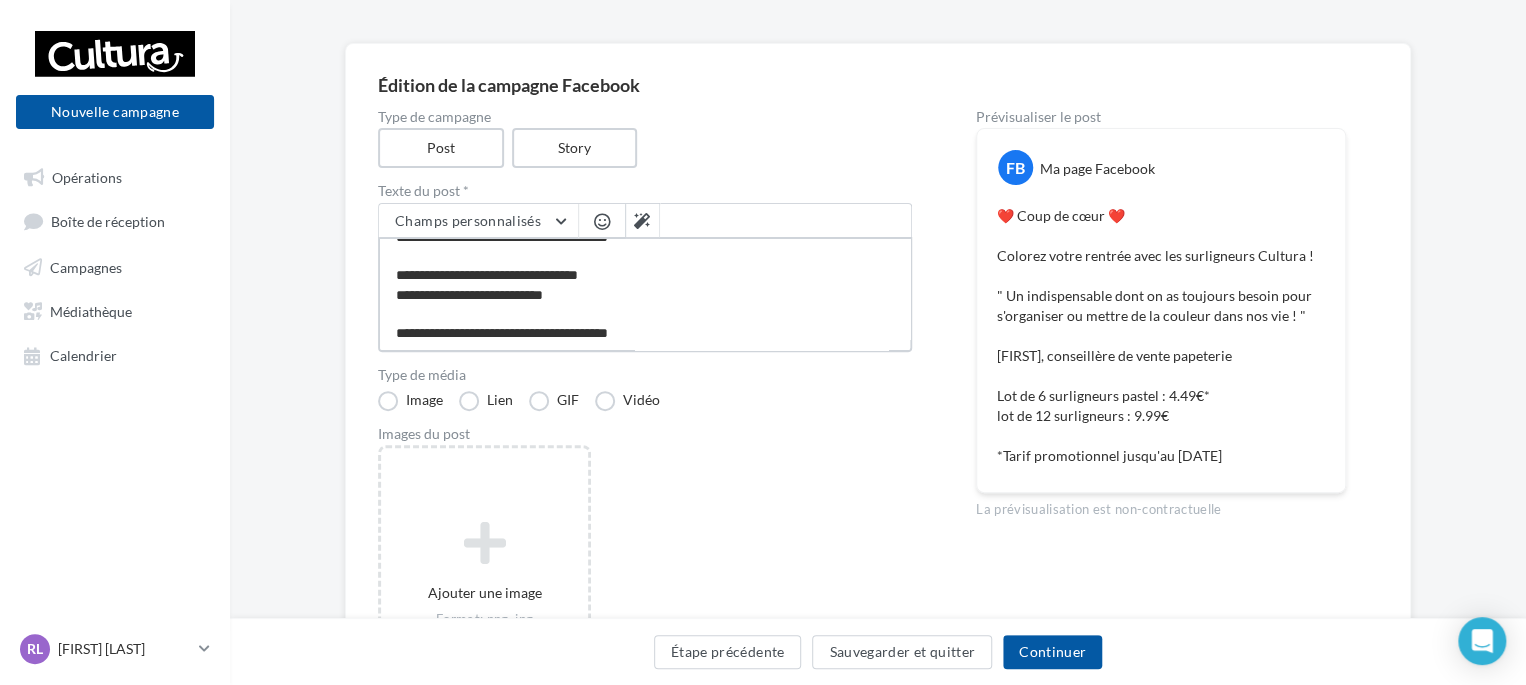 click on "**********" at bounding box center (645, 294) 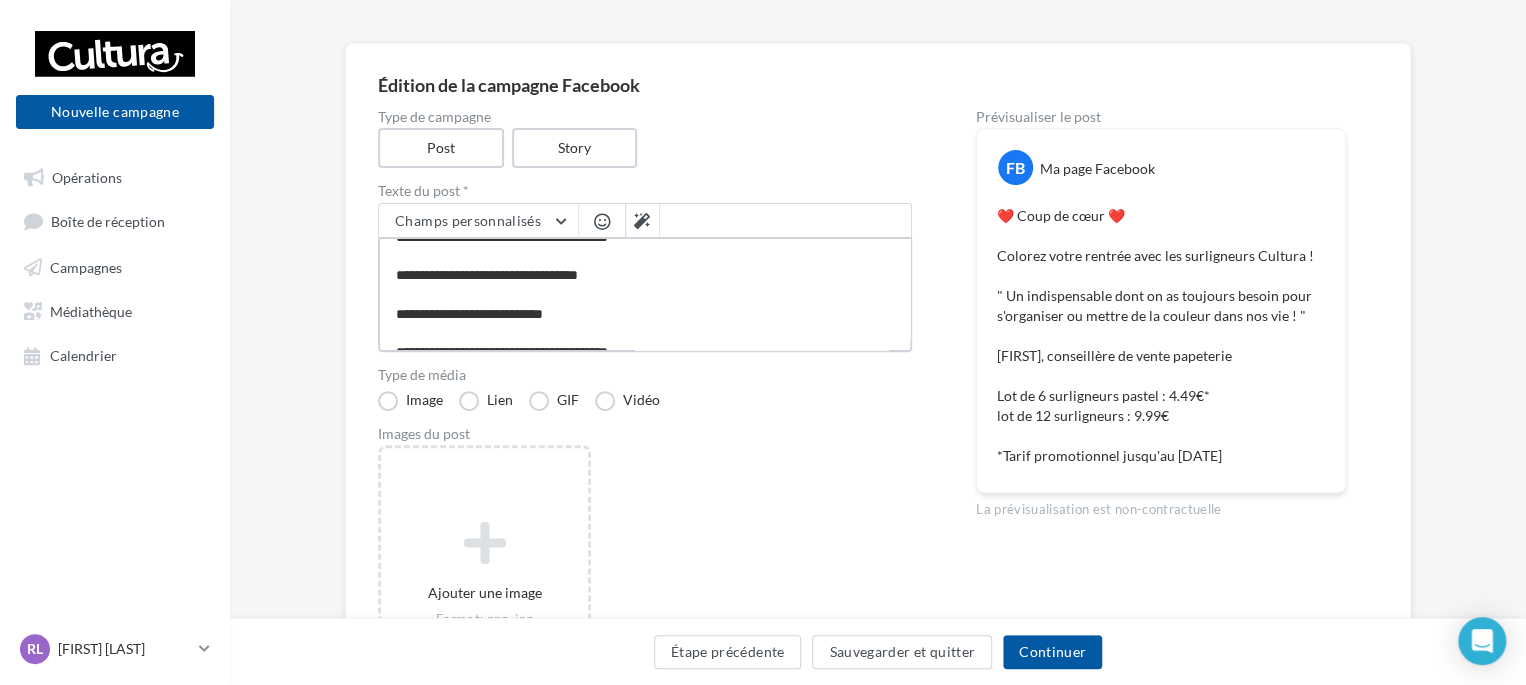 paste on "**********" 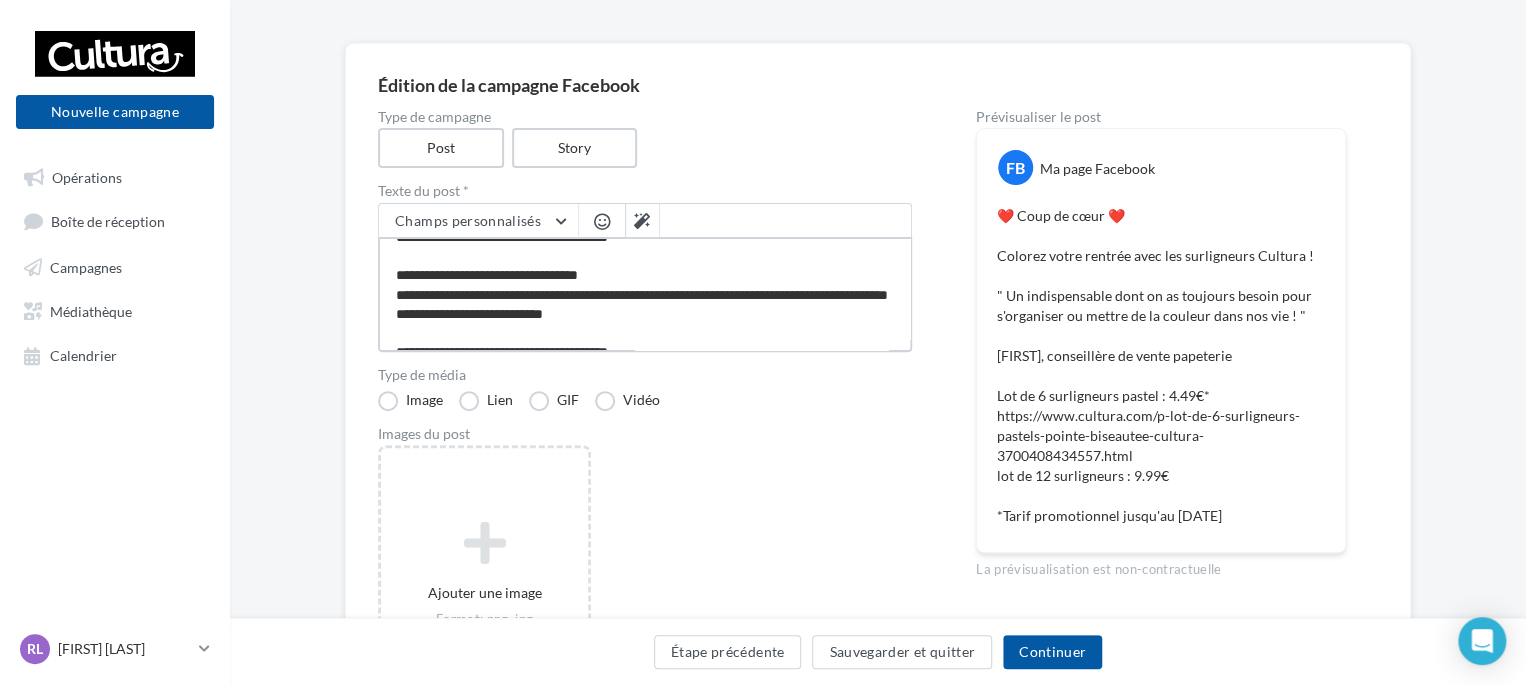 click on "**********" at bounding box center (645, 294) 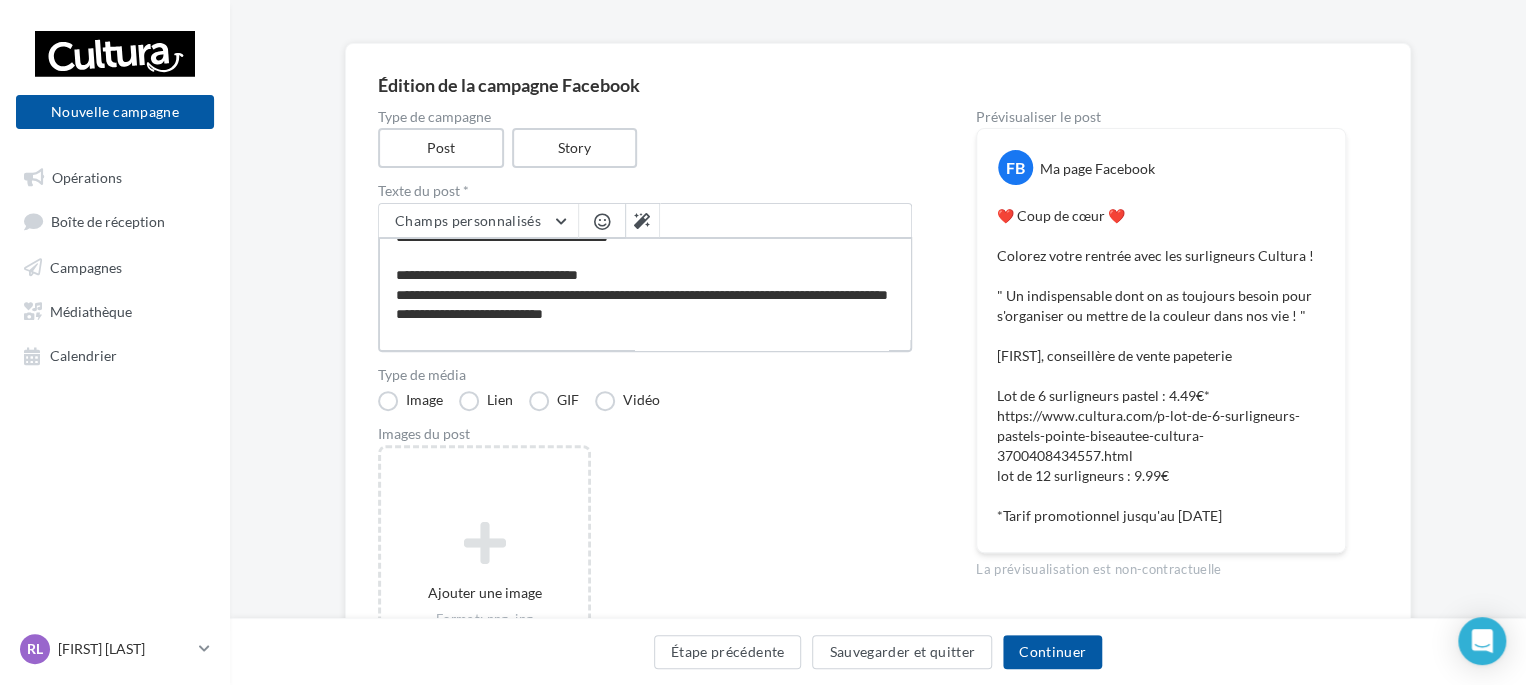 scroll, scrollTop: 164, scrollLeft: 0, axis: vertical 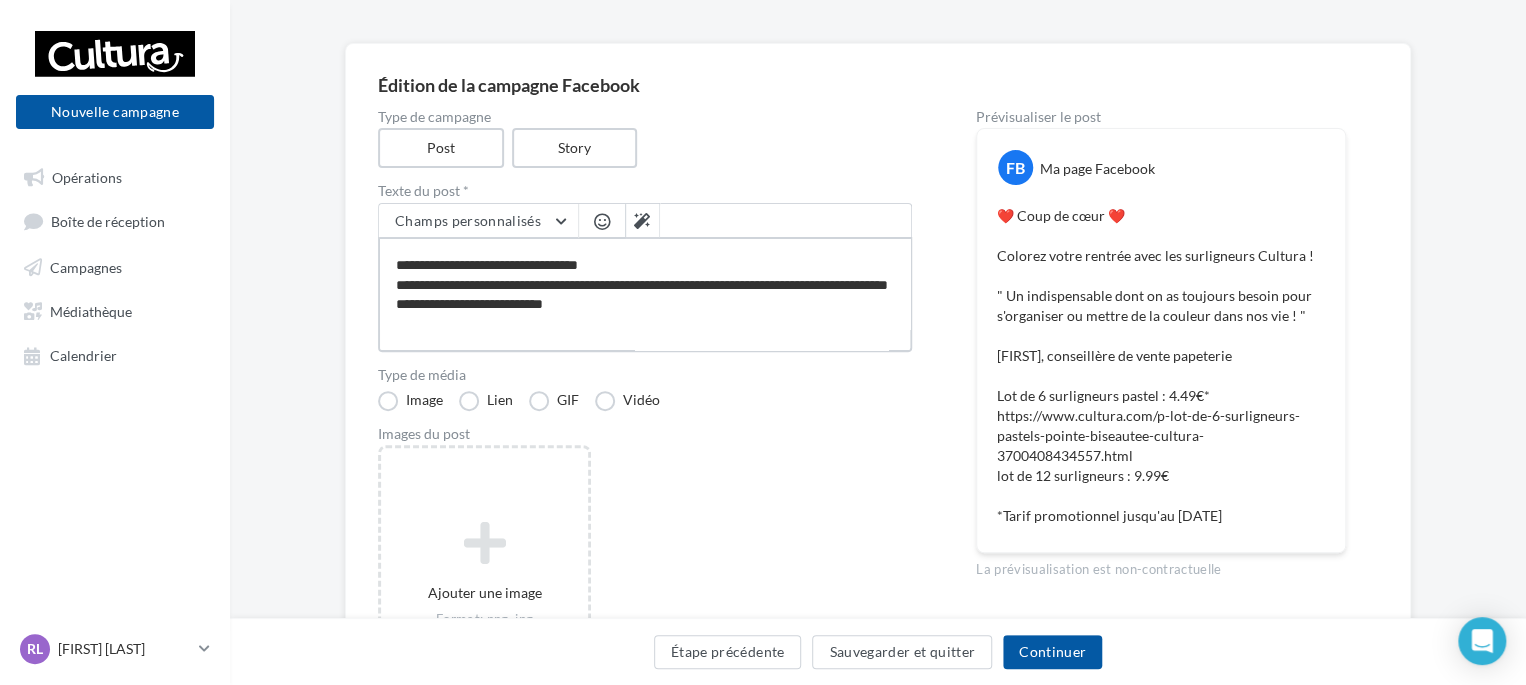 click on "**********" at bounding box center [645, 294] 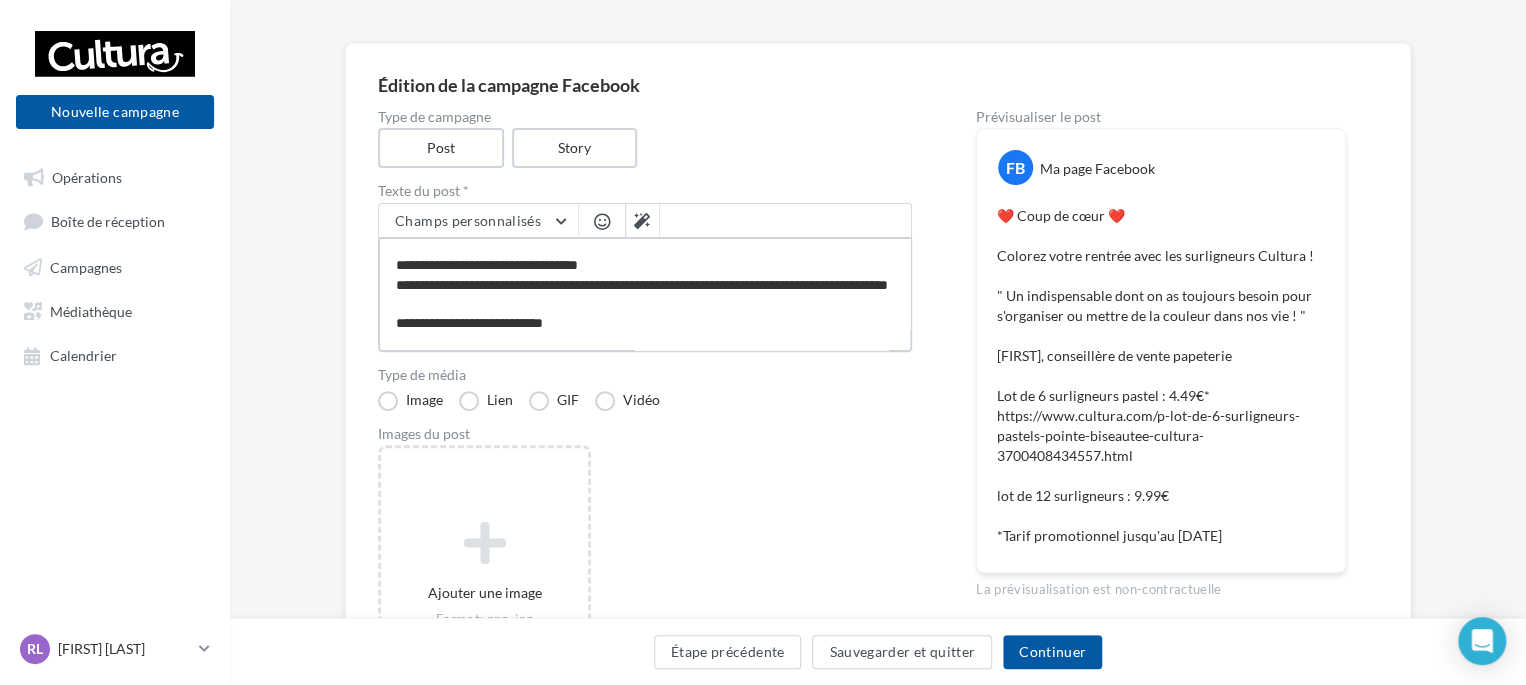 click on "**********" at bounding box center (645, 294) 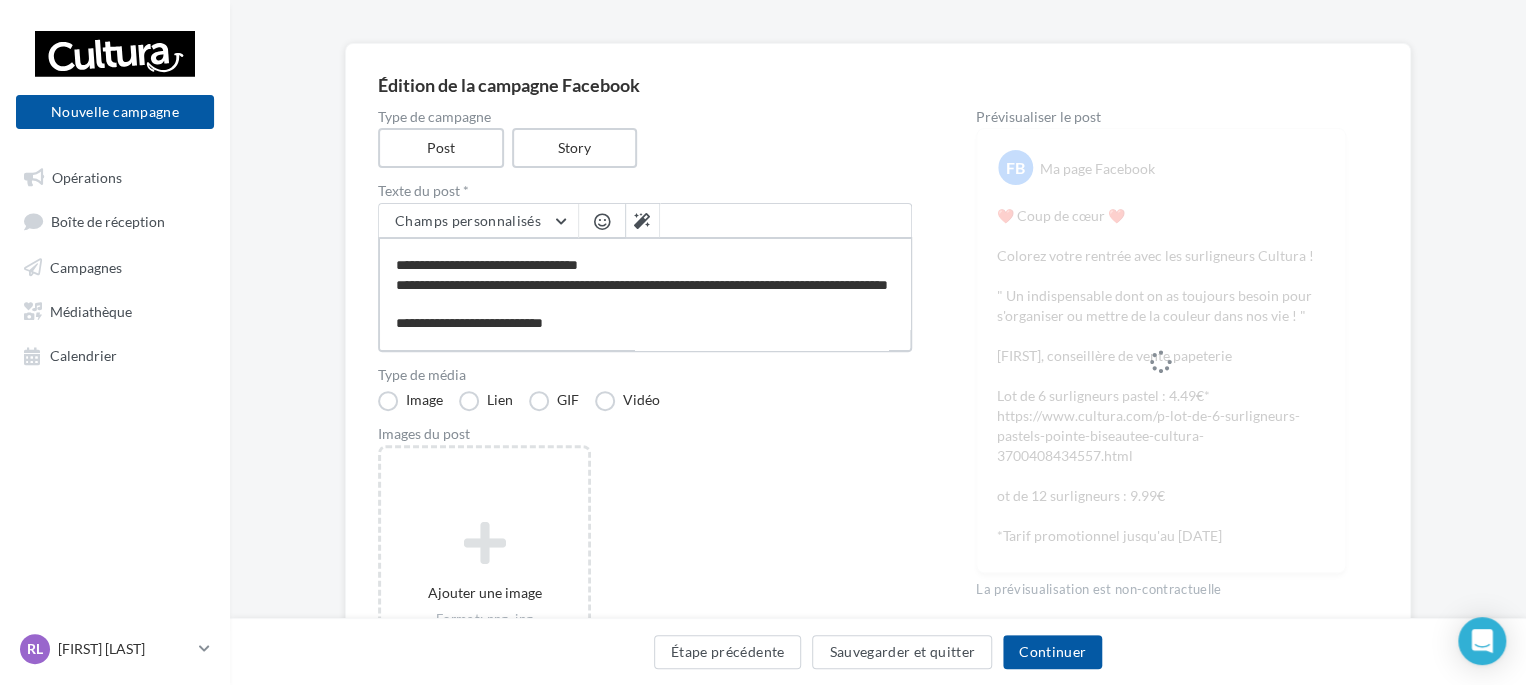 click on "**********" at bounding box center [645, 294] 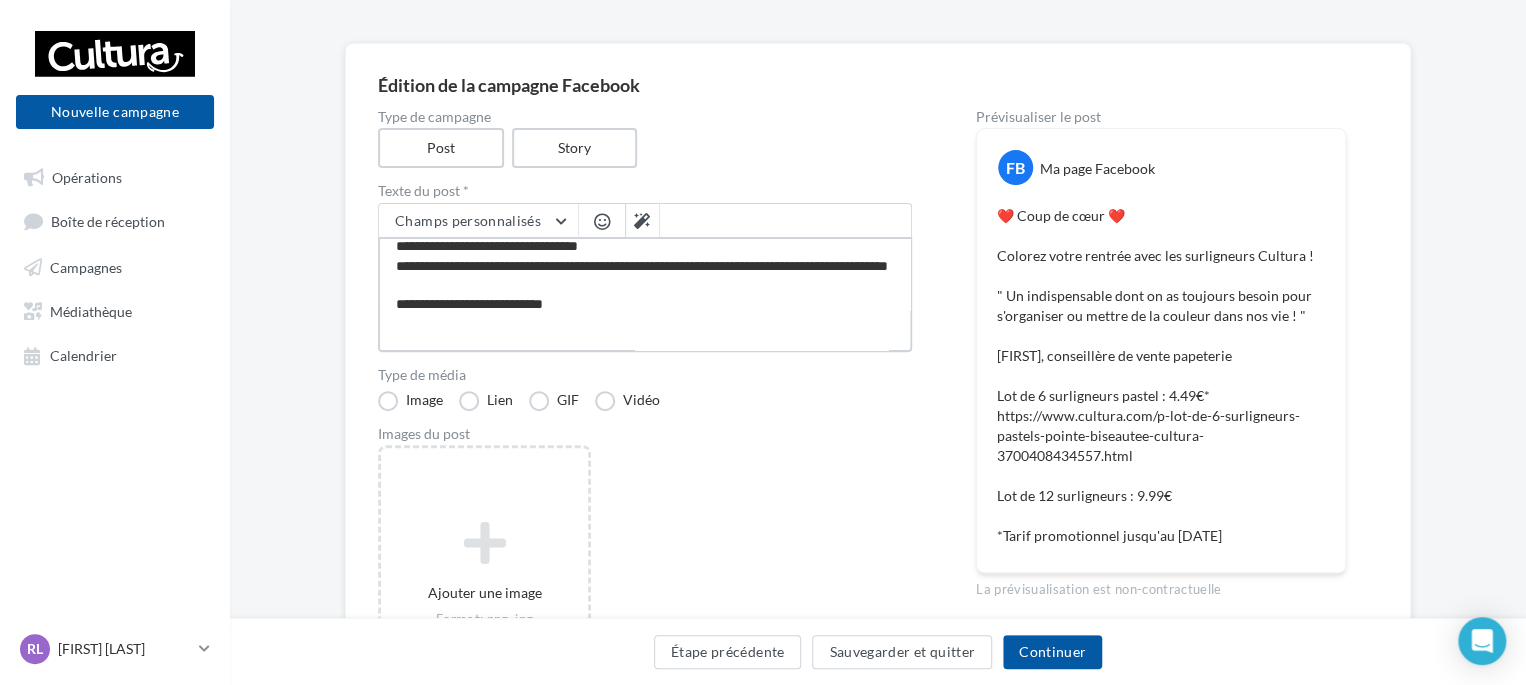 scroll, scrollTop: 184, scrollLeft: 0, axis: vertical 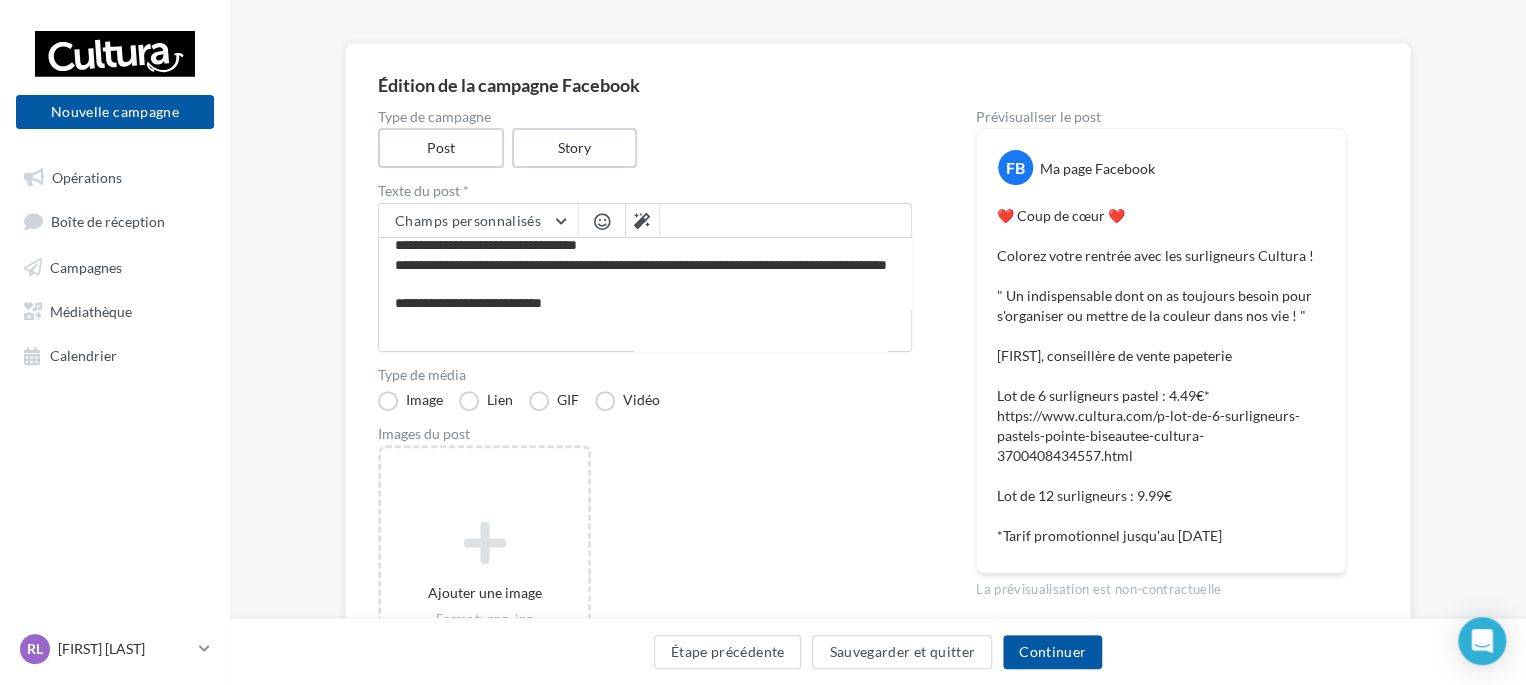 click on "❤️ Coup de cœur ❤️ Colorez votre rentrée avec les surligneurs Cultura !  " Un indispensable dont on as toujours besoin pour s'organiser ou mettre de la couleur dans nos vie ! " Charlotte, conseillère de vente papeterie  Lot de 6 surligneurs pastel : 4.49€* https://www.cultura.com/p-lot-de-6-surligneurs-pastels-pointe-biseautee-cultura-3700408434557.html Lot de 12 surligneurs : 9.99€ *Tarif promotionnel jusqu'au 14 septembre" at bounding box center [1161, 376] 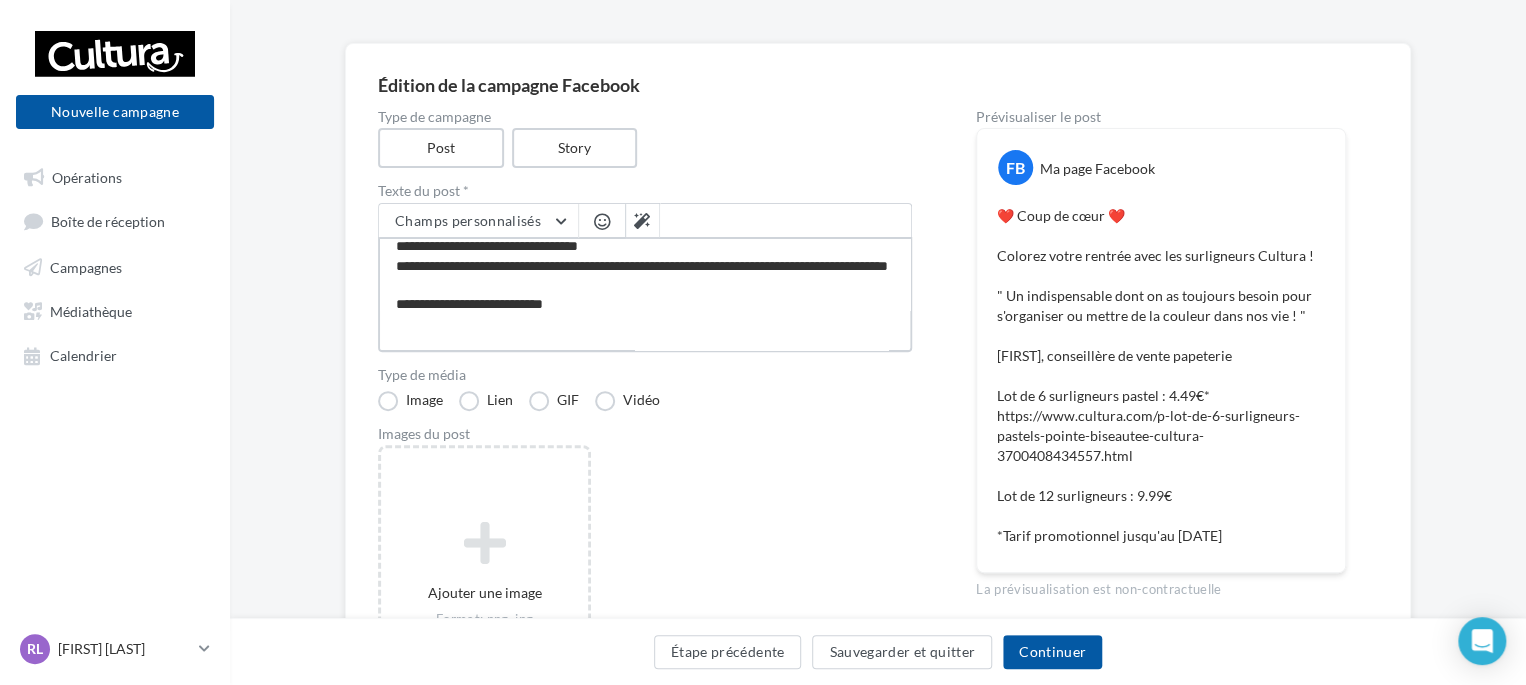 scroll, scrollTop: 184, scrollLeft: 0, axis: vertical 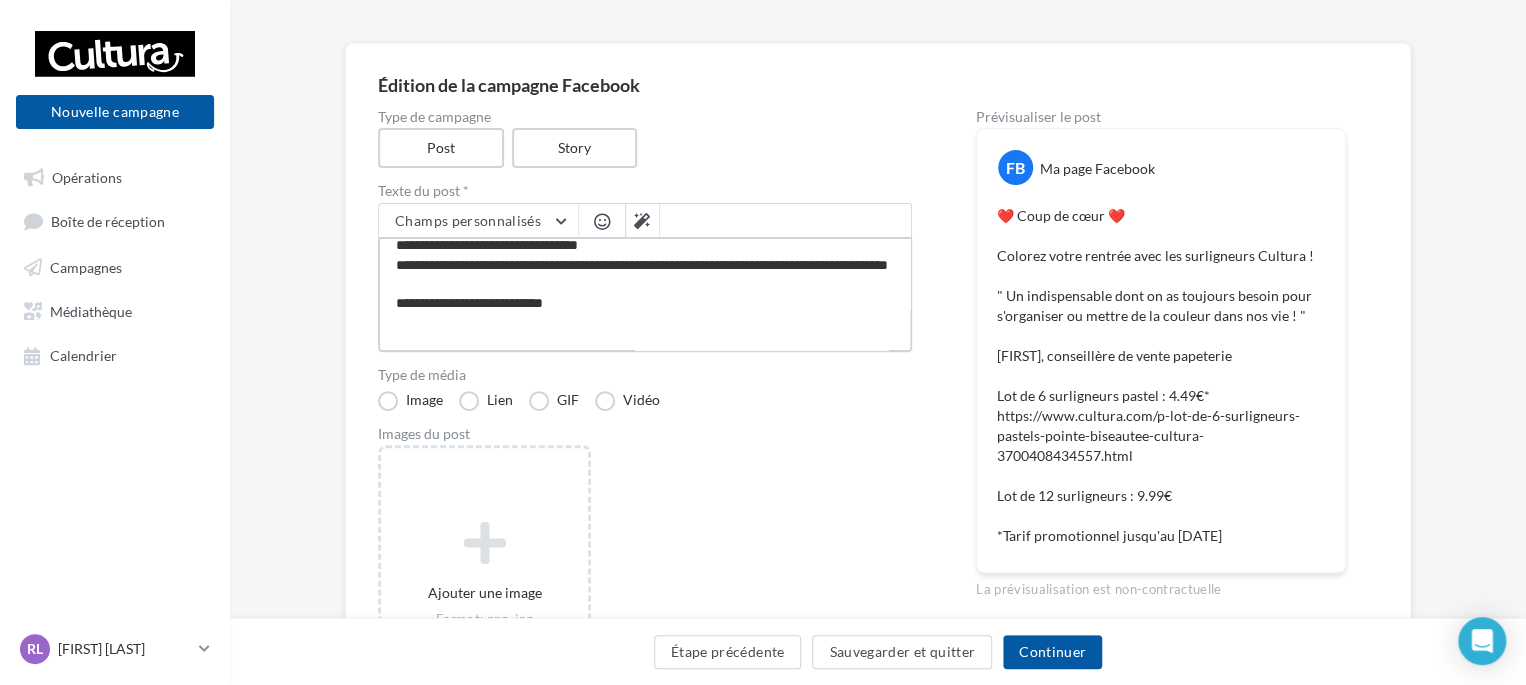 click on "**********" at bounding box center [645, 294] 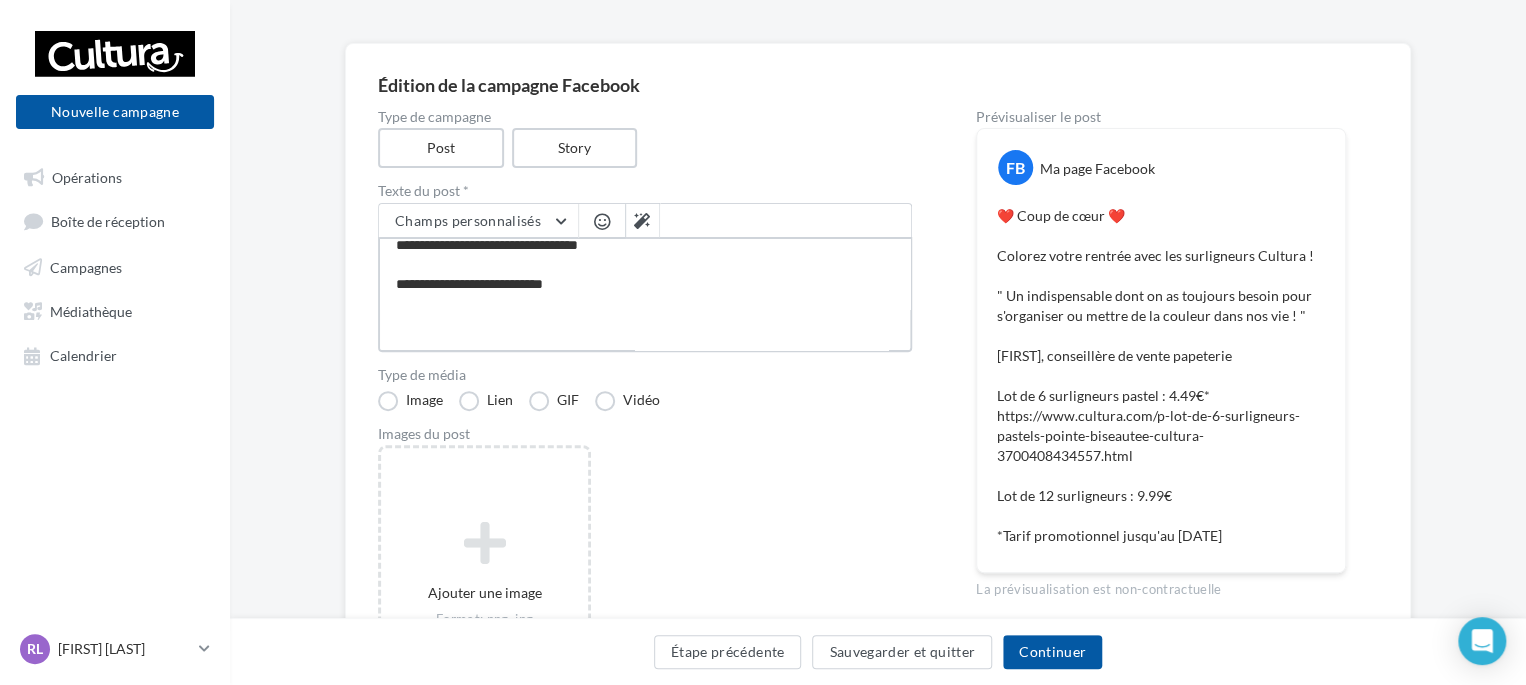 scroll, scrollTop: 164, scrollLeft: 0, axis: vertical 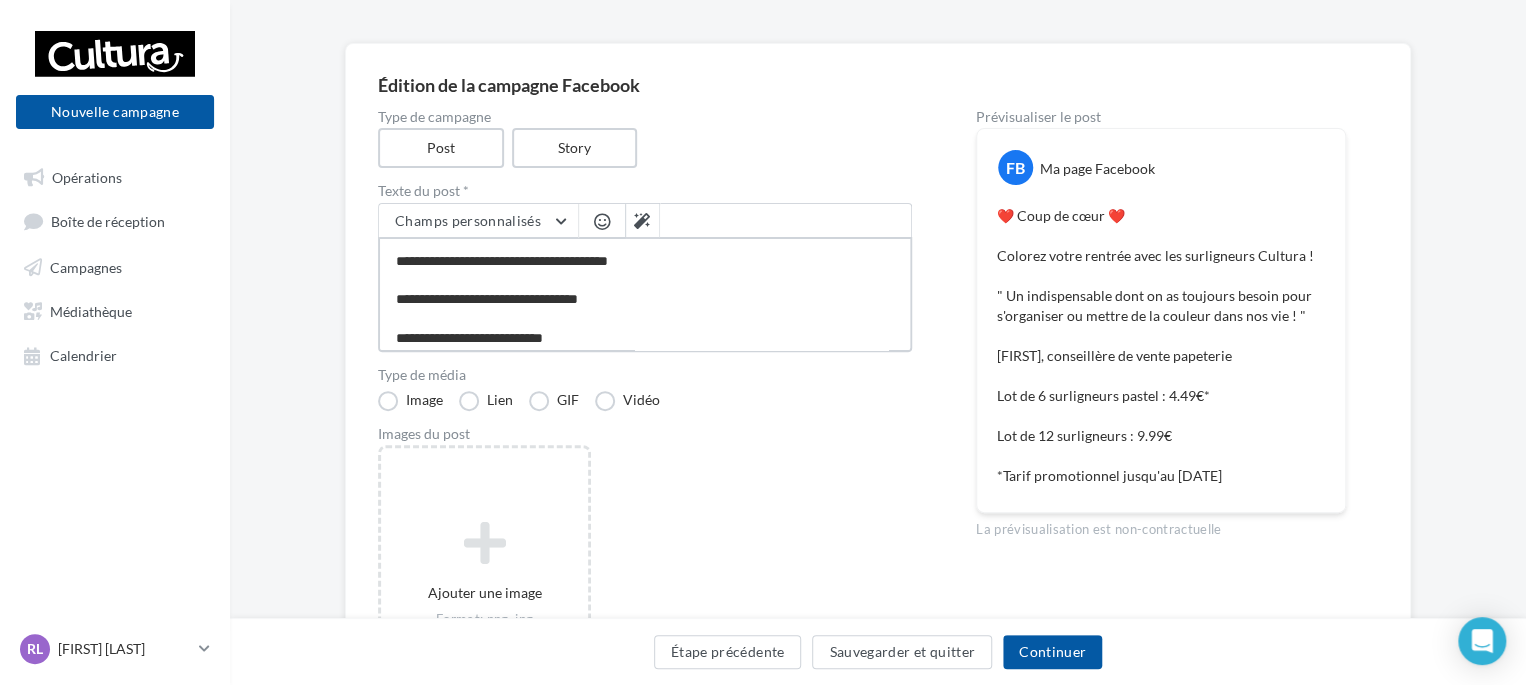 click on "**********" at bounding box center [645, 294] 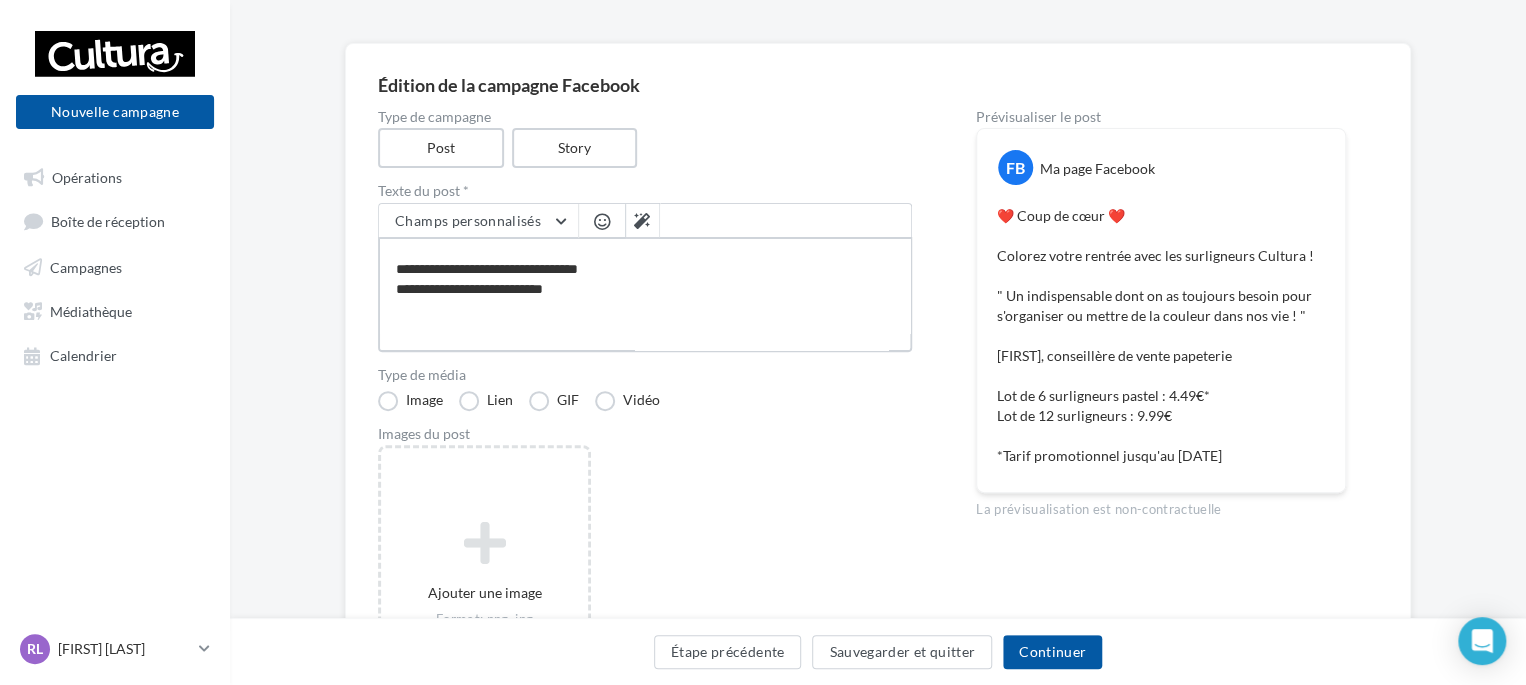 scroll, scrollTop: 192, scrollLeft: 0, axis: vertical 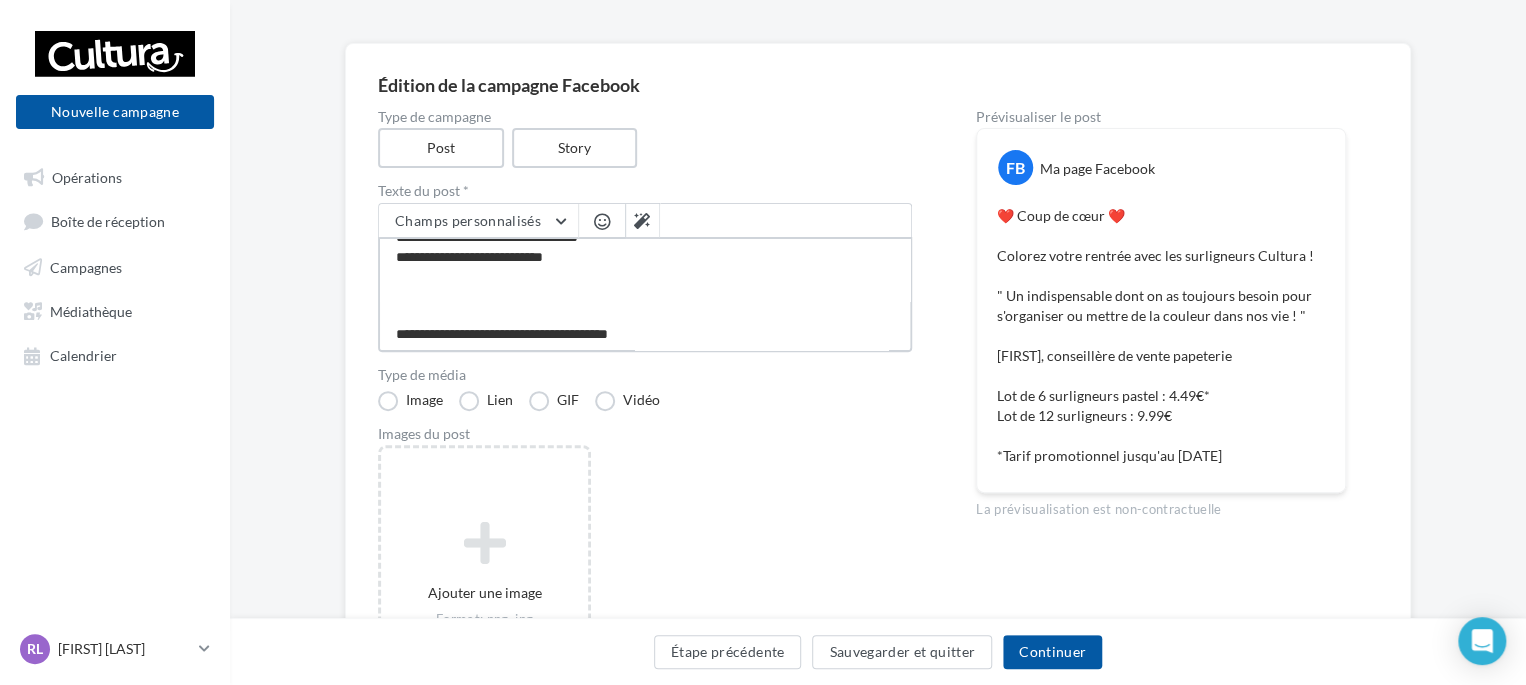 click on "**********" at bounding box center (645, 294) 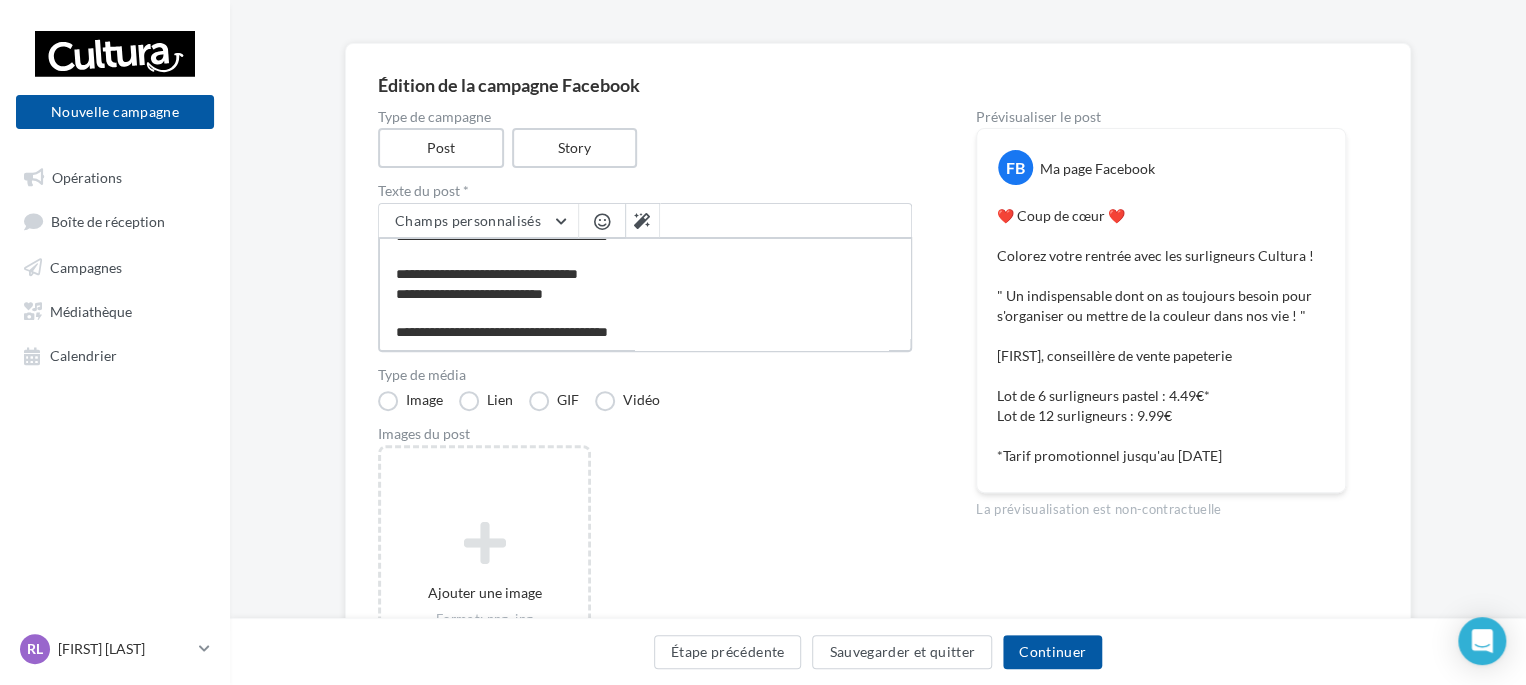 scroll, scrollTop: 154, scrollLeft: 0, axis: vertical 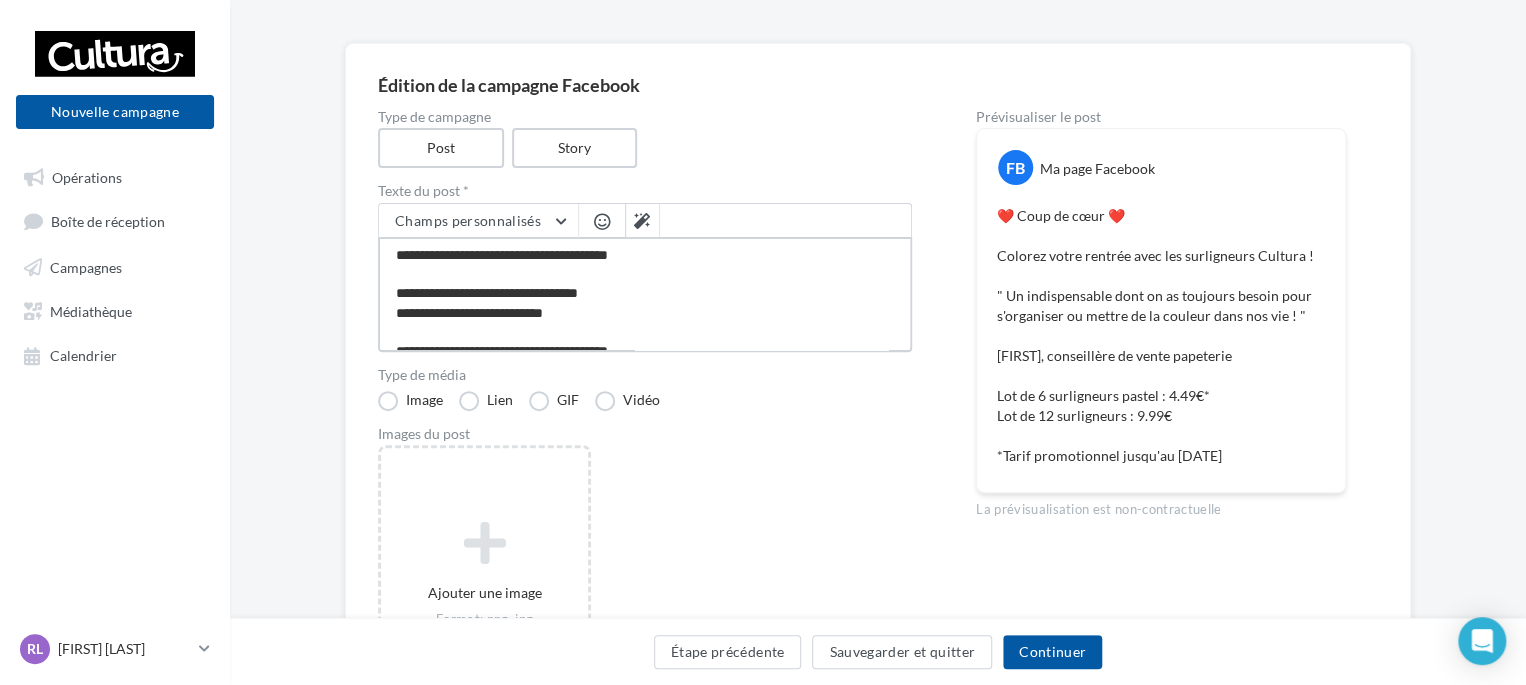 click on "**********" at bounding box center (645, 294) 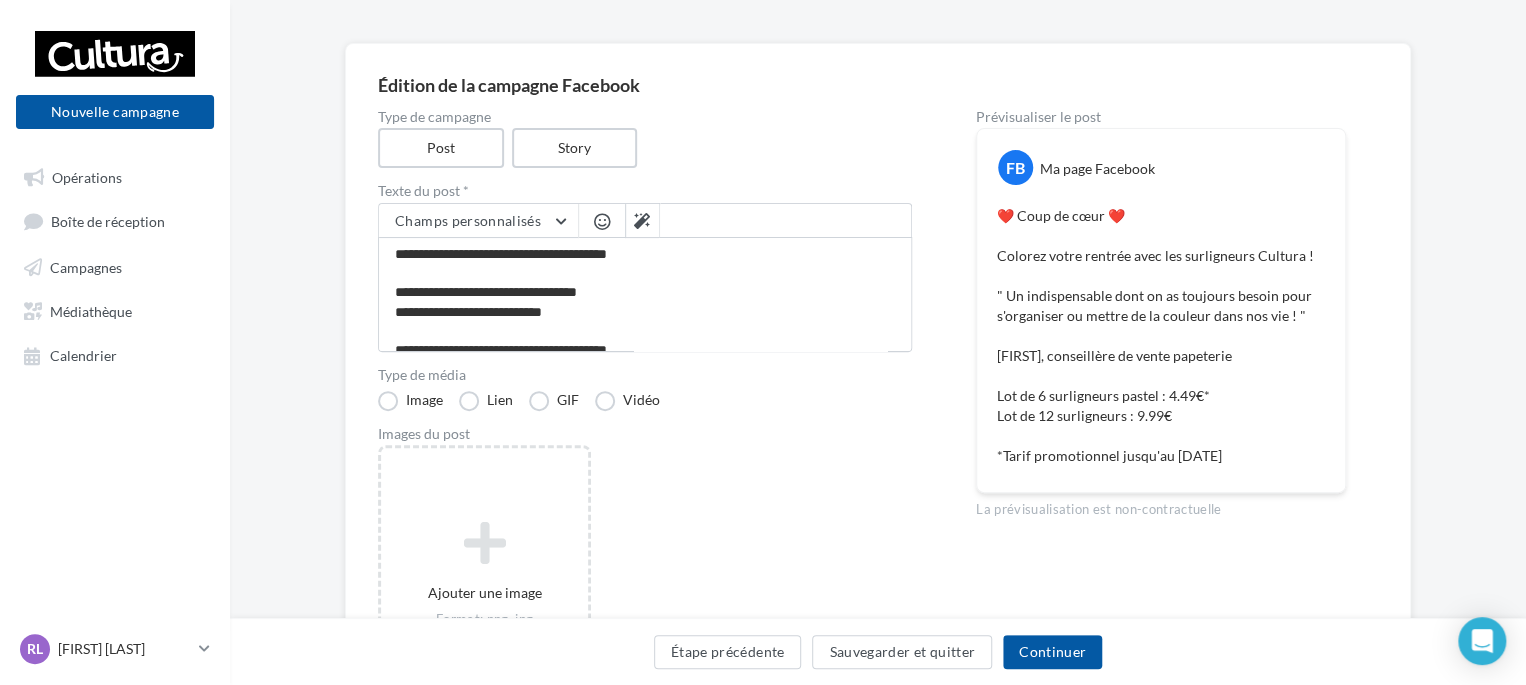 scroll, scrollTop: 135, scrollLeft: 0, axis: vertical 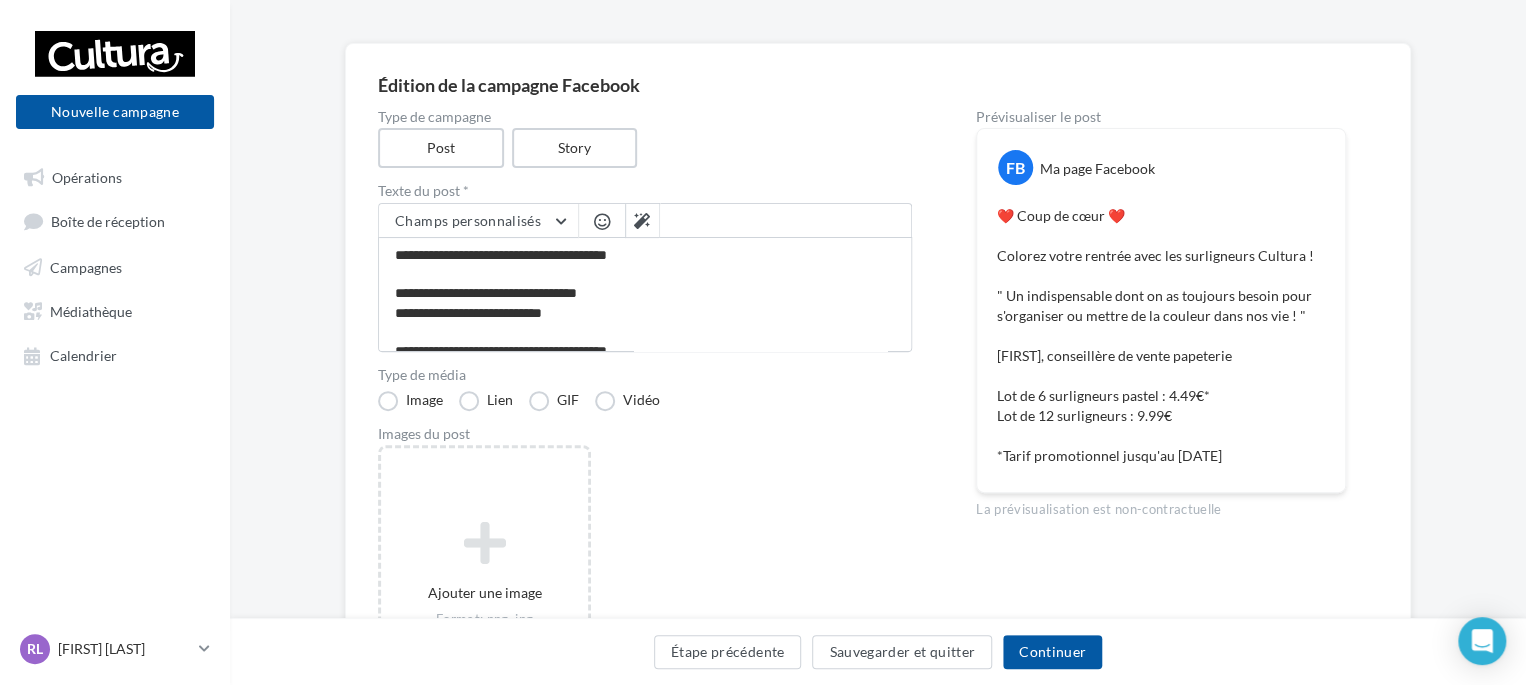 click at bounding box center (602, 221) 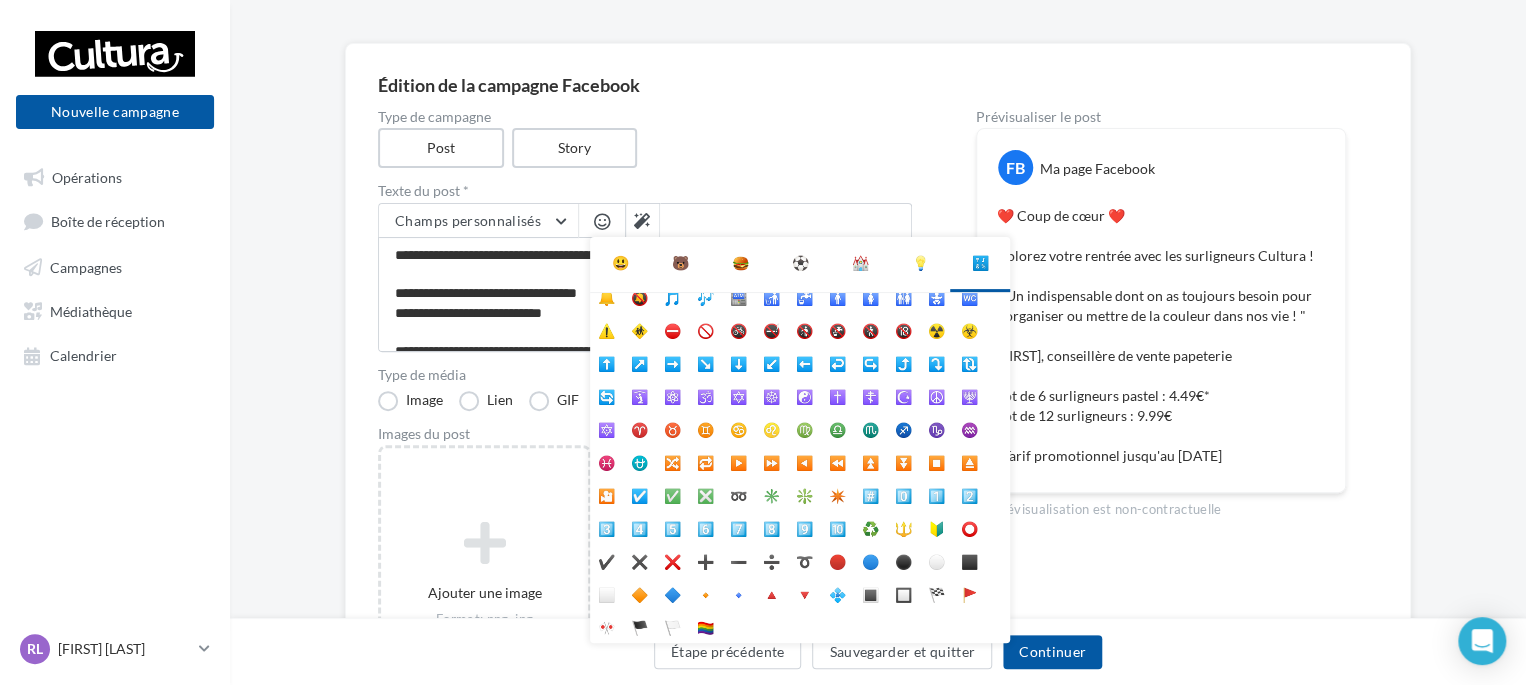 scroll, scrollTop: 0, scrollLeft: 0, axis: both 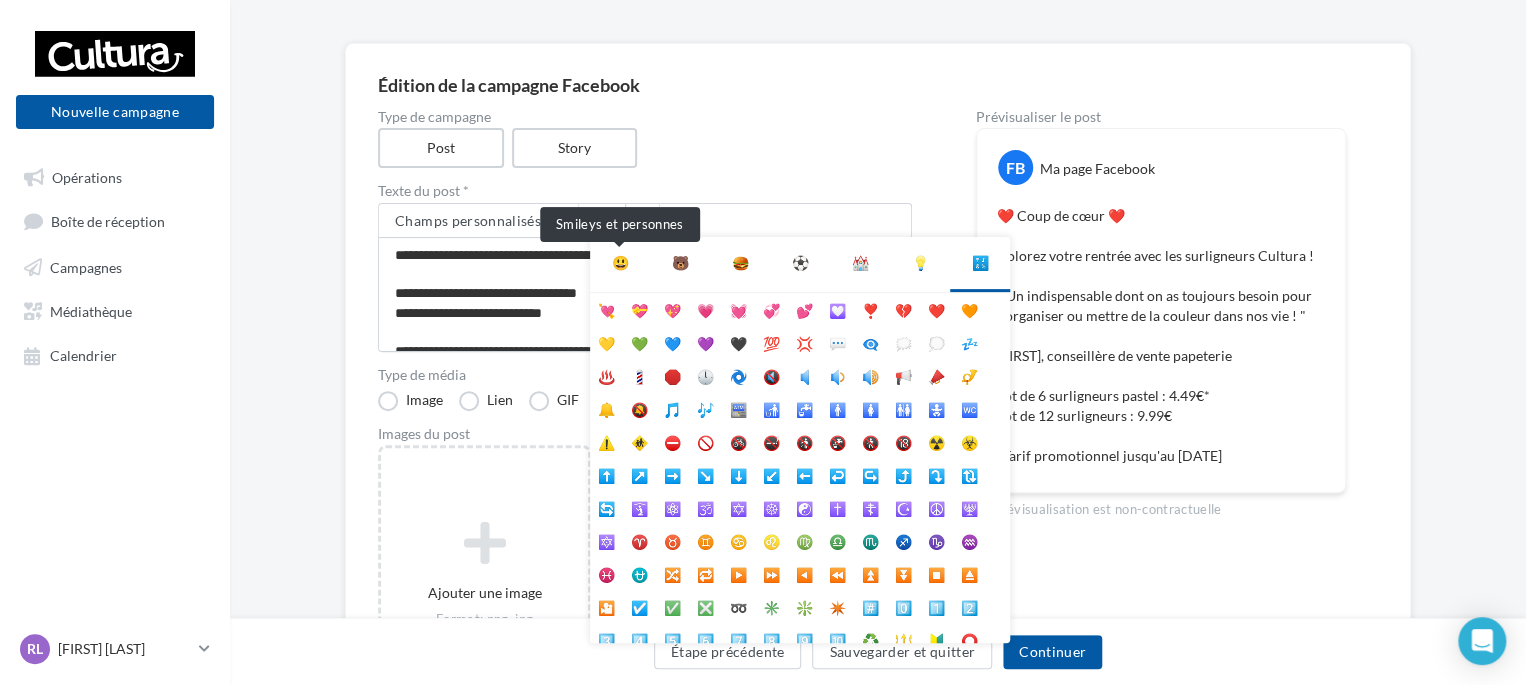 click on "😃" at bounding box center [620, 263] 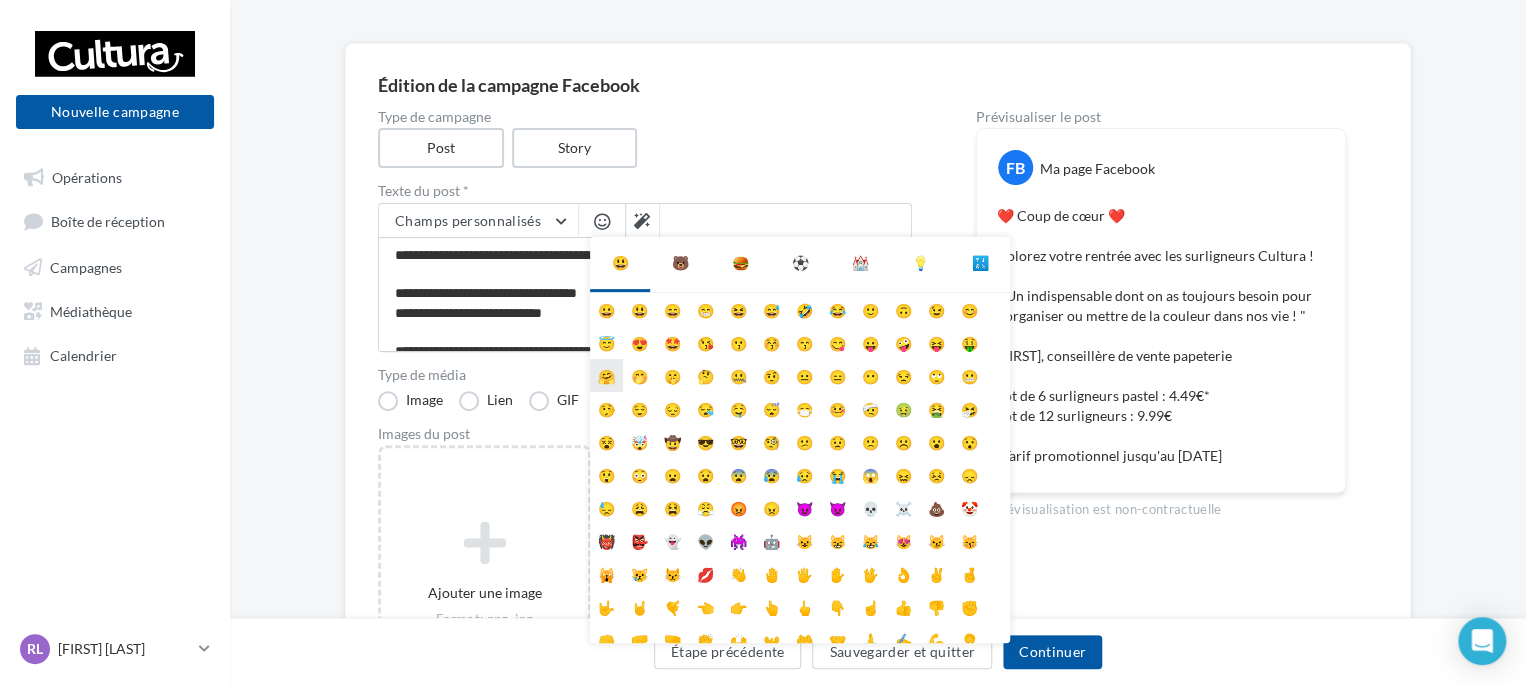 click on "🤗" at bounding box center (606, 375) 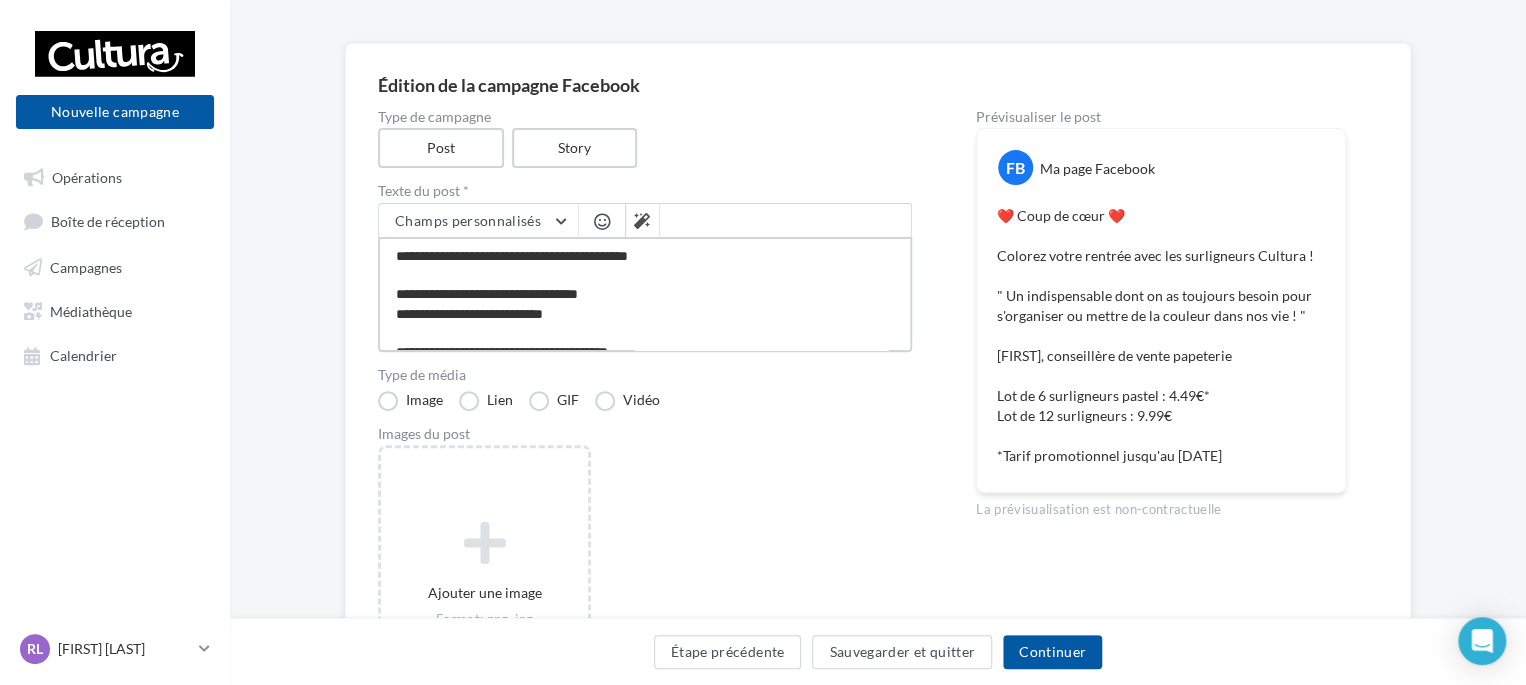 scroll, scrollTop: 136, scrollLeft: 0, axis: vertical 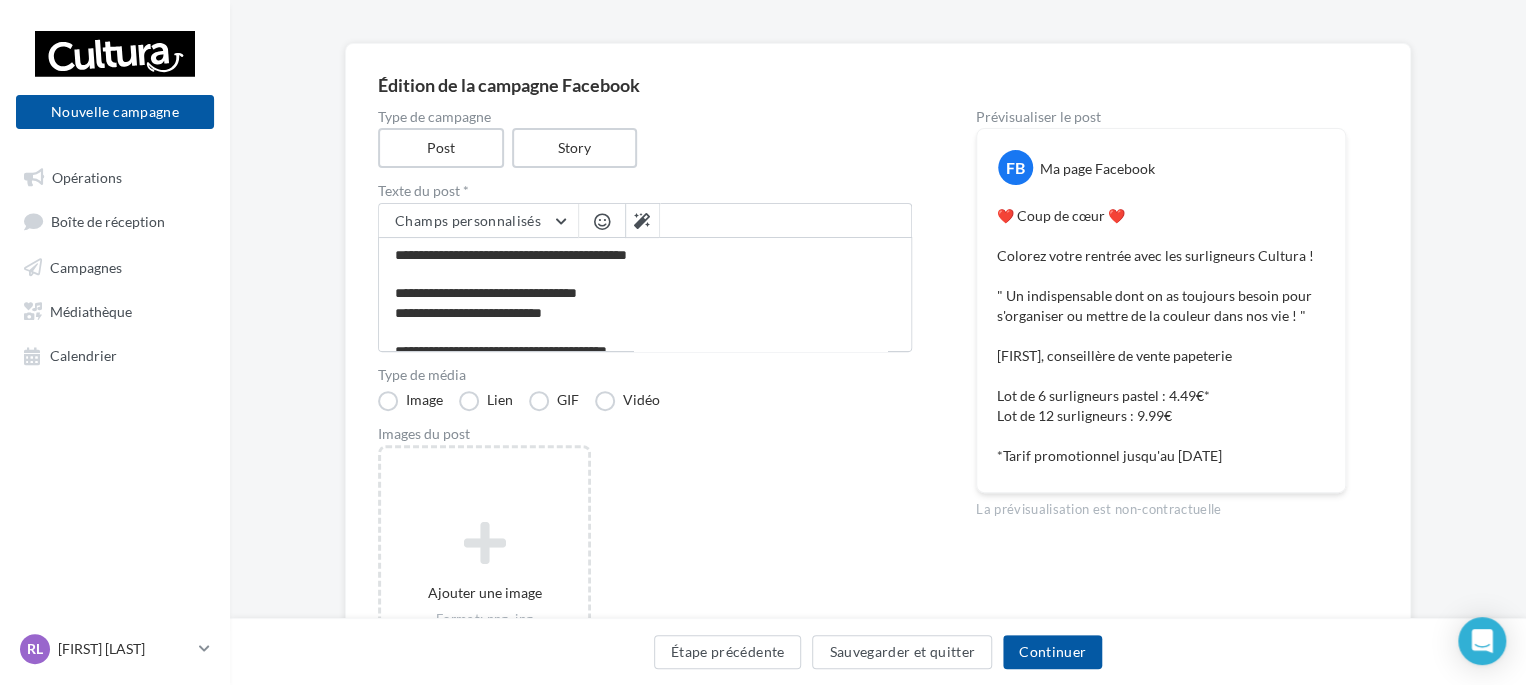 click on "Type de média
Image   Lien   GIF   Vidéo" at bounding box center [645, 389] 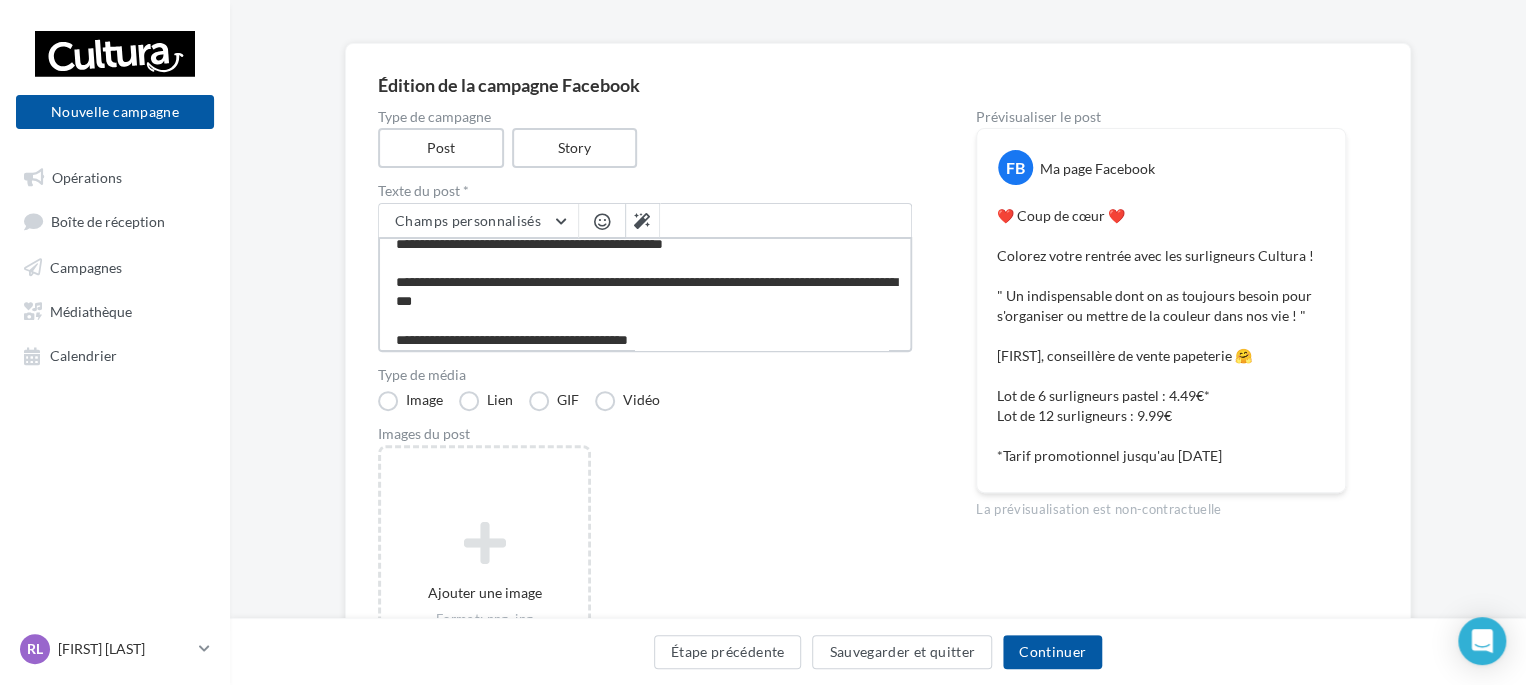 scroll, scrollTop: 94, scrollLeft: 0, axis: vertical 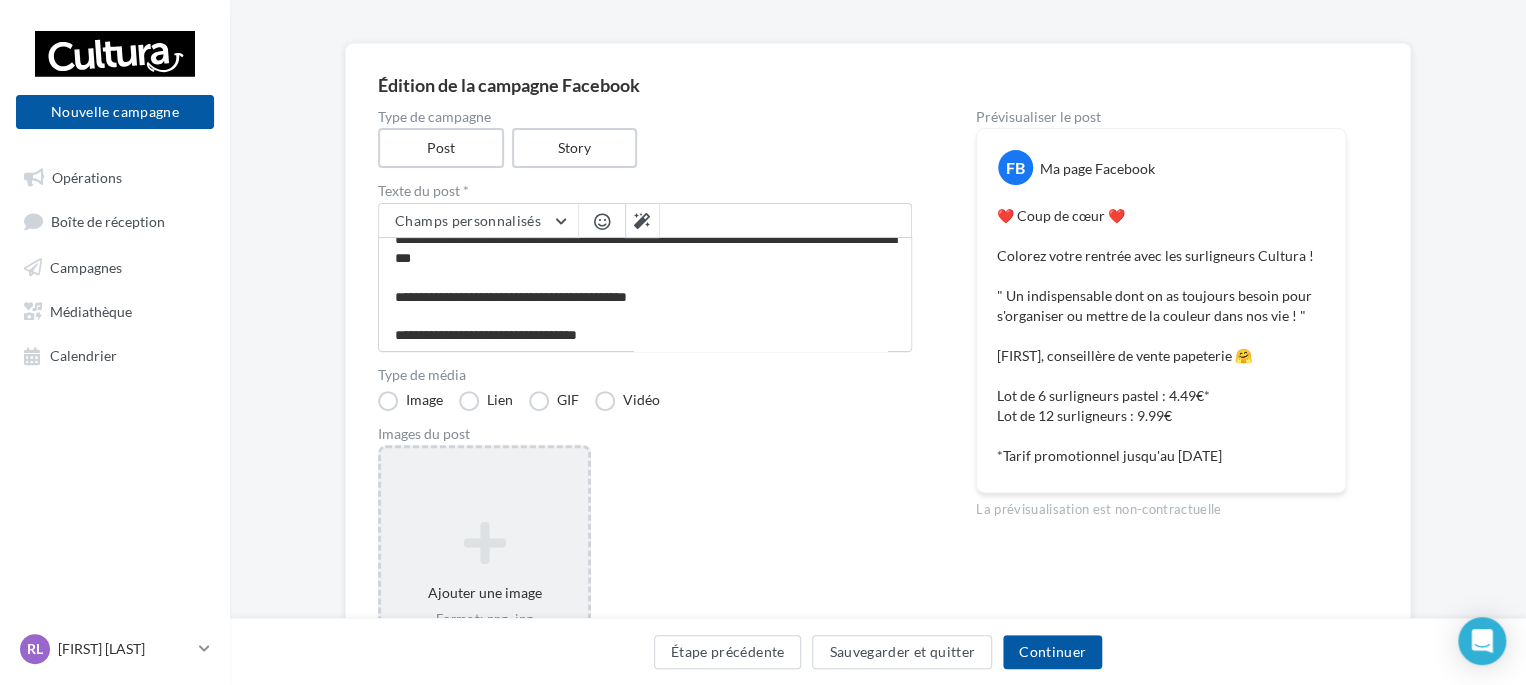 click on "Ajouter une image     Format: png, jpg" at bounding box center [484, 575] 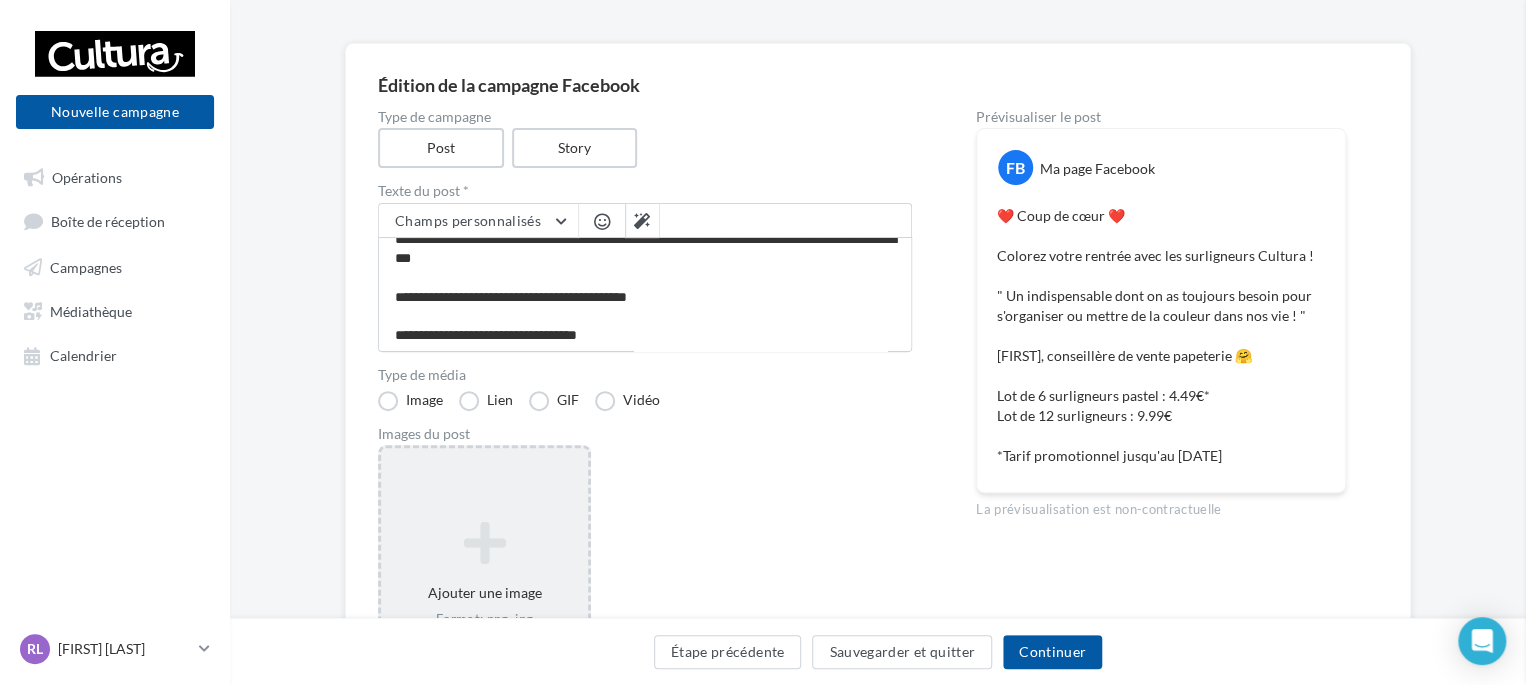 click on "Sélectionner un ou plusieurs fichiers
Consulter les contraintes attendues pour ce type de campagne                   Filtrer par        Réinitialiser
Mes fichiers
Partagés avec moi
Champs de personnalisation
Tout sélectionner
Actions                Importer un fichier                        Annuler    Sélectionner   (0)" at bounding box center (484, 448) 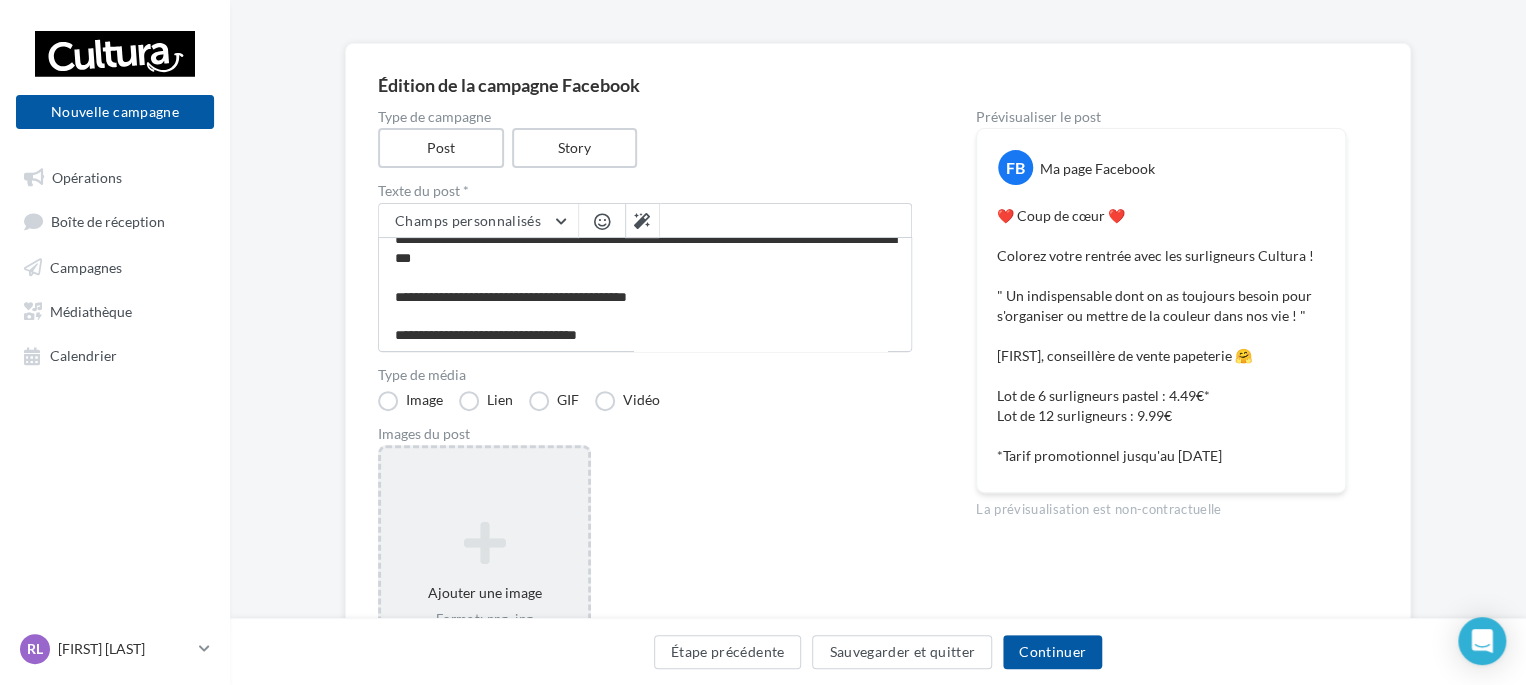click on "Ajouter une image     Format: png, jpg" at bounding box center (484, 575) 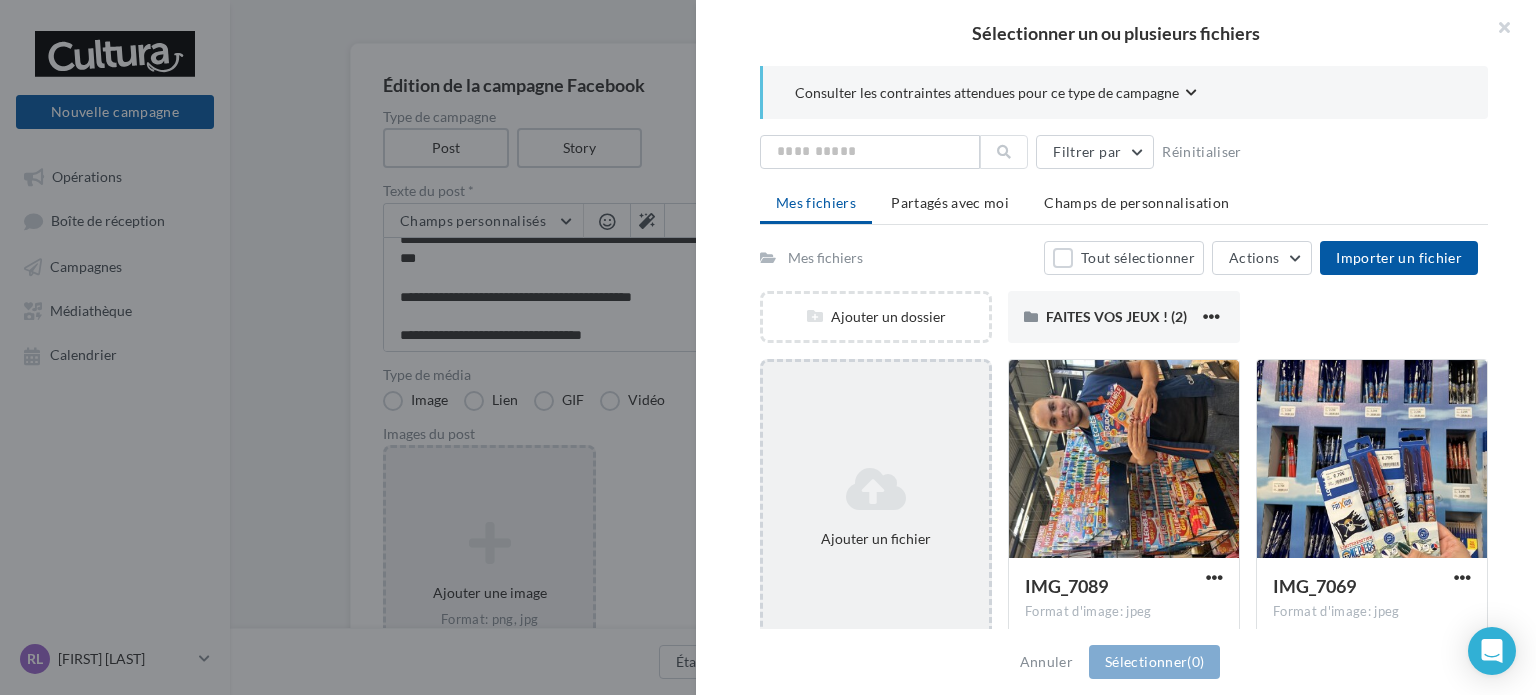 click on "Ajouter un fichier" at bounding box center [876, 539] 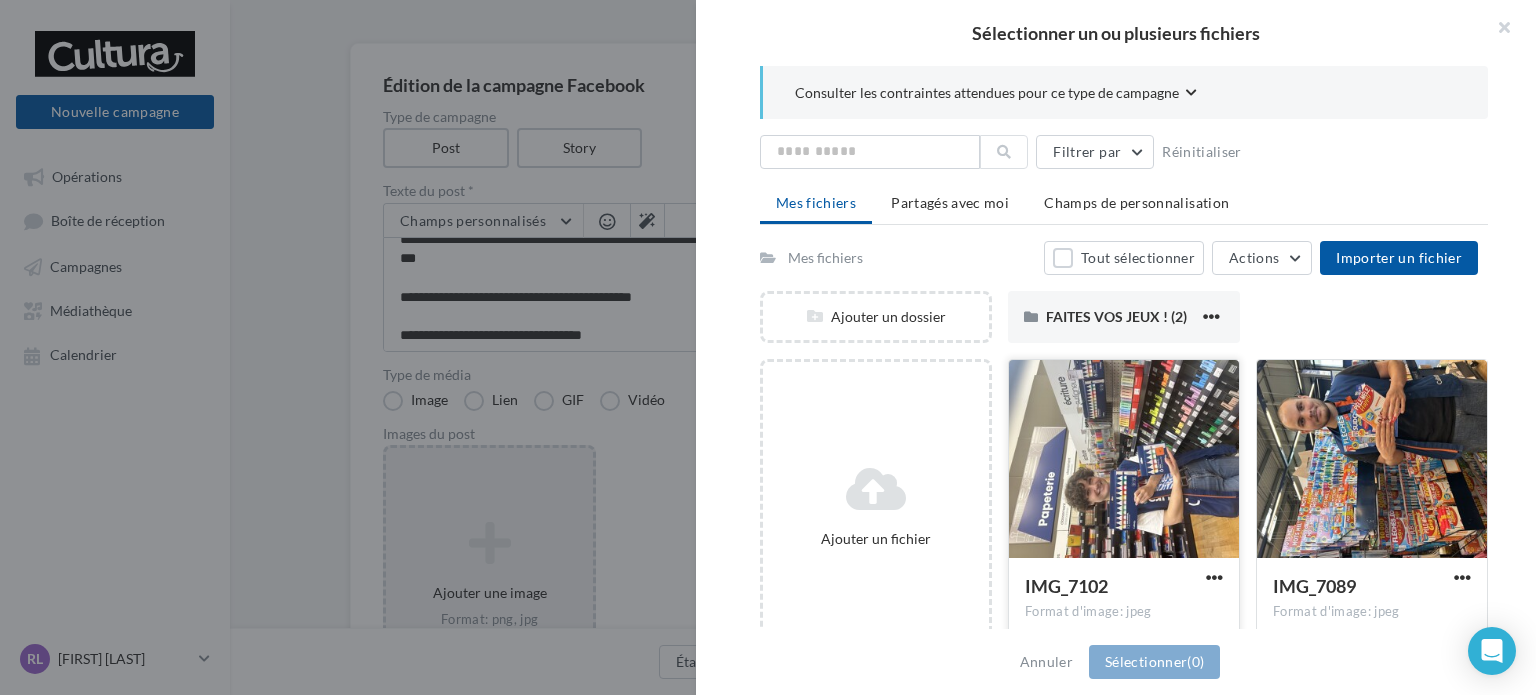 click at bounding box center (1124, 460) 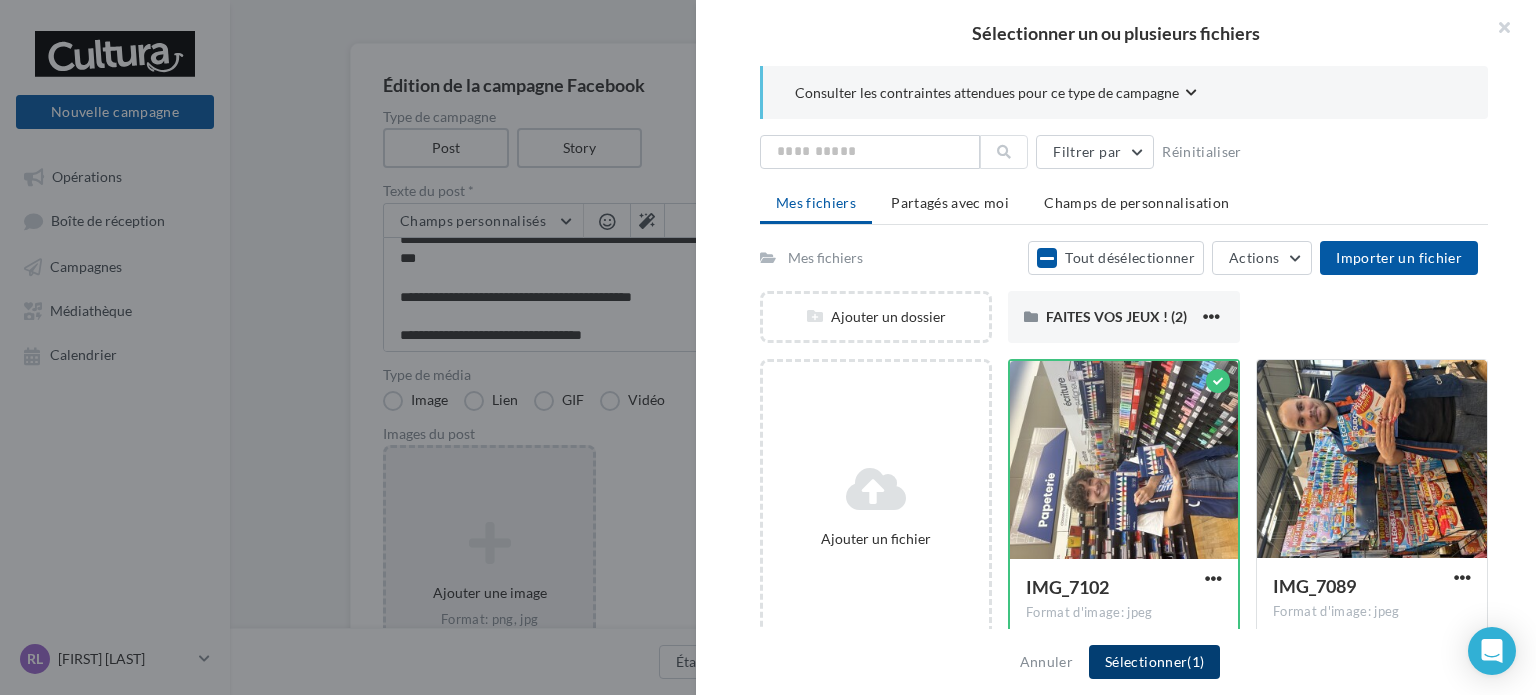 click on "Sélectionner   (1)" at bounding box center [1154, 662] 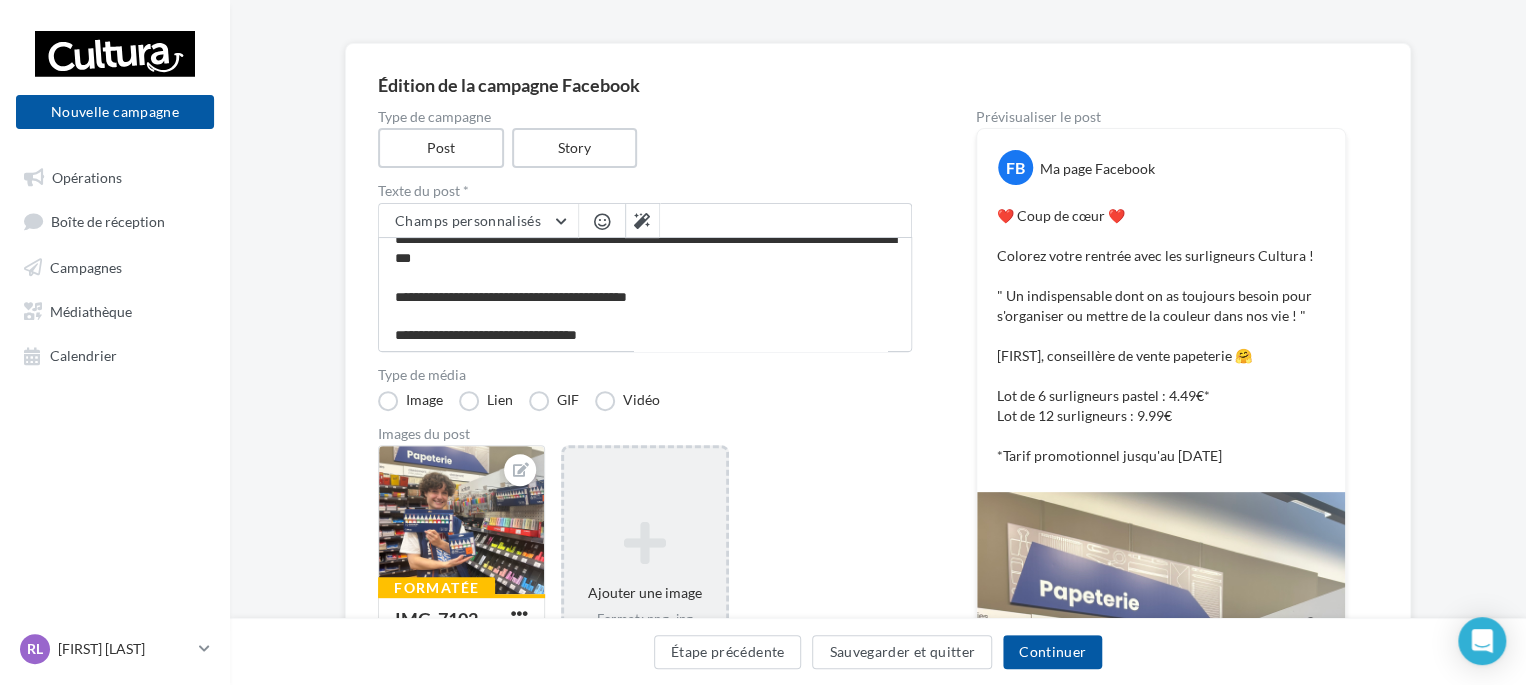 drag, startPoint x: 1528, startPoint y: 158, endPoint x: 1516, endPoint y: 128, distance: 32.31099 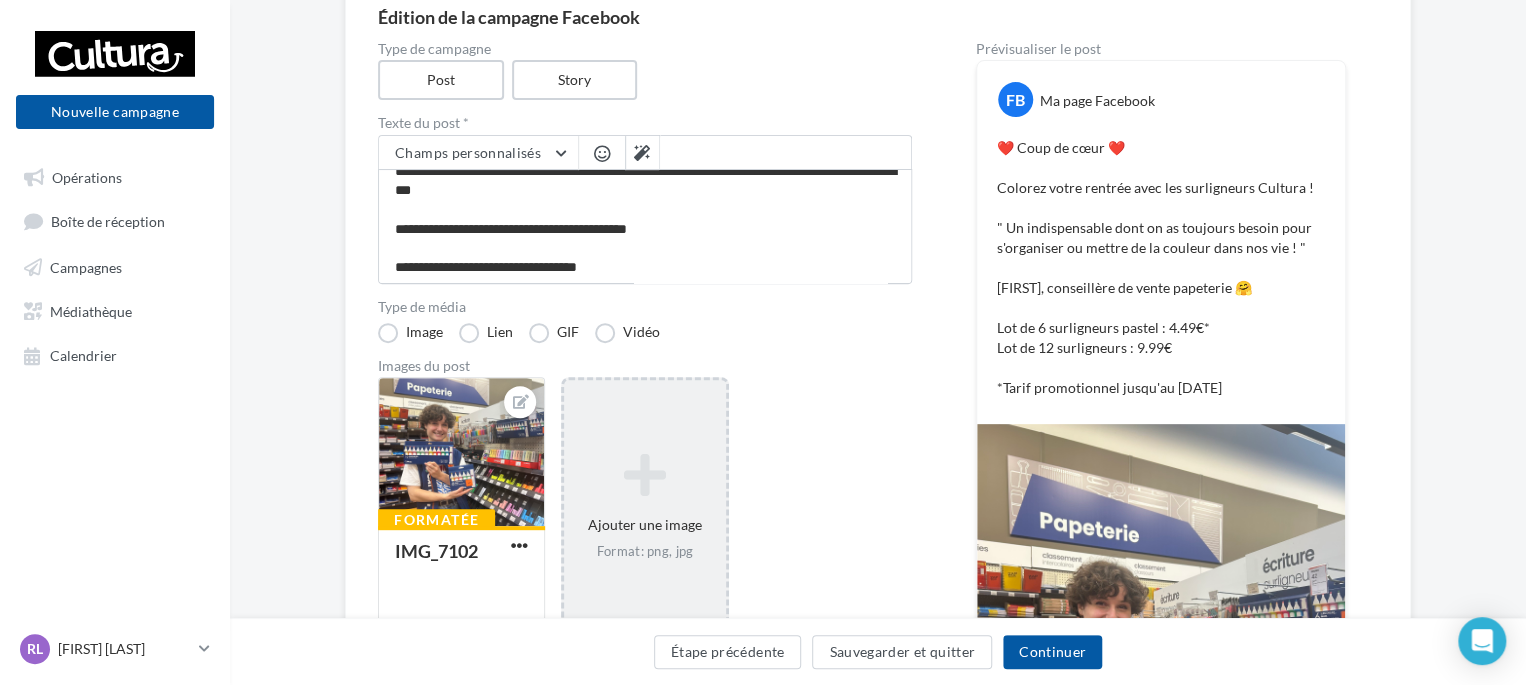 scroll, scrollTop: 192, scrollLeft: 0, axis: vertical 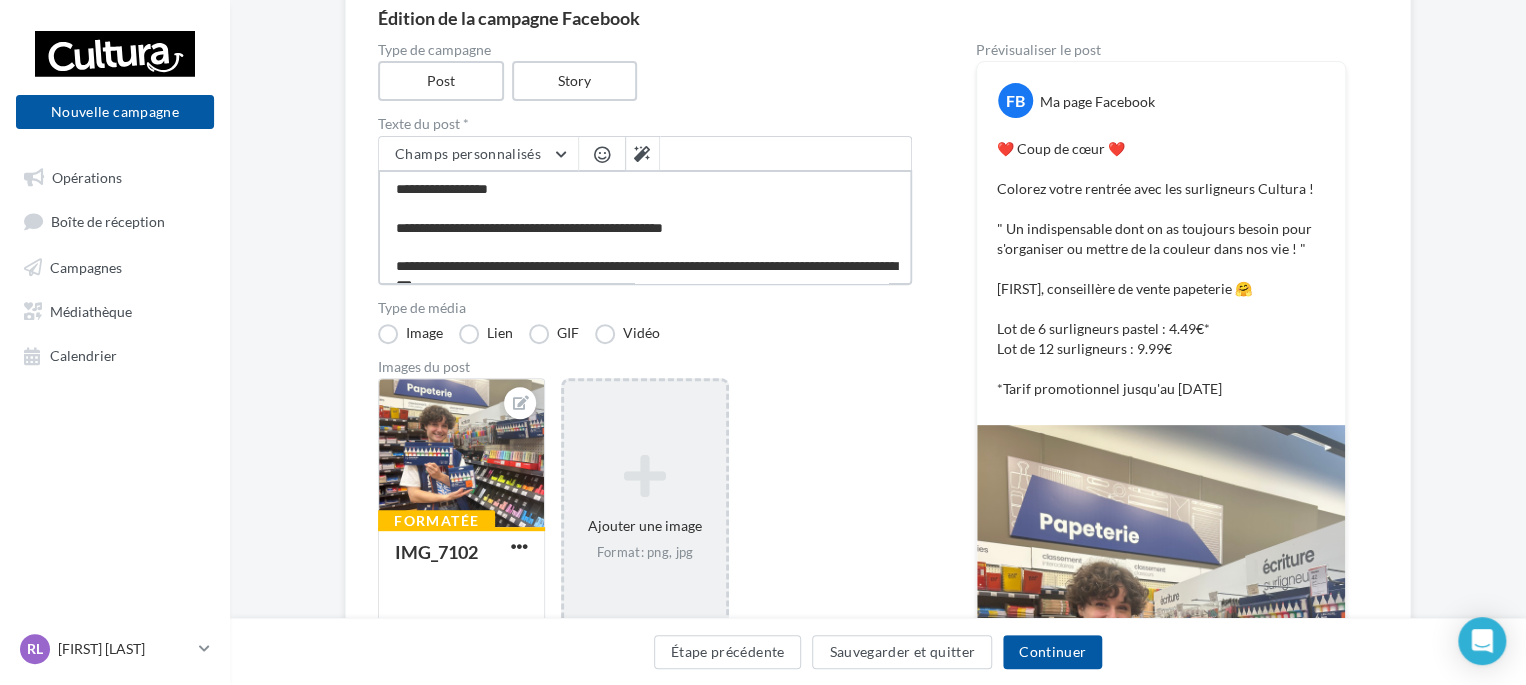 click on "**********" at bounding box center (645, 227) 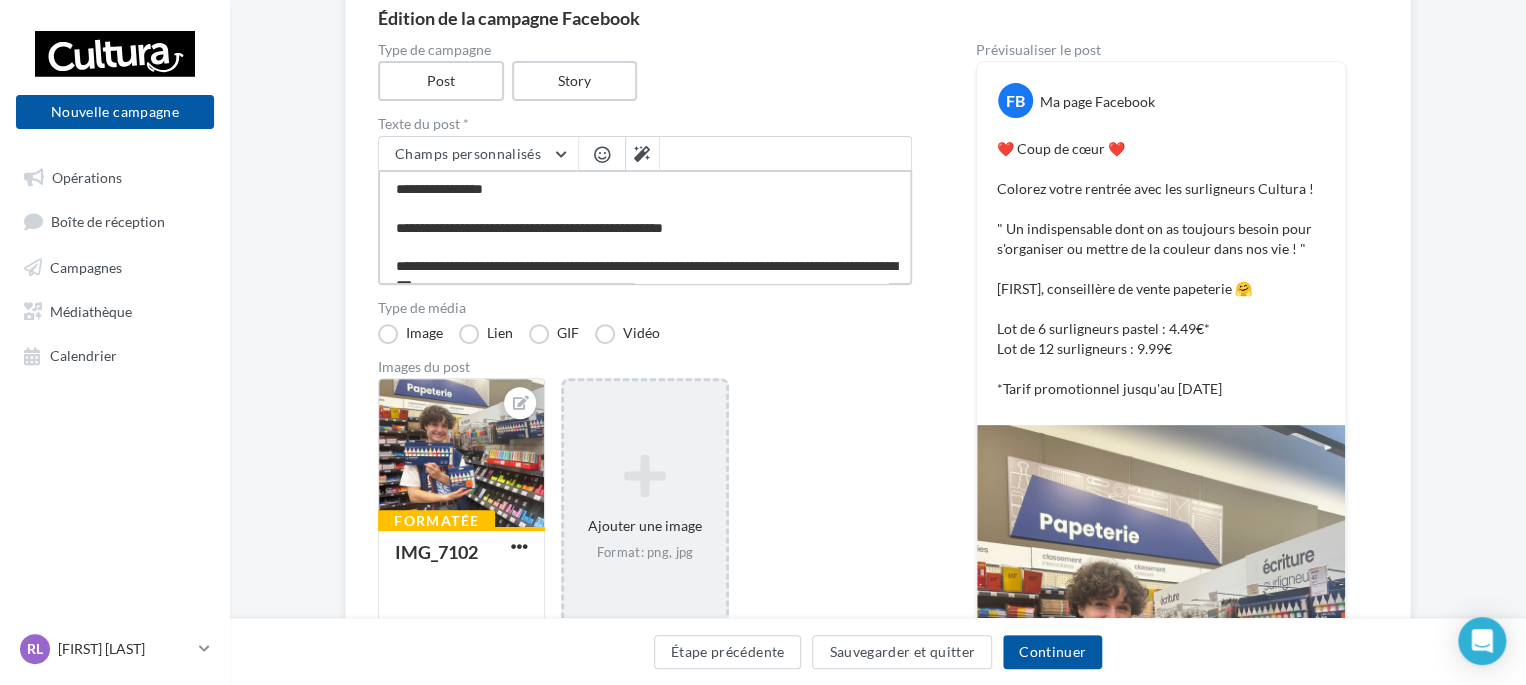 click on "**********" at bounding box center (645, 227) 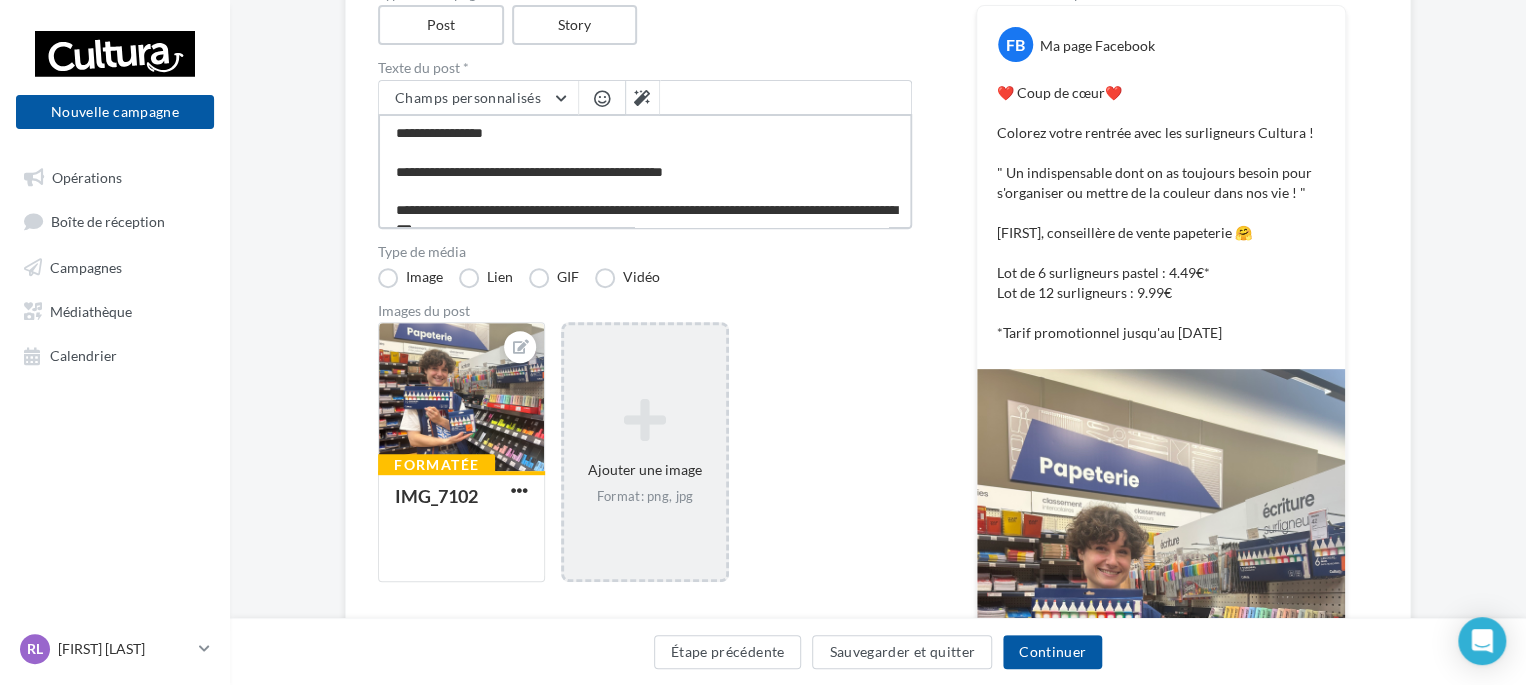 scroll, scrollTop: 247, scrollLeft: 0, axis: vertical 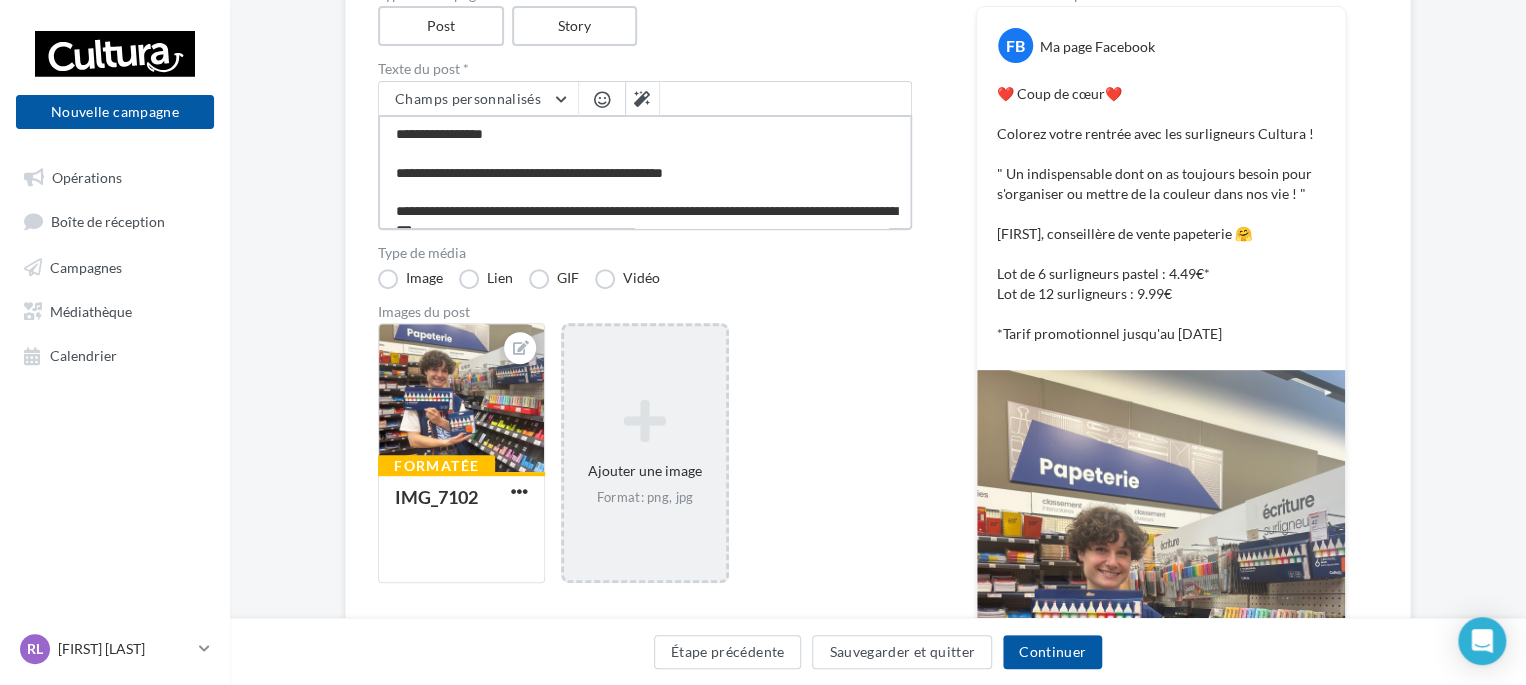 drag, startPoint x: 689, startPoint y: 171, endPoint x: 395, endPoint y: 160, distance: 294.20572 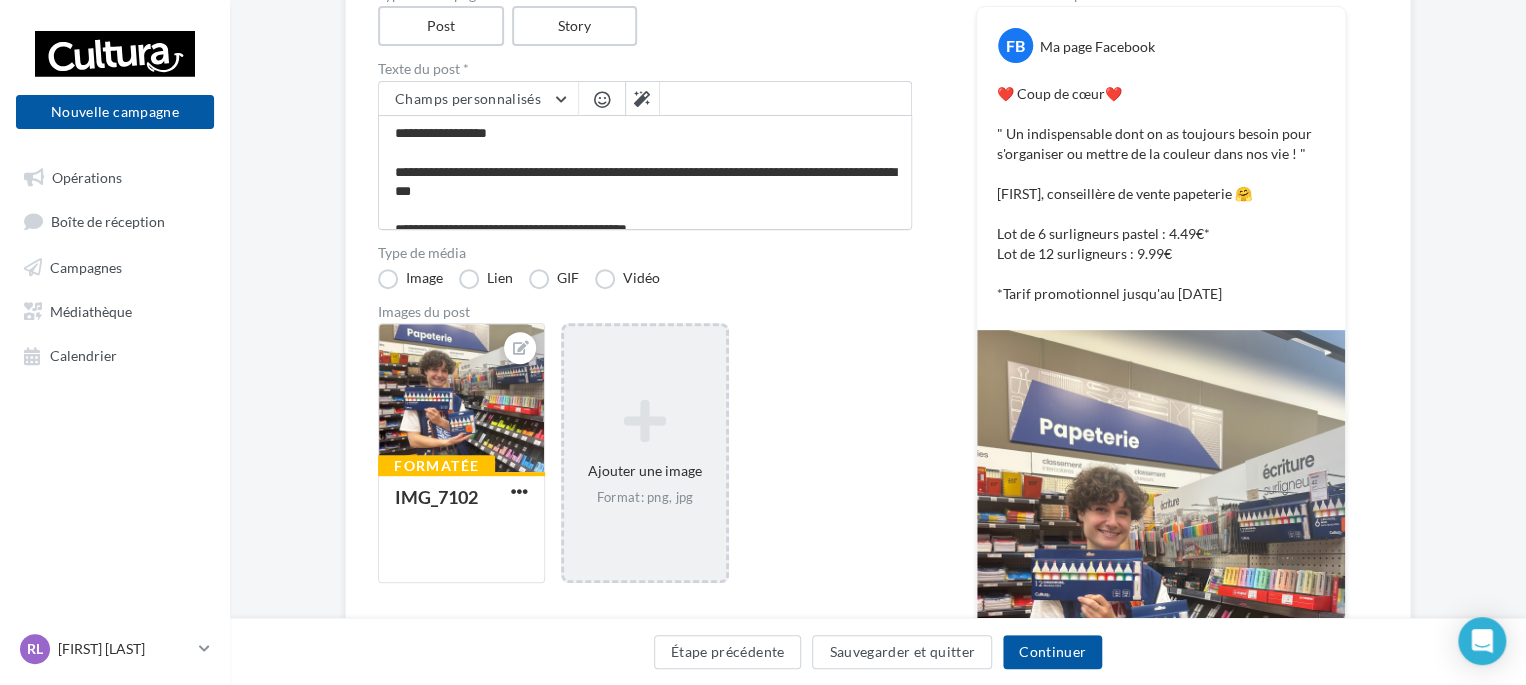 click on "❤️ Coup de cœur❤️  " Un indispensable dont on as toujours besoin pour s'organiser ou mettre de la couleur dans nos vie ! " Charlotte, conseillère de vente papeterie  🤗  Lot de 6 surligneurs pastel : 4.49€* Lot de 12 surligneurs : 9.99€ *Tarif promotionnel jusqu'au 14 septembre" at bounding box center (1161, 194) 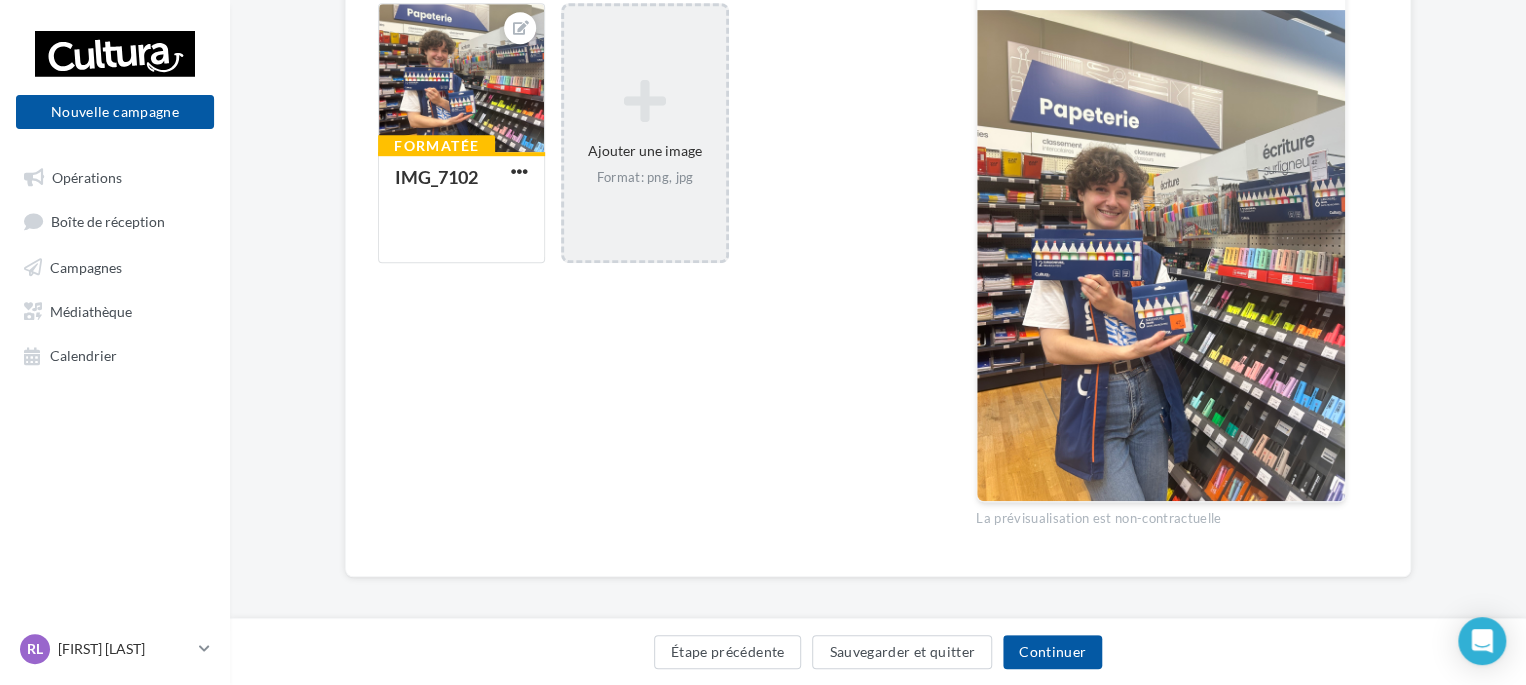 scroll, scrollTop: 576, scrollLeft: 0, axis: vertical 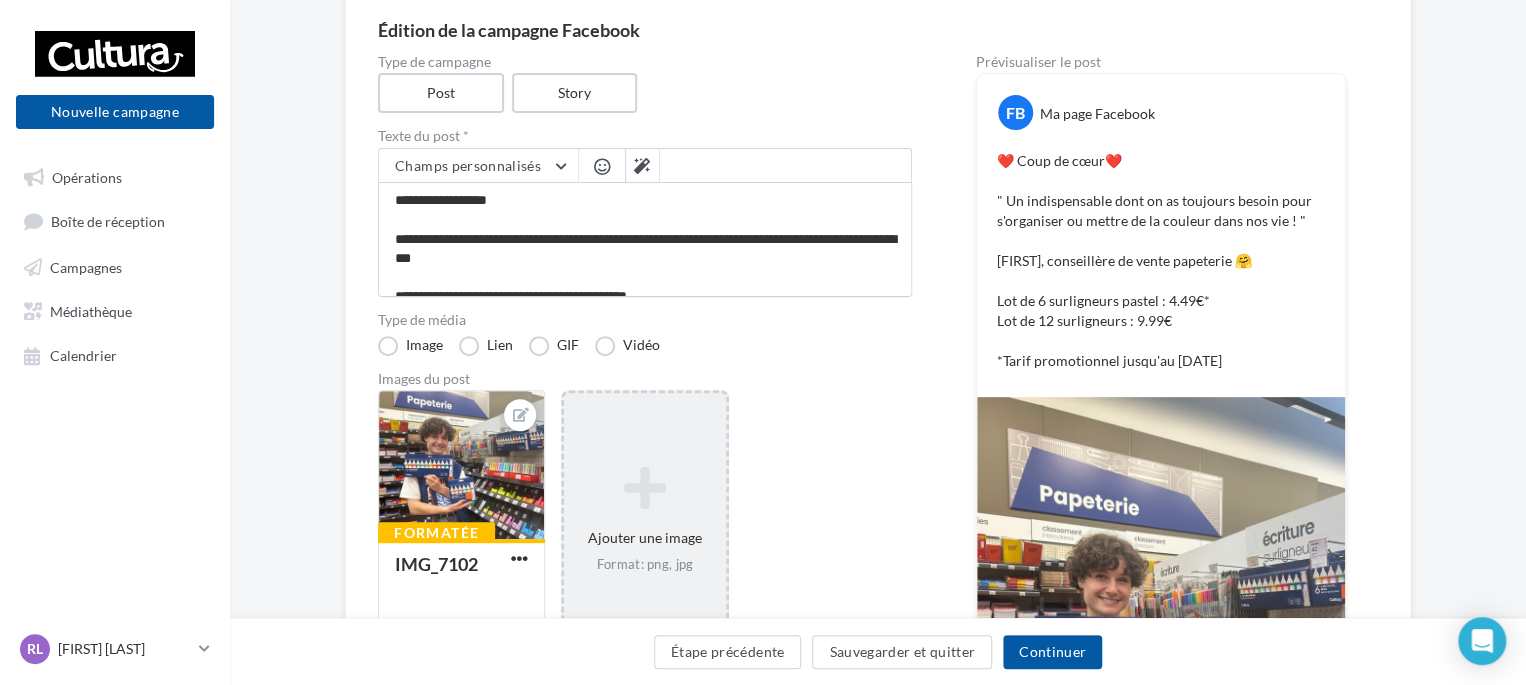 click on "**********" at bounding box center [878, 508] 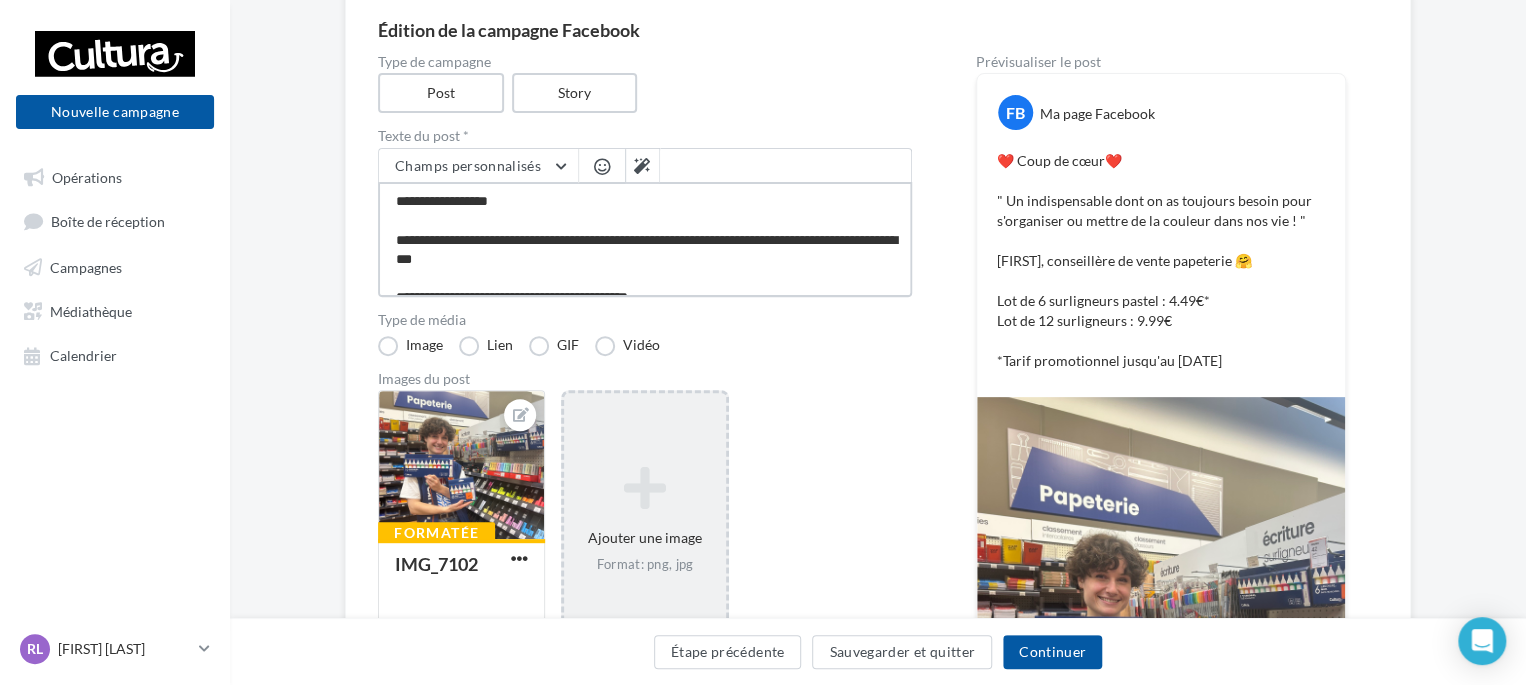 click on "**********" at bounding box center (645, 239) 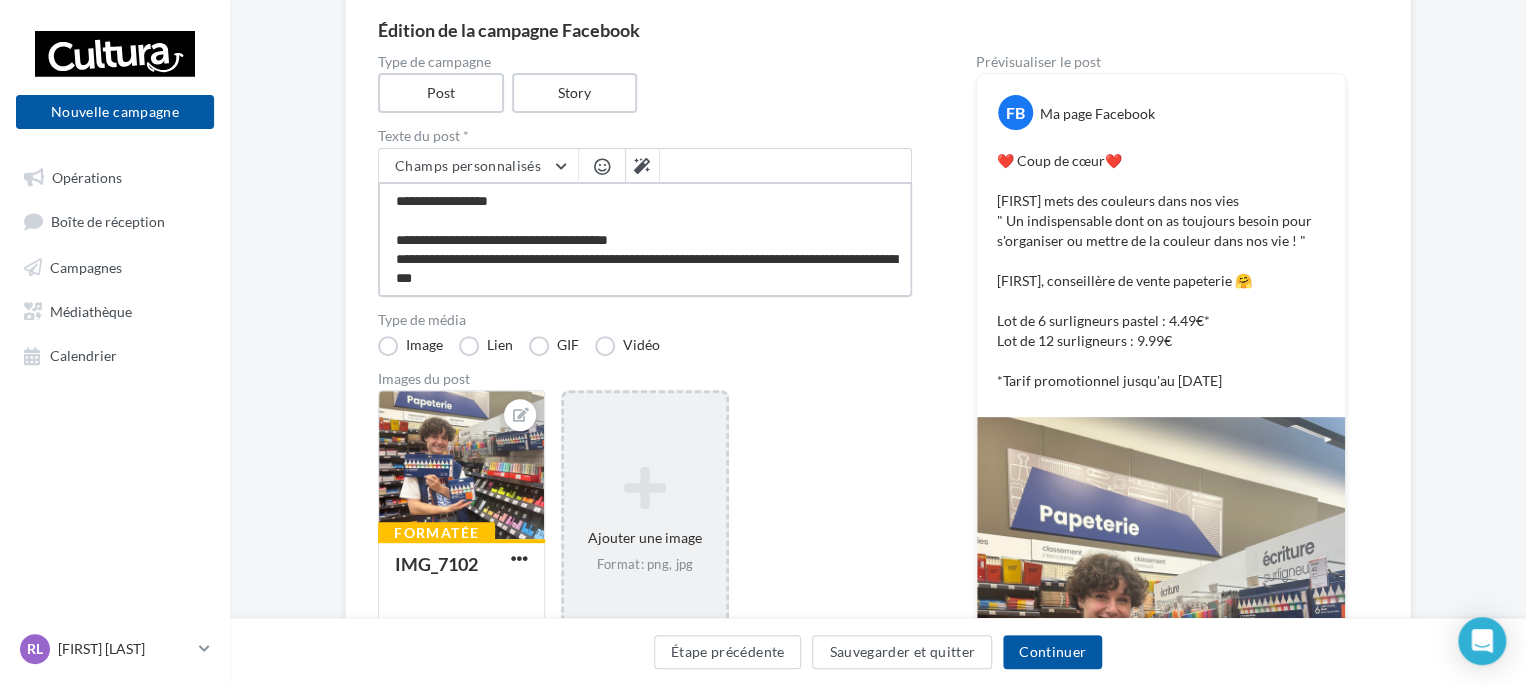 click on "**********" at bounding box center [645, 239] 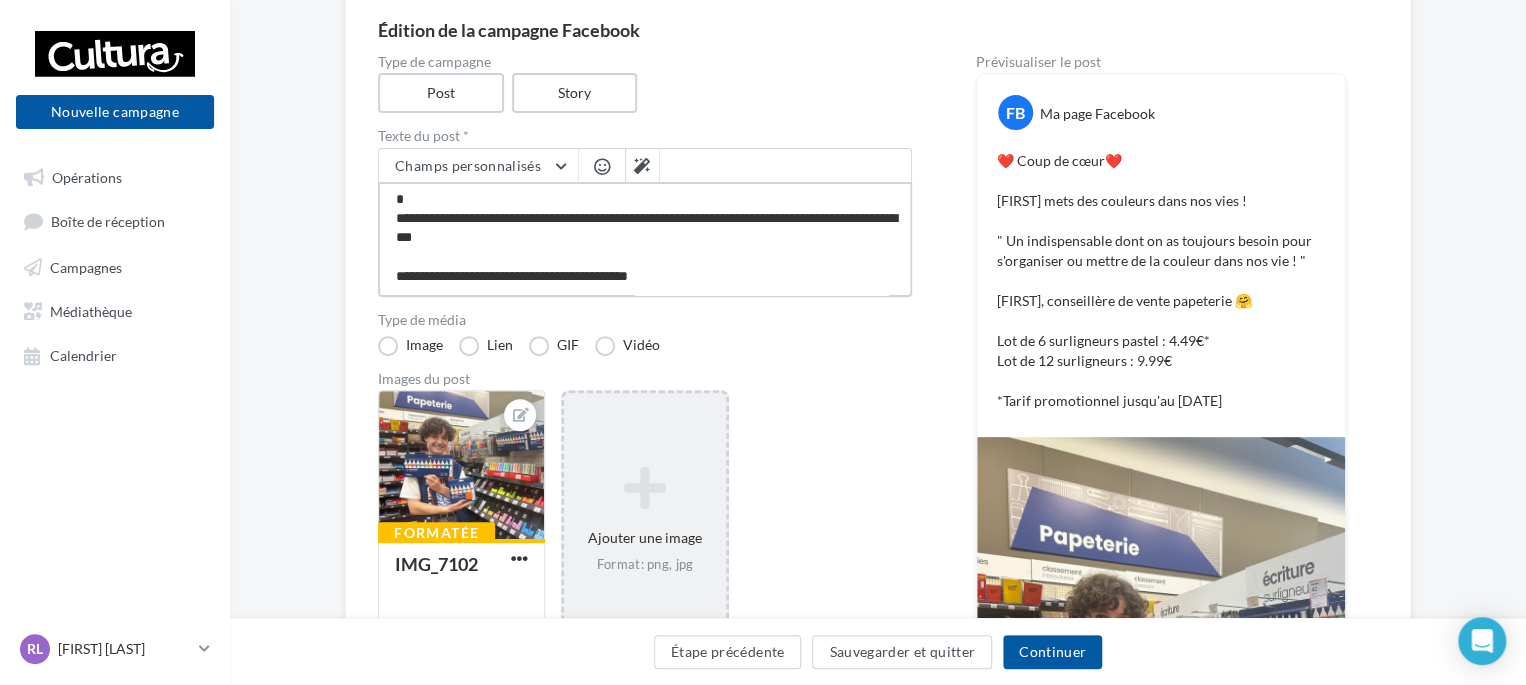 scroll, scrollTop: 63, scrollLeft: 0, axis: vertical 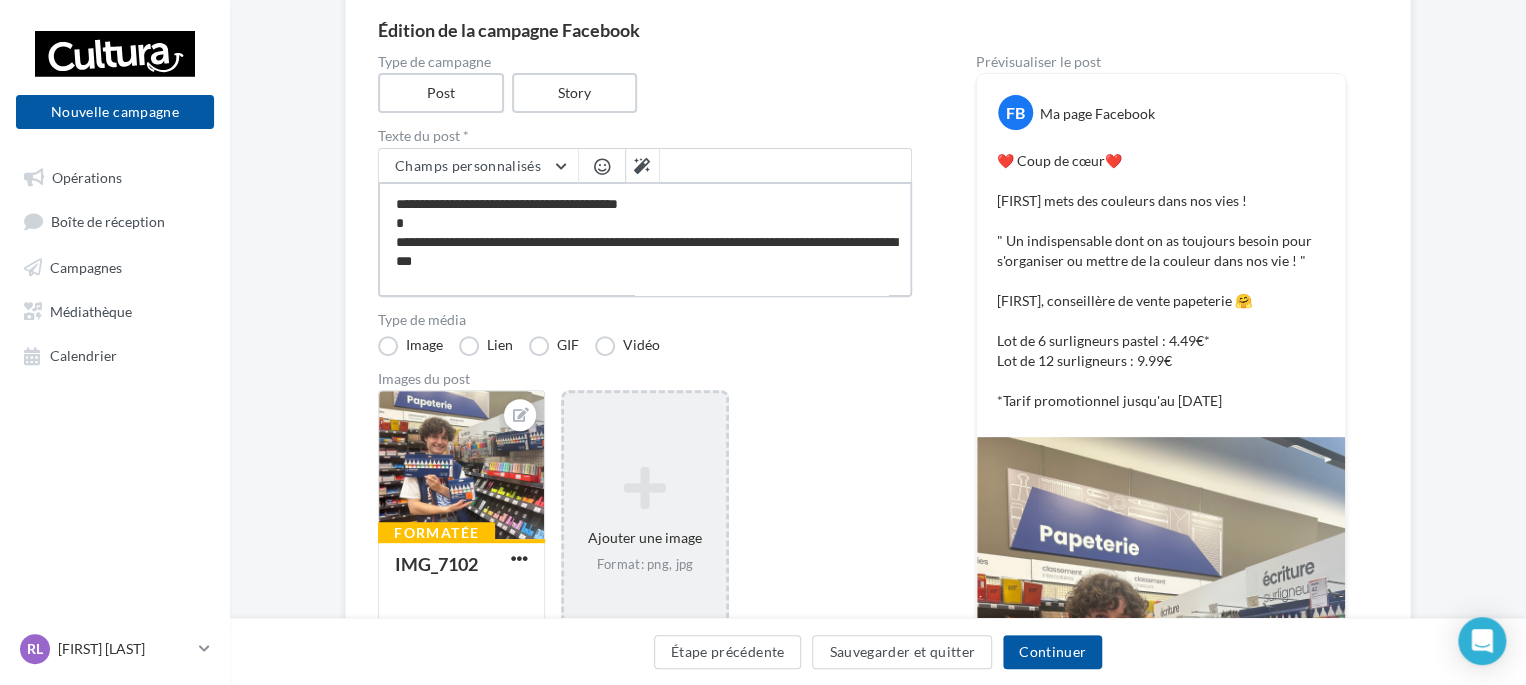 click on "**********" at bounding box center [645, 239] 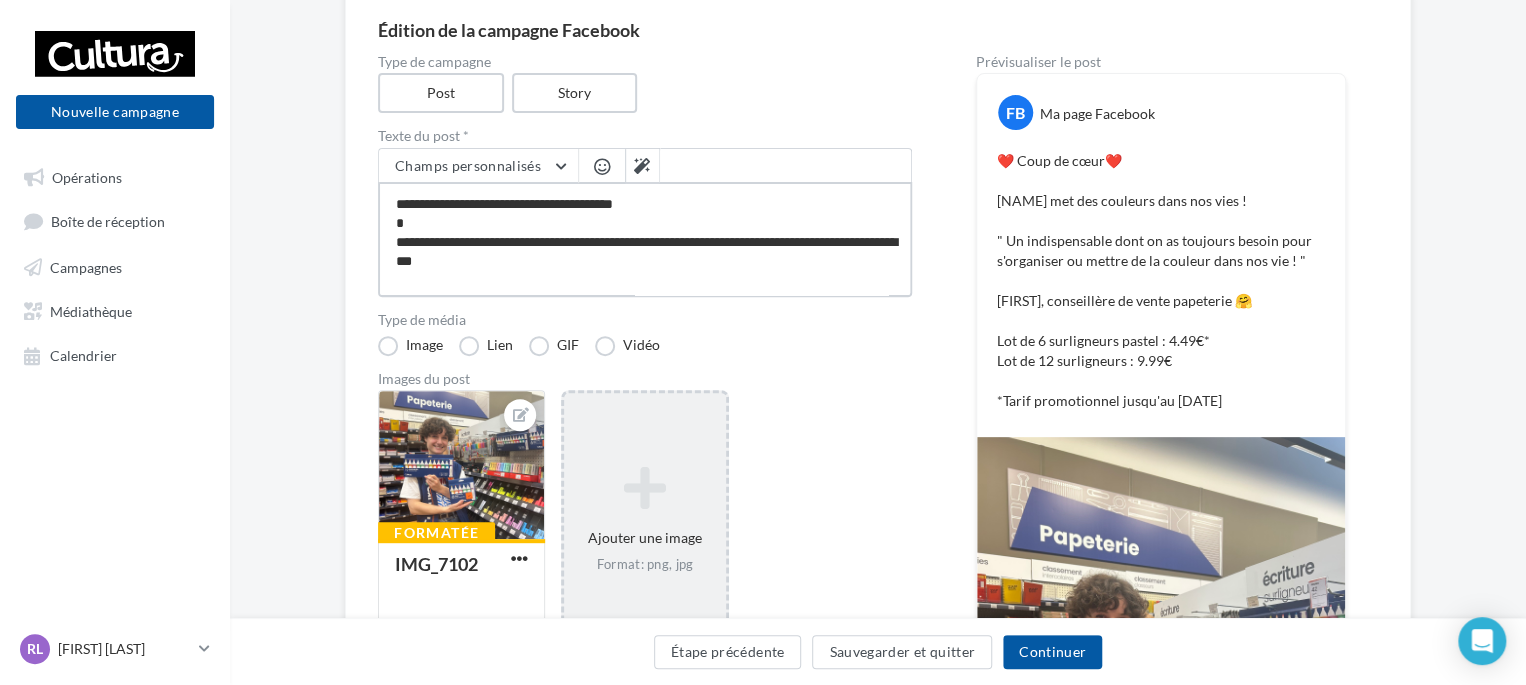 drag, startPoint x: 536, startPoint y: 256, endPoint x: 400, endPoint y: 248, distance: 136.23509 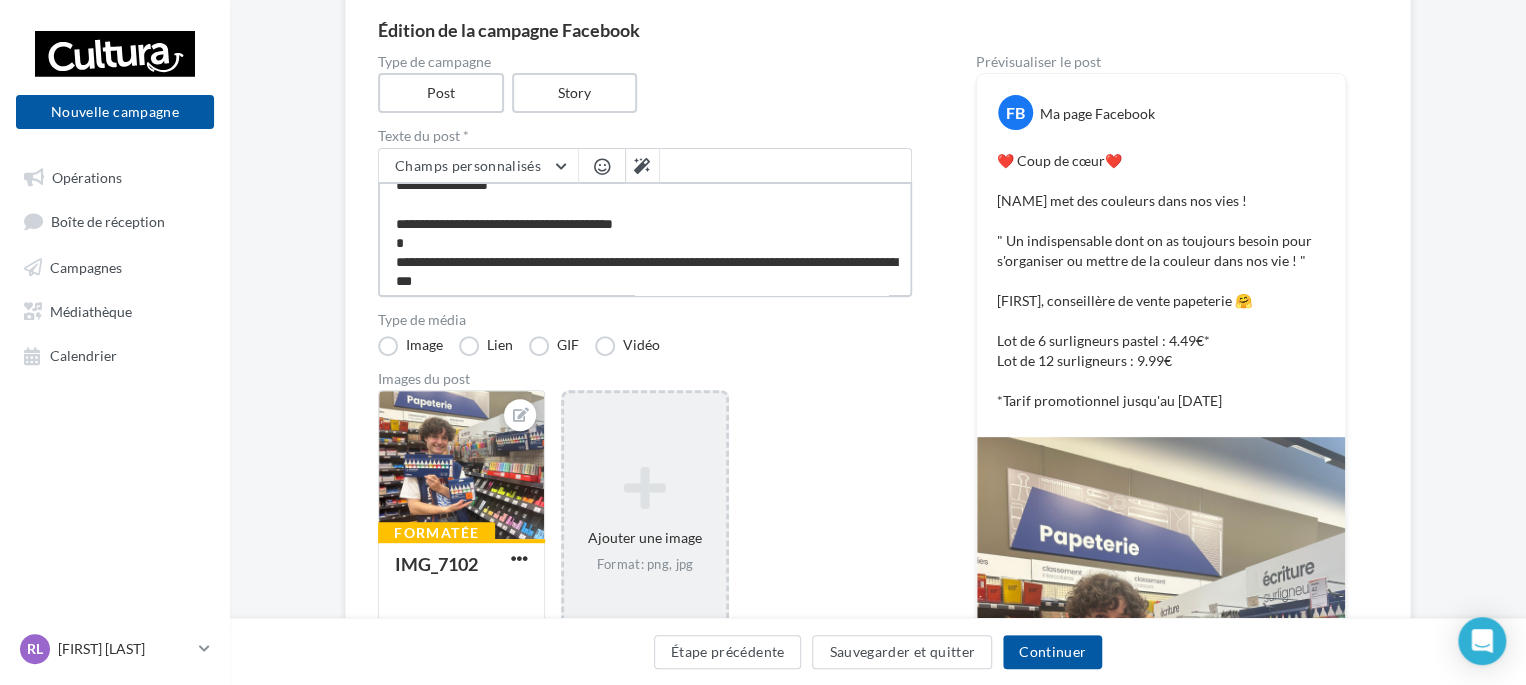 scroll, scrollTop: 0, scrollLeft: 0, axis: both 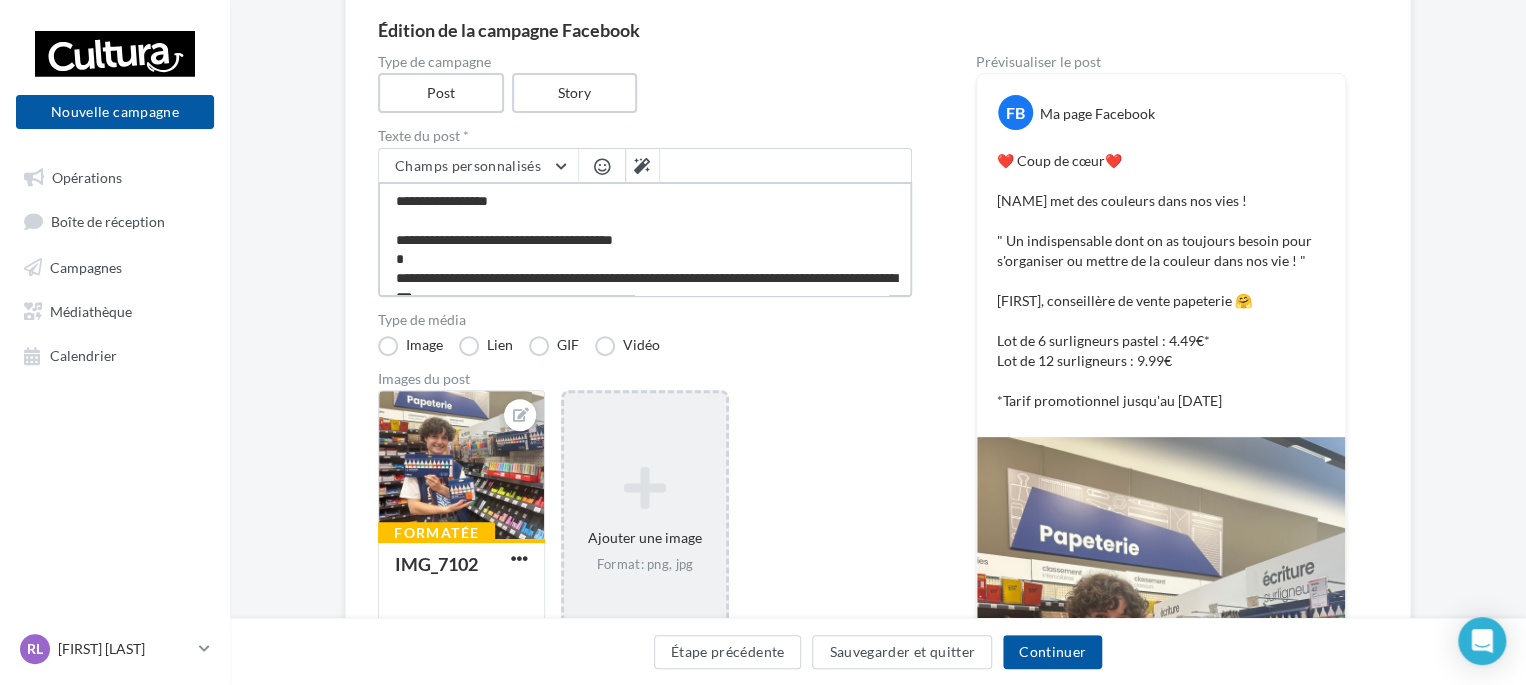 drag, startPoint x: 538, startPoint y: 256, endPoint x: 393, endPoint y: 270, distance: 145.6743 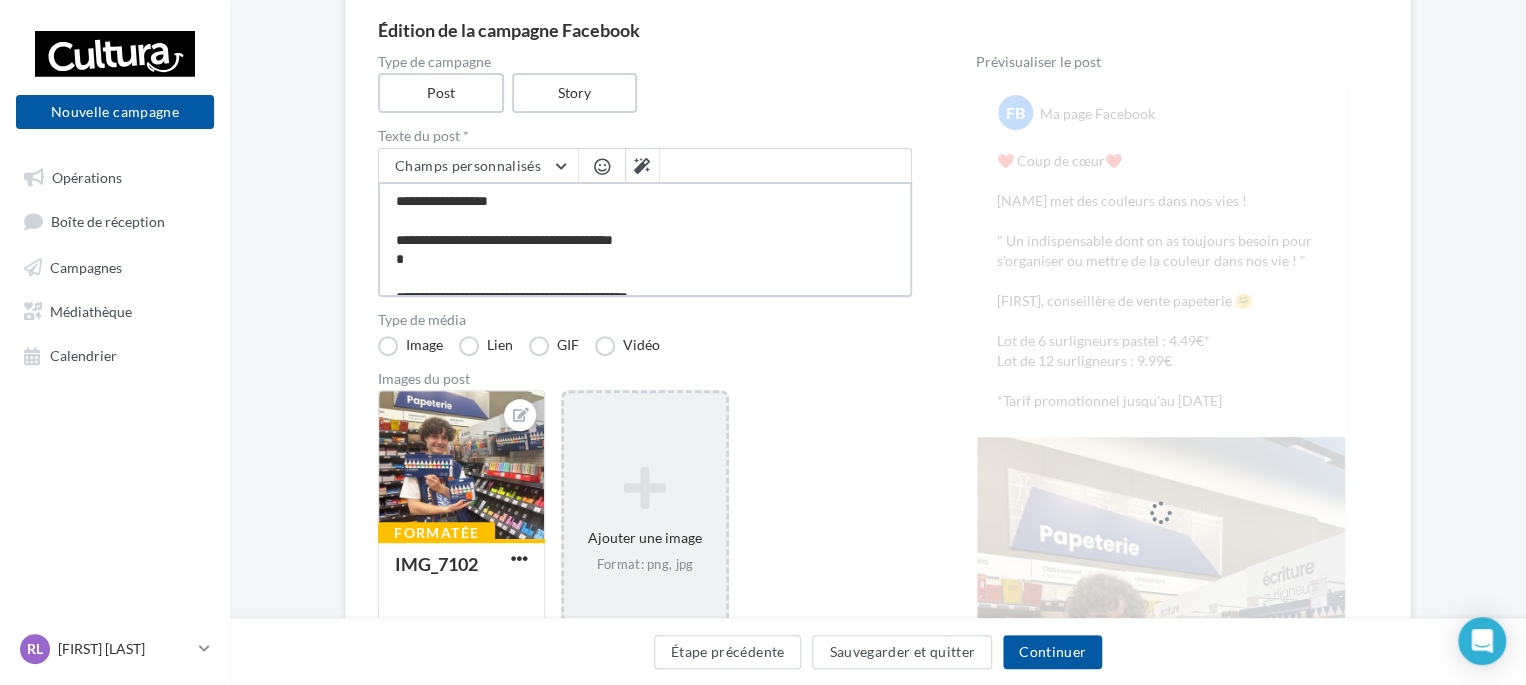 click on "**********" at bounding box center (645, 239) 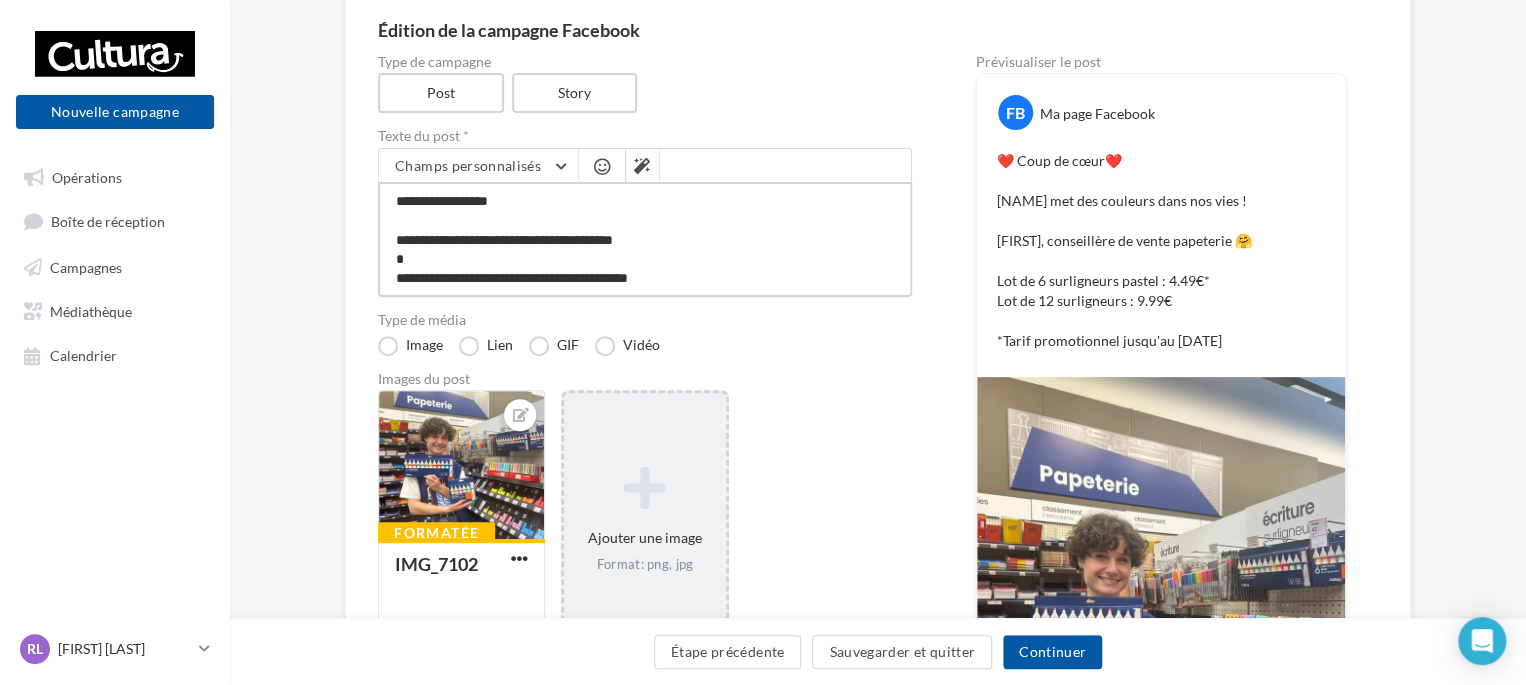 scroll, scrollTop: 96, scrollLeft: 0, axis: vertical 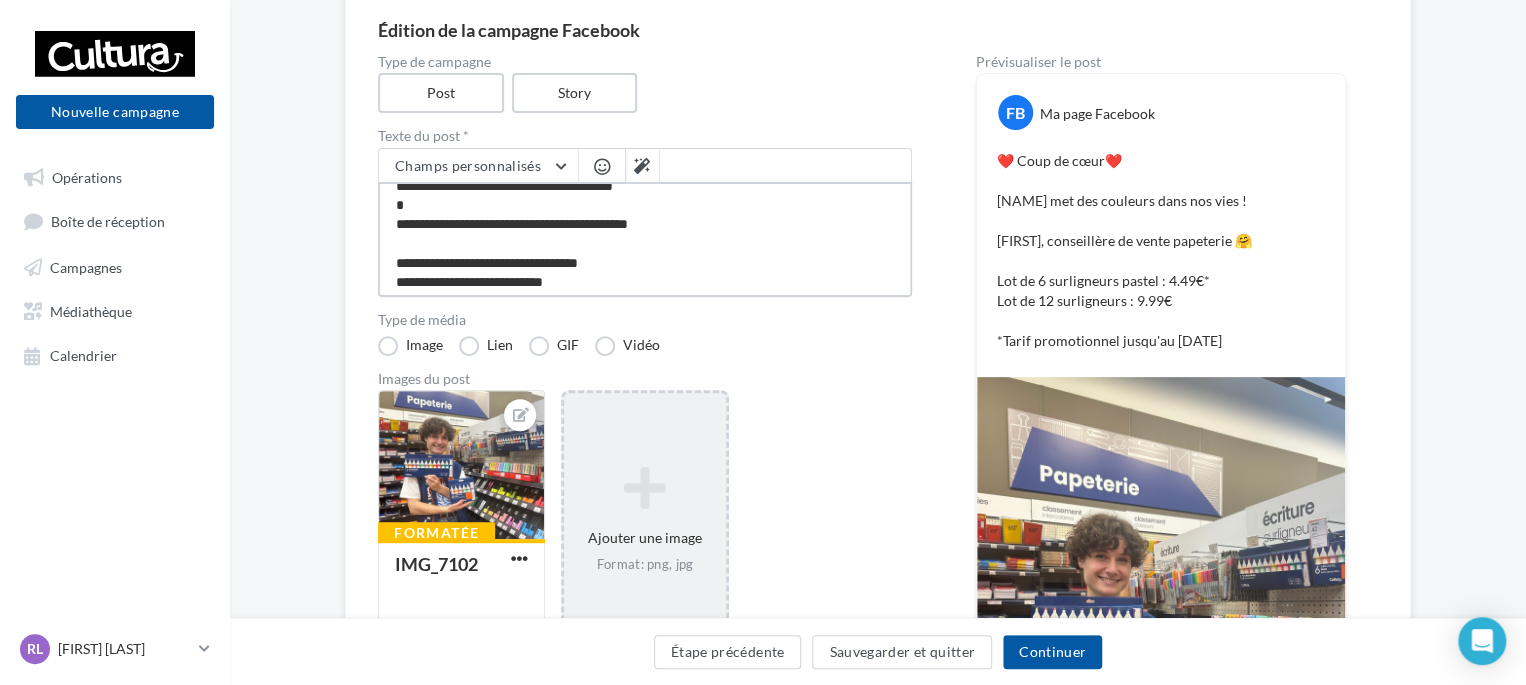 drag, startPoint x: 669, startPoint y: 271, endPoint x: 382, endPoint y: 188, distance: 298.76077 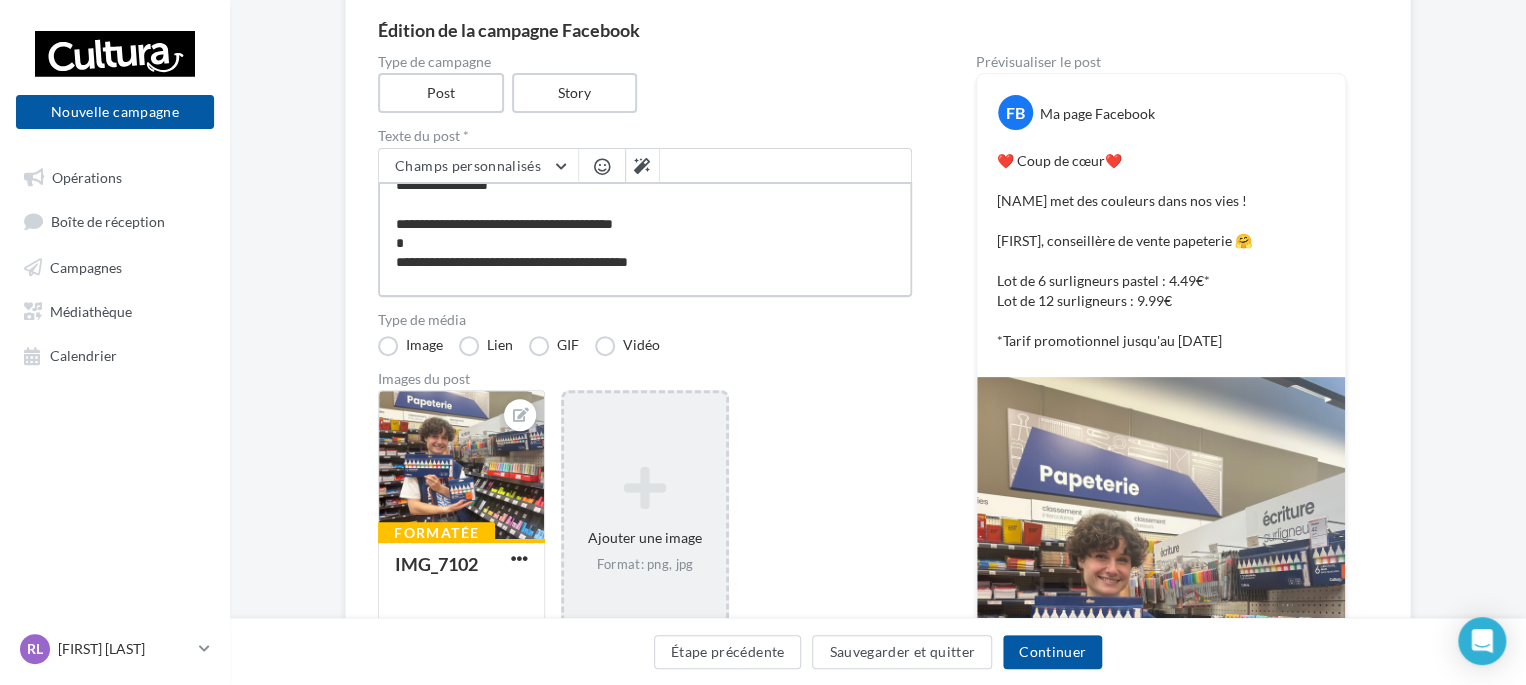click on "**********" at bounding box center [645, 239] 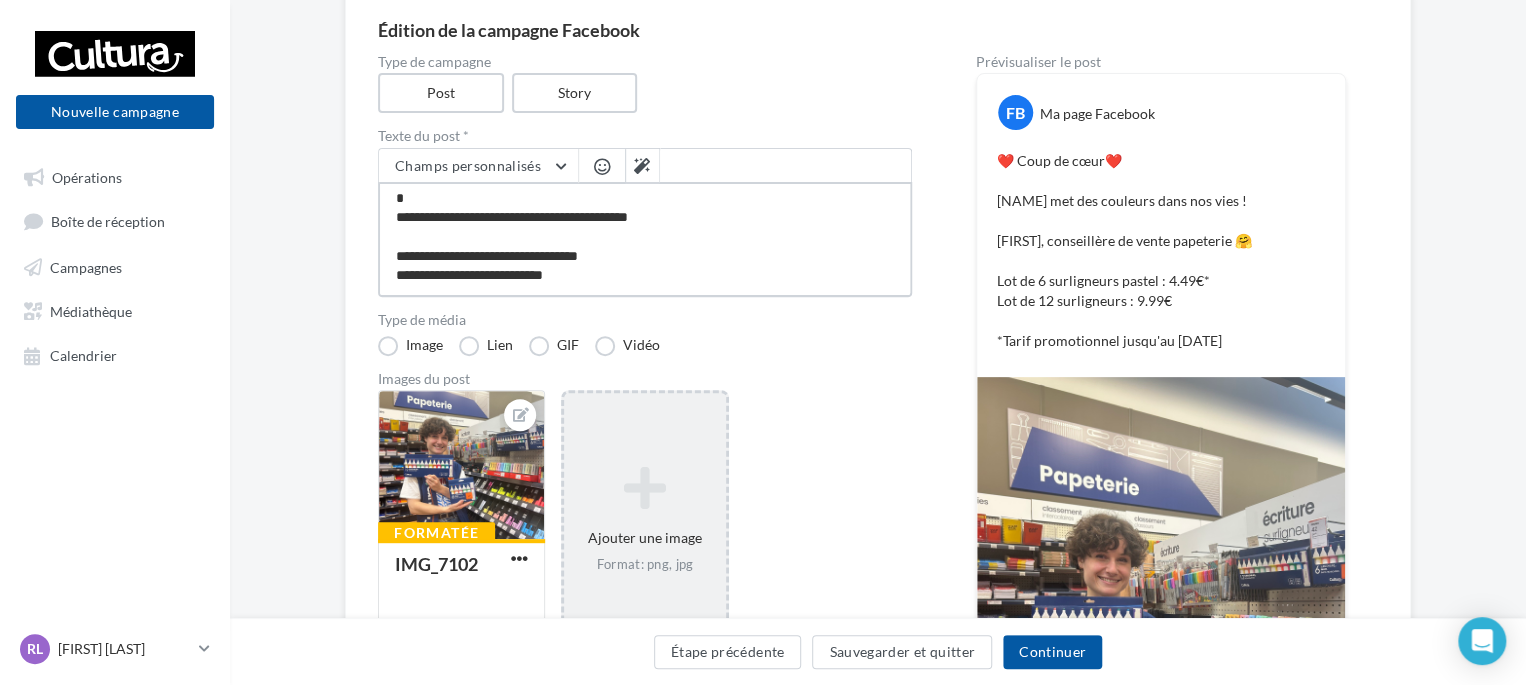 drag, startPoint x: 690, startPoint y: 257, endPoint x: 392, endPoint y: 218, distance: 300.54117 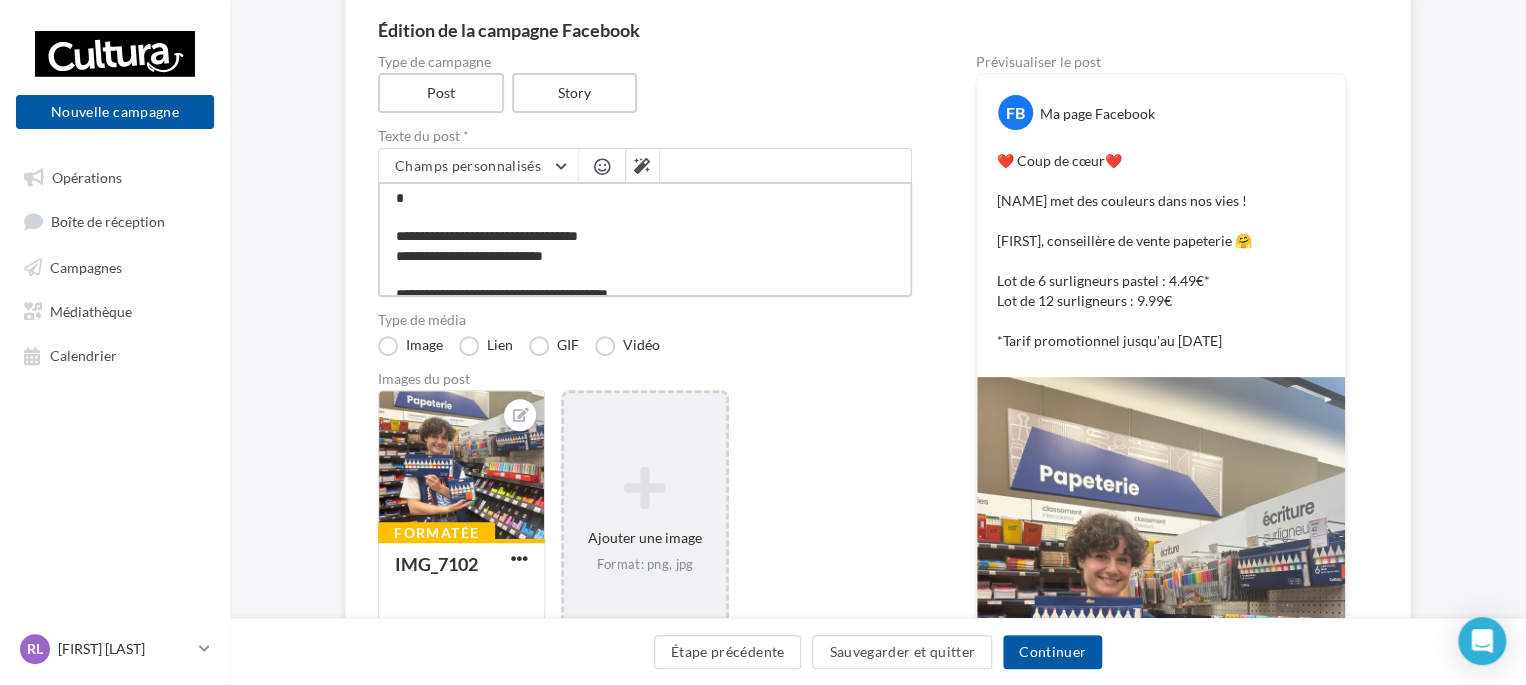 click on "**********" at bounding box center (645, 239) 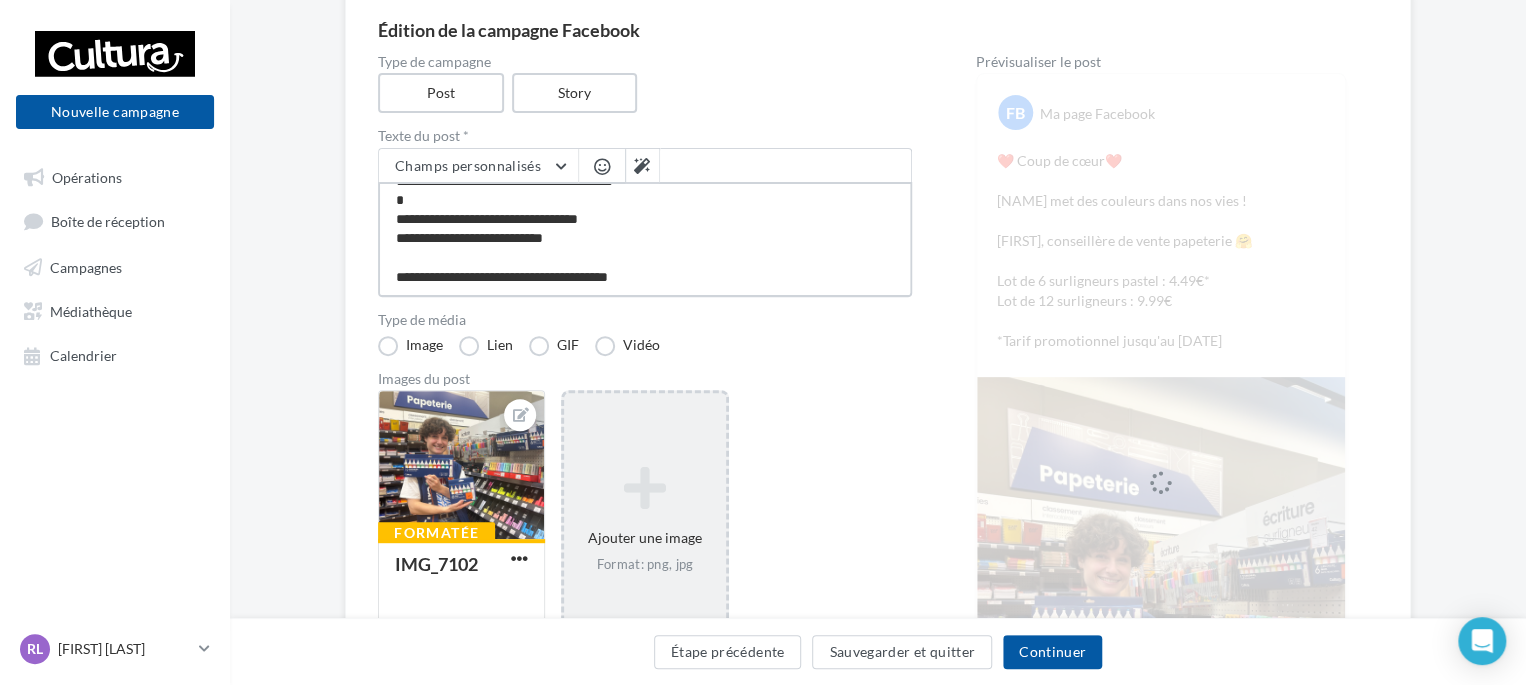 scroll, scrollTop: 58, scrollLeft: 0, axis: vertical 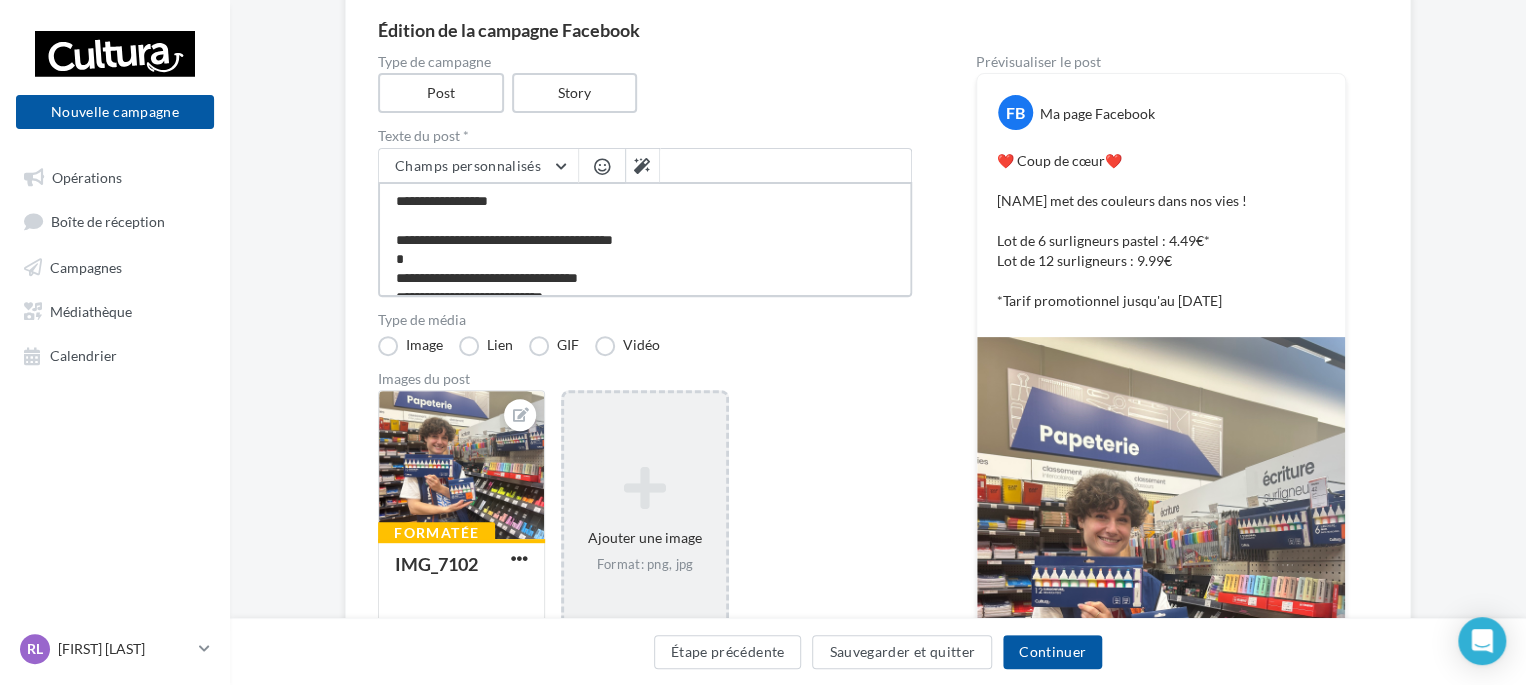 click on "**********" at bounding box center (645, 239) 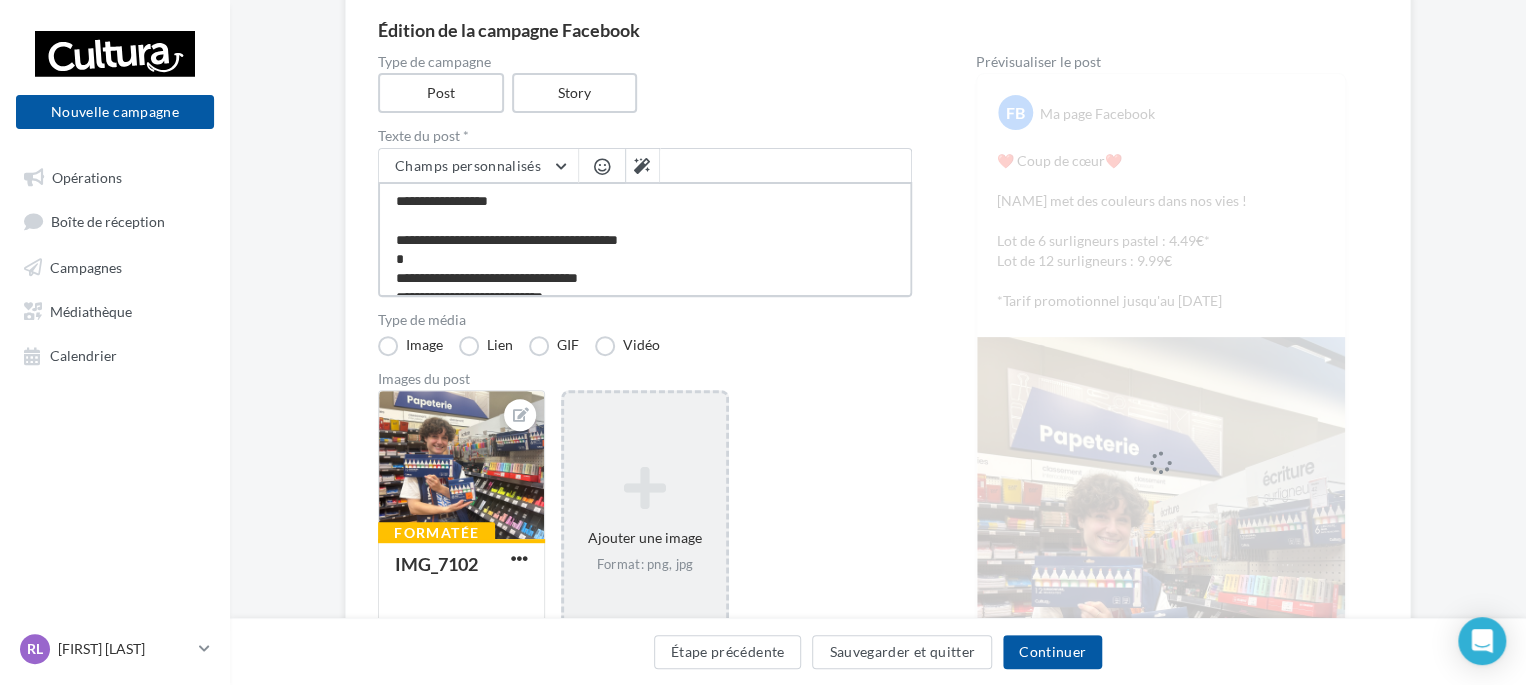 click on "**********" at bounding box center (645, 239) 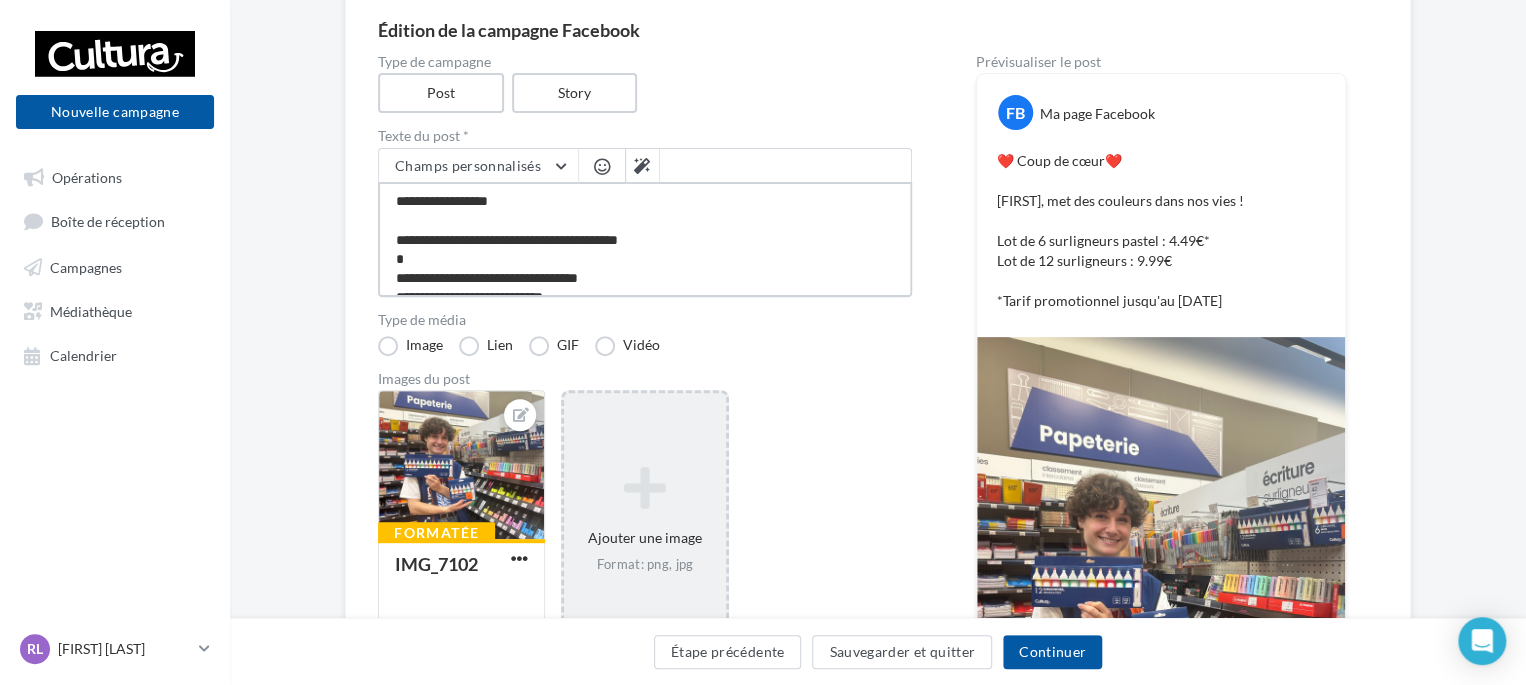 click on "**********" at bounding box center [645, 239] 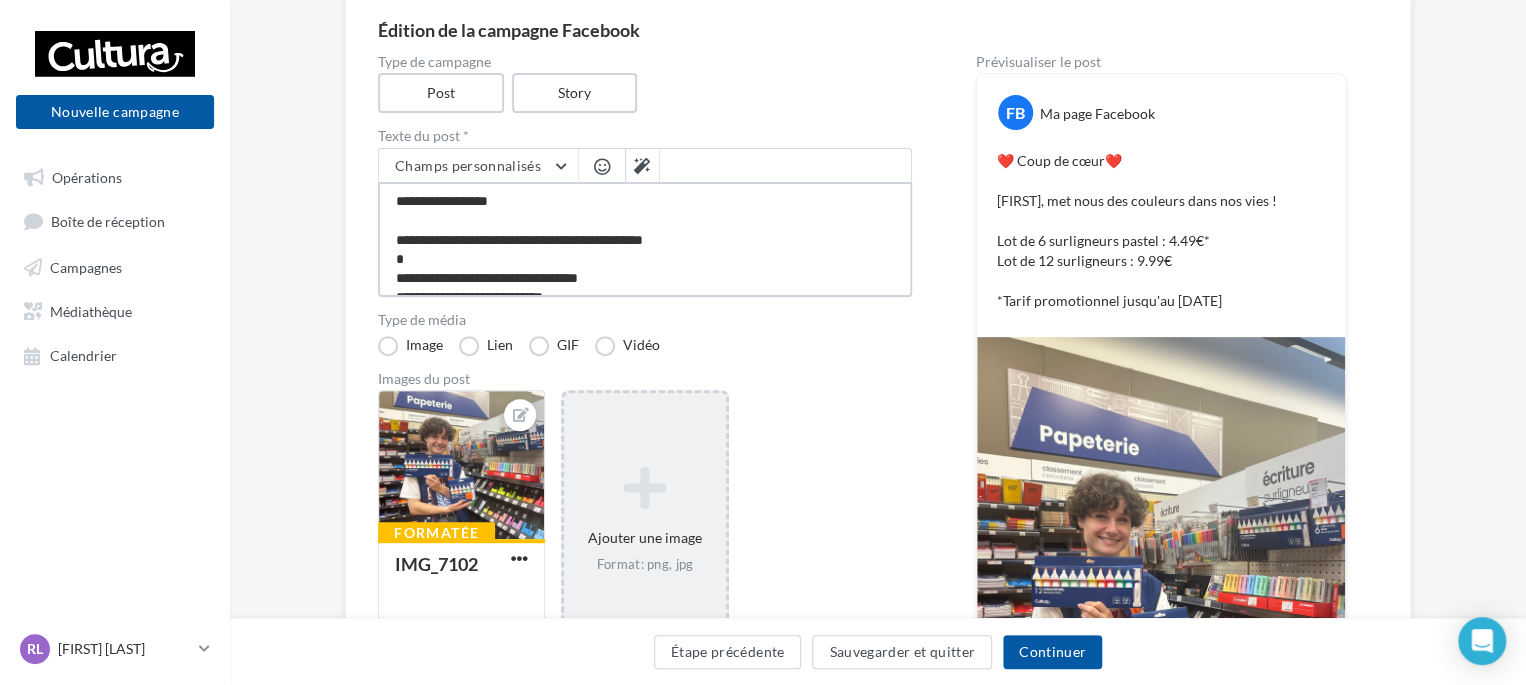 click on "**********" at bounding box center [645, 239] 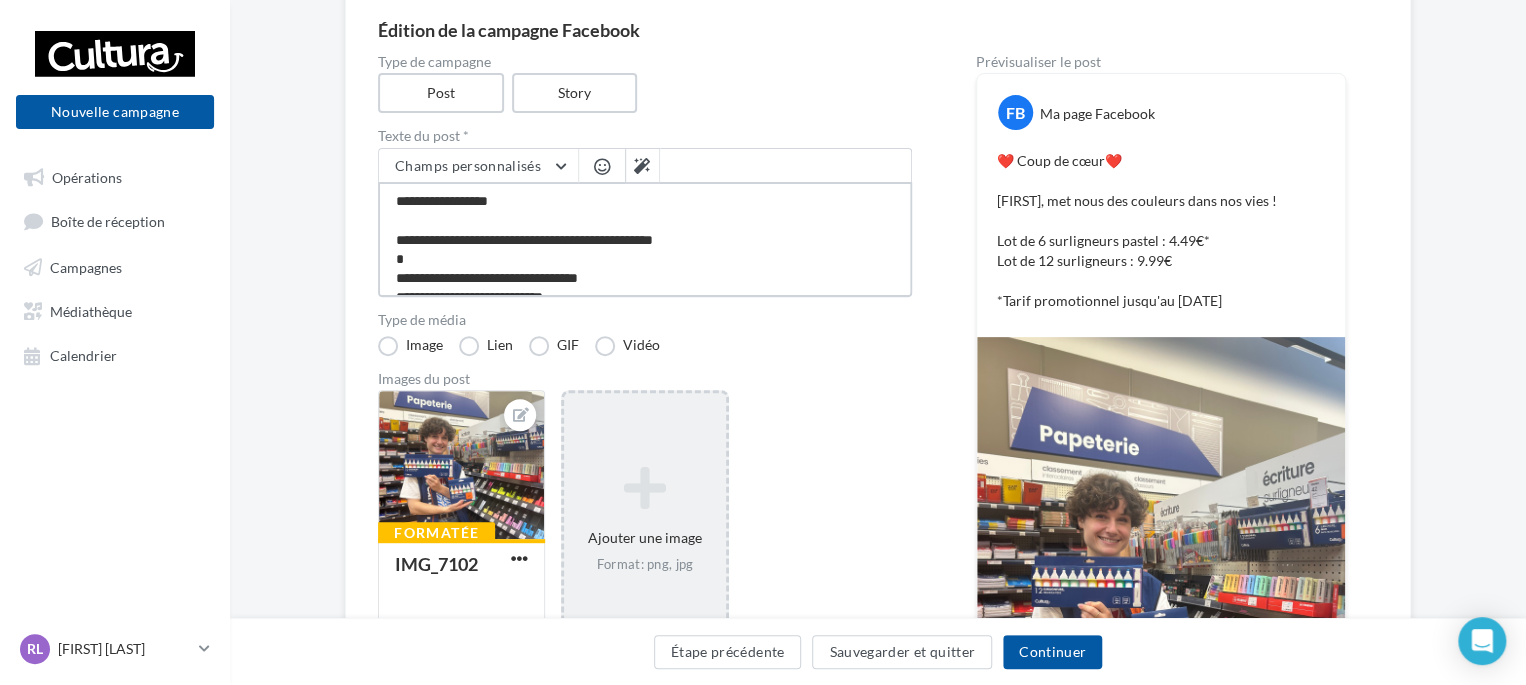 click on "**********" at bounding box center [645, 239] 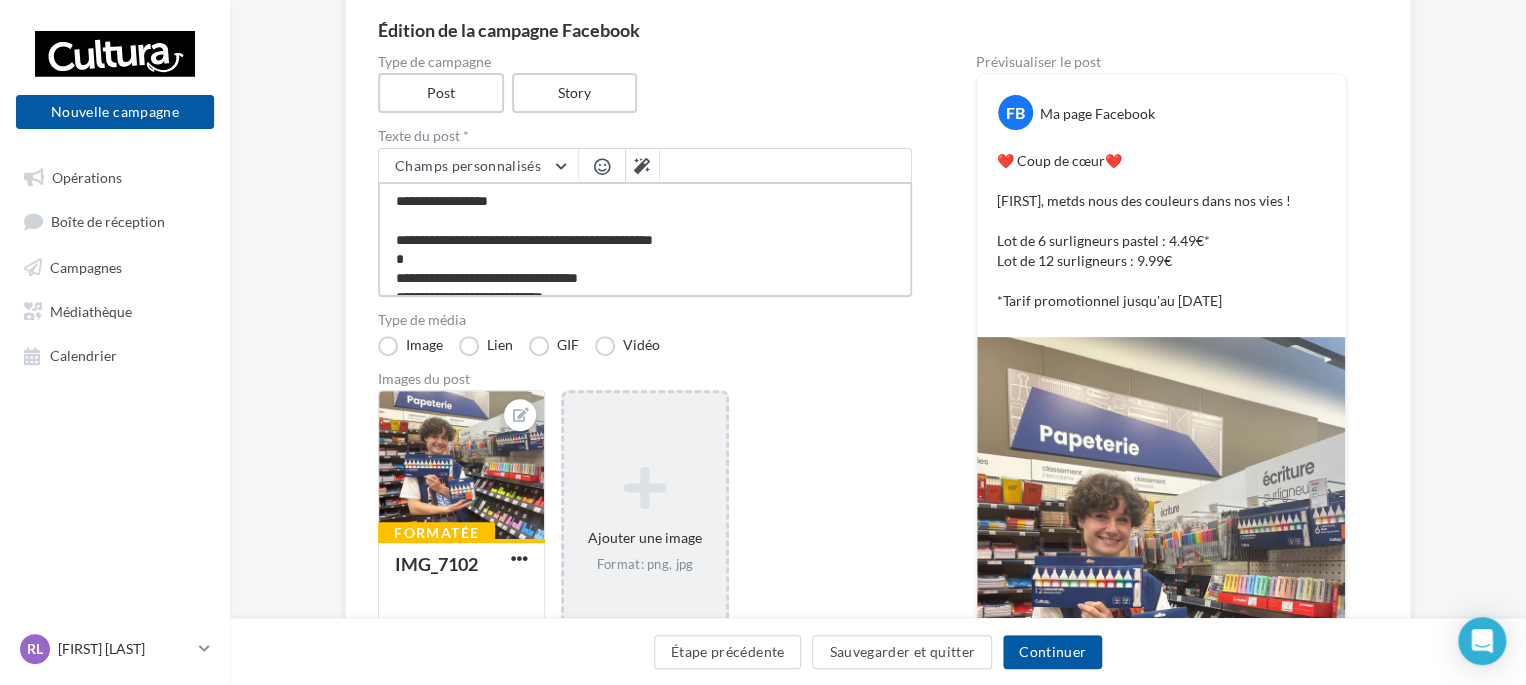 click on "**********" at bounding box center (645, 239) 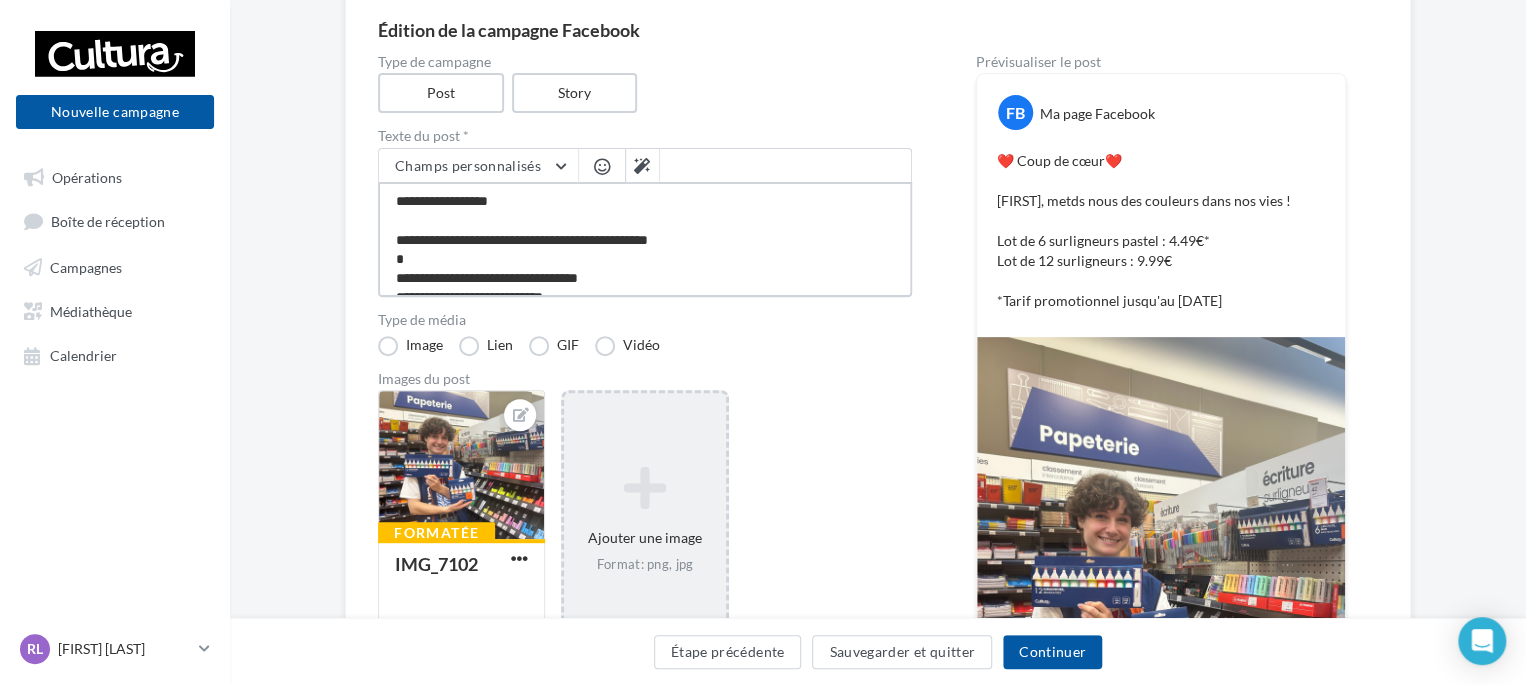 click on "**********" at bounding box center [645, 239] 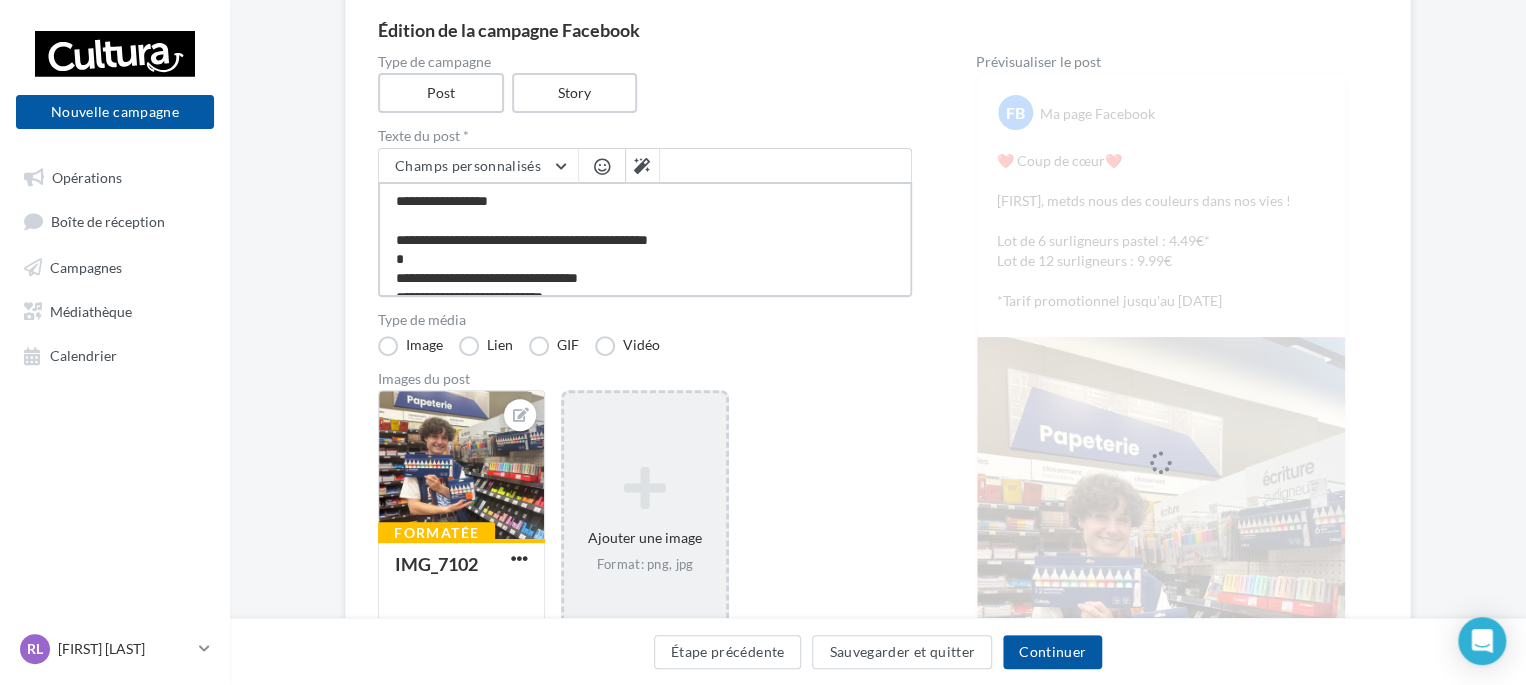 click on "**********" at bounding box center (645, 239) 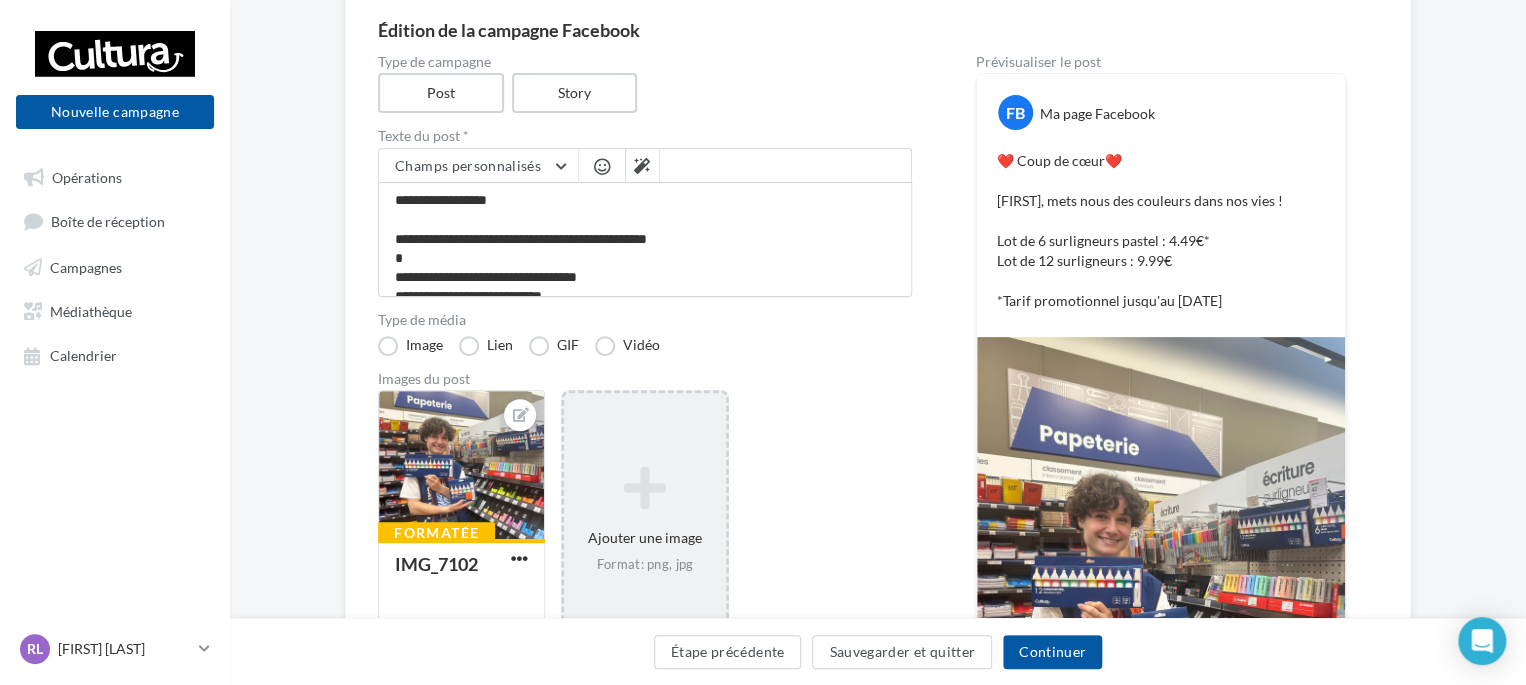 click at bounding box center (602, 166) 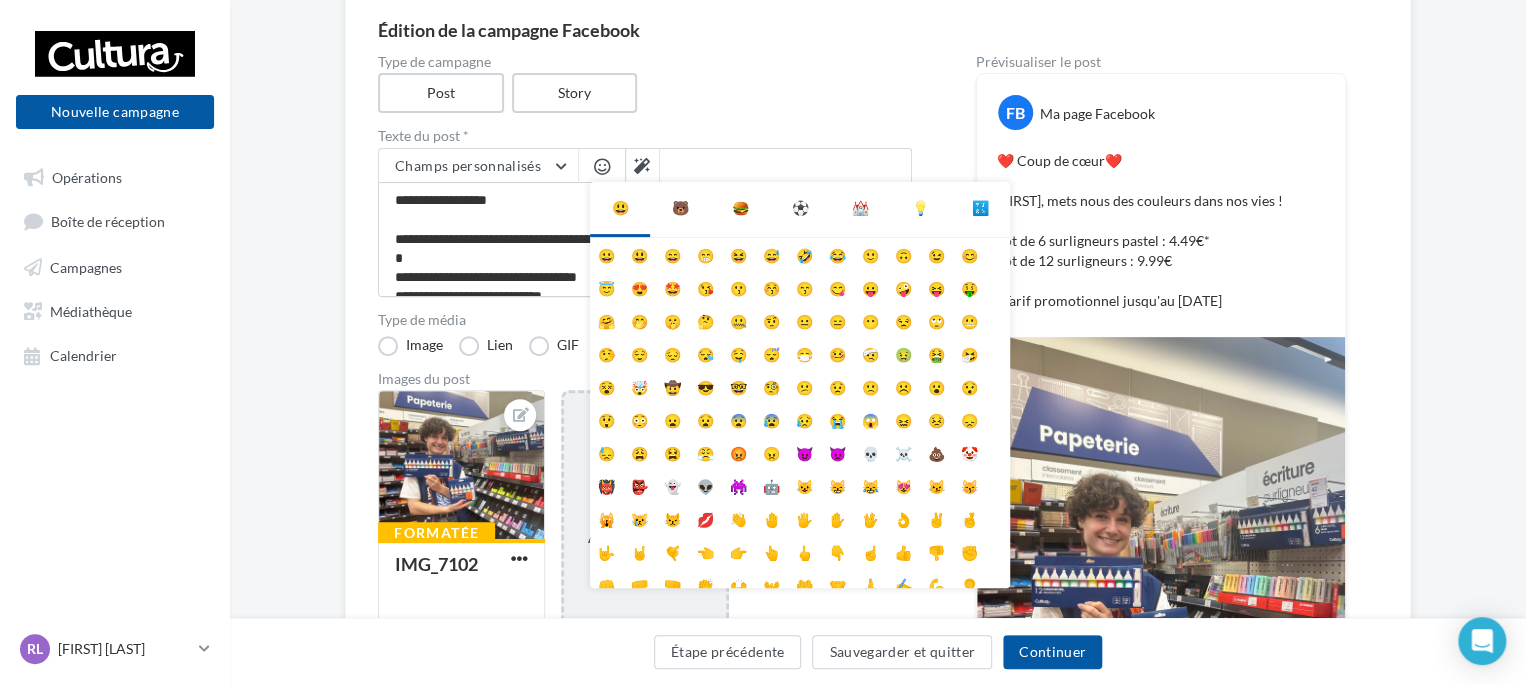 drag, startPoint x: 991, startPoint y: 463, endPoint x: 981, endPoint y: 479, distance: 18.867962 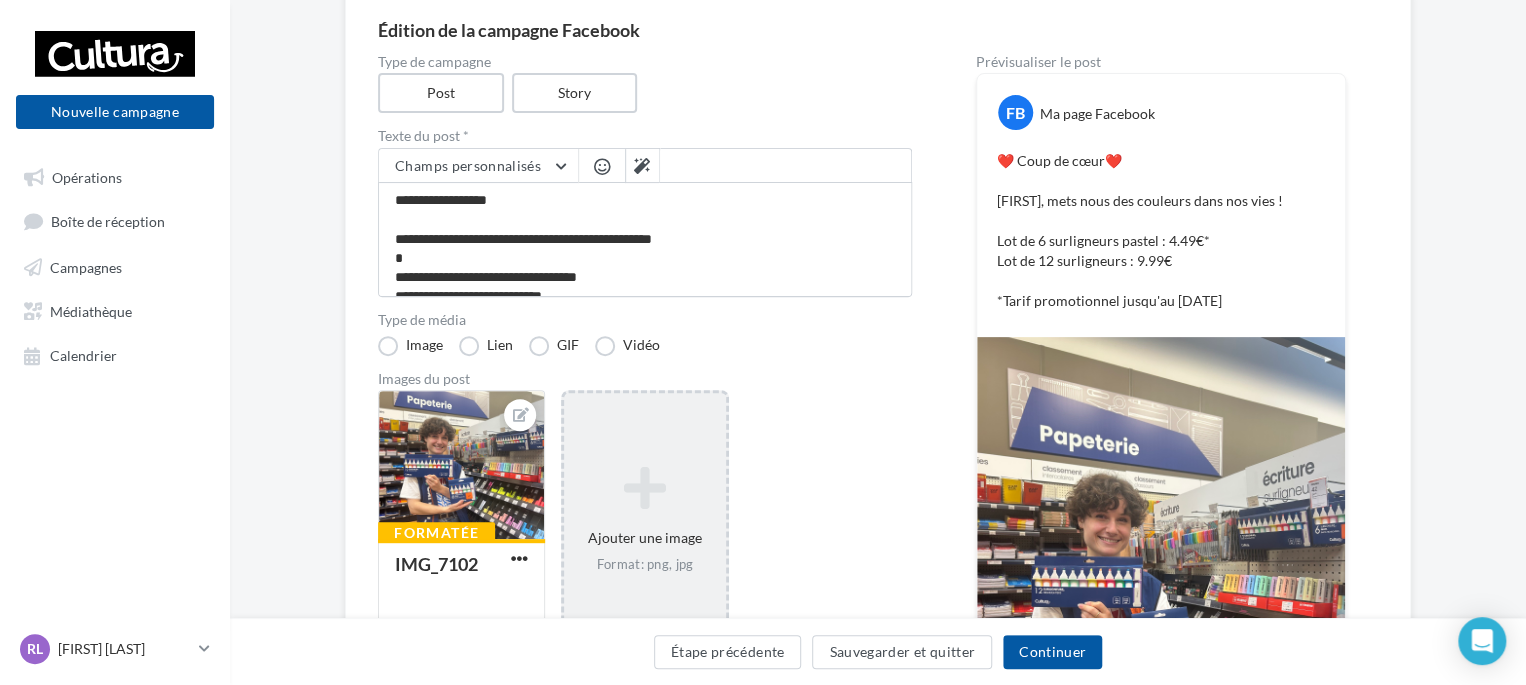click at bounding box center (602, 166) 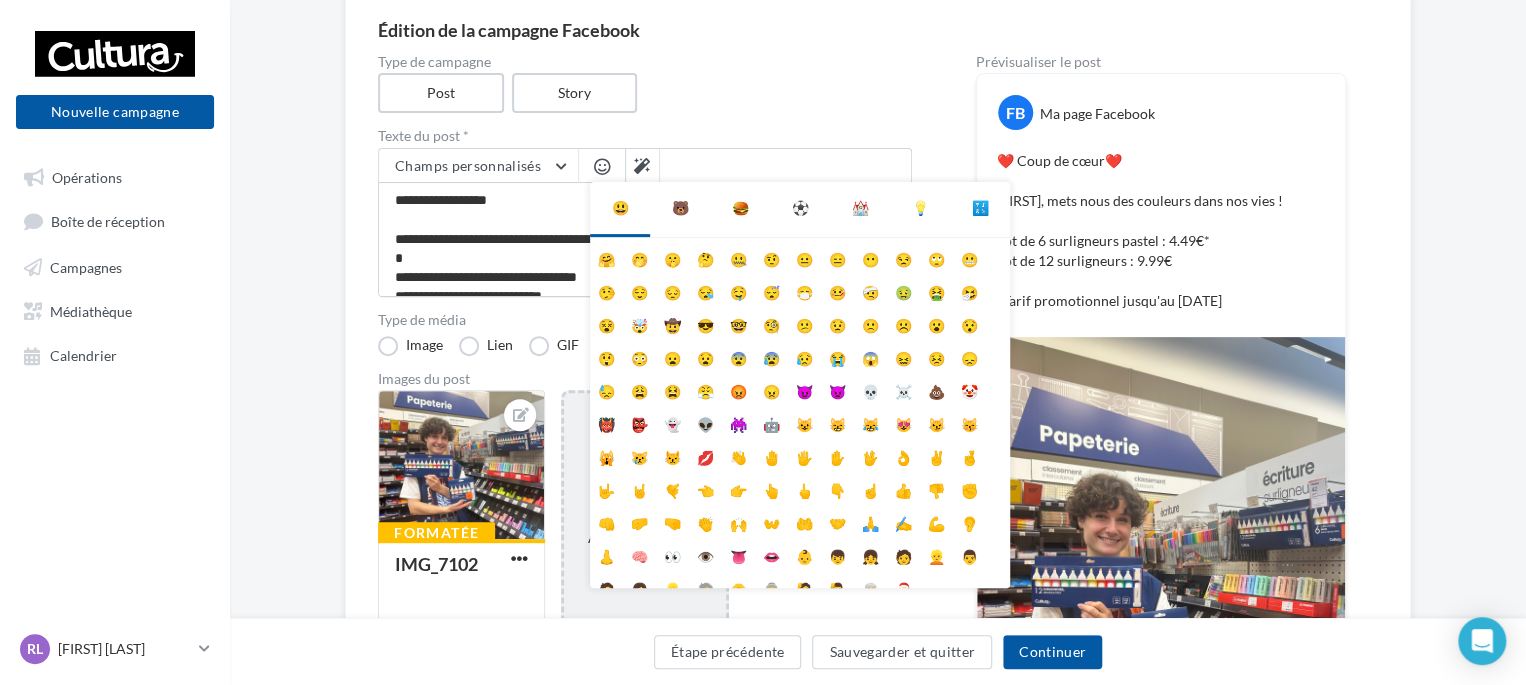 scroll, scrollTop: 78, scrollLeft: 0, axis: vertical 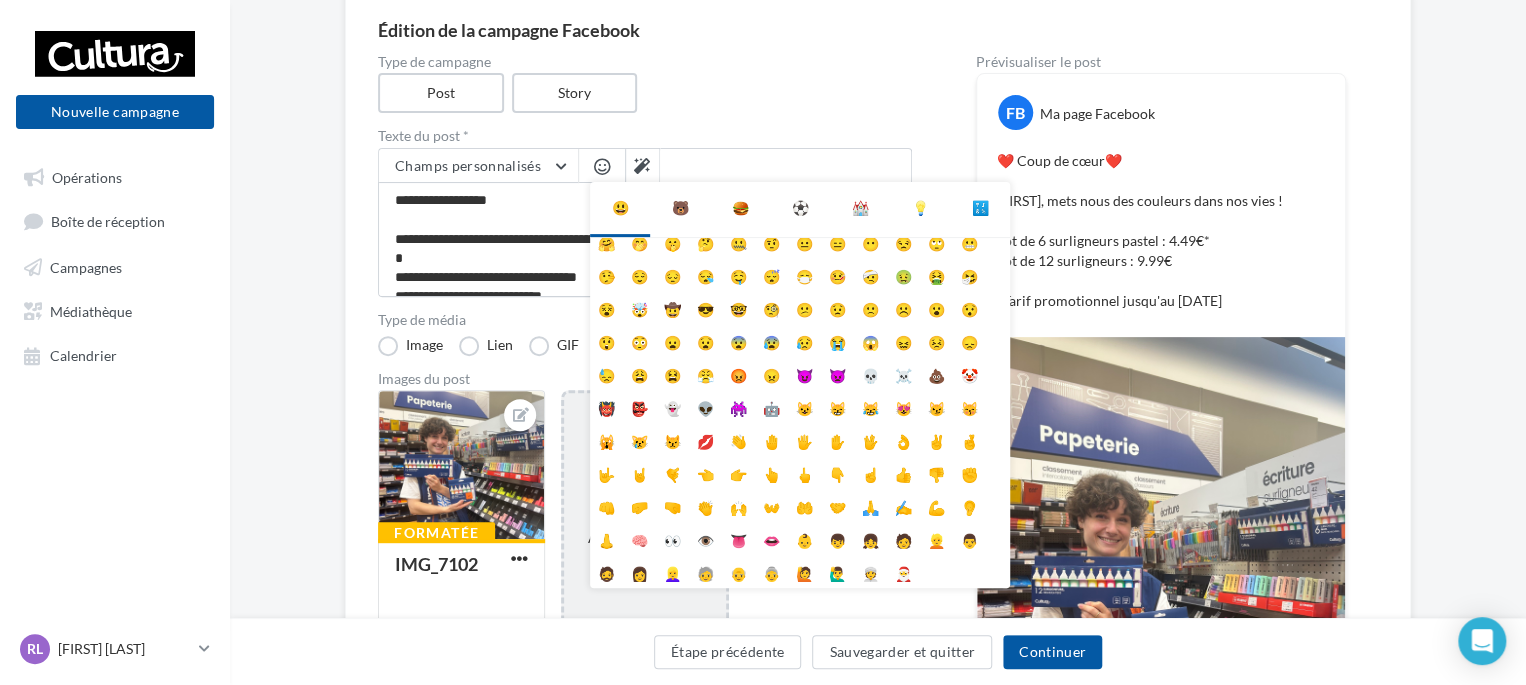 click on "🔣" at bounding box center [980, 208] 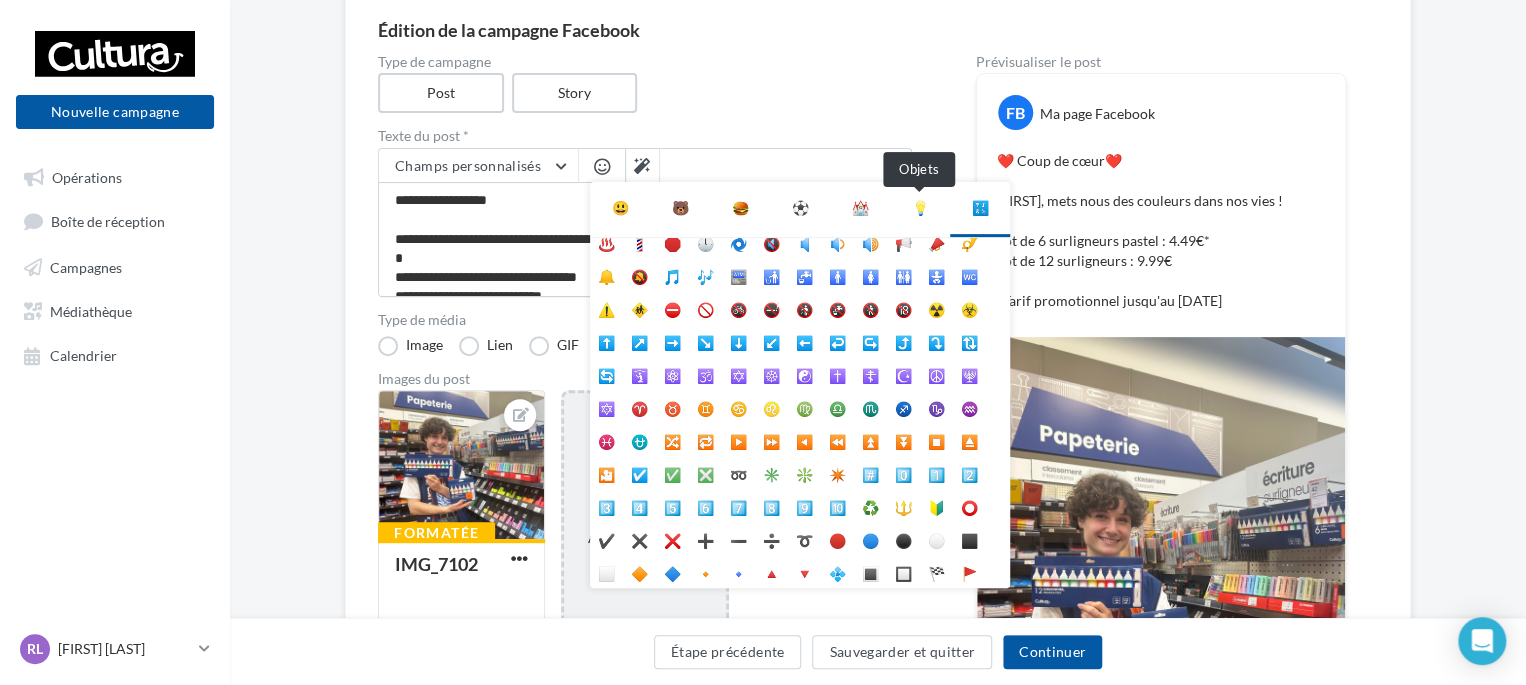click on "💡" at bounding box center (920, 208) 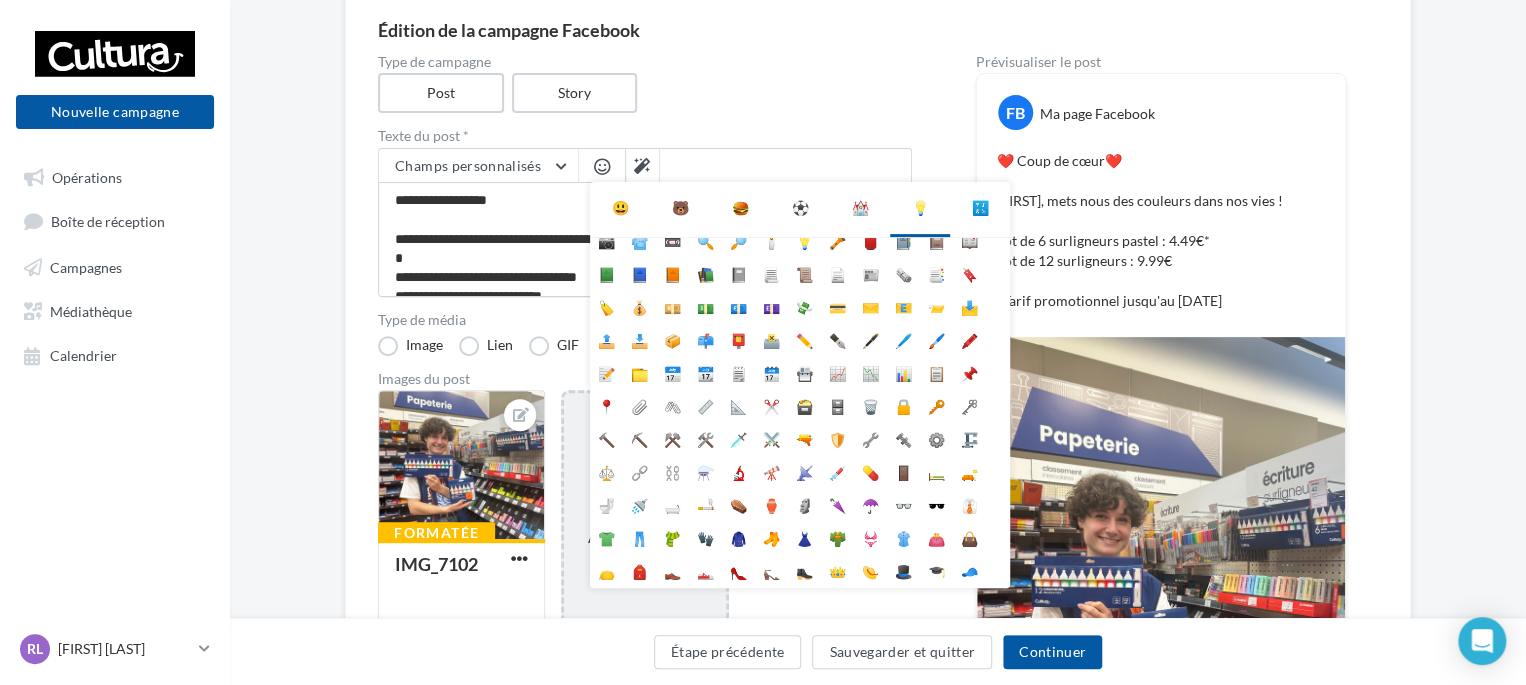 scroll, scrollTop: 144, scrollLeft: 0, axis: vertical 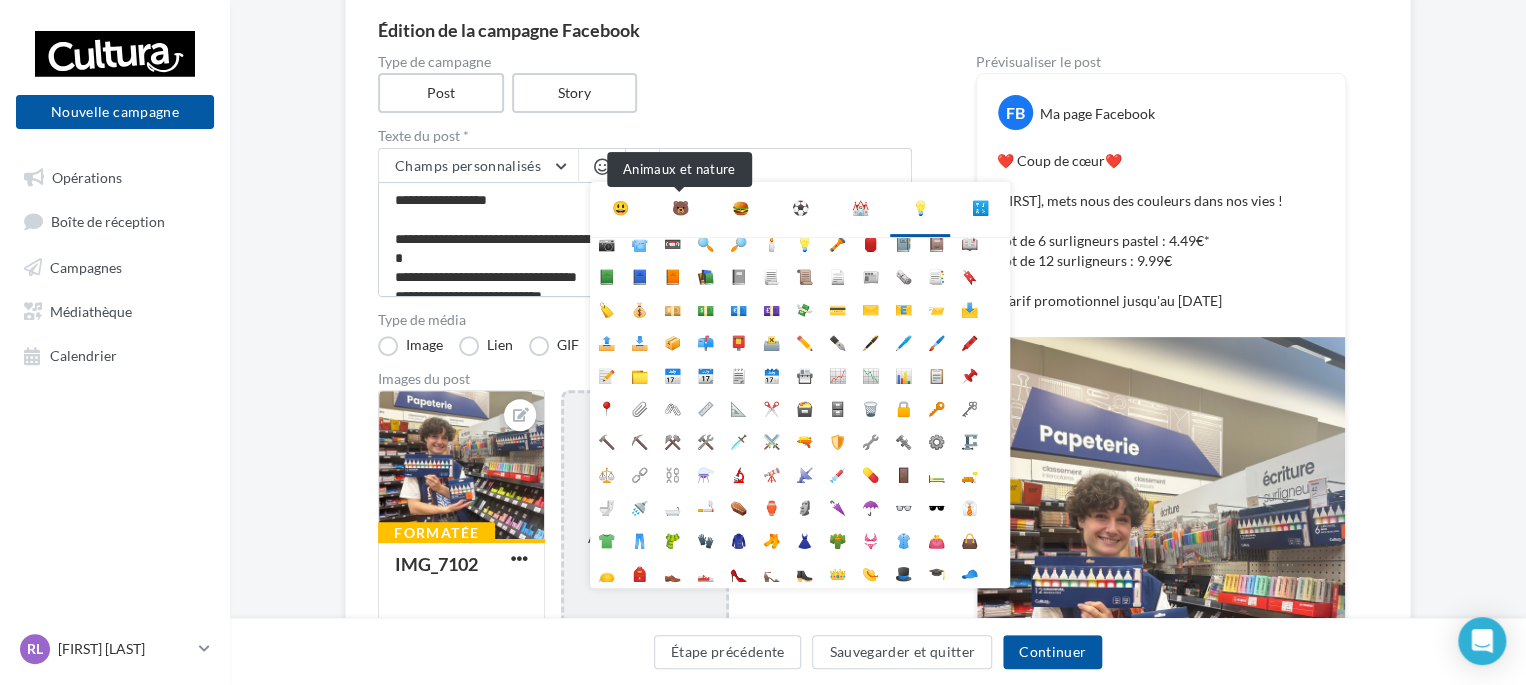 click on "🐻" at bounding box center (680, 208) 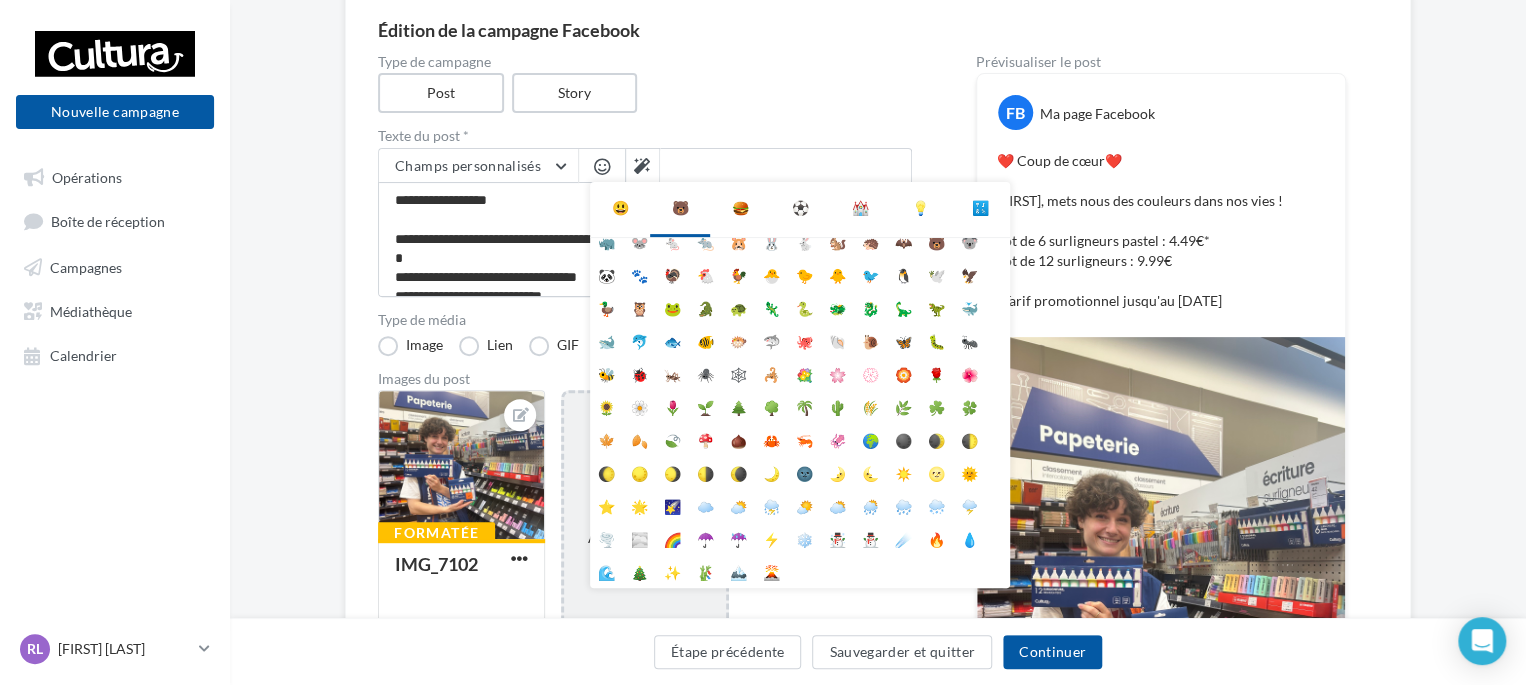 scroll, scrollTop: 112, scrollLeft: 0, axis: vertical 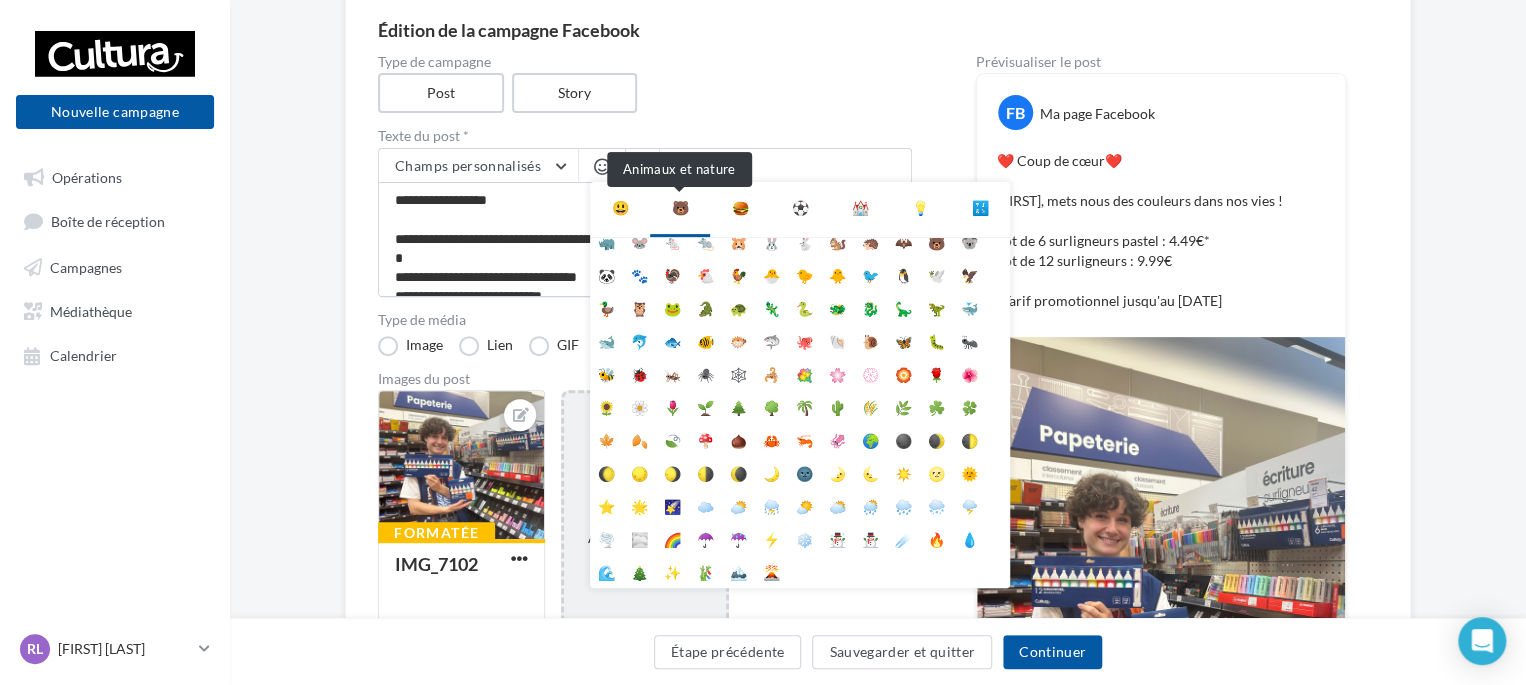 click on "🐻" at bounding box center (680, 208) 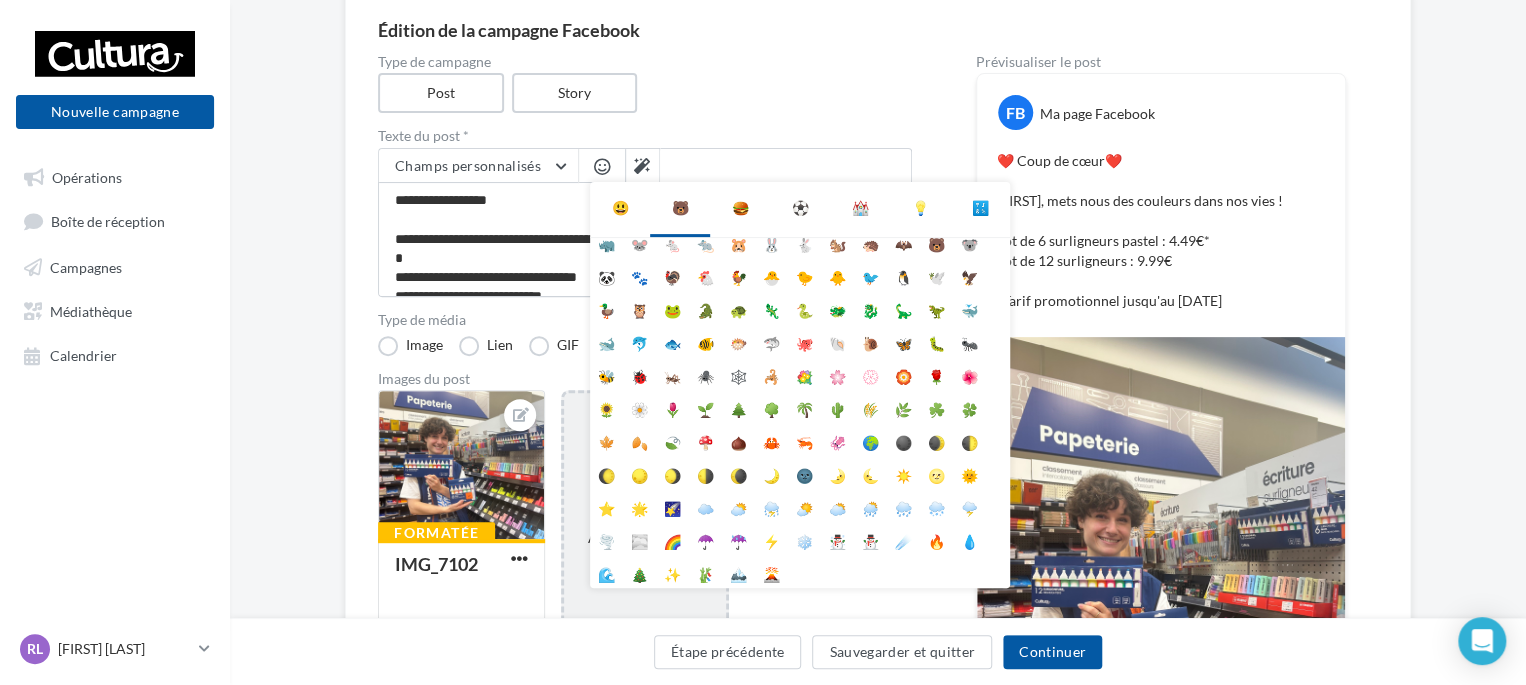 scroll, scrollTop: 112, scrollLeft: 0, axis: vertical 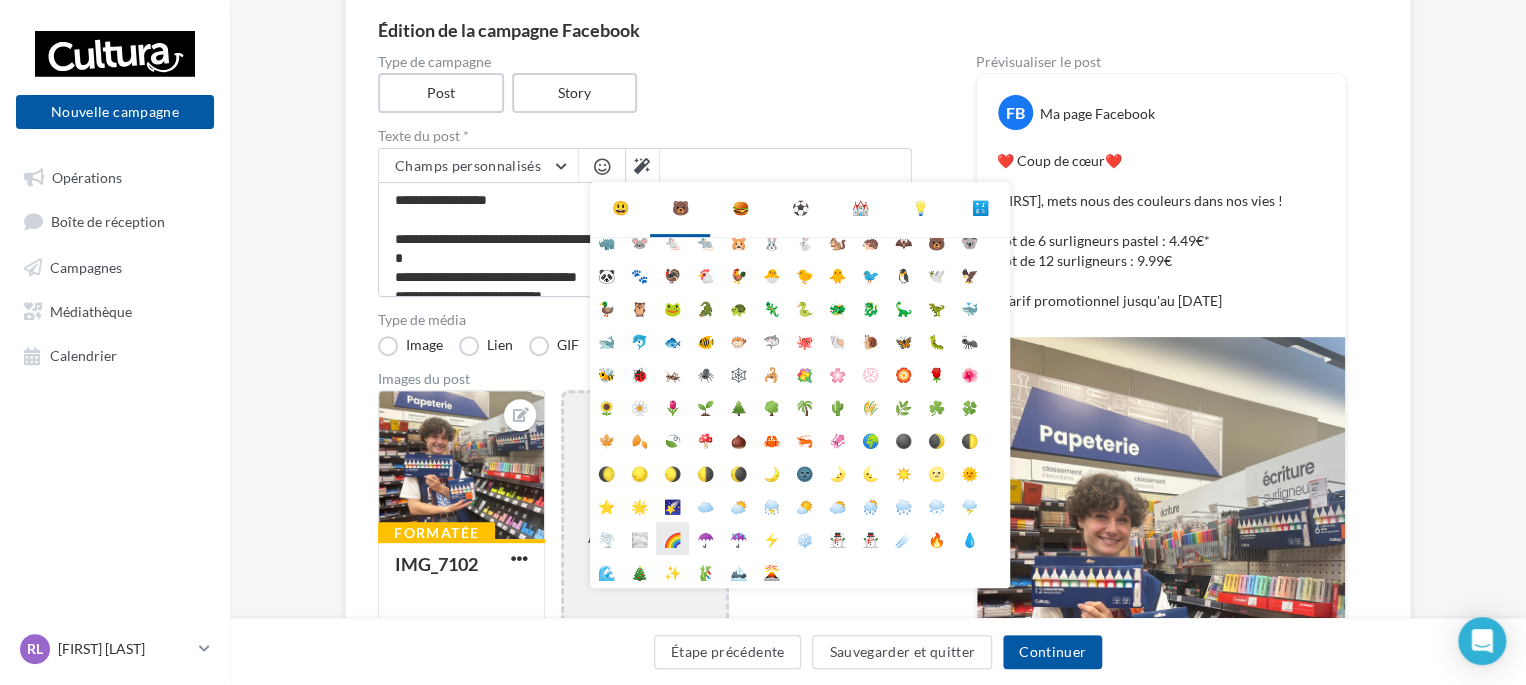 click on "🌈" at bounding box center [672, 538] 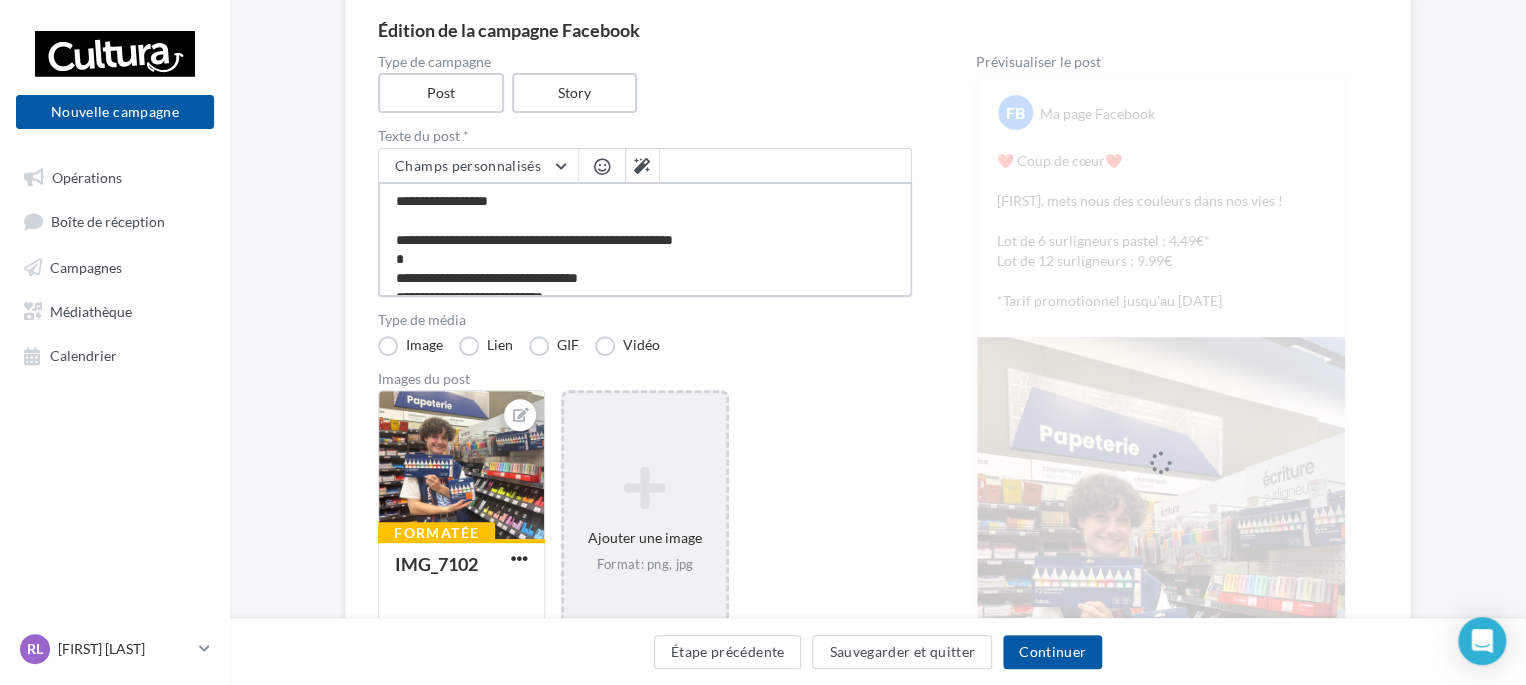 click on "**********" at bounding box center (645, 239) 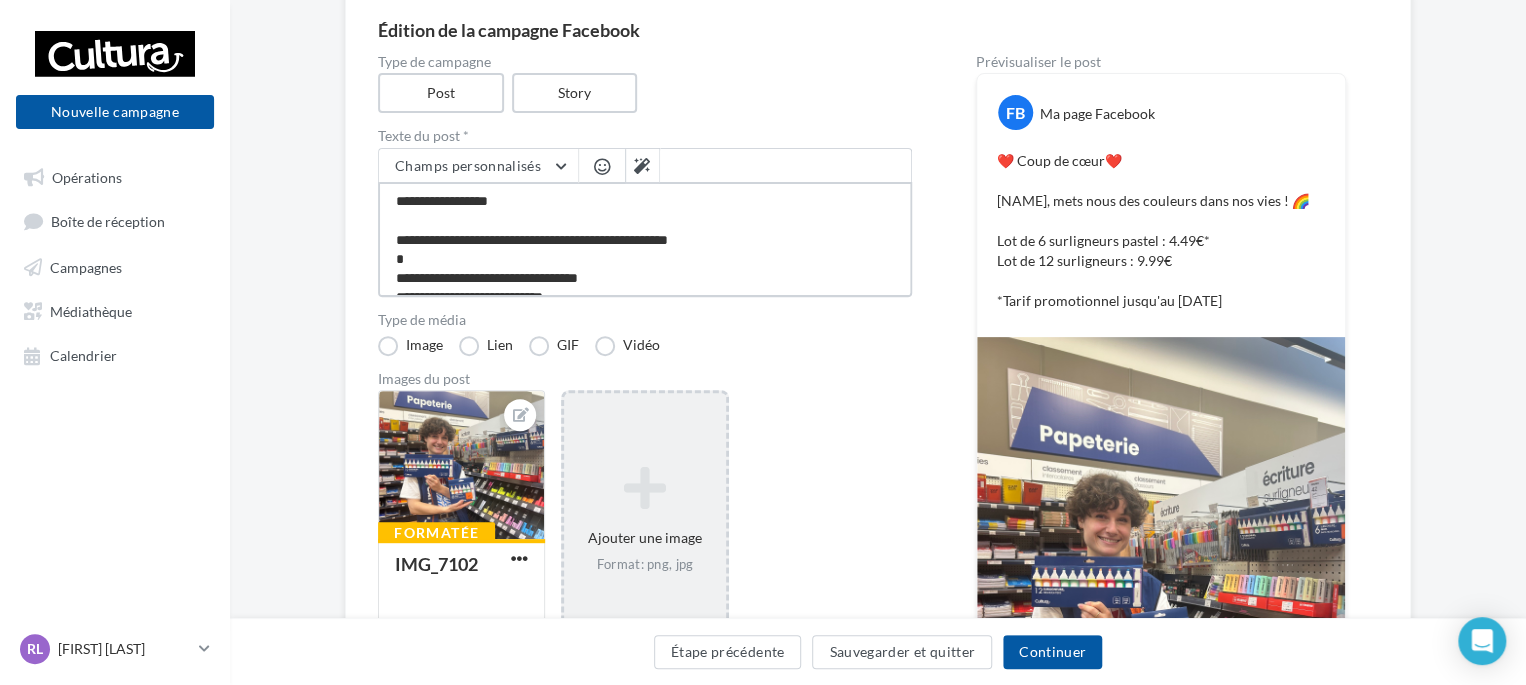 drag, startPoint x: 701, startPoint y: 238, endPoint x: 708, endPoint y: 249, distance: 13.038404 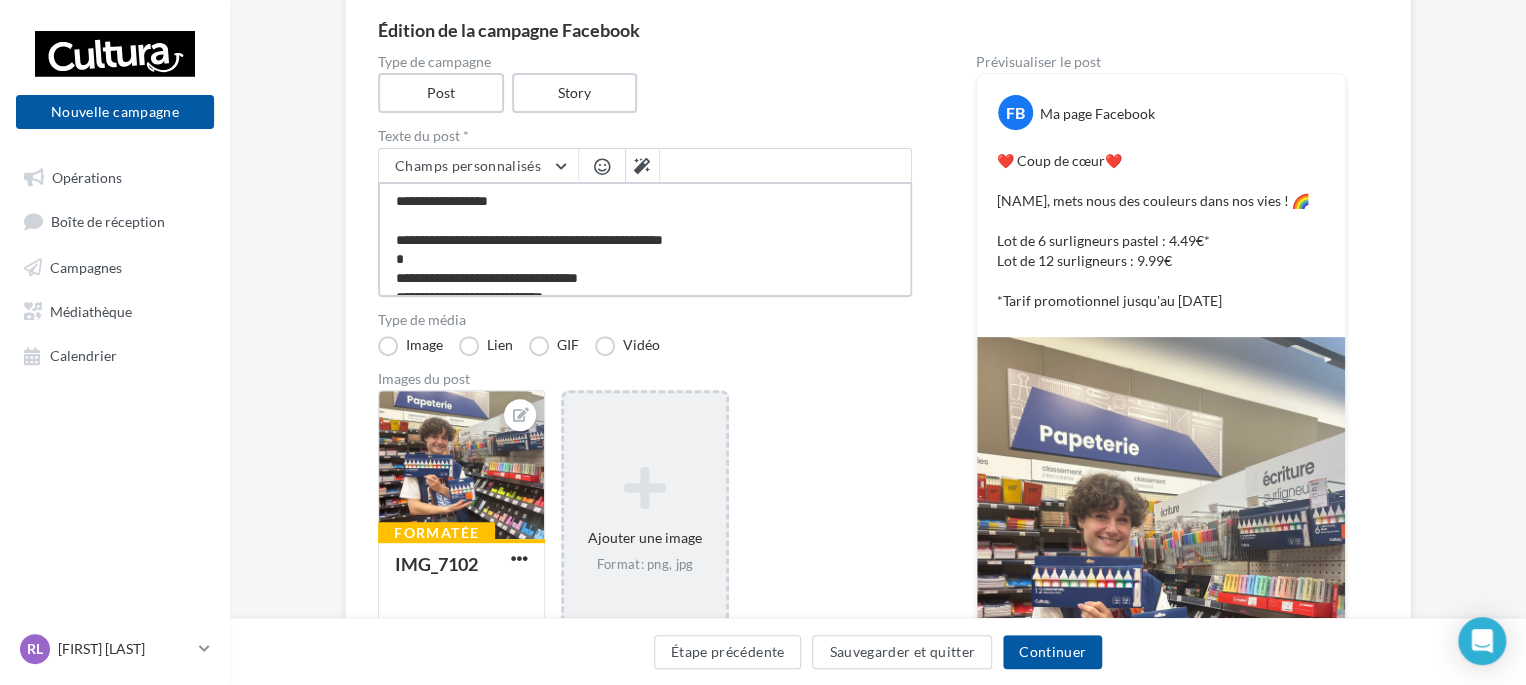 click on "**********" at bounding box center [645, 239] 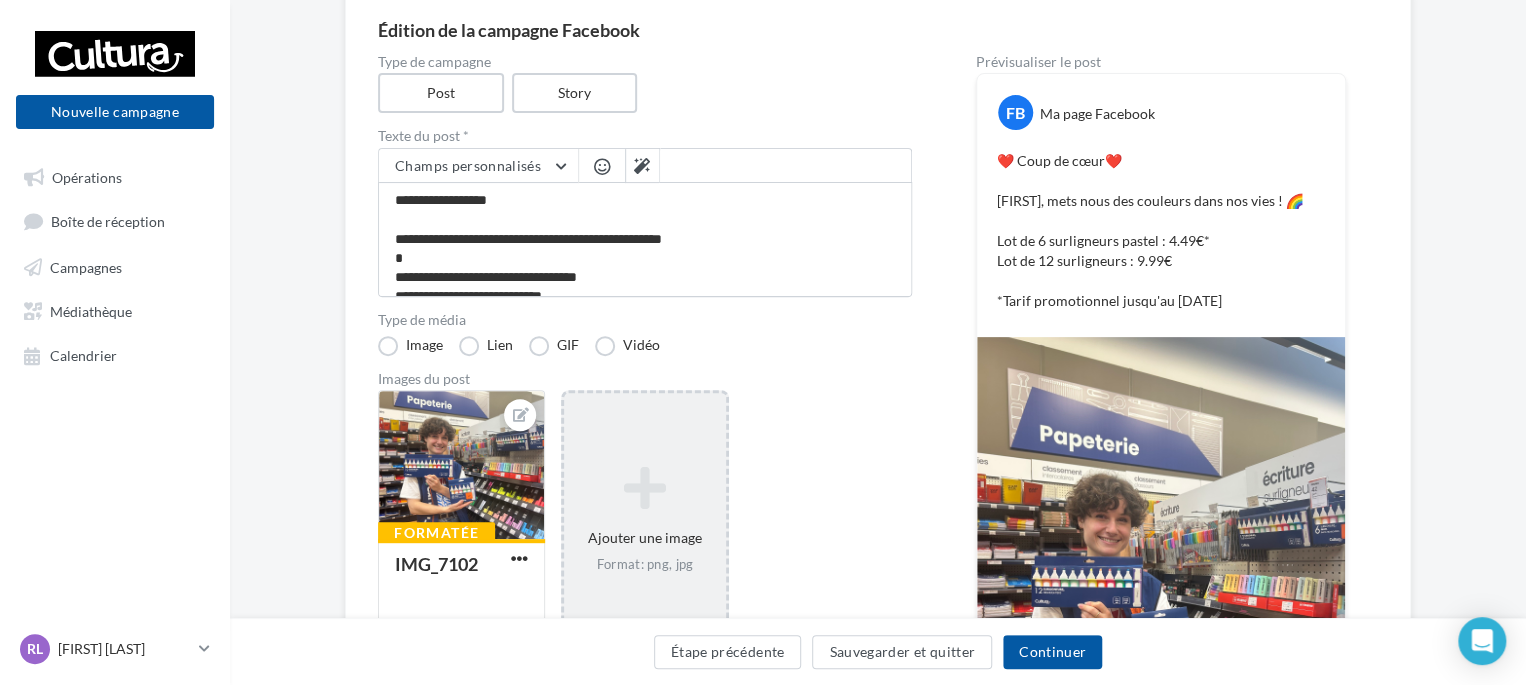 click on "**********" at bounding box center (645, 463) 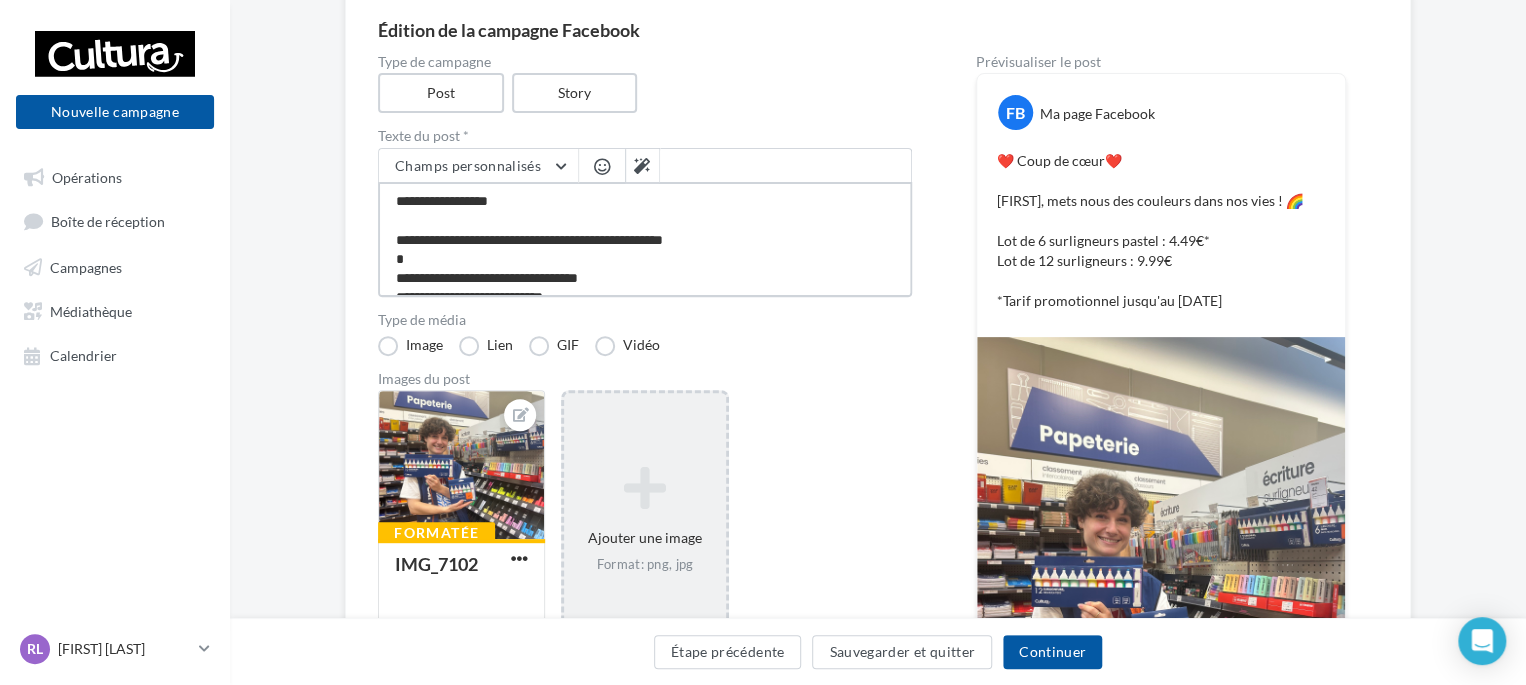 click on "**********" at bounding box center (645, 239) 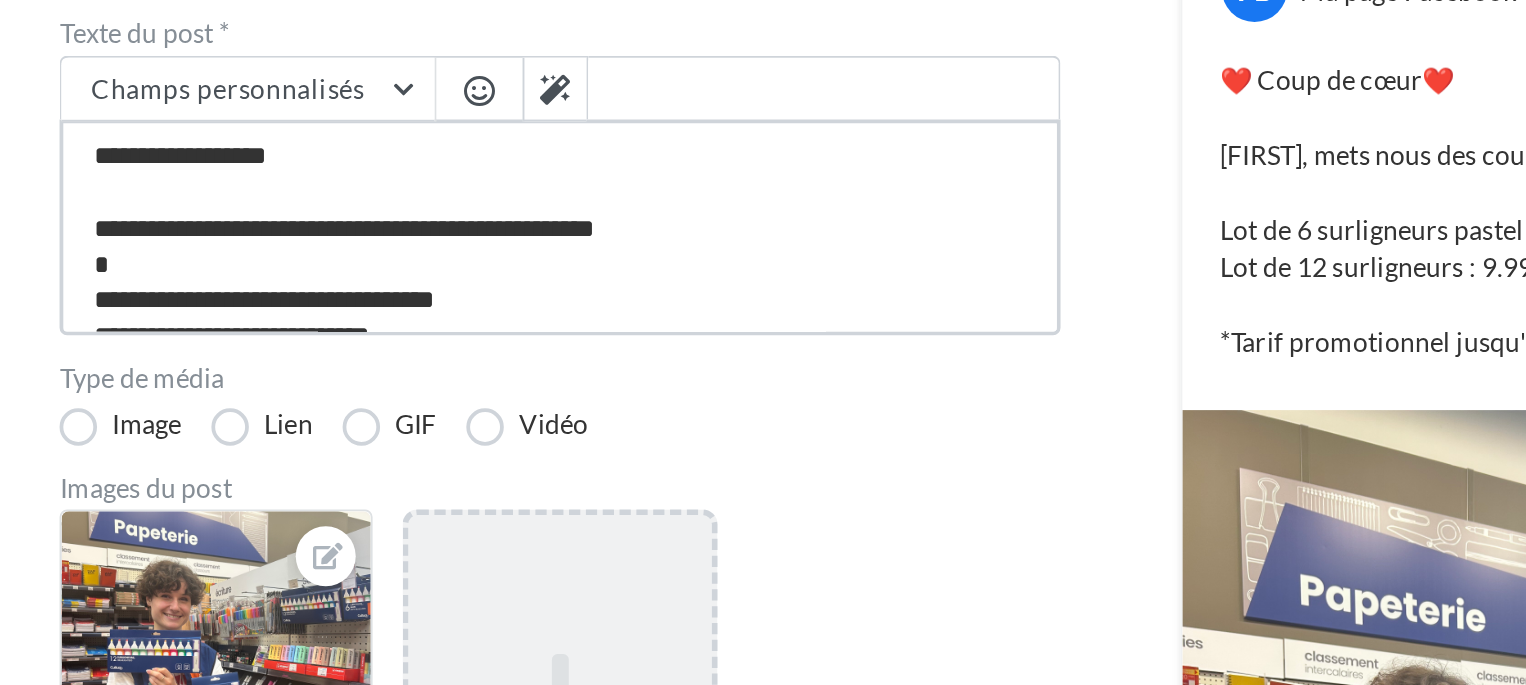 scroll, scrollTop: 180, scrollLeft: 0, axis: vertical 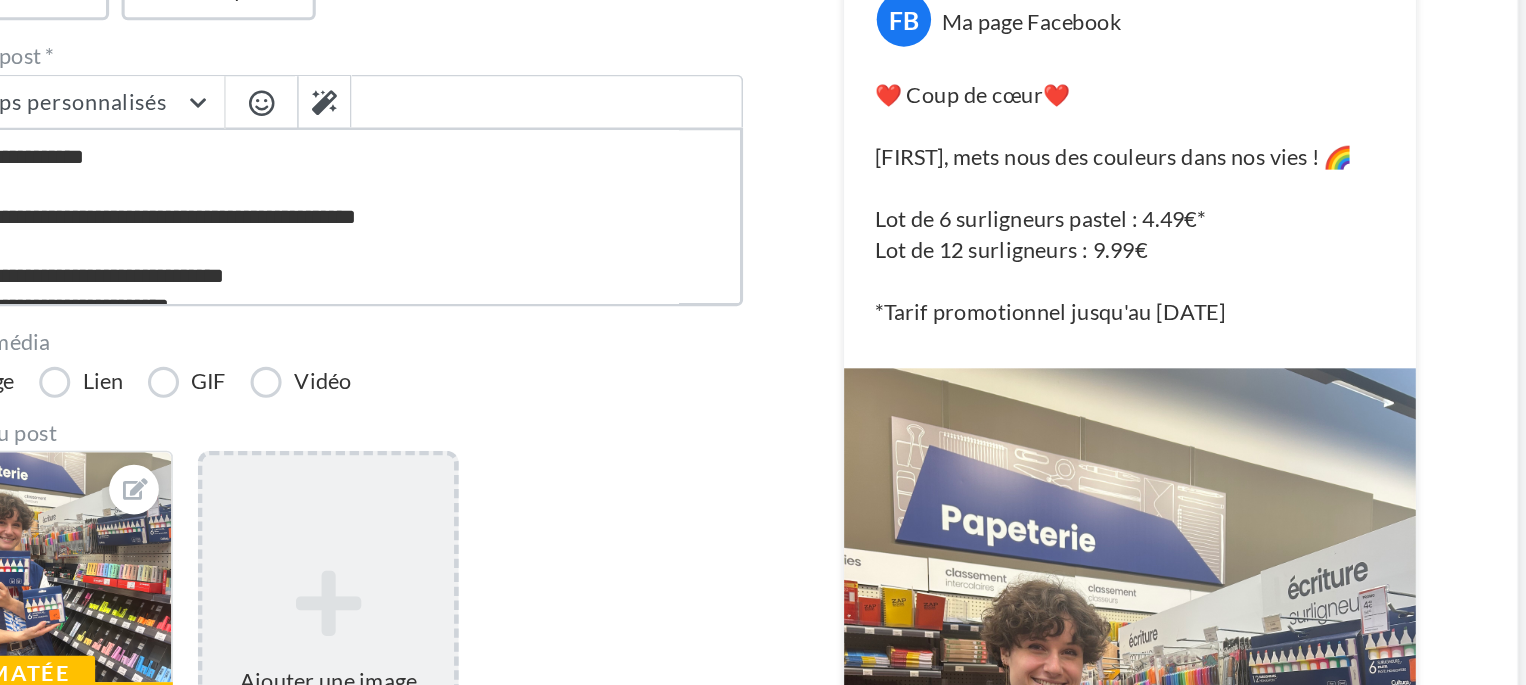 click on "**********" at bounding box center [624, 239] 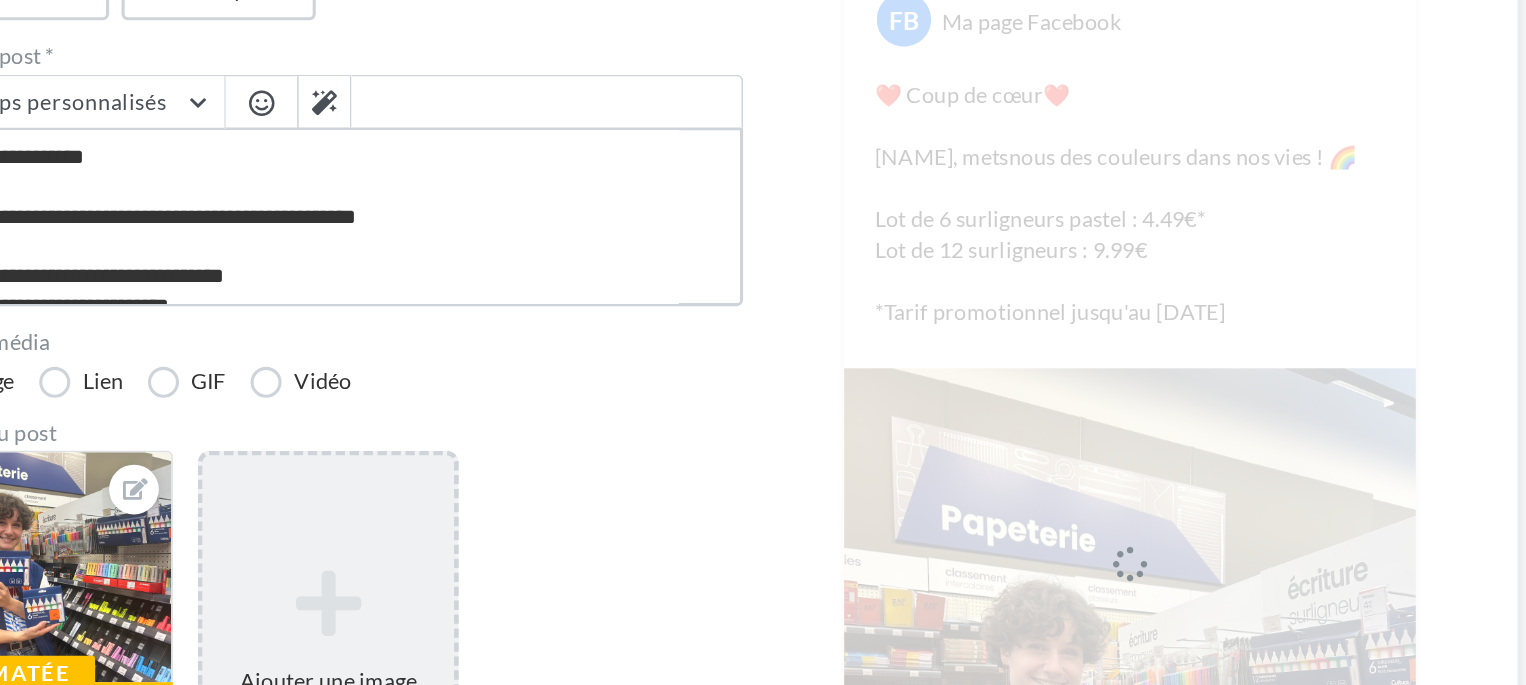 click on "**********" at bounding box center [624, 239] 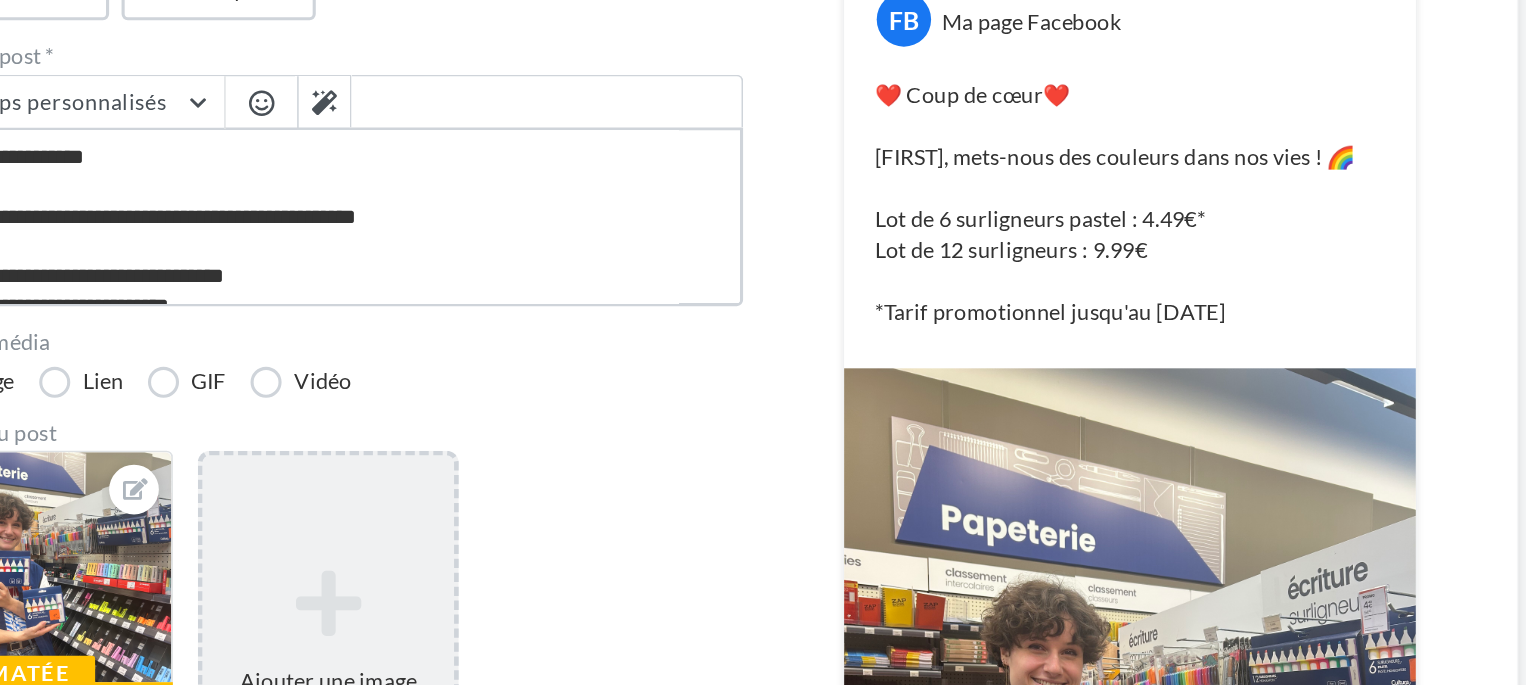 drag, startPoint x: 465, startPoint y: 239, endPoint x: 736, endPoint y: 268, distance: 272.54724 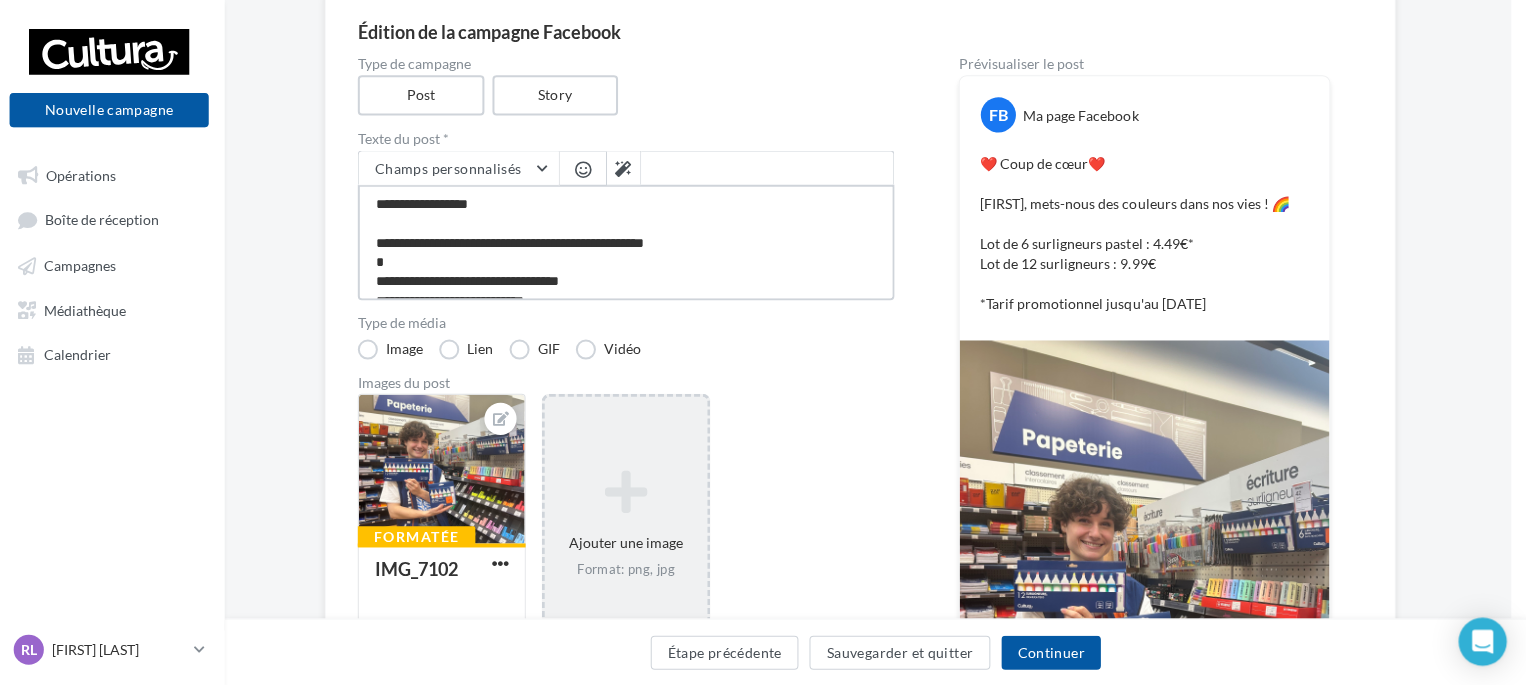 scroll, scrollTop: 176, scrollLeft: 19, axis: both 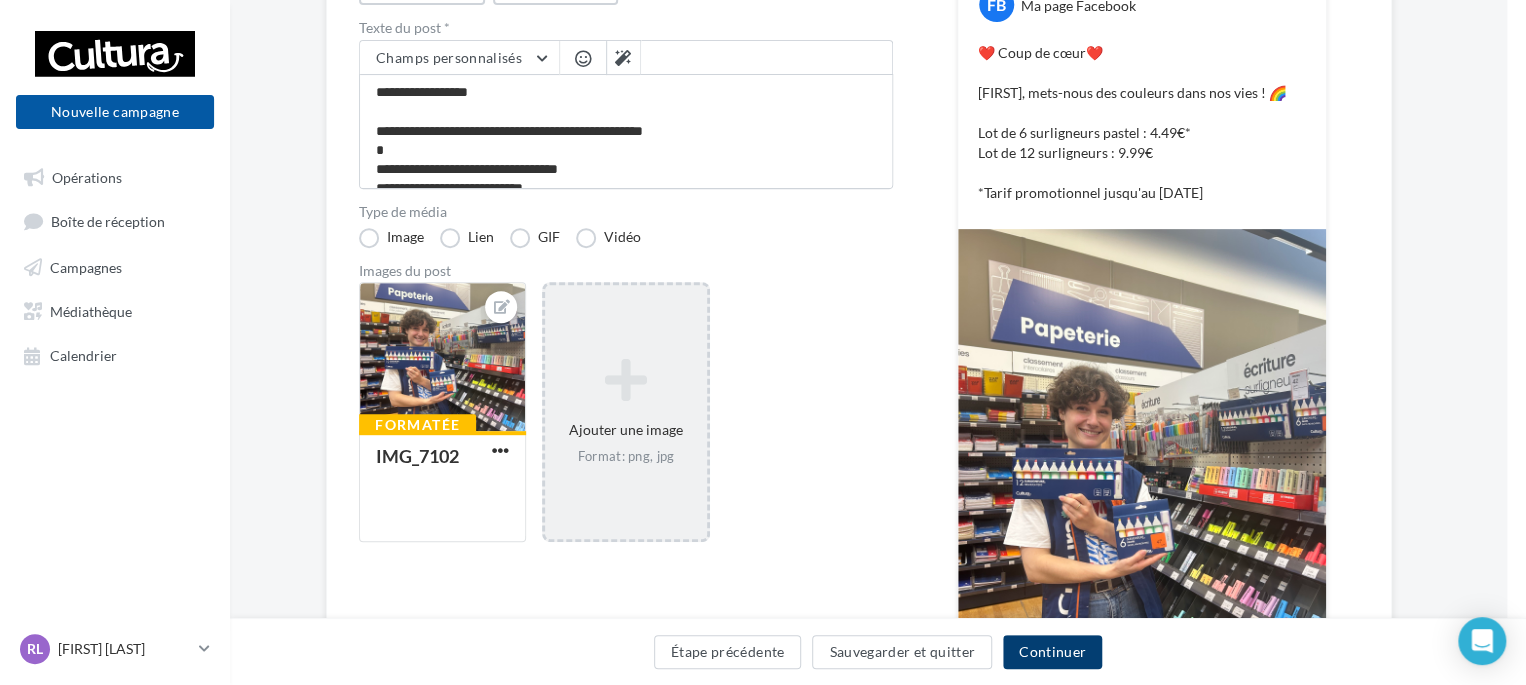 click on "Continuer" at bounding box center (1052, 652) 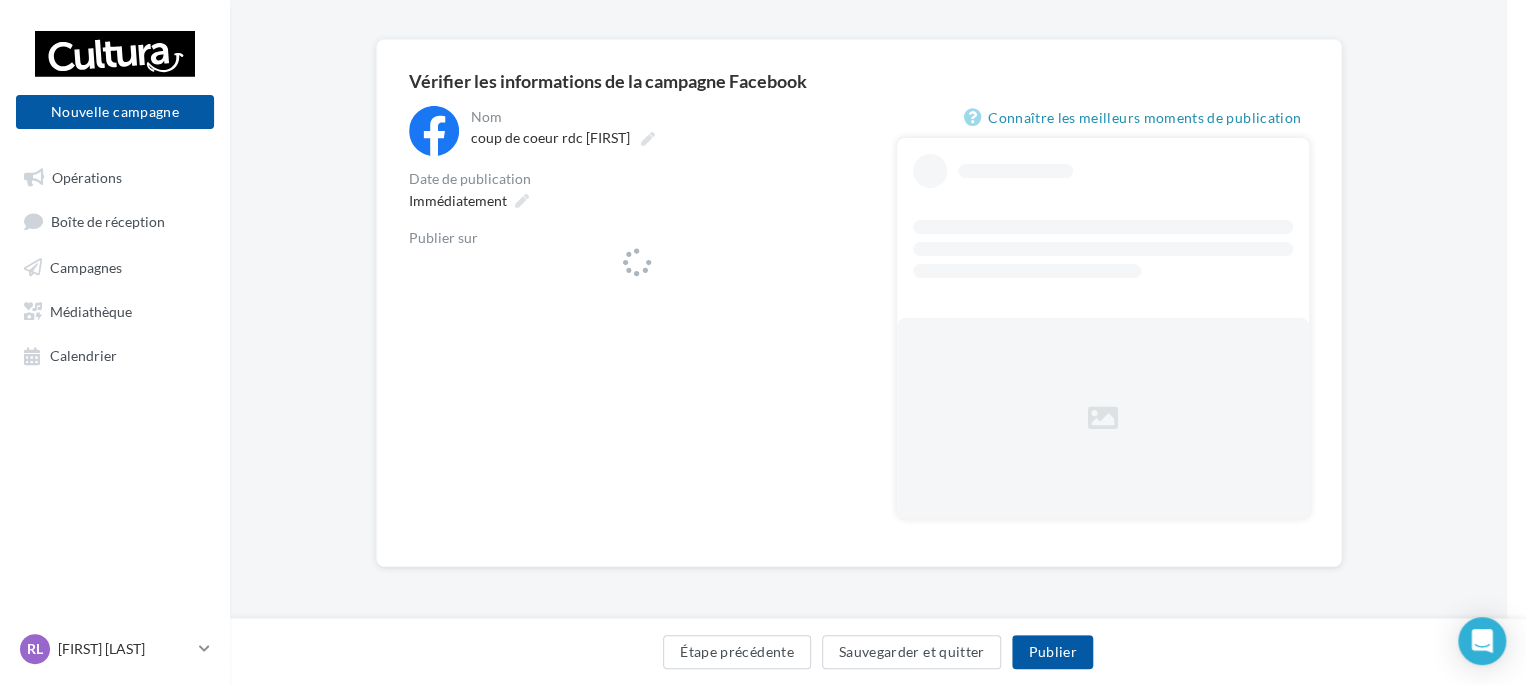 scroll, scrollTop: 0, scrollLeft: 19, axis: horizontal 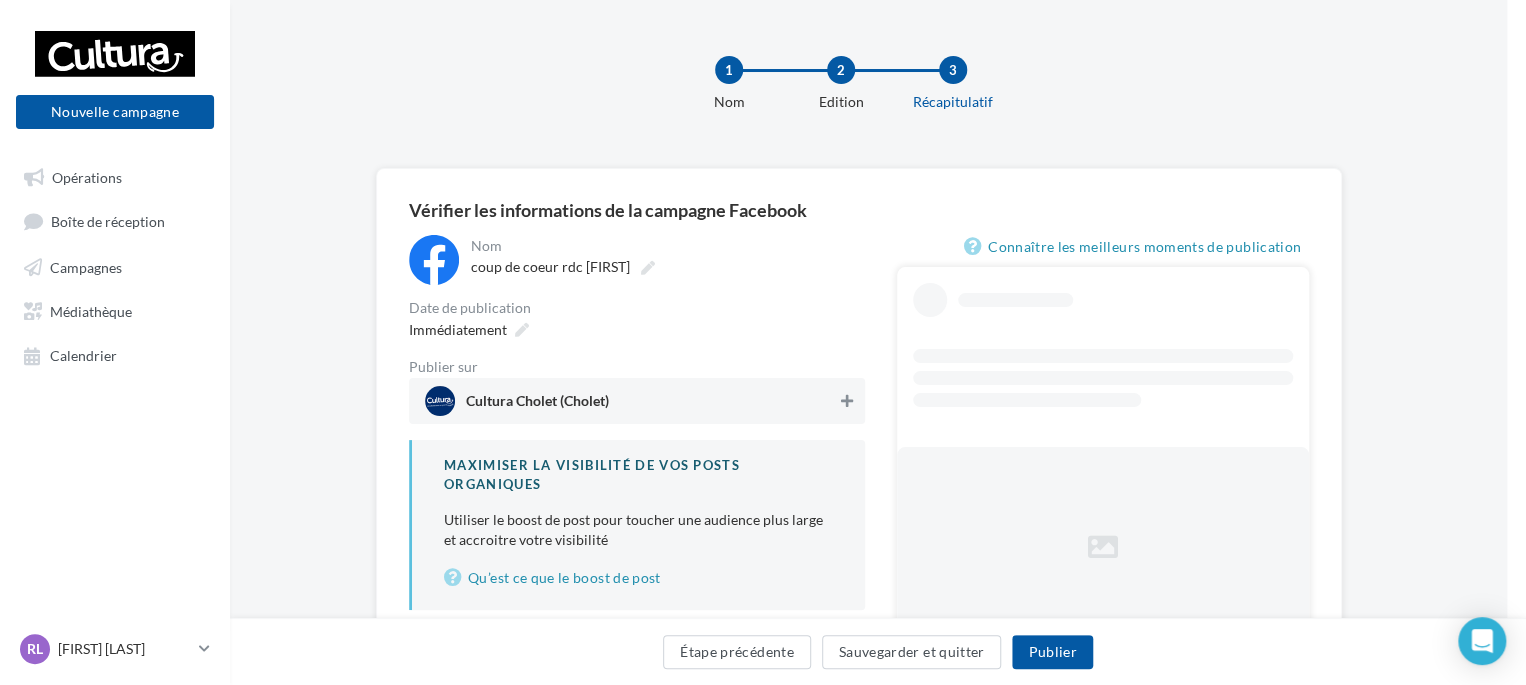 click at bounding box center (847, 401) 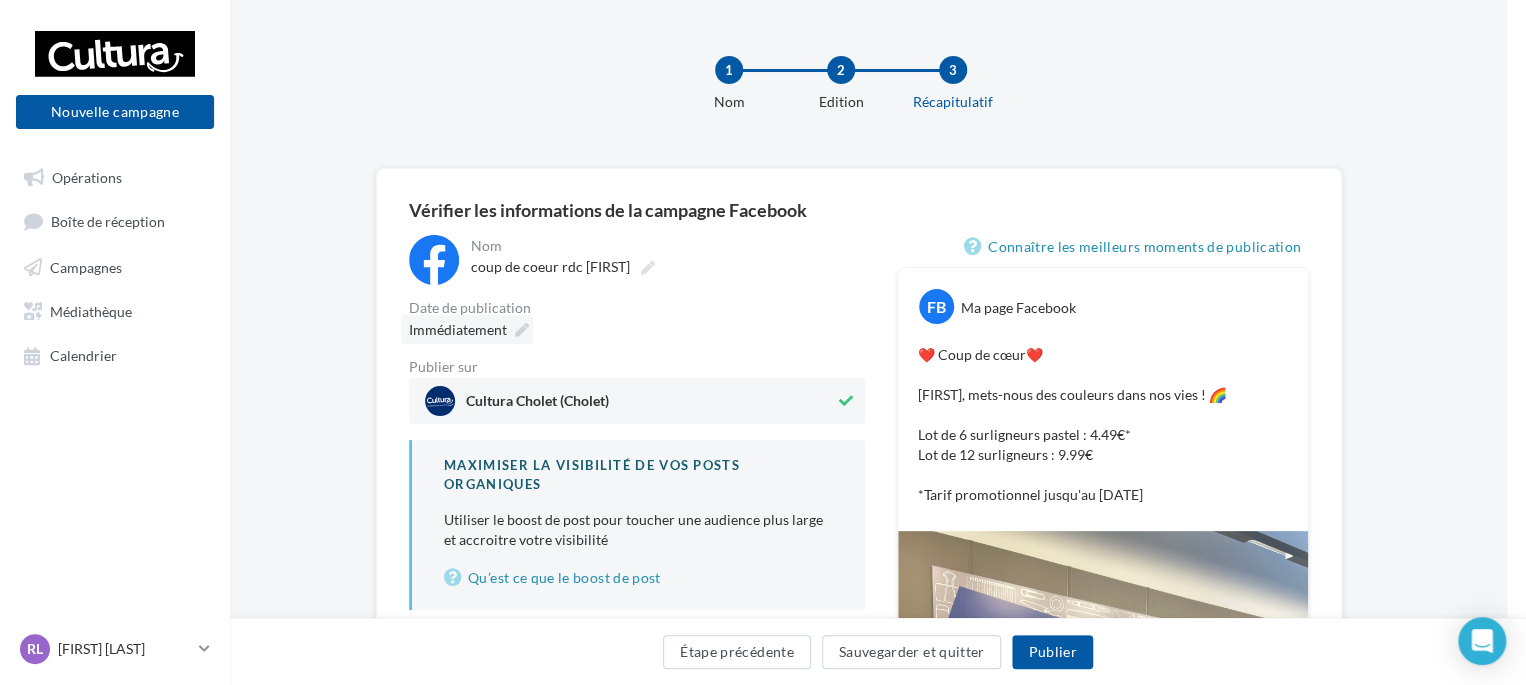 click on "Immédiatement" at bounding box center (467, 329) 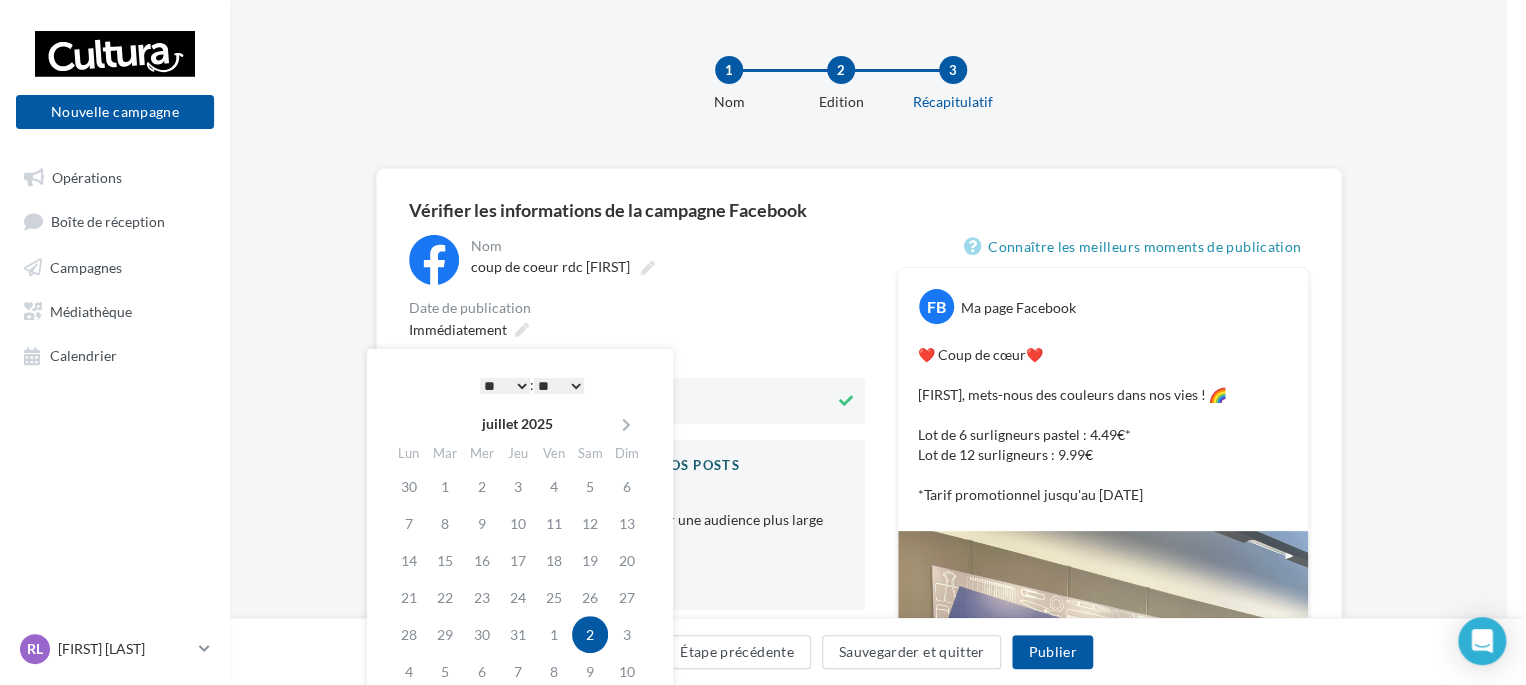 click on "* * * * * * * * * * ** ** ** ** ** ** ** ** ** ** ** ** ** **  :  ** ** ** ** ** **" at bounding box center [532, 385] 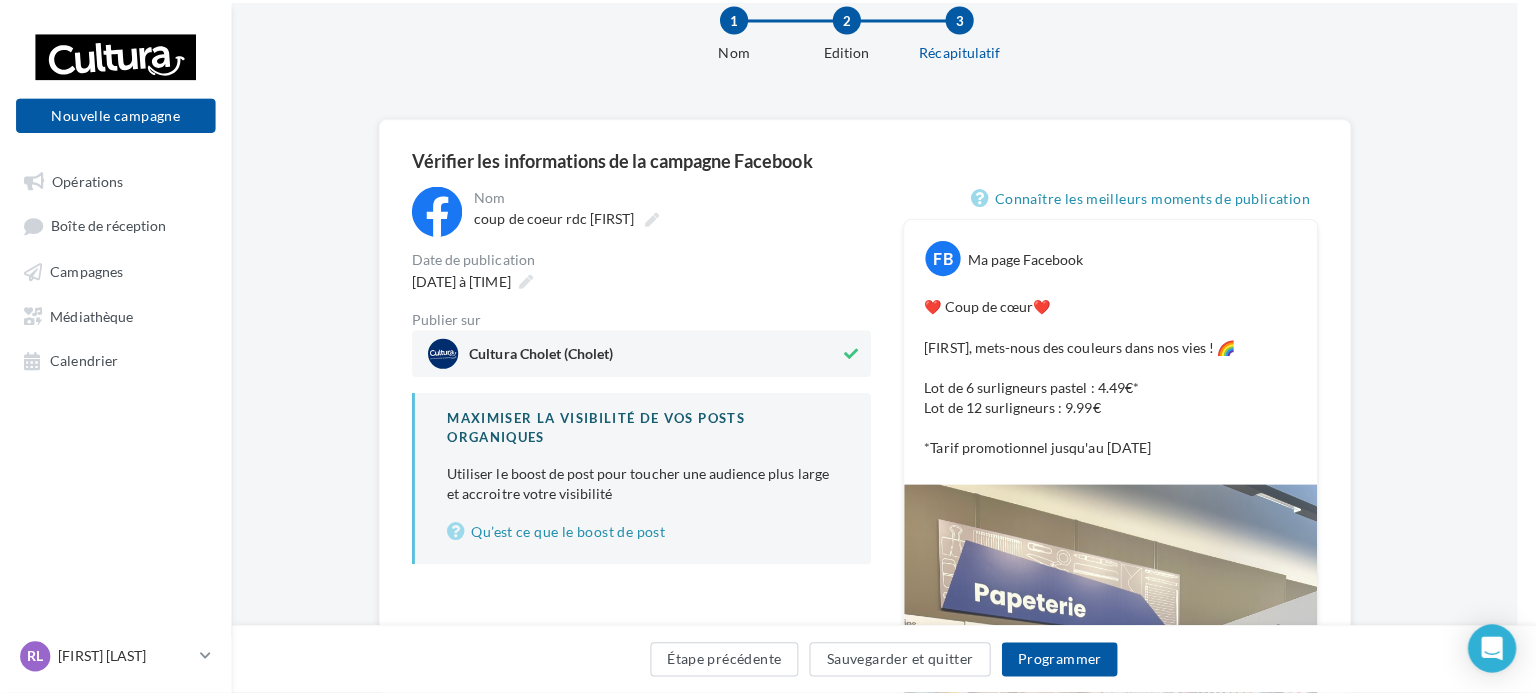 scroll, scrollTop: 92, scrollLeft: 19, axis: both 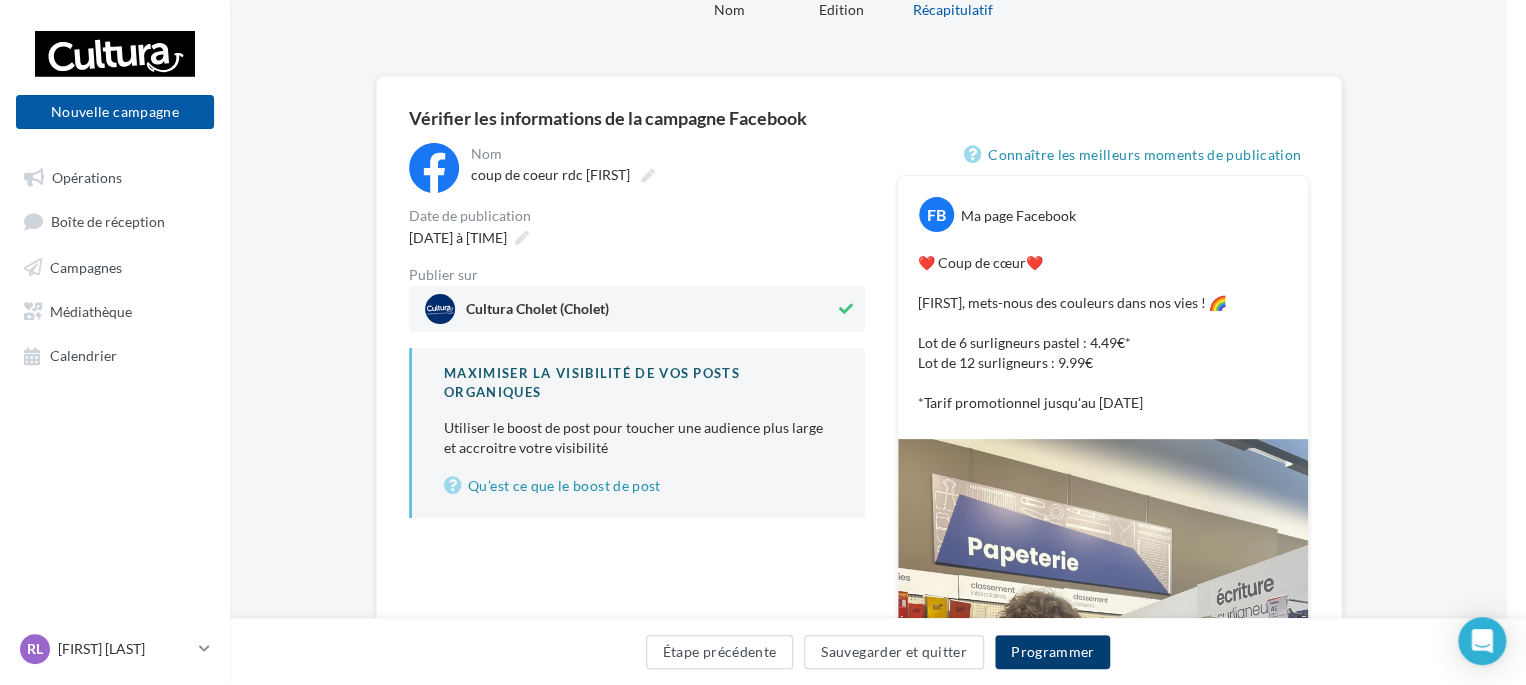 click on "Programmer" at bounding box center [1053, 652] 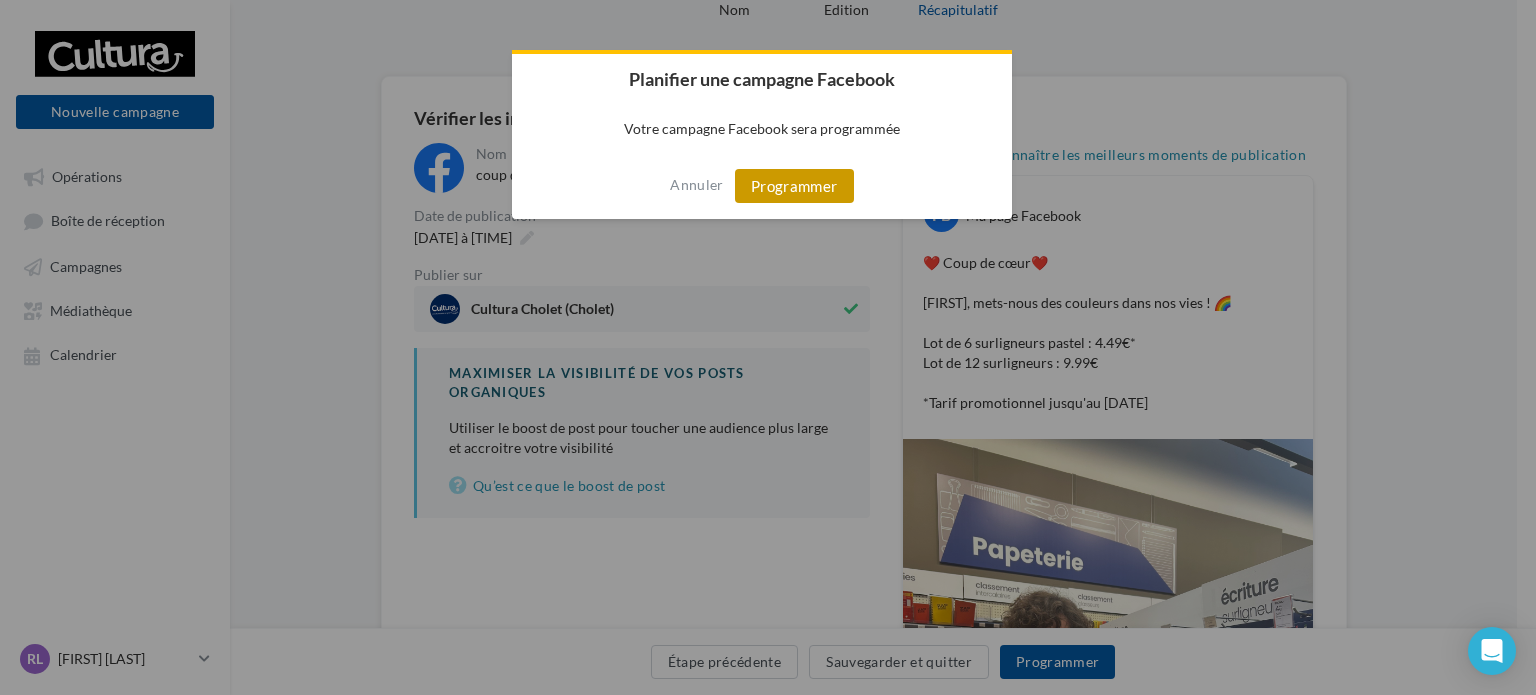 click on "Programmer" at bounding box center [794, 186] 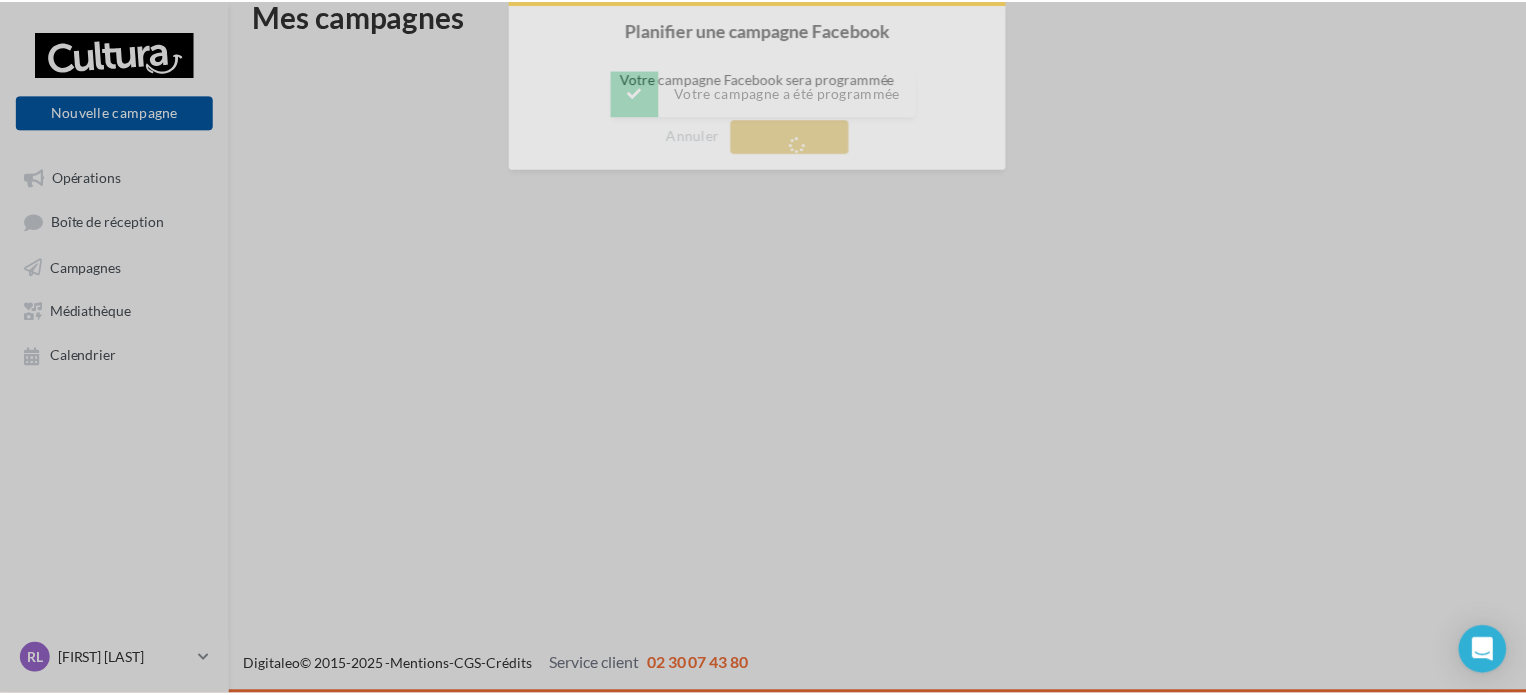 scroll, scrollTop: 32, scrollLeft: 0, axis: vertical 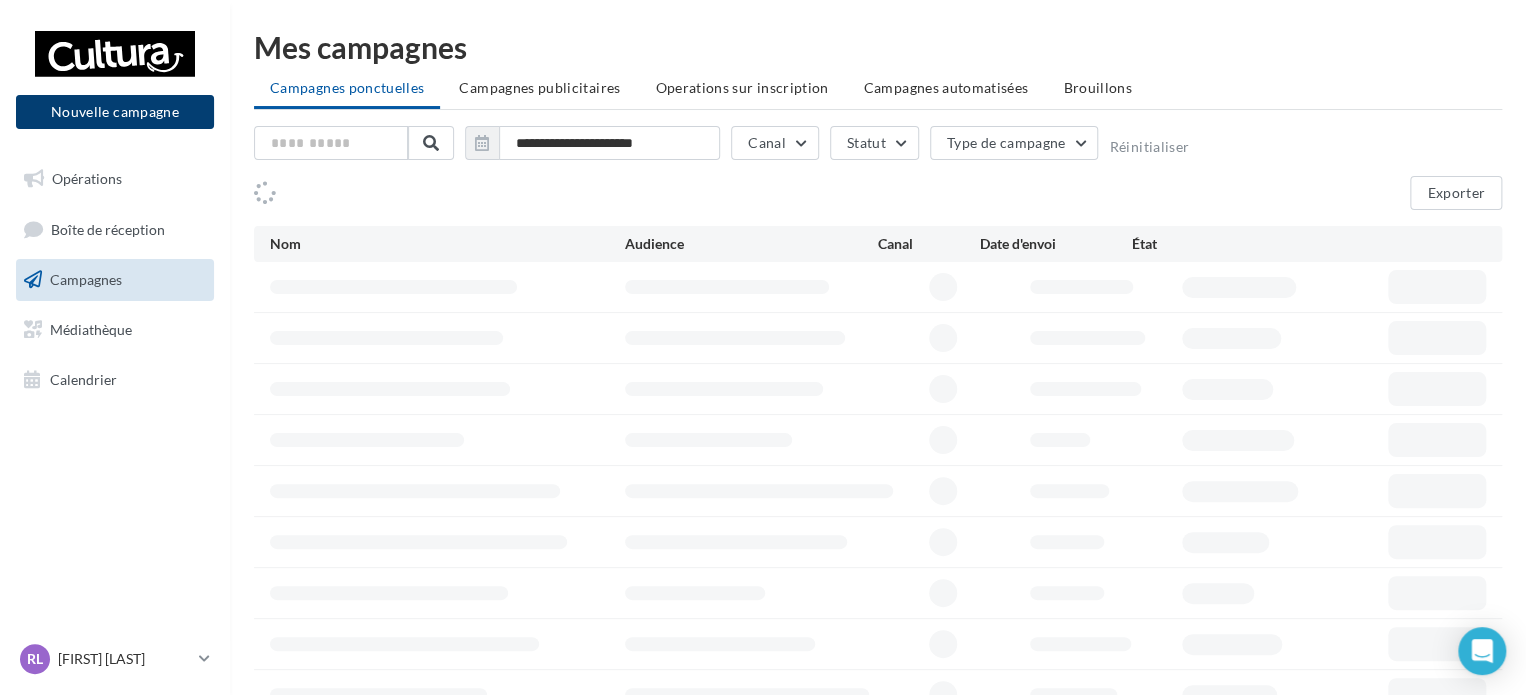 click on "Nouvelle campagne" at bounding box center (115, 112) 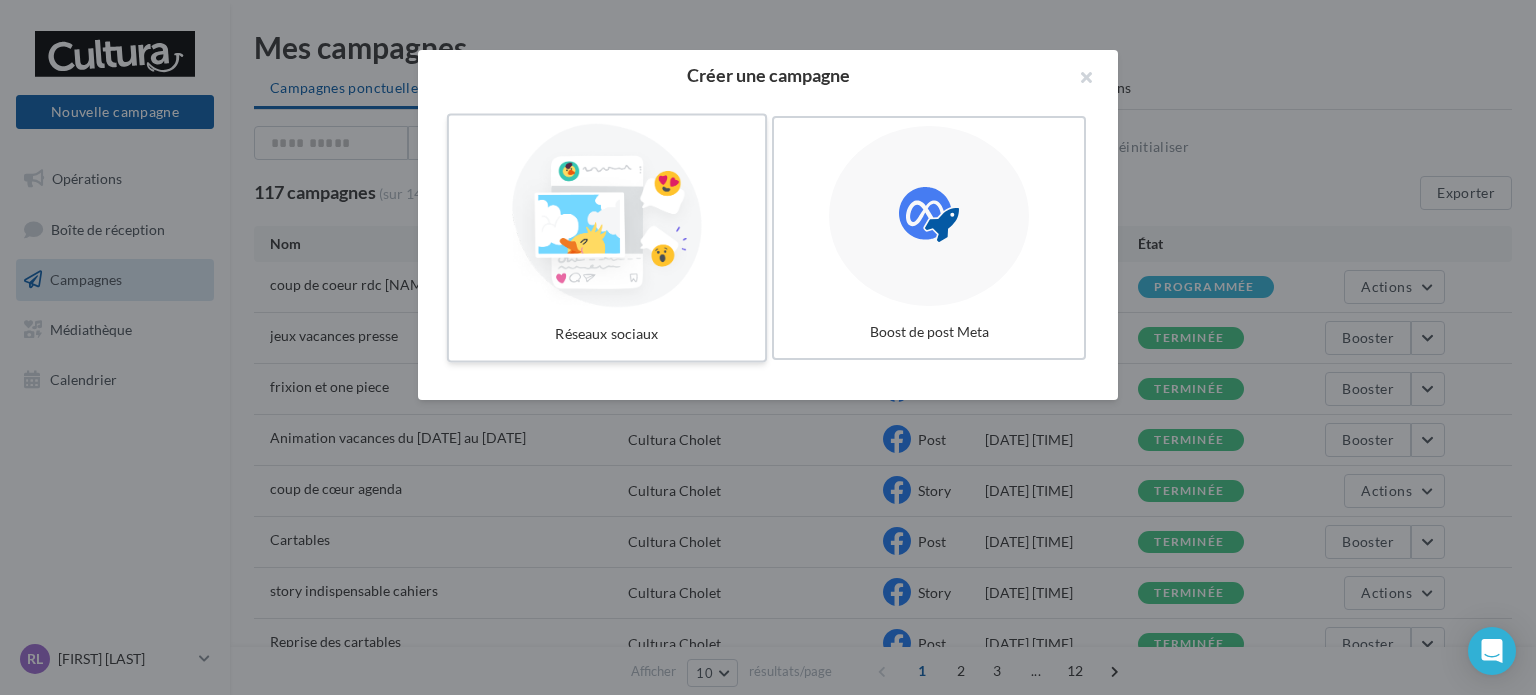 click at bounding box center [607, 216] 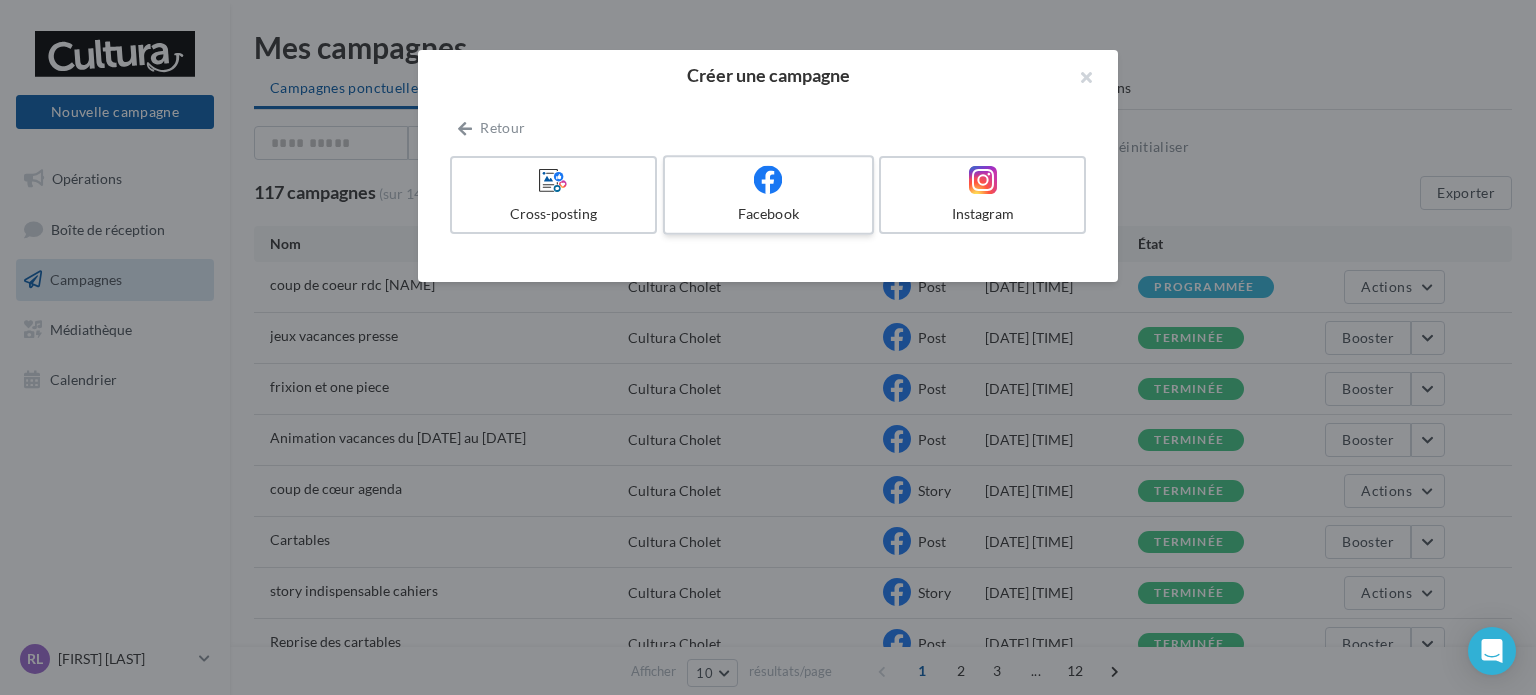 click on "Facebook" at bounding box center (768, 214) 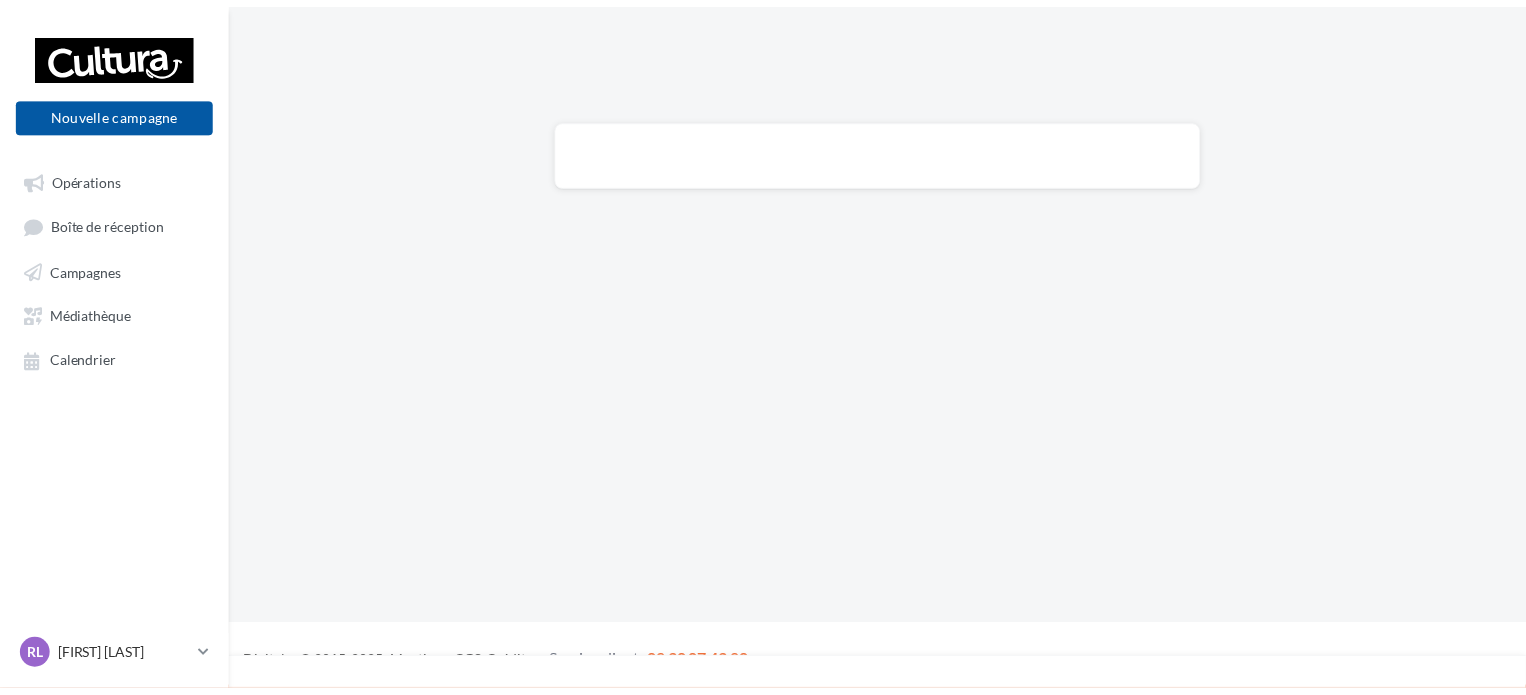 scroll, scrollTop: 0, scrollLeft: 0, axis: both 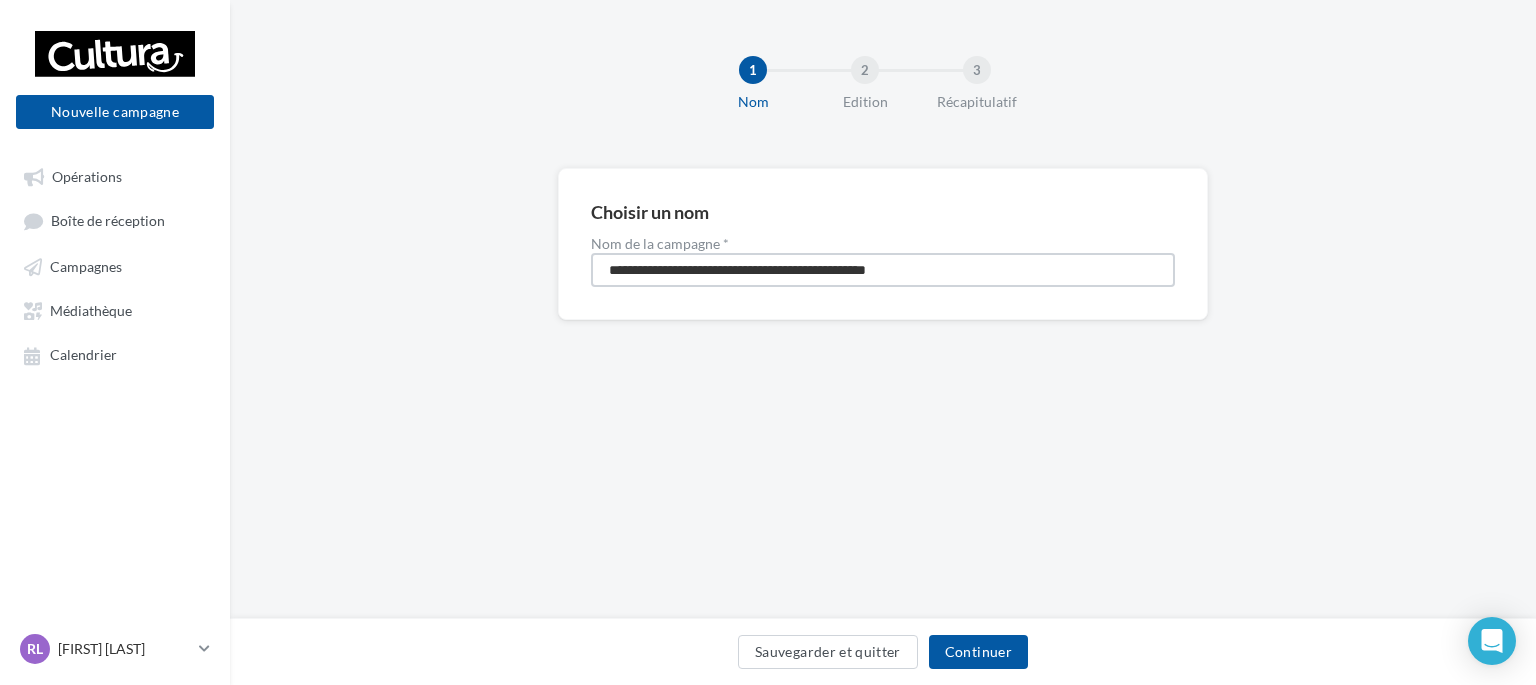 click on "**********" at bounding box center [883, 270] 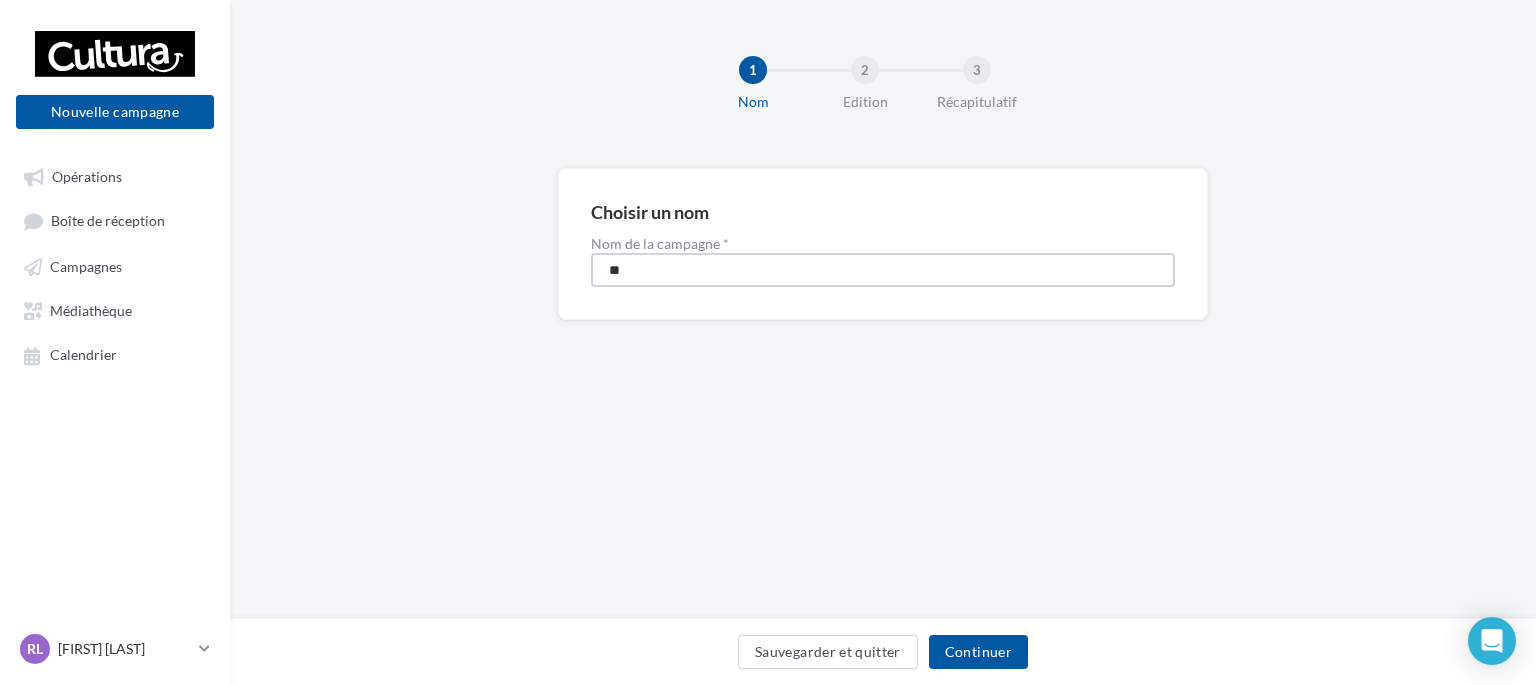 type on "*" 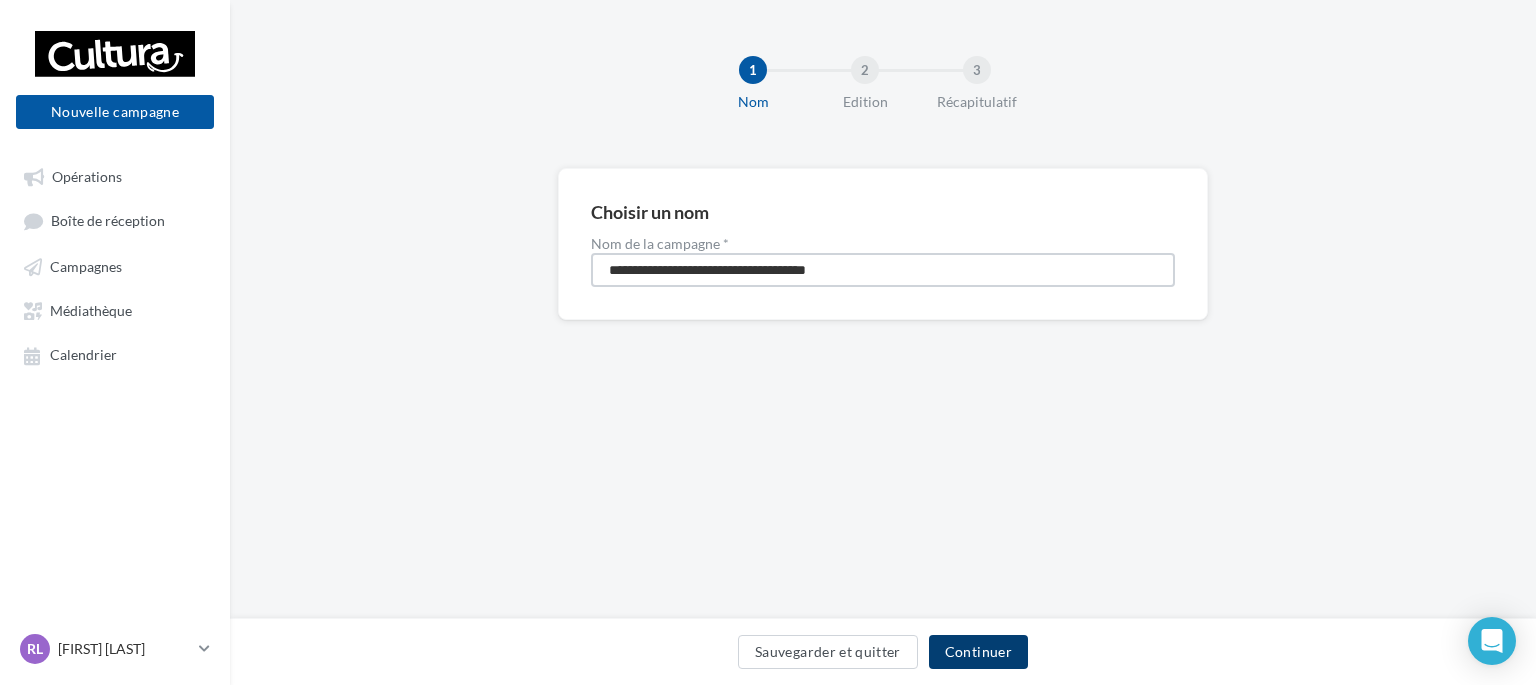 type on "**********" 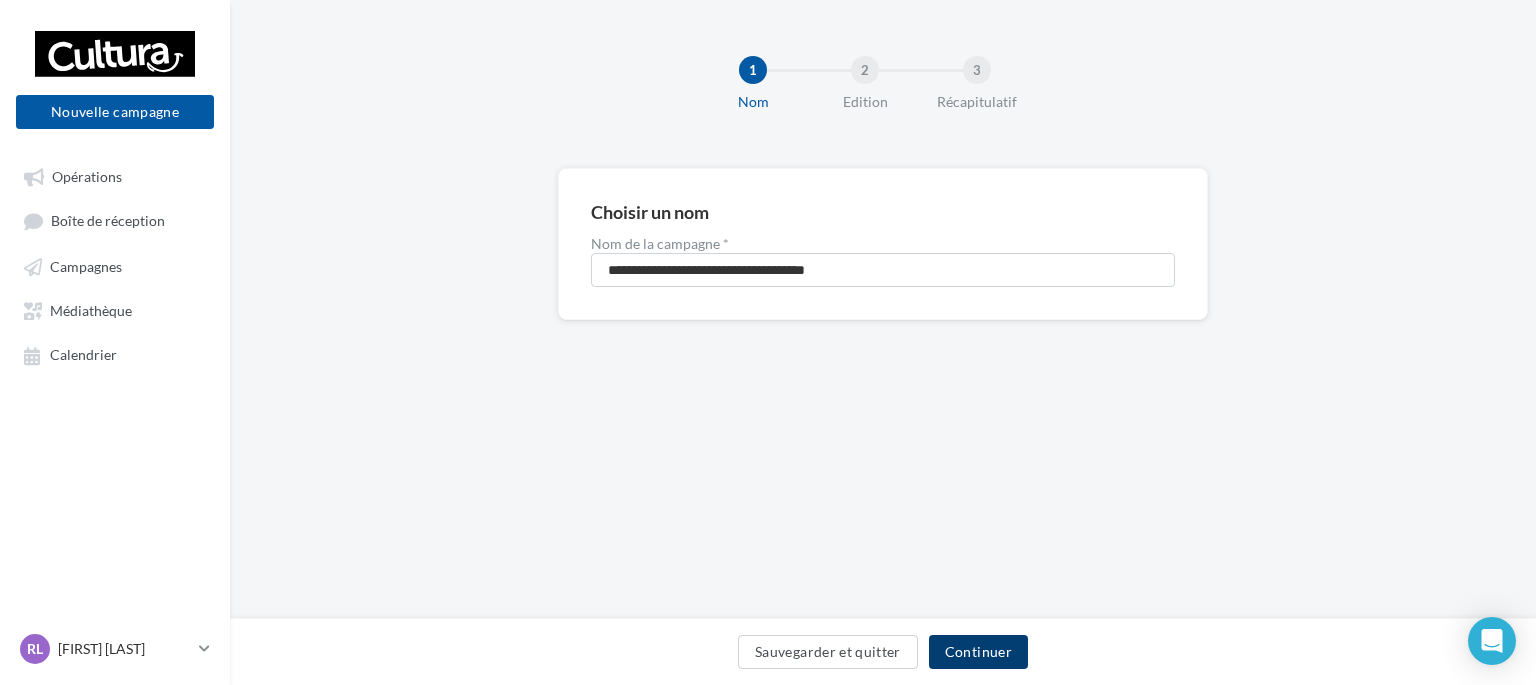 click on "Continuer" at bounding box center [978, 652] 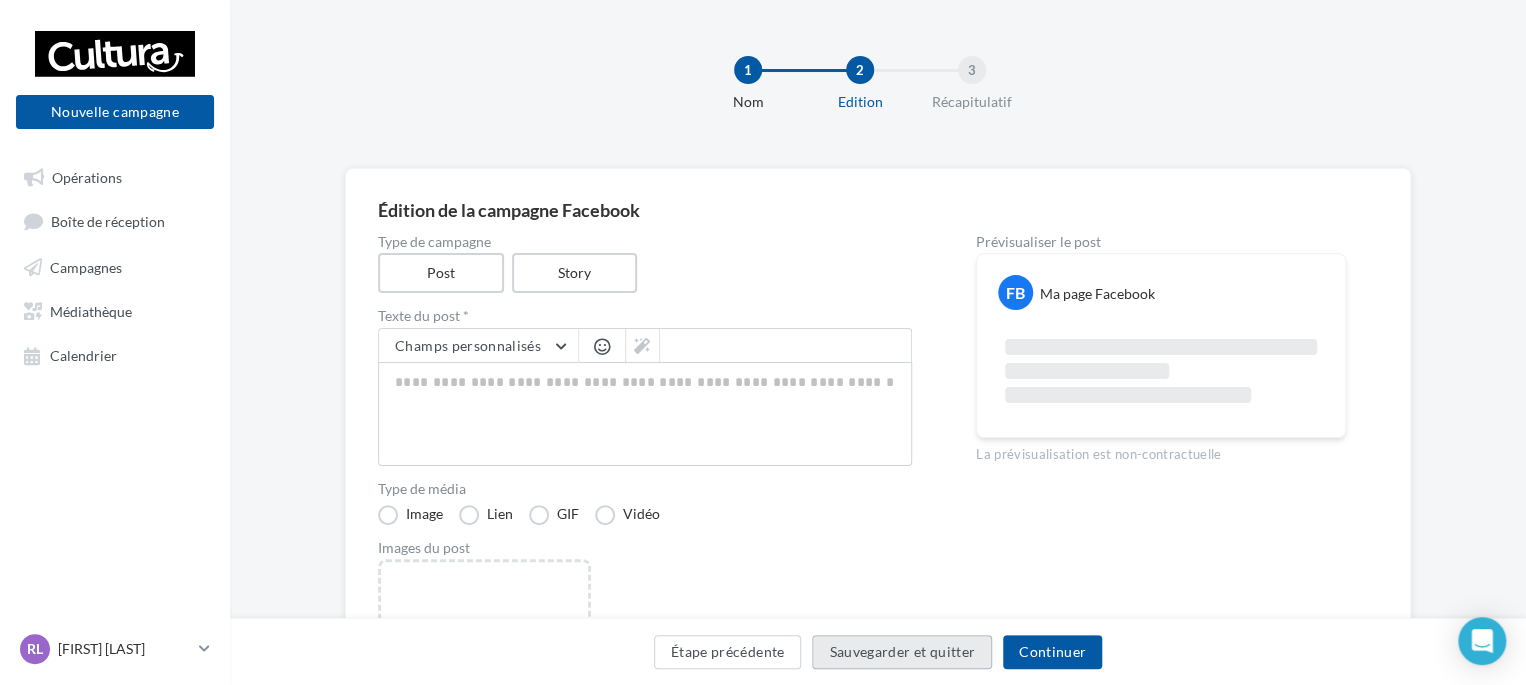 click on "Sauvegarder et quitter" at bounding box center (902, 652) 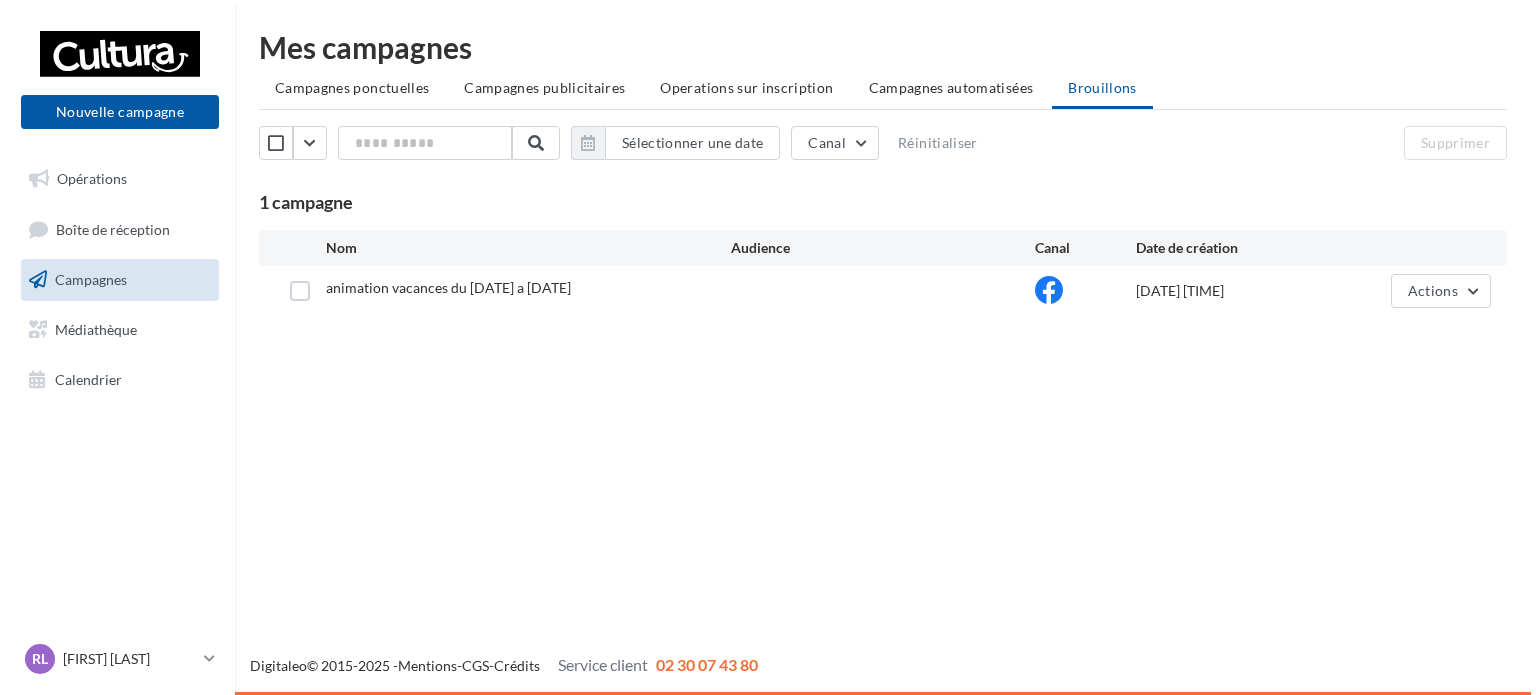 scroll, scrollTop: 0, scrollLeft: 0, axis: both 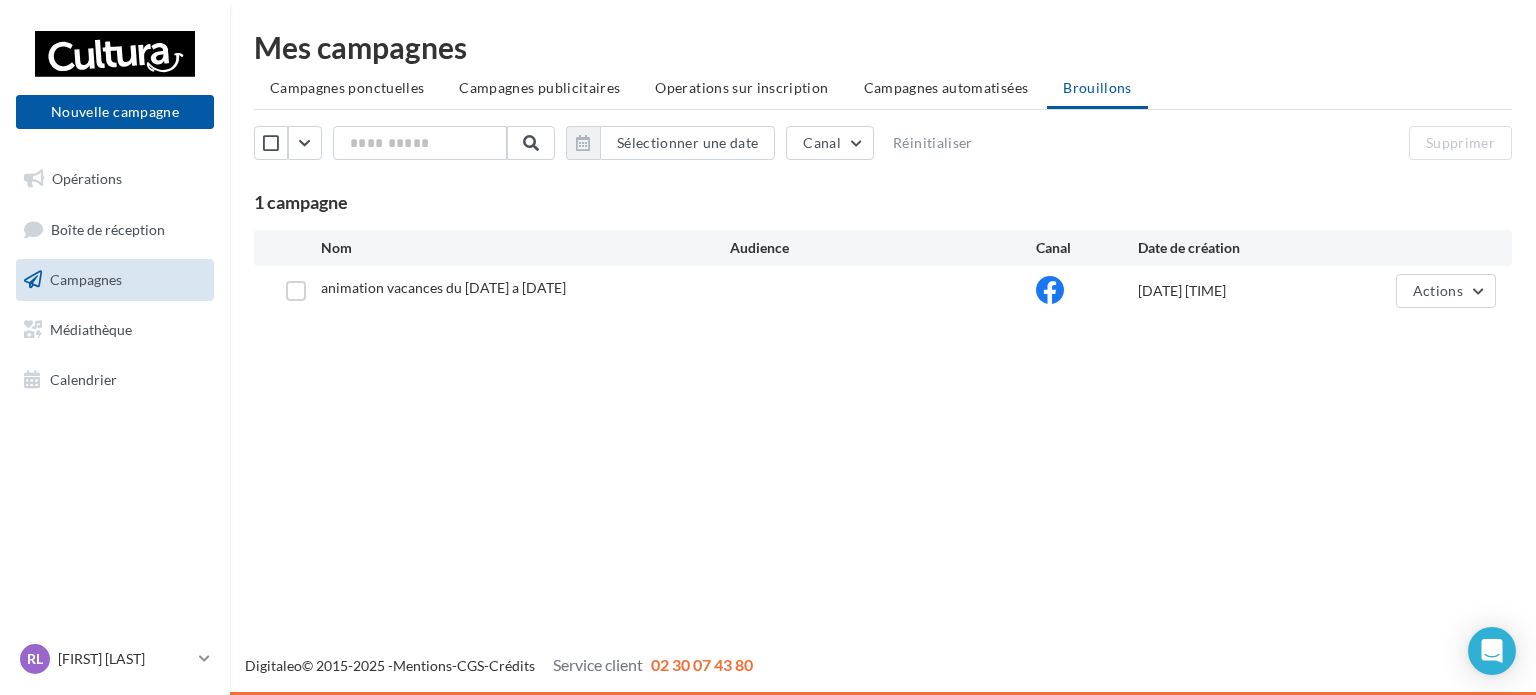 click on "Campagnes" at bounding box center [86, 279] 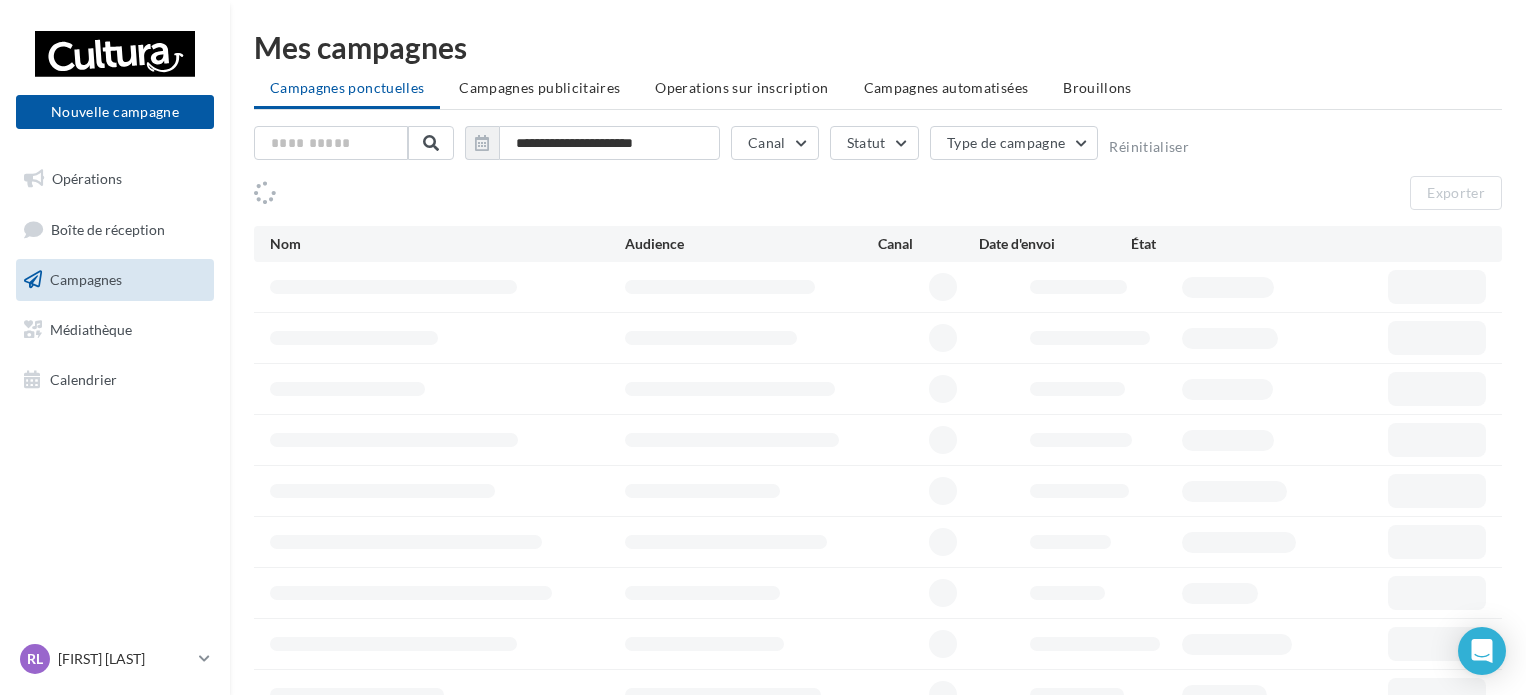 scroll, scrollTop: 0, scrollLeft: 0, axis: both 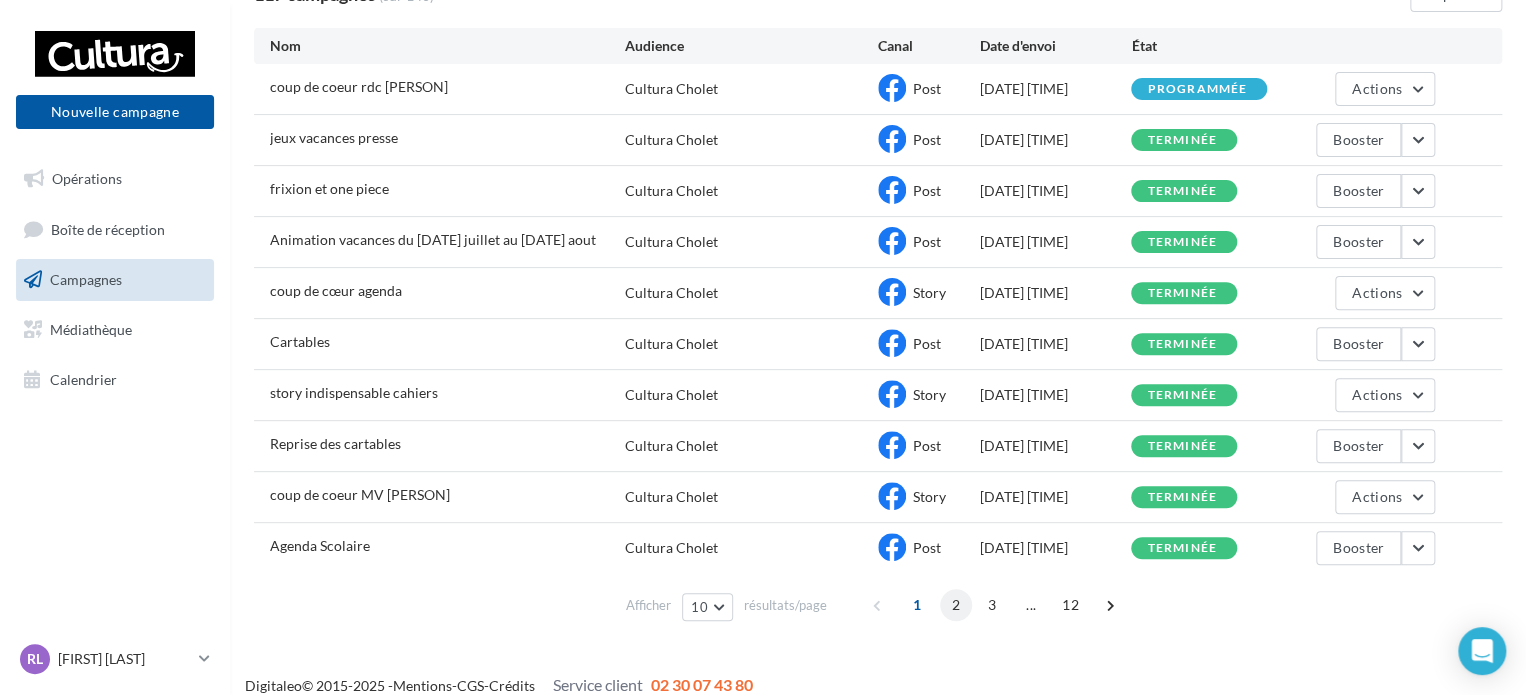 click on "2" at bounding box center (956, 605) 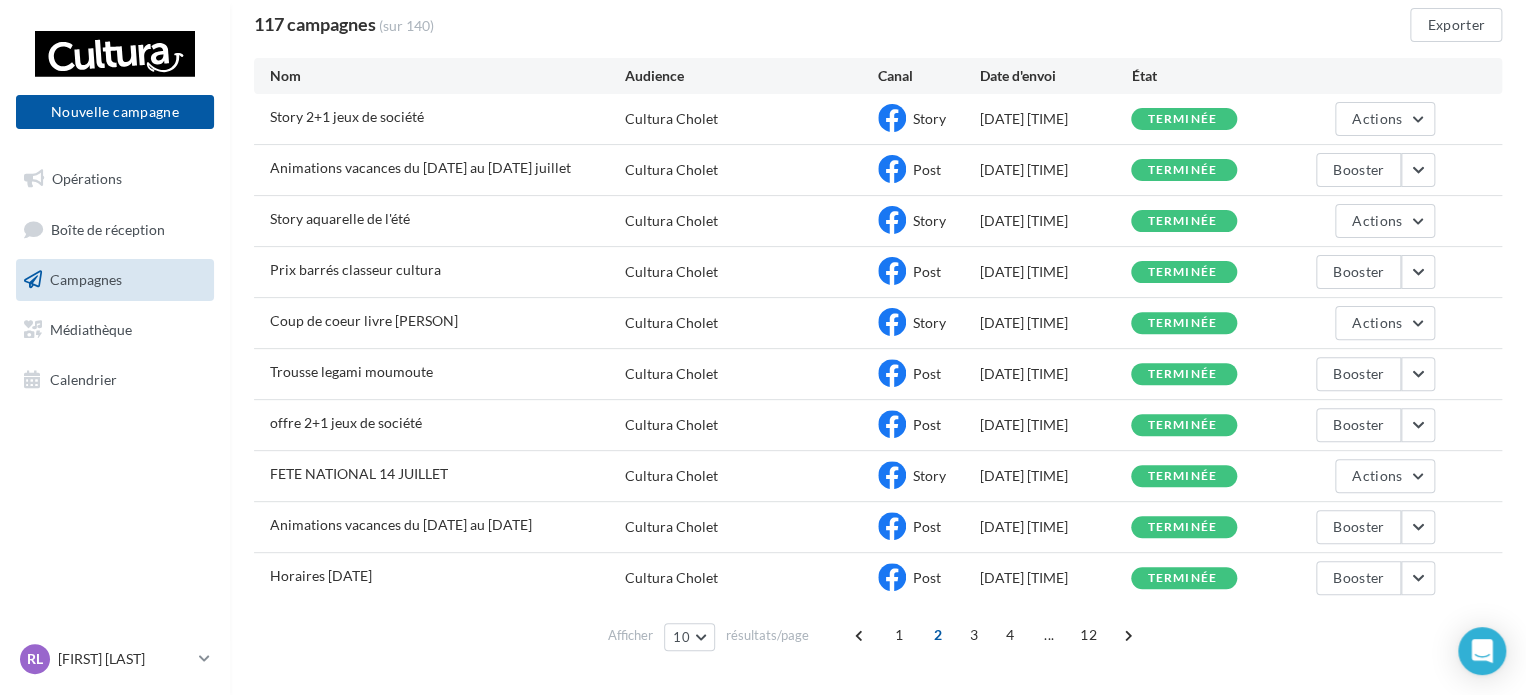 scroll, scrollTop: 180, scrollLeft: 0, axis: vertical 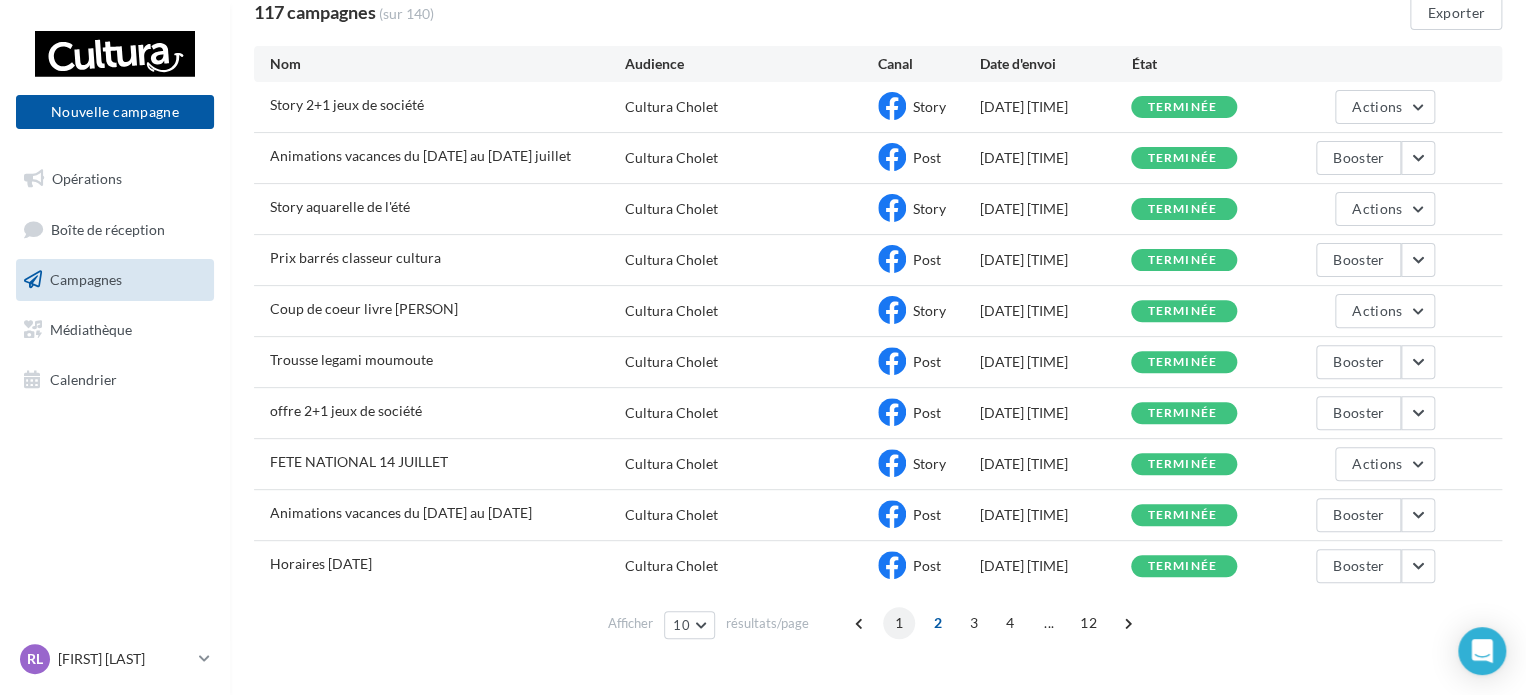click on "1" at bounding box center [899, 623] 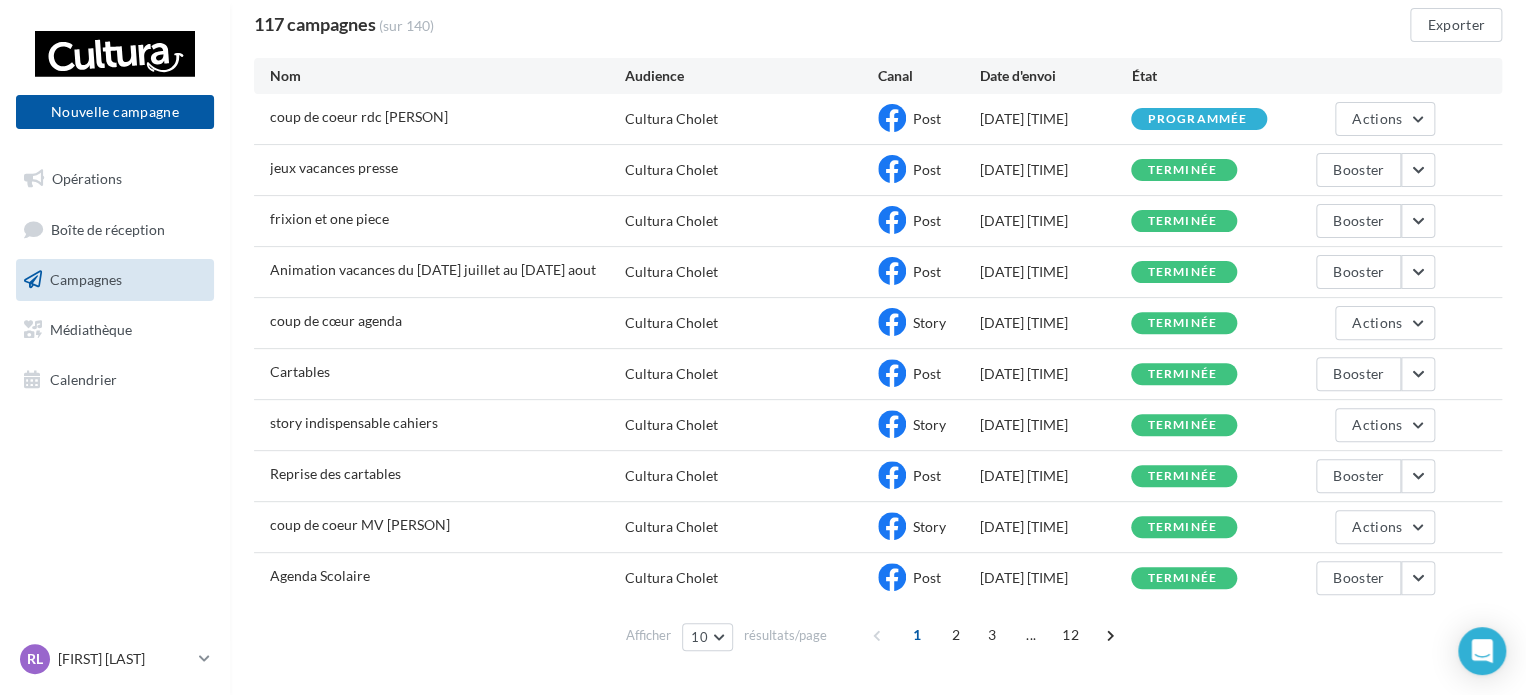 scroll, scrollTop: 180, scrollLeft: 0, axis: vertical 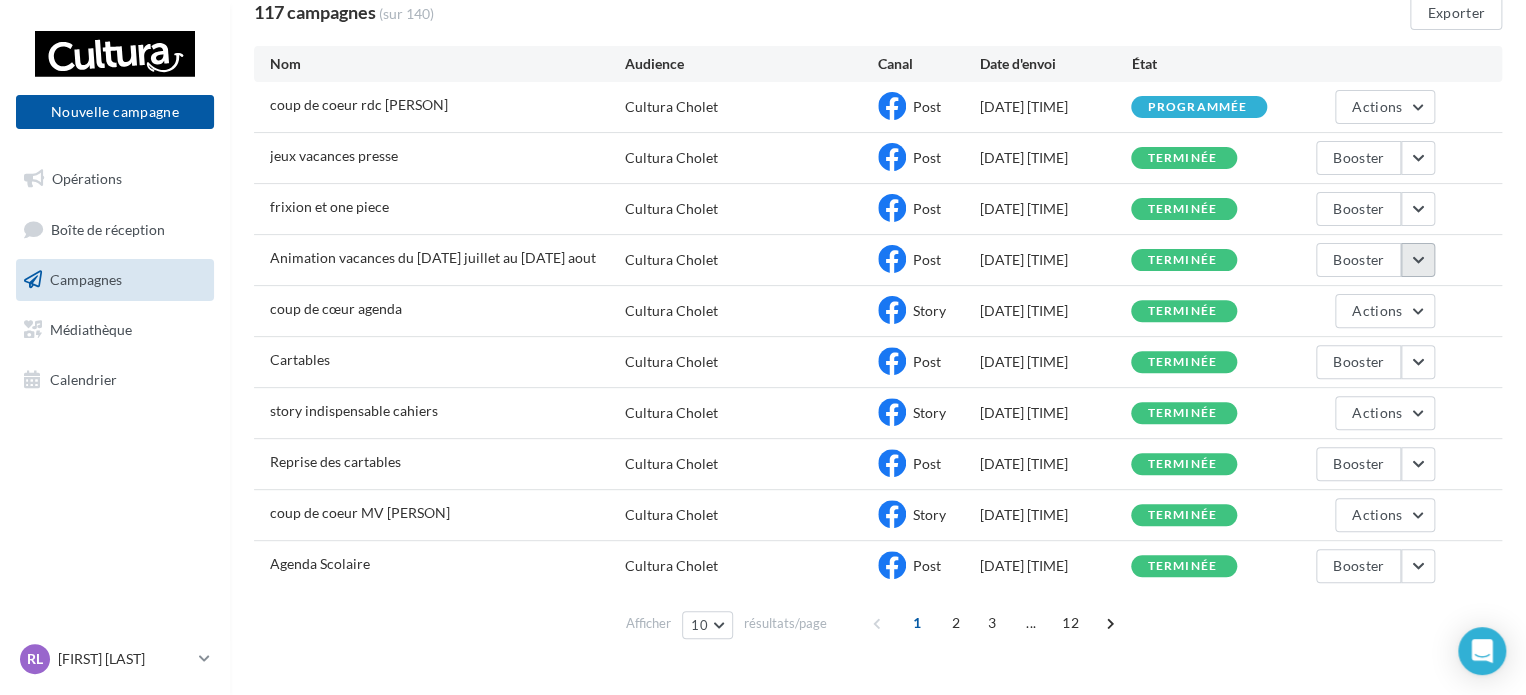 click at bounding box center [1418, 260] 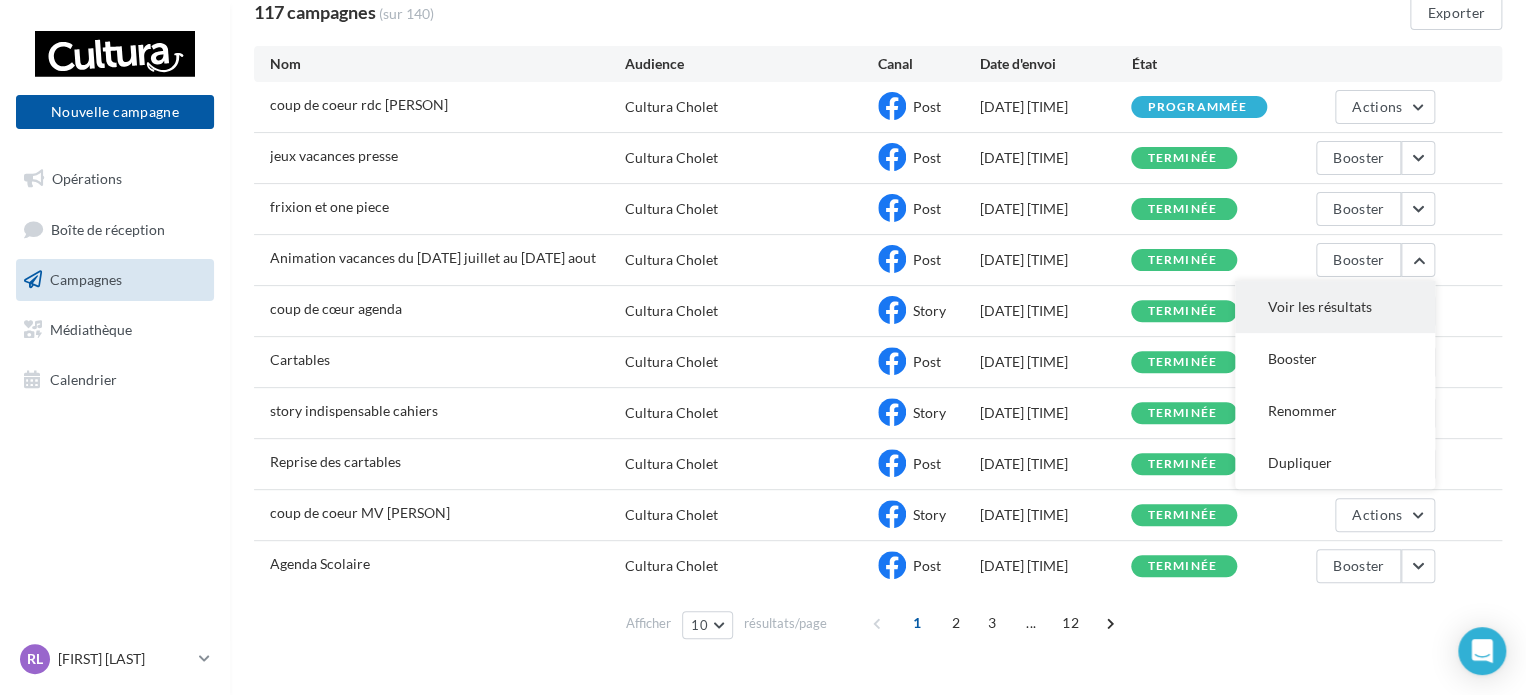 click on "Voir les résultats" at bounding box center [1335, 307] 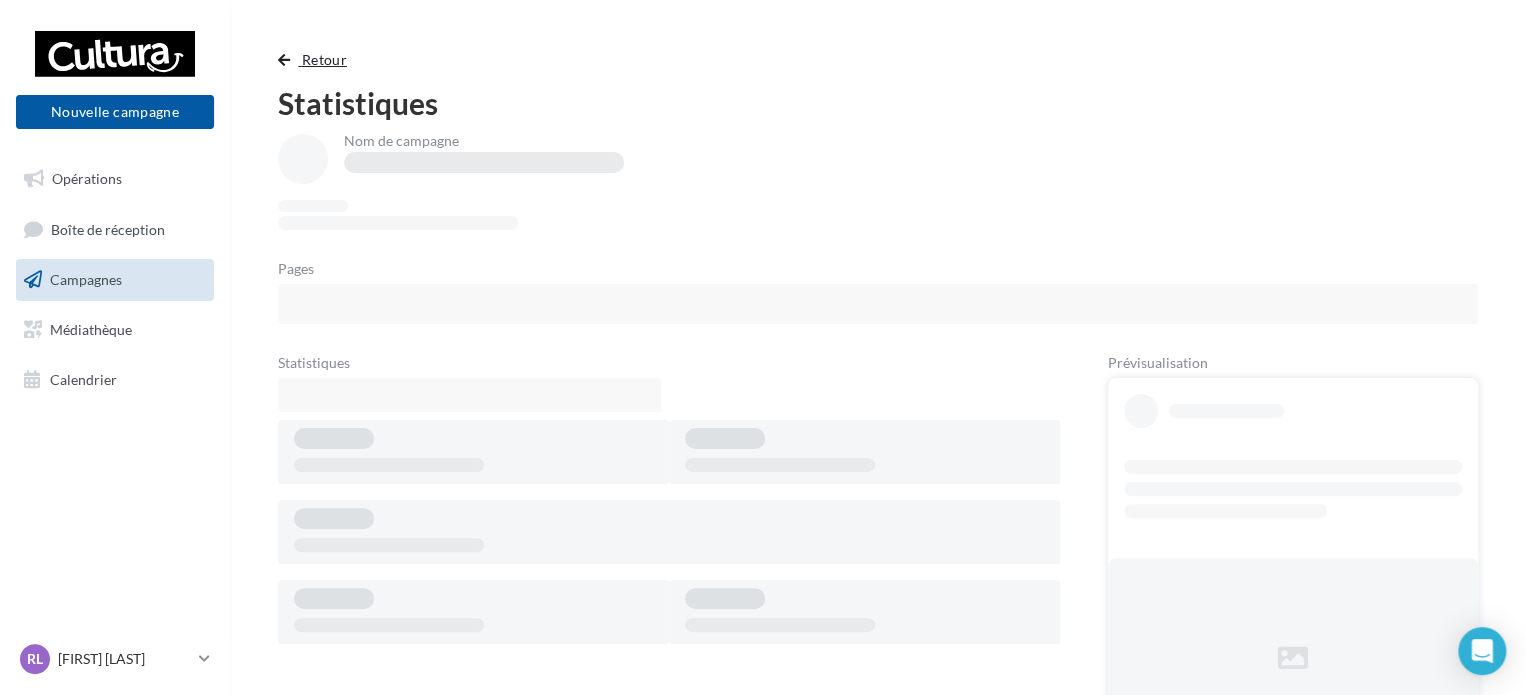click on "Retour" at bounding box center (324, 59) 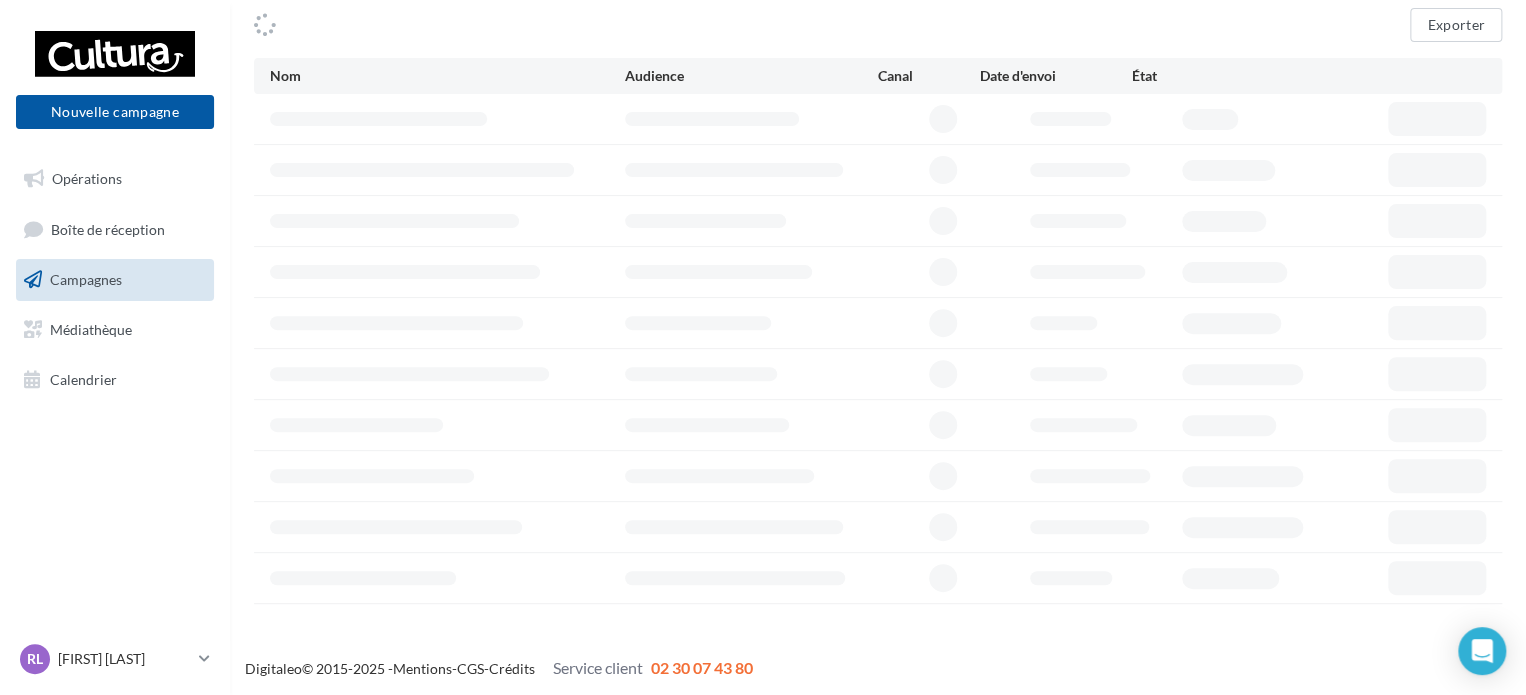 scroll, scrollTop: 179, scrollLeft: 0, axis: vertical 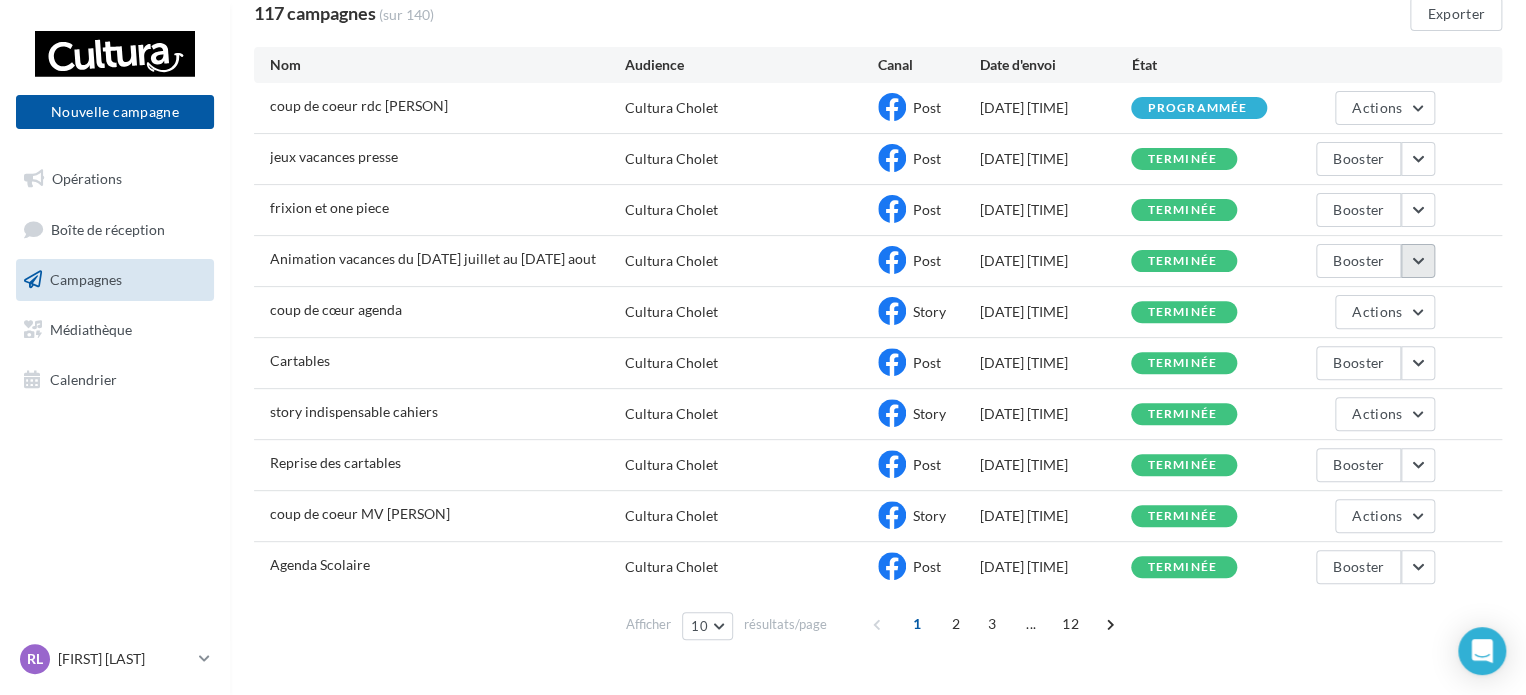 click at bounding box center [1418, 261] 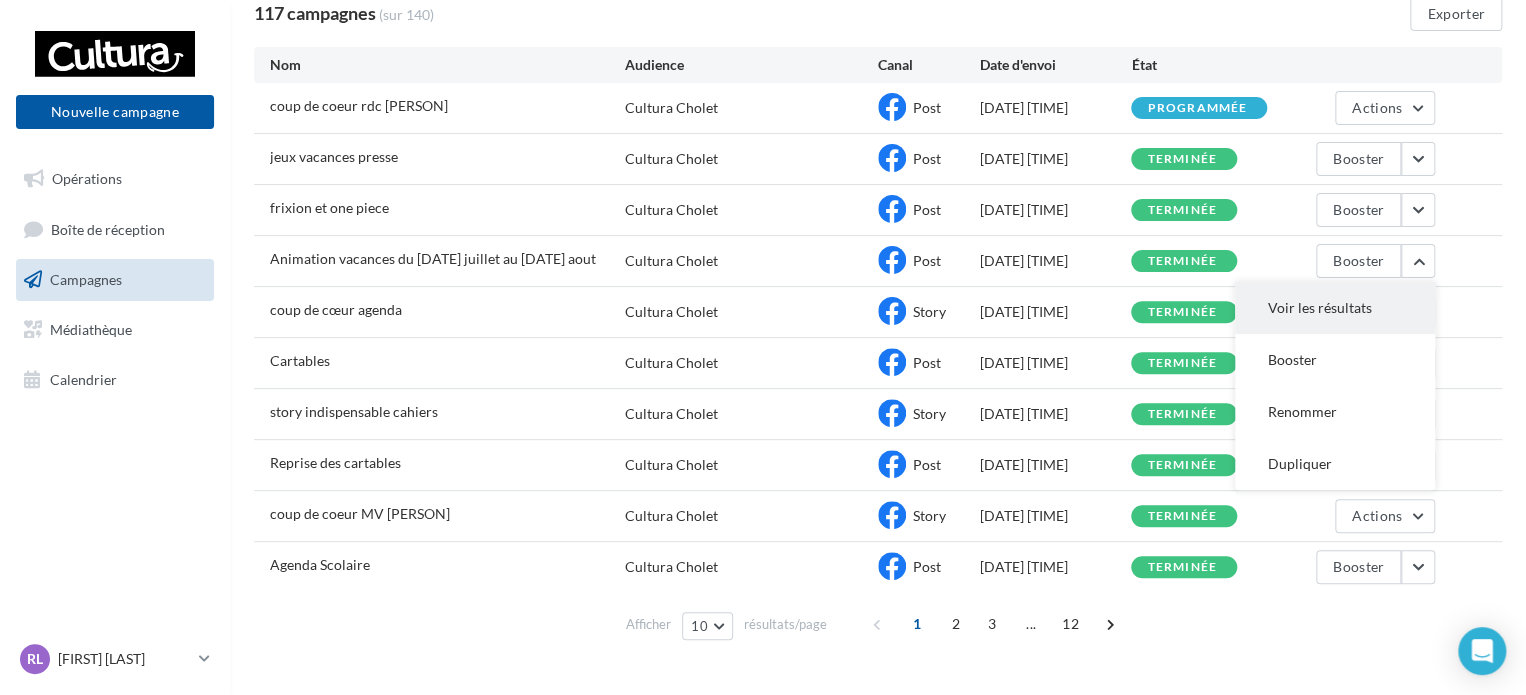 click on "Voir les résultats" at bounding box center [1335, 308] 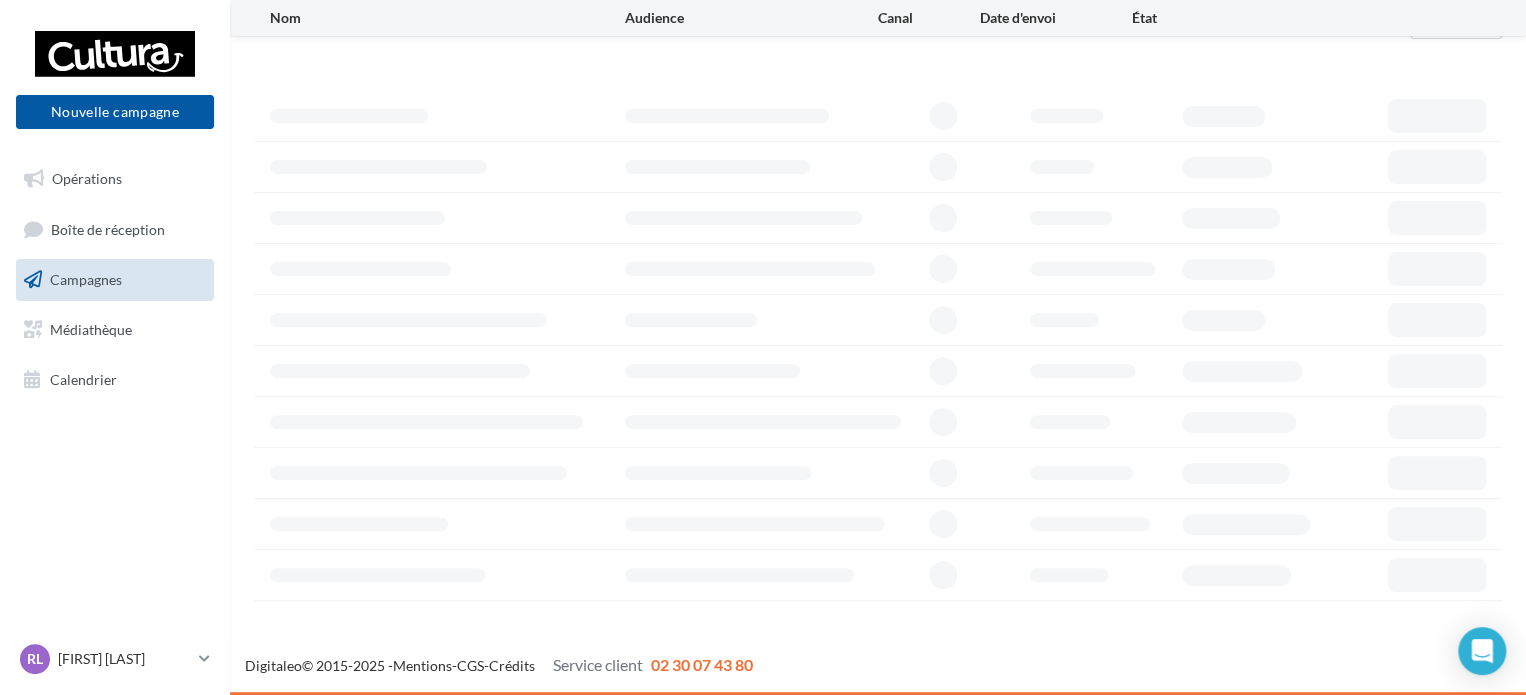 scroll, scrollTop: 168, scrollLeft: 0, axis: vertical 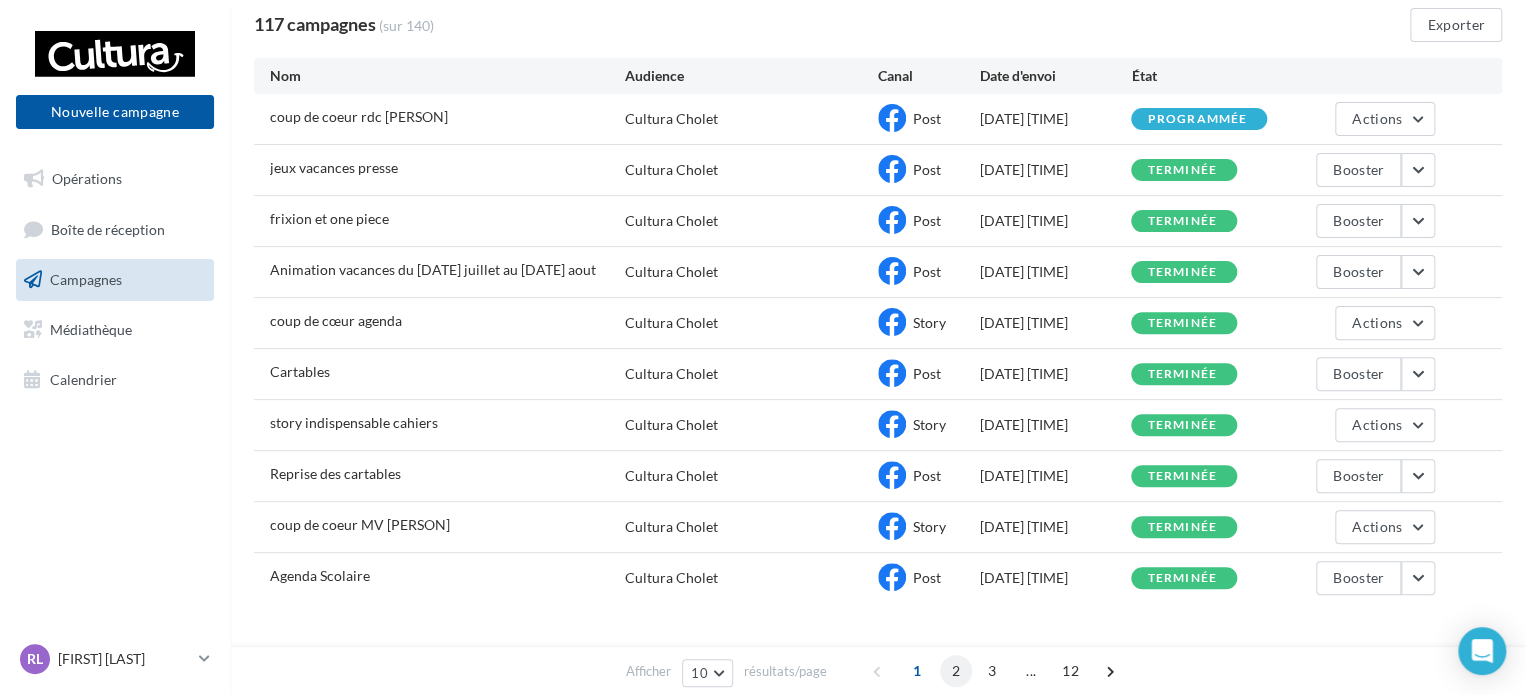 click on "2" at bounding box center (956, 671) 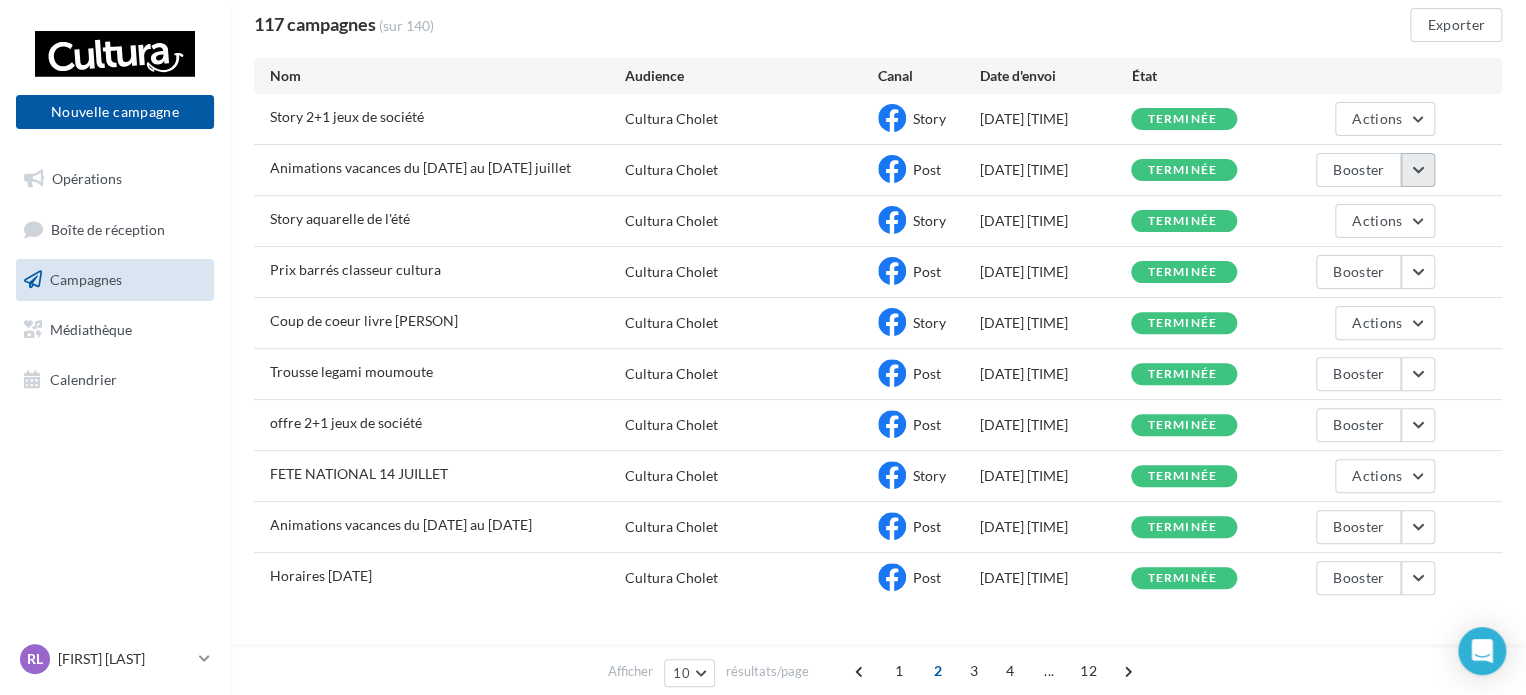 click at bounding box center (1418, 170) 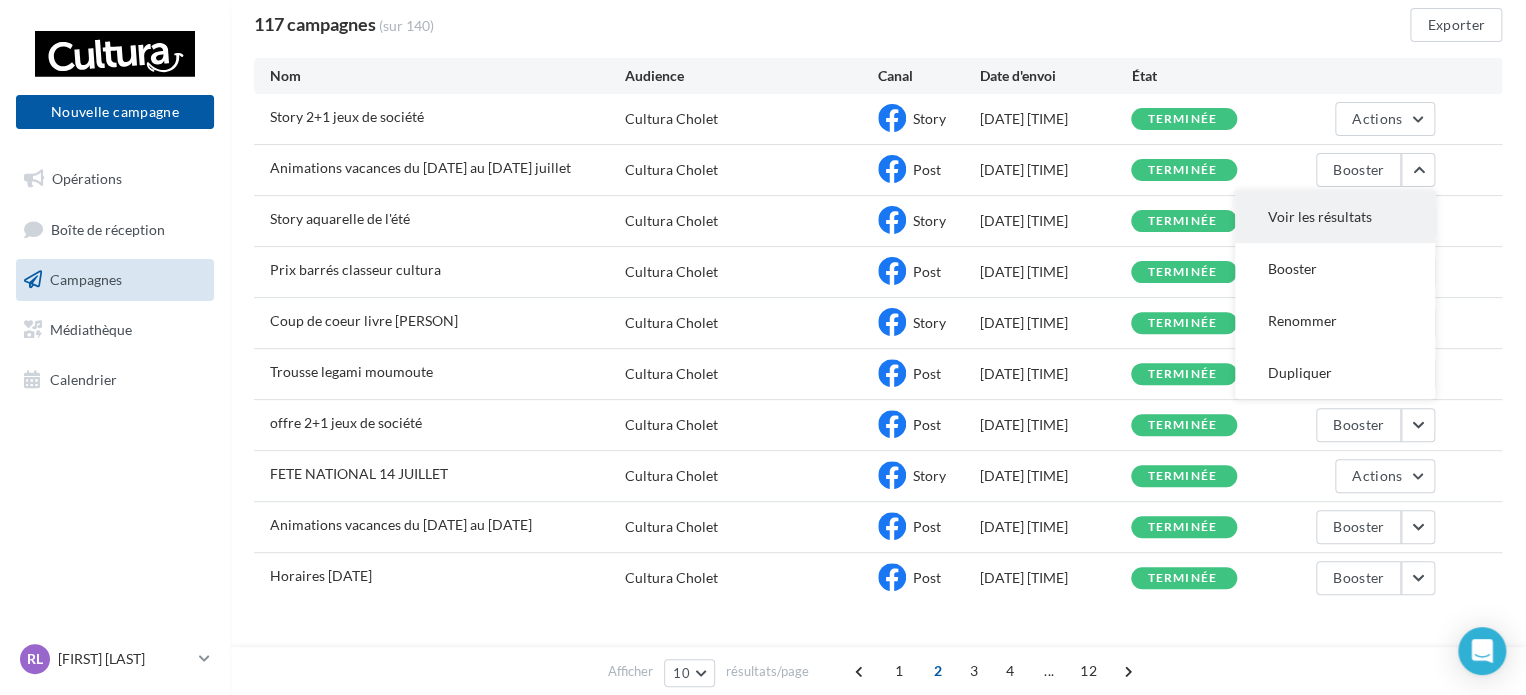 click on "Voir les résultats" at bounding box center [1335, 217] 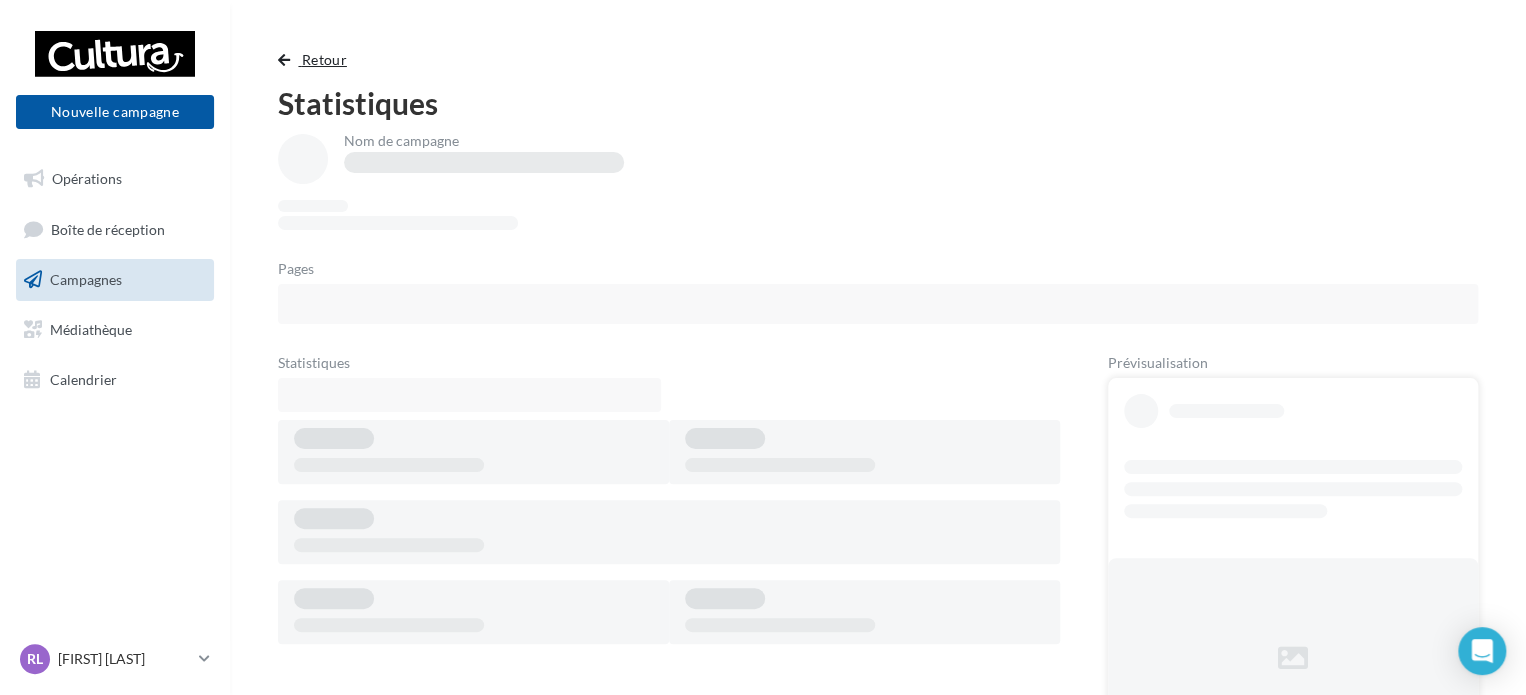 click at bounding box center (284, 60) 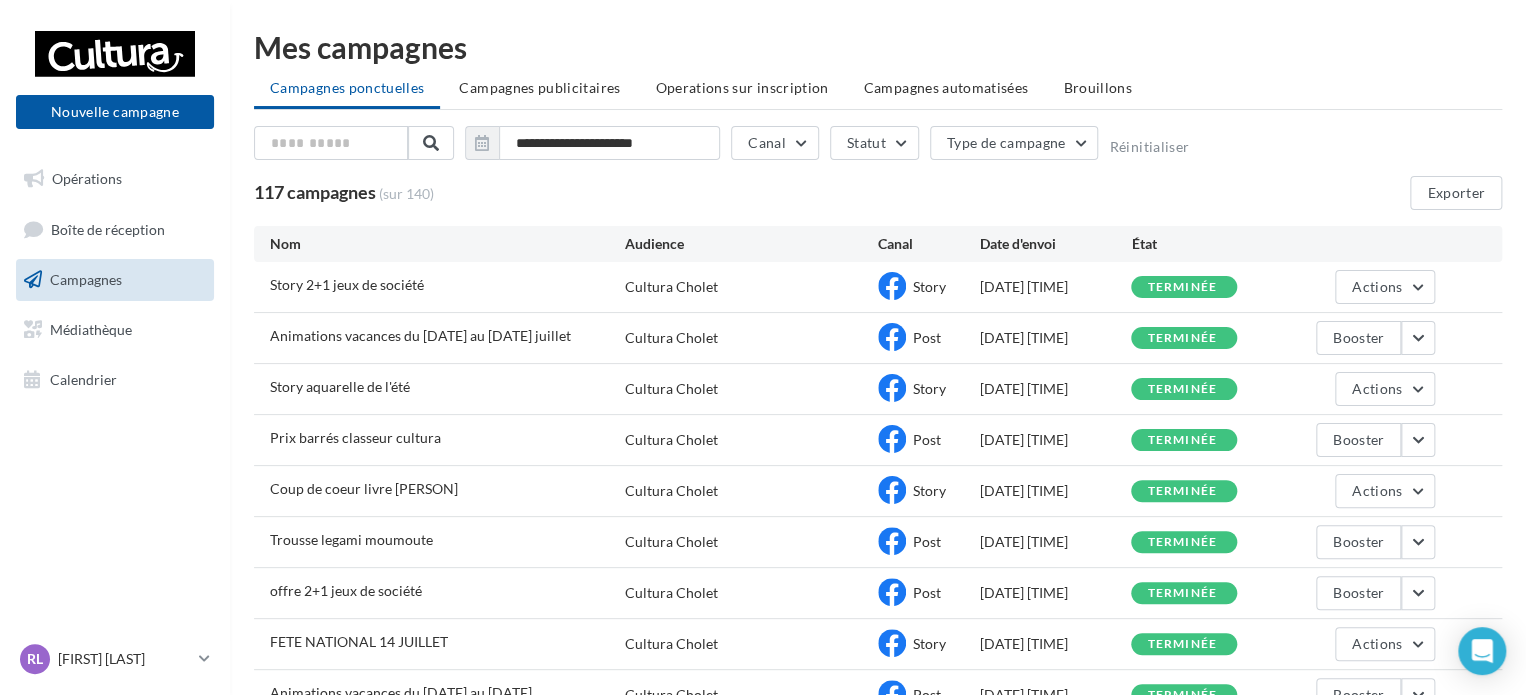 scroll, scrollTop: 168, scrollLeft: 0, axis: vertical 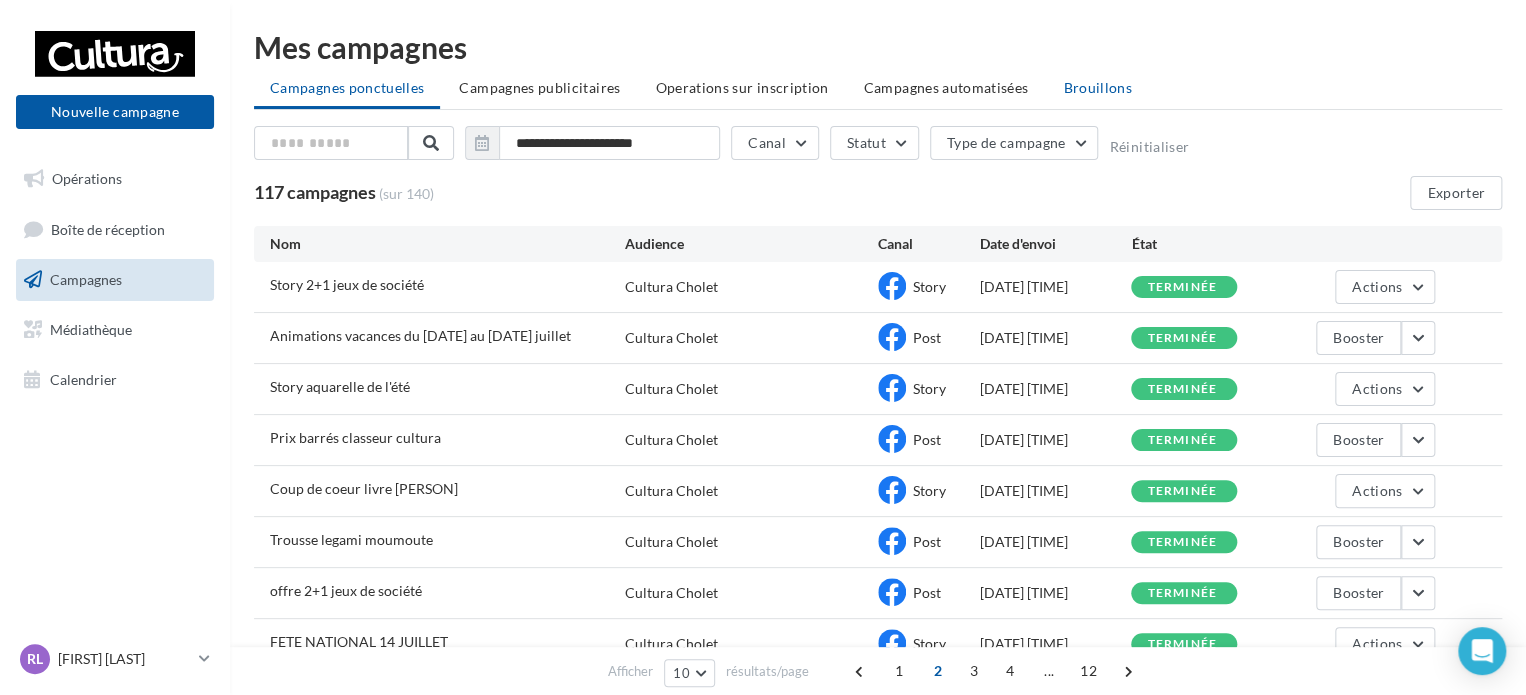 click on "Brouillons" at bounding box center [1097, 87] 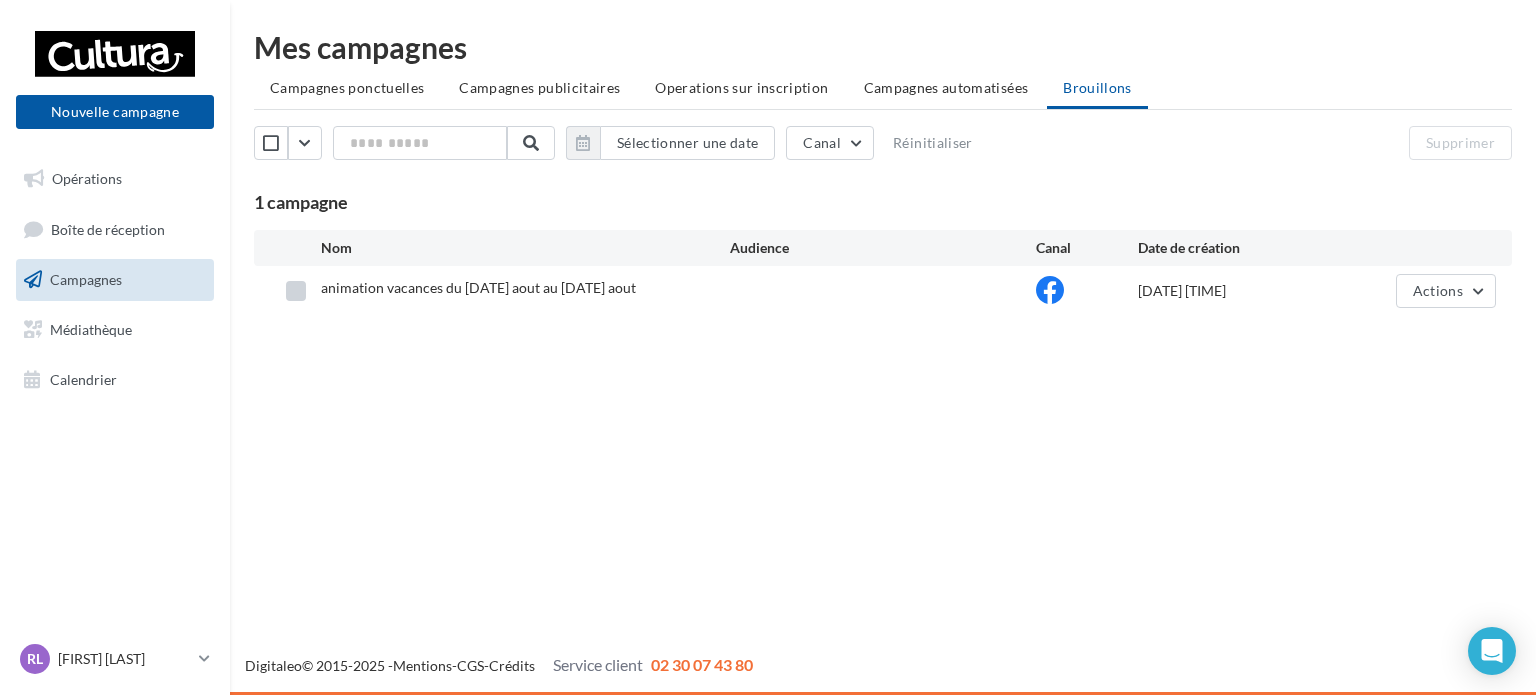 click at bounding box center [296, 291] 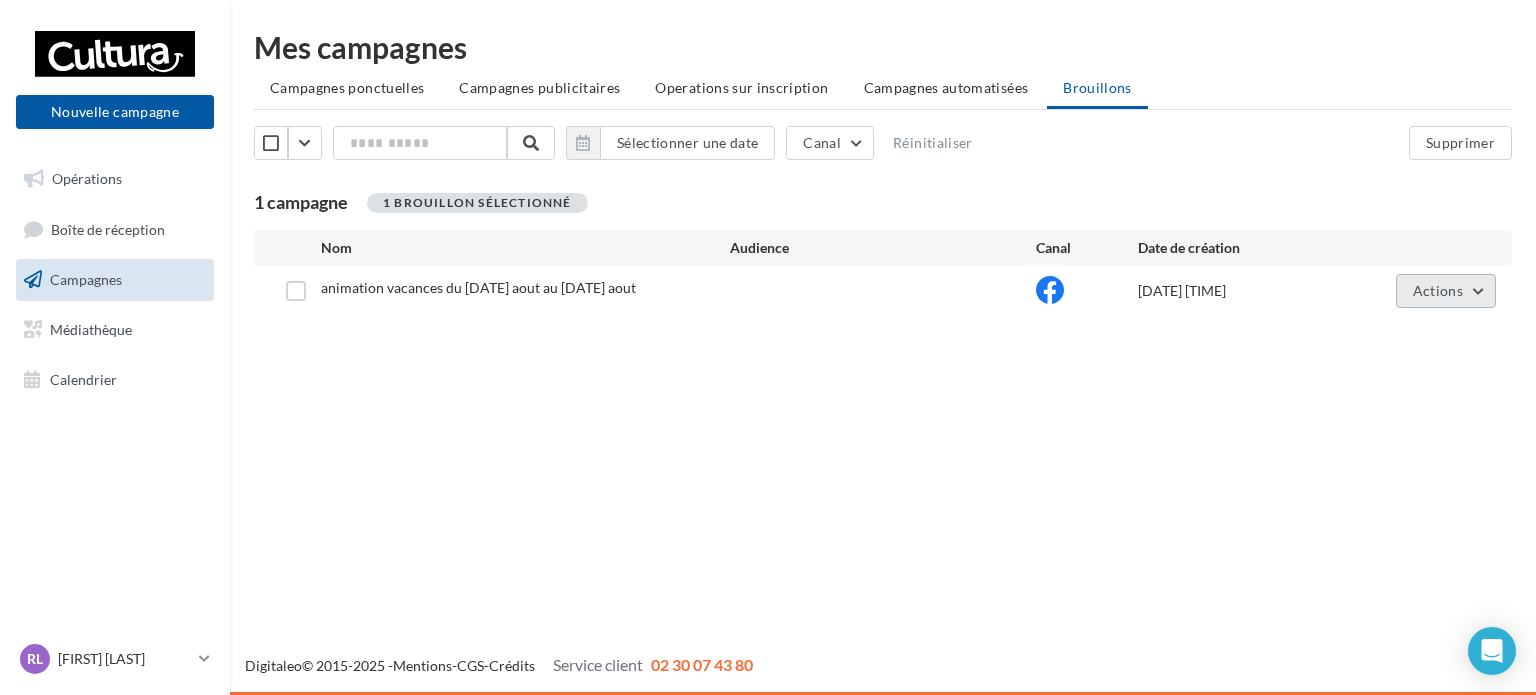 click on "Actions" at bounding box center (1438, 290) 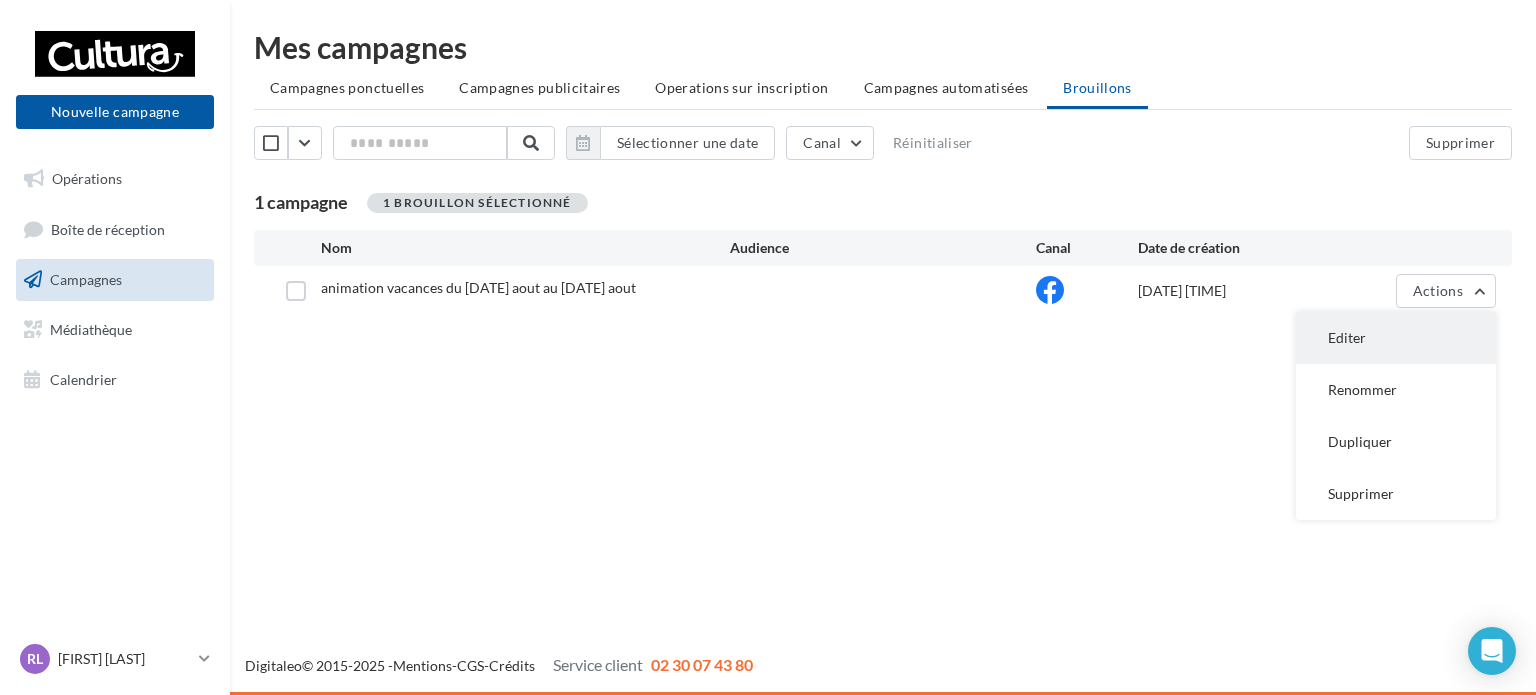 click on "Editer" at bounding box center [1396, 338] 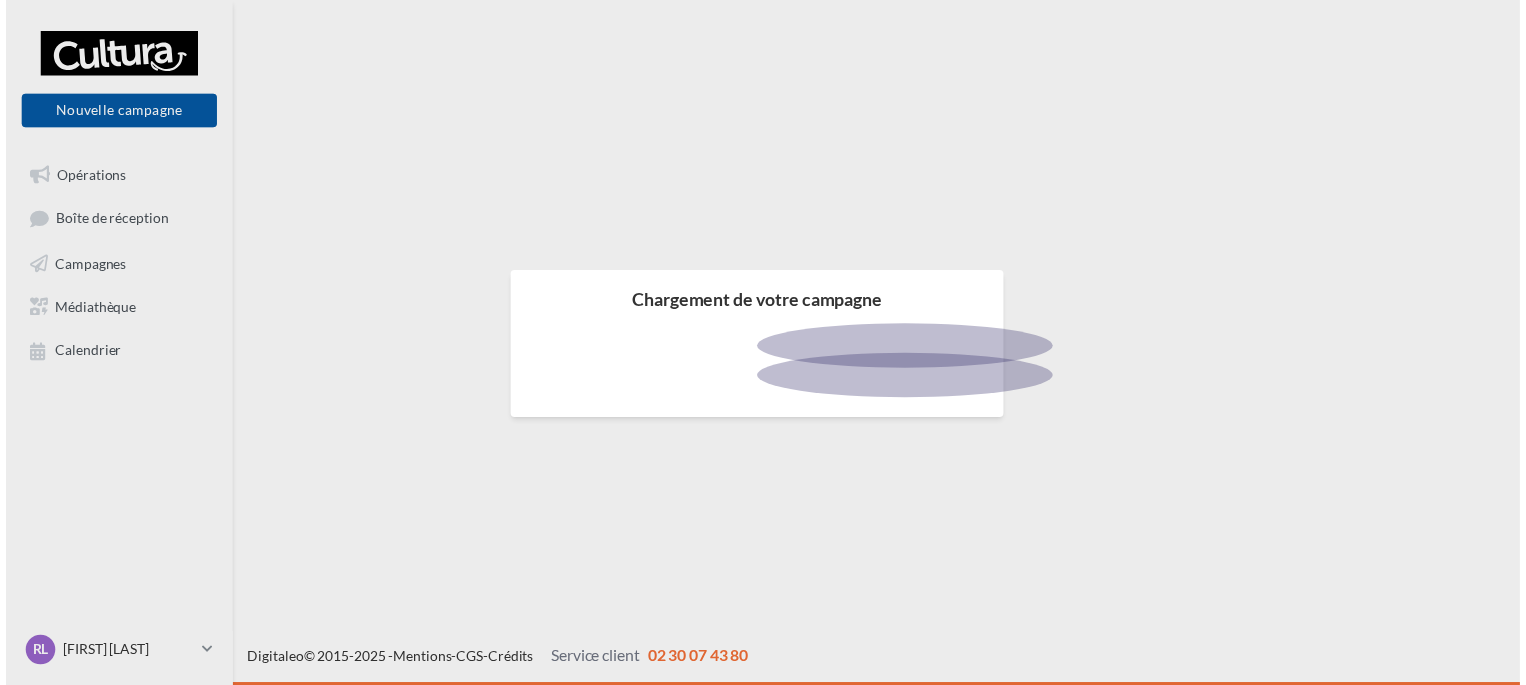 scroll, scrollTop: 0, scrollLeft: 0, axis: both 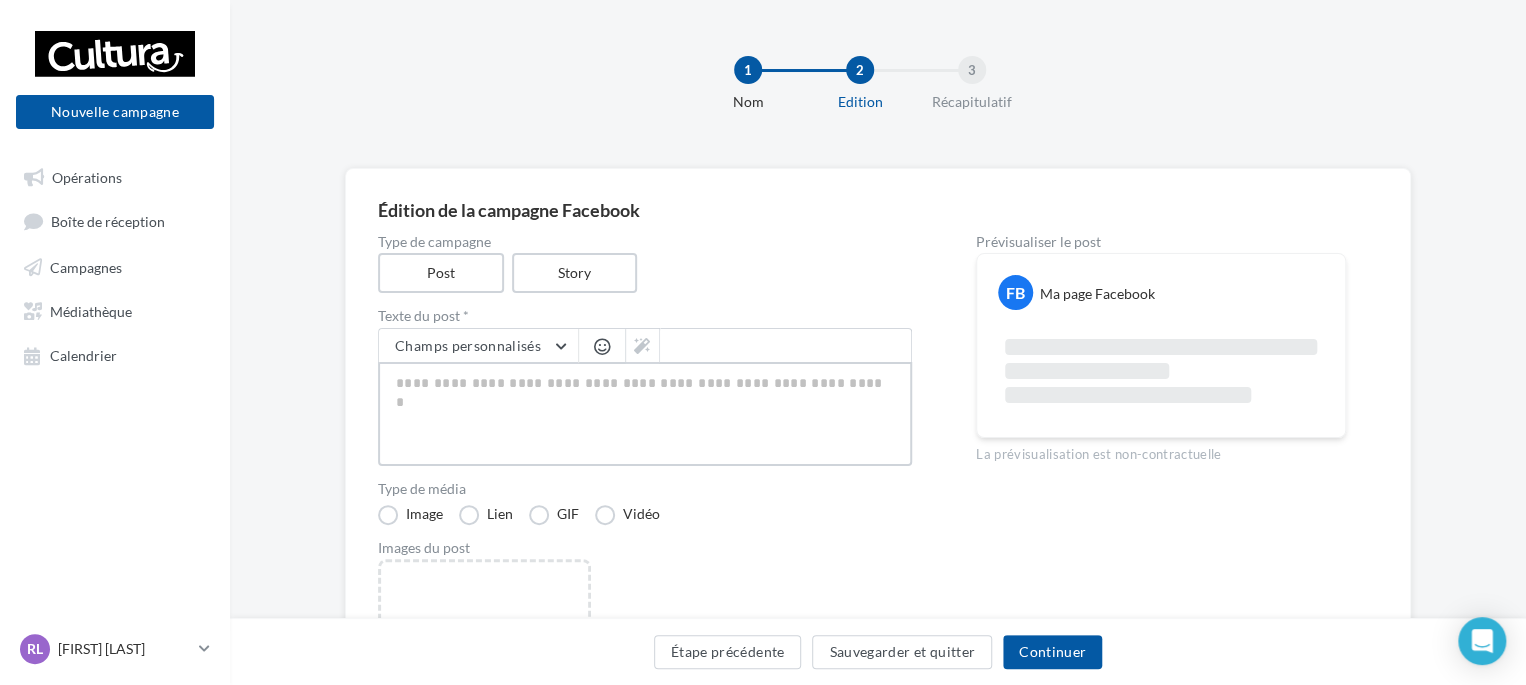 click at bounding box center [645, 414] 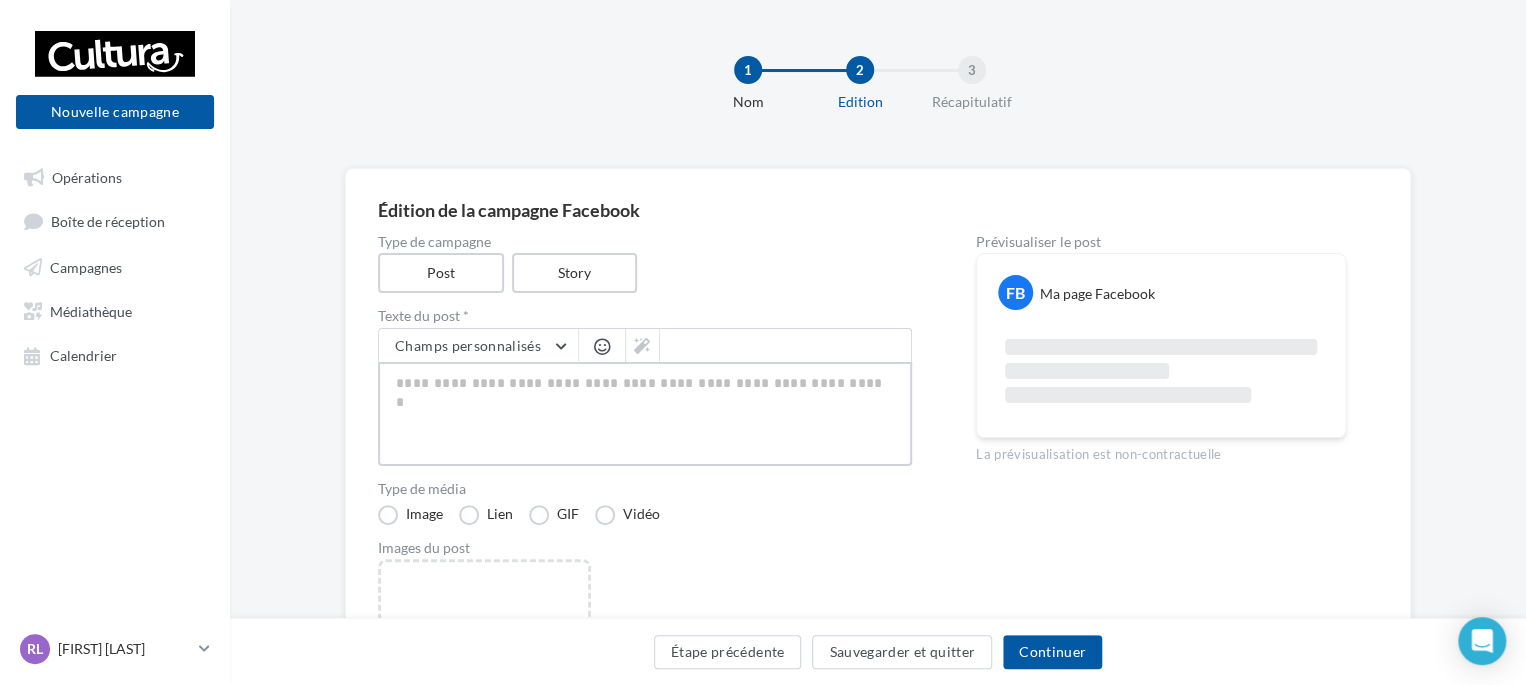 type on "*" 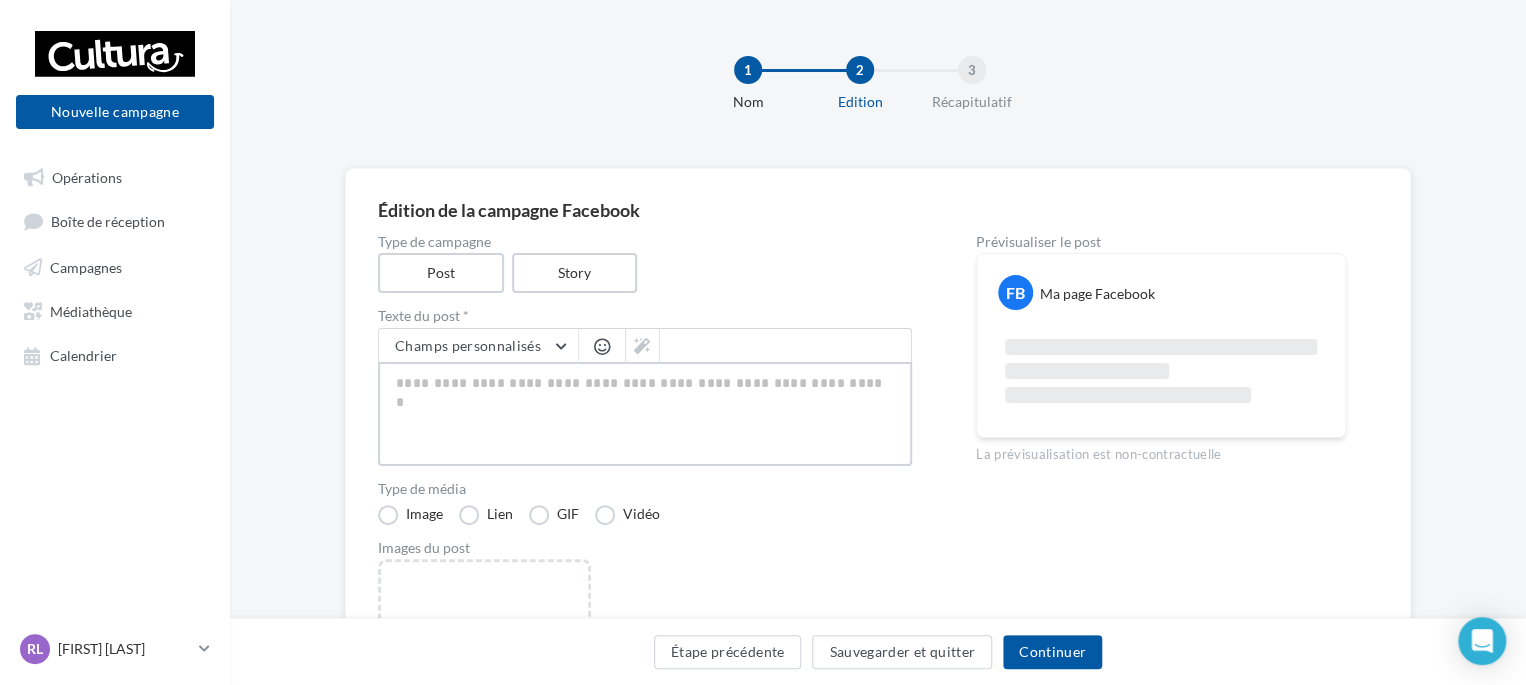 type on "*" 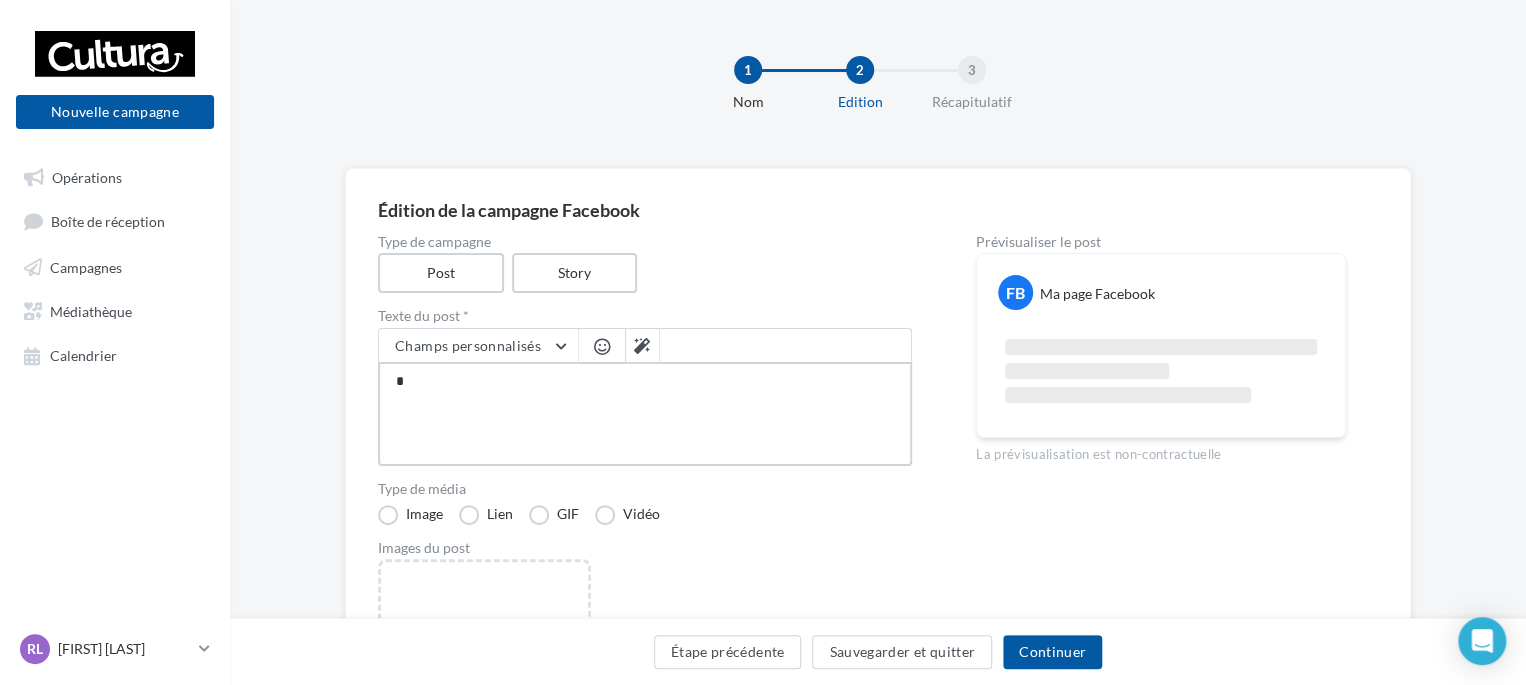 type on "**" 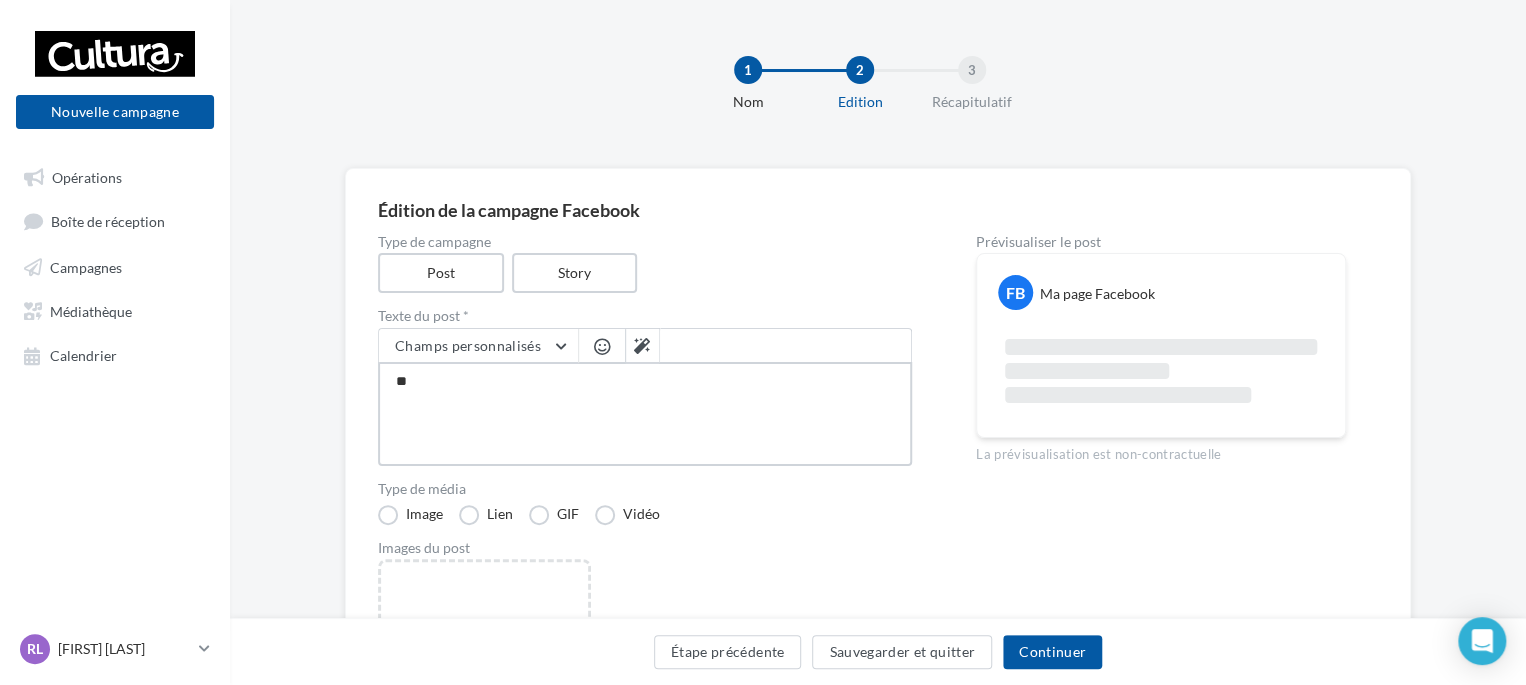 type on "***" 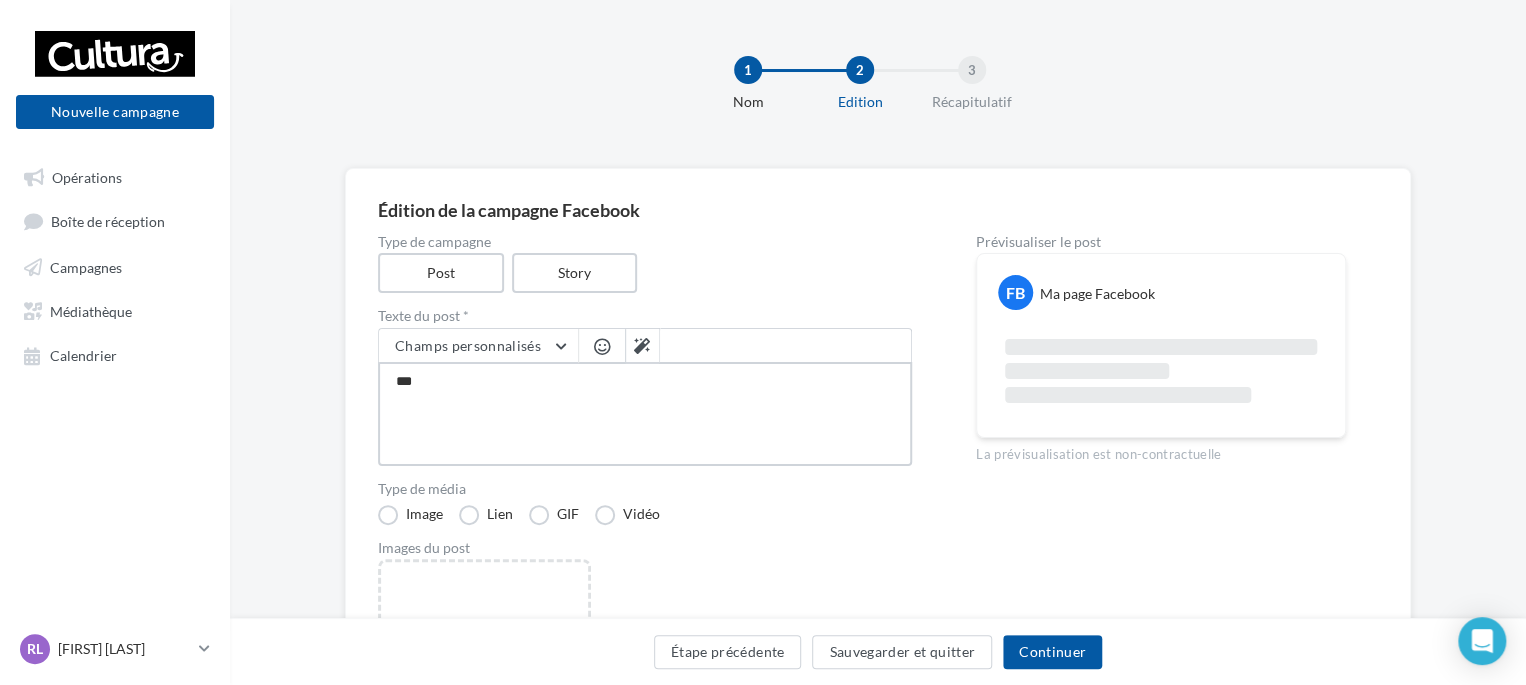 type on "****" 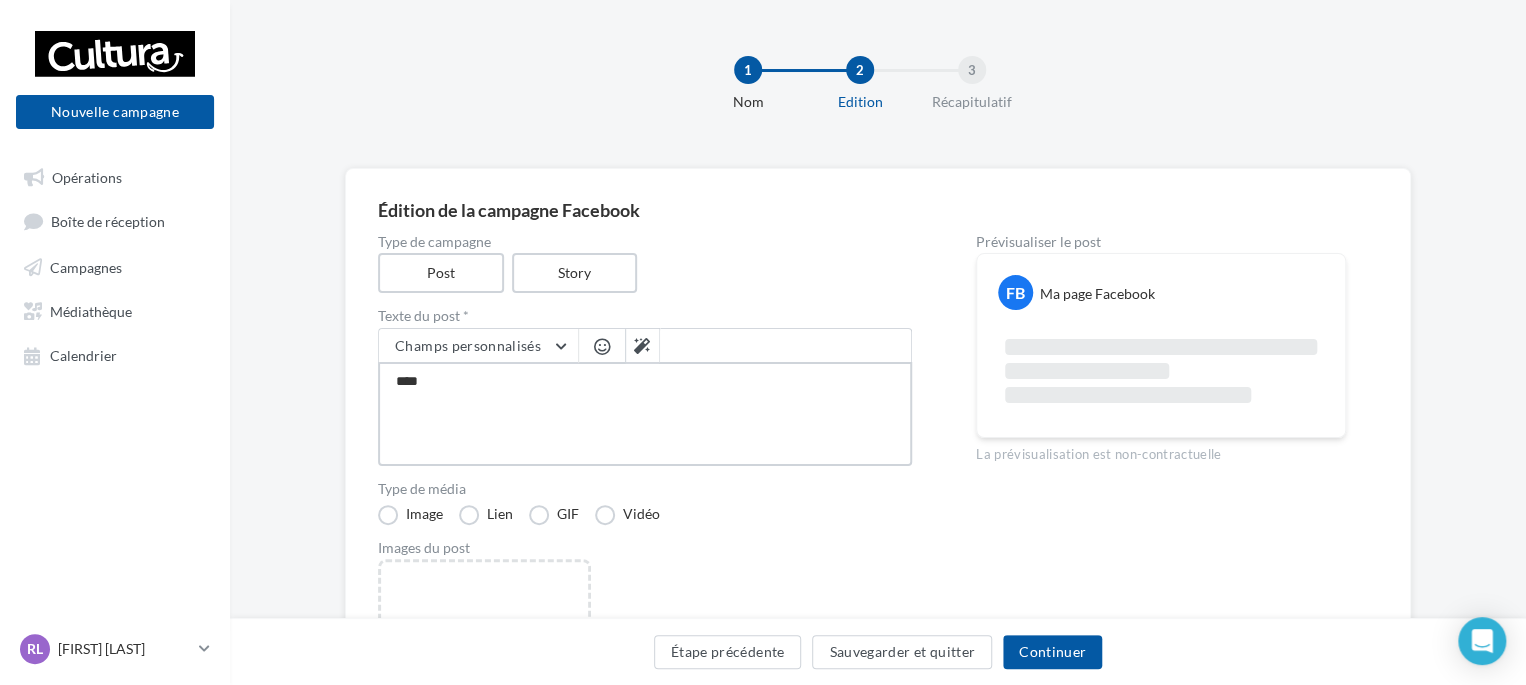 type on "*****" 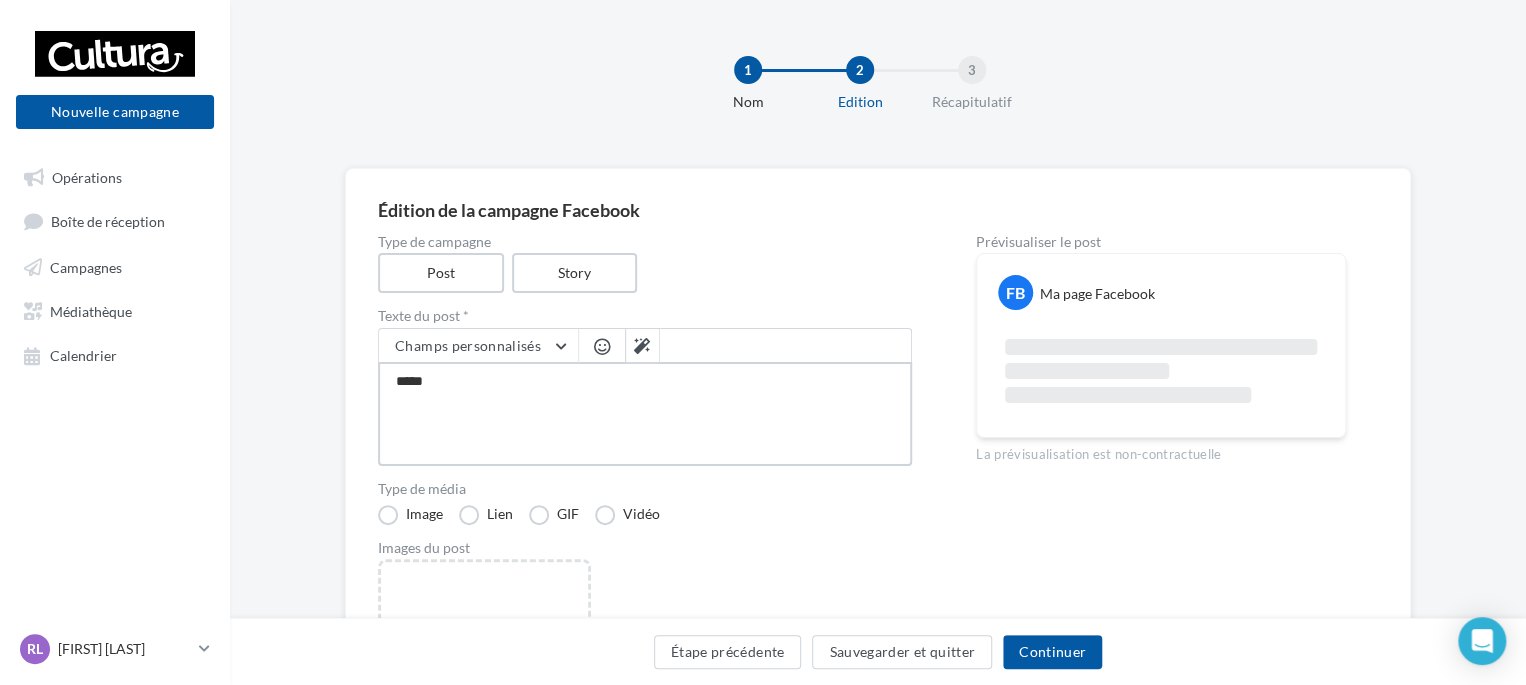 type on "*****" 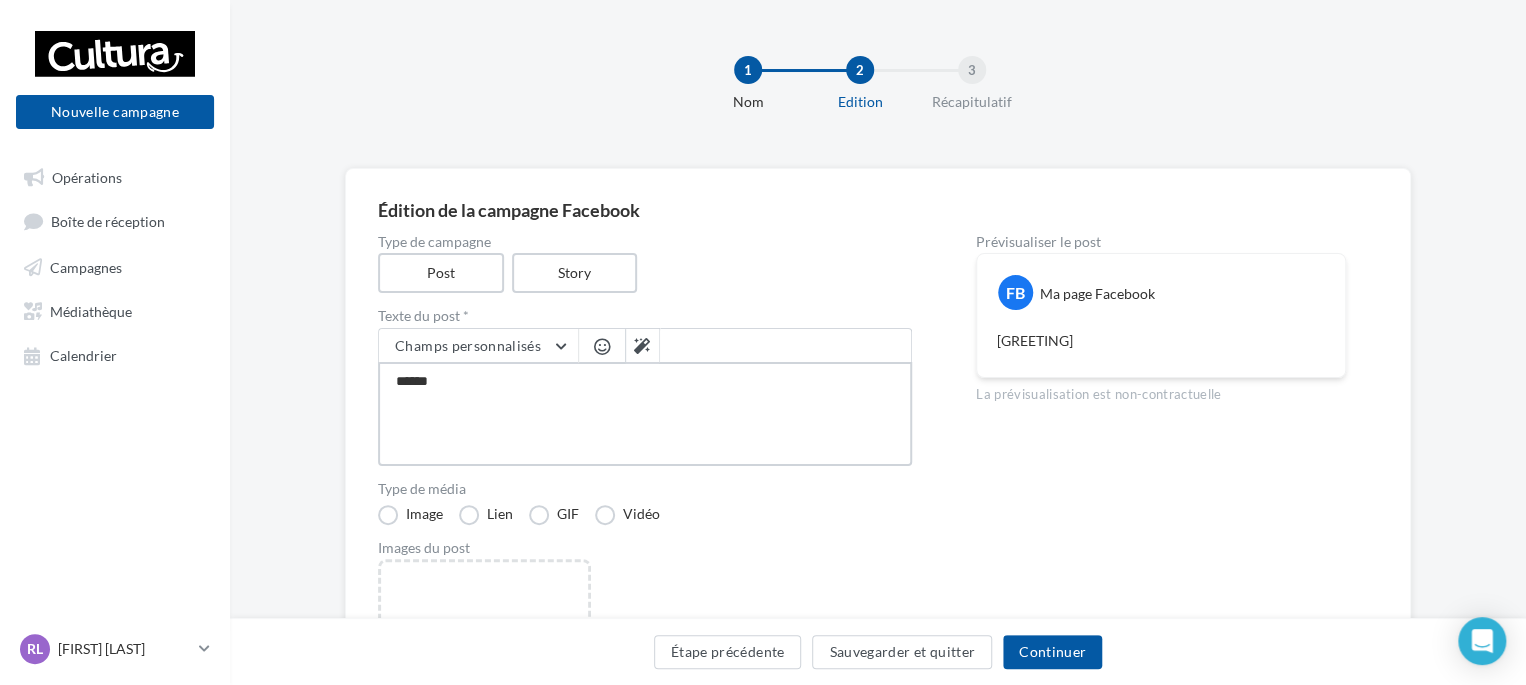 type on "*******" 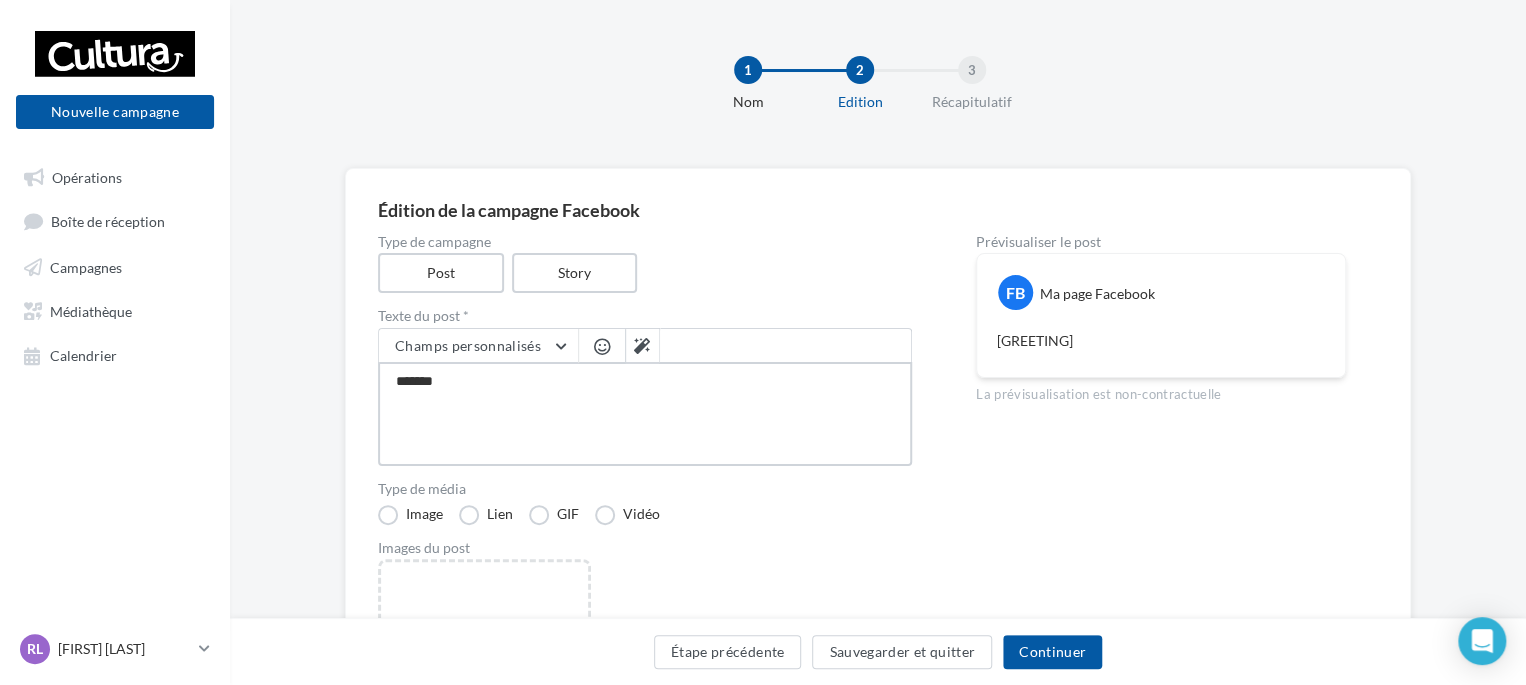 type on "********" 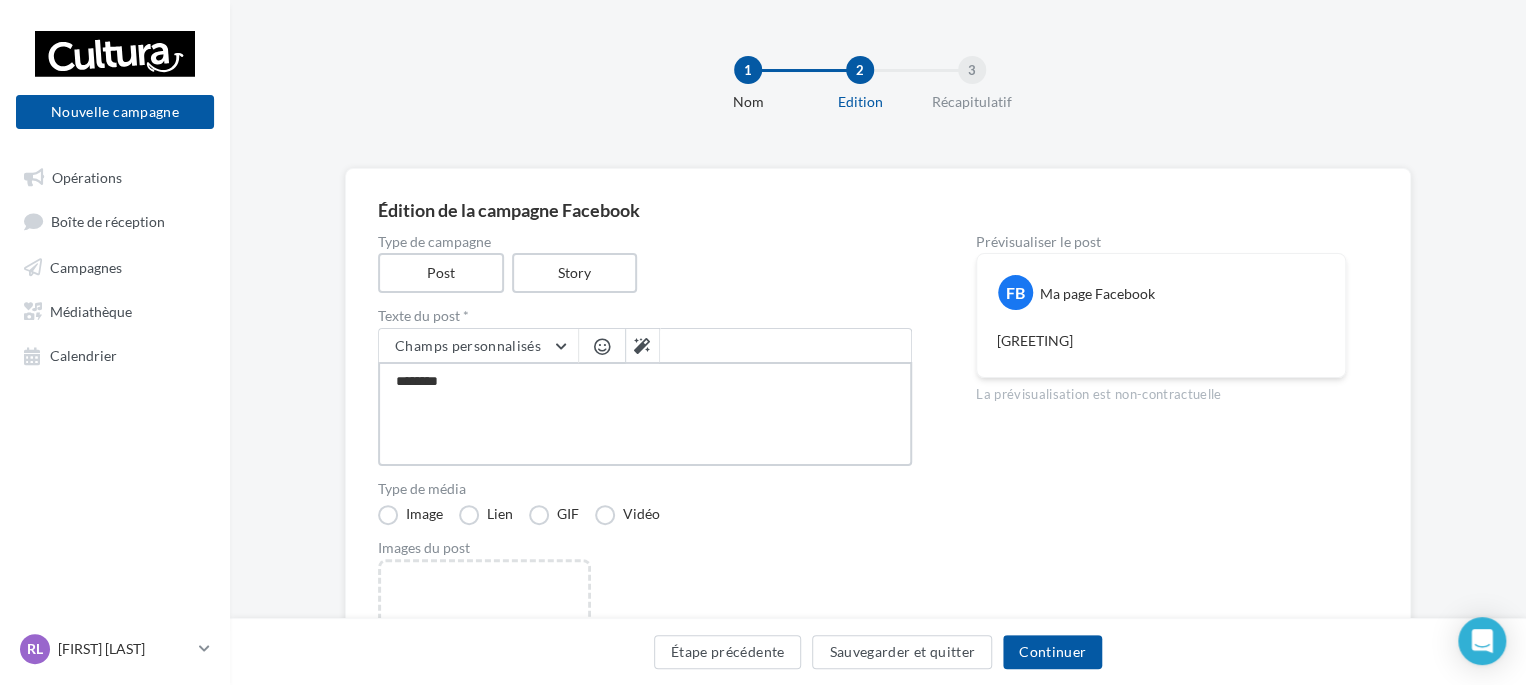 type on "*********" 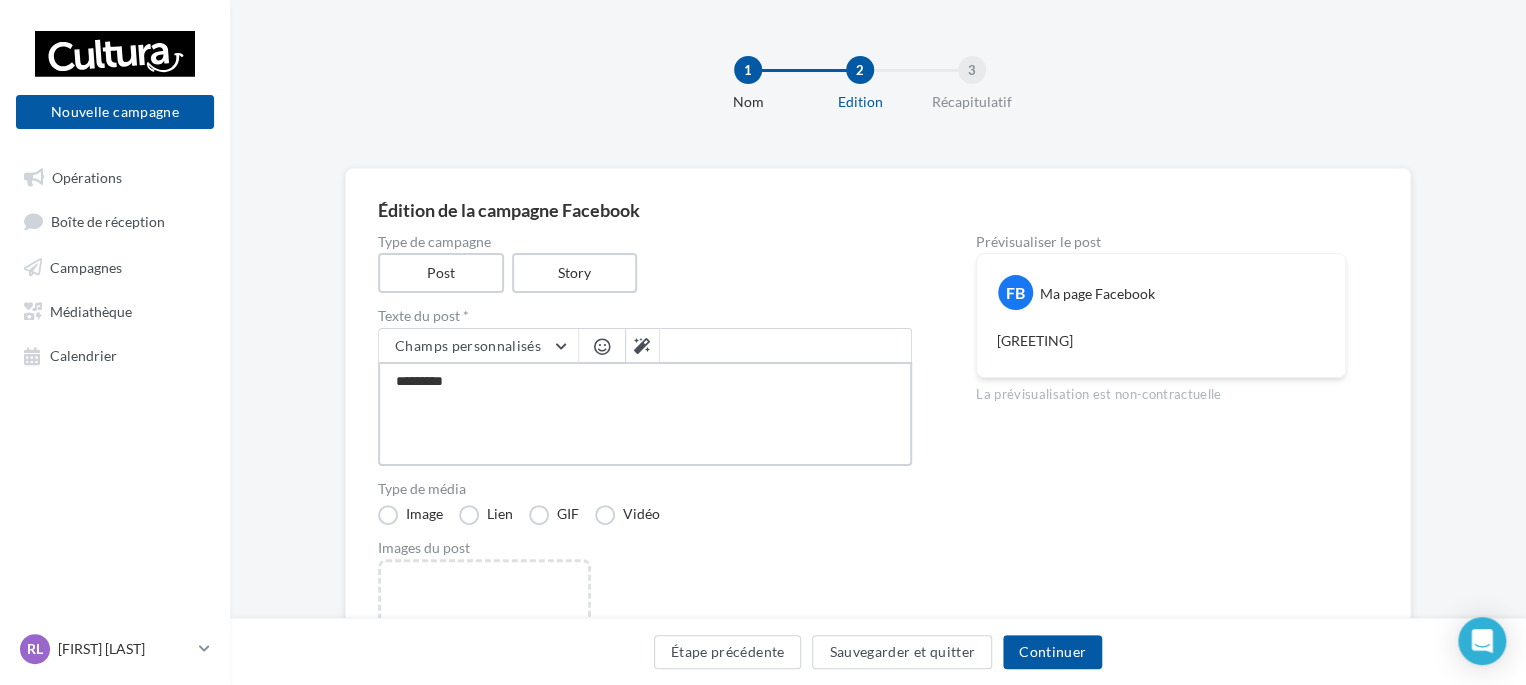 type on "**********" 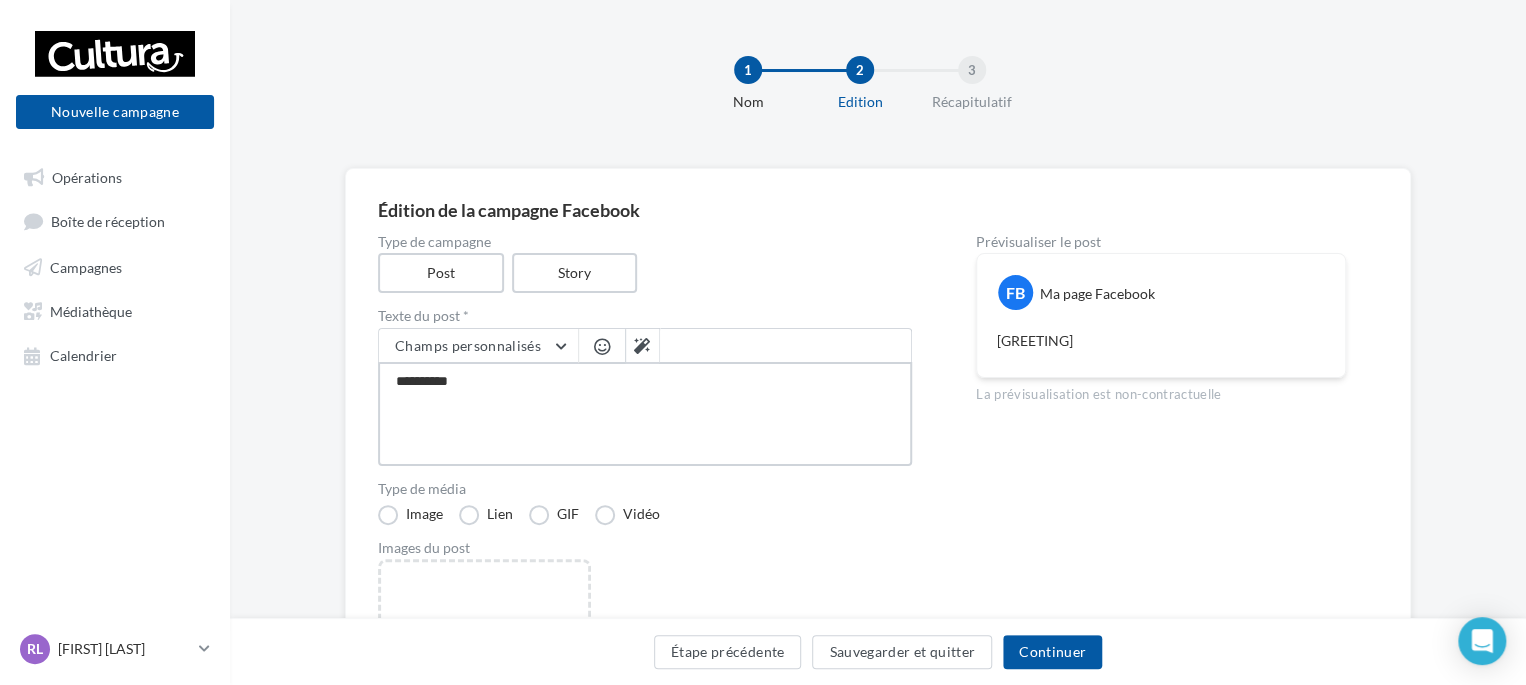 type on "**********" 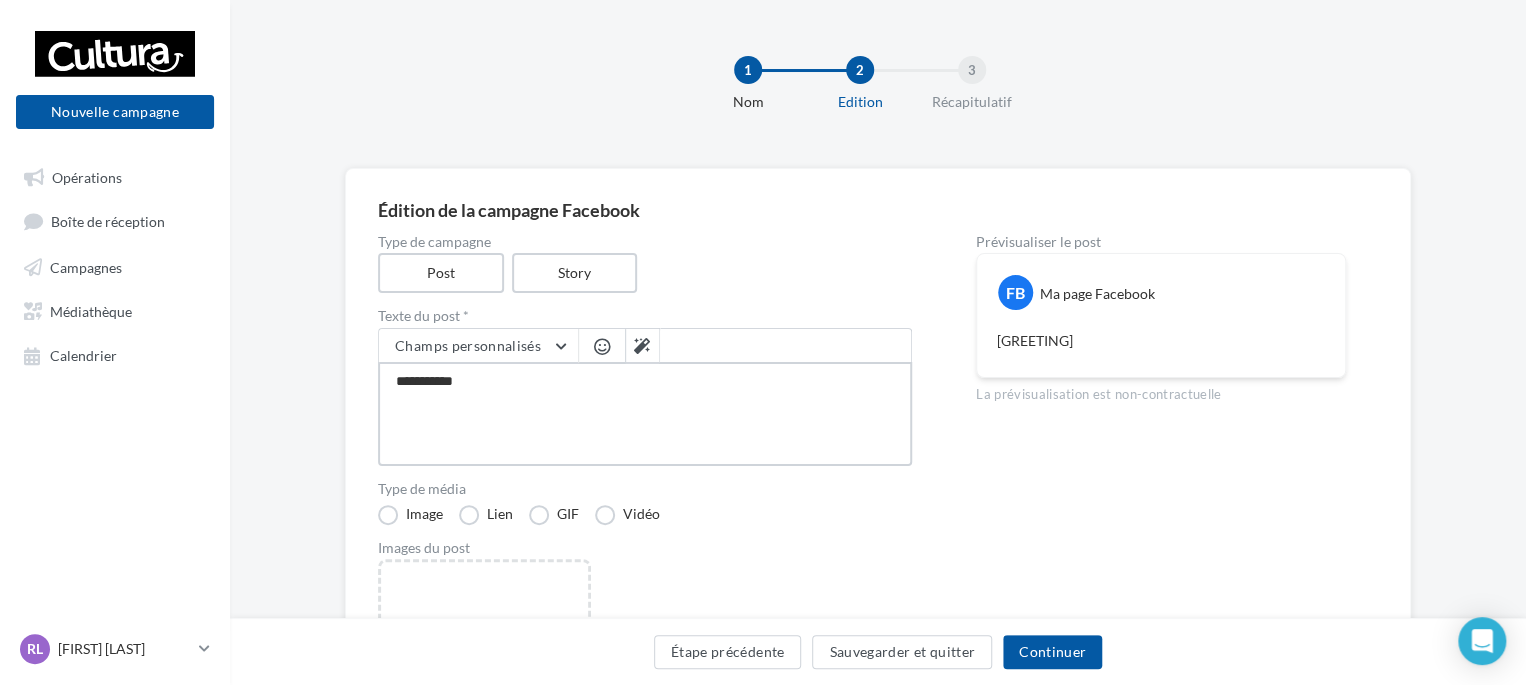 type on "**********" 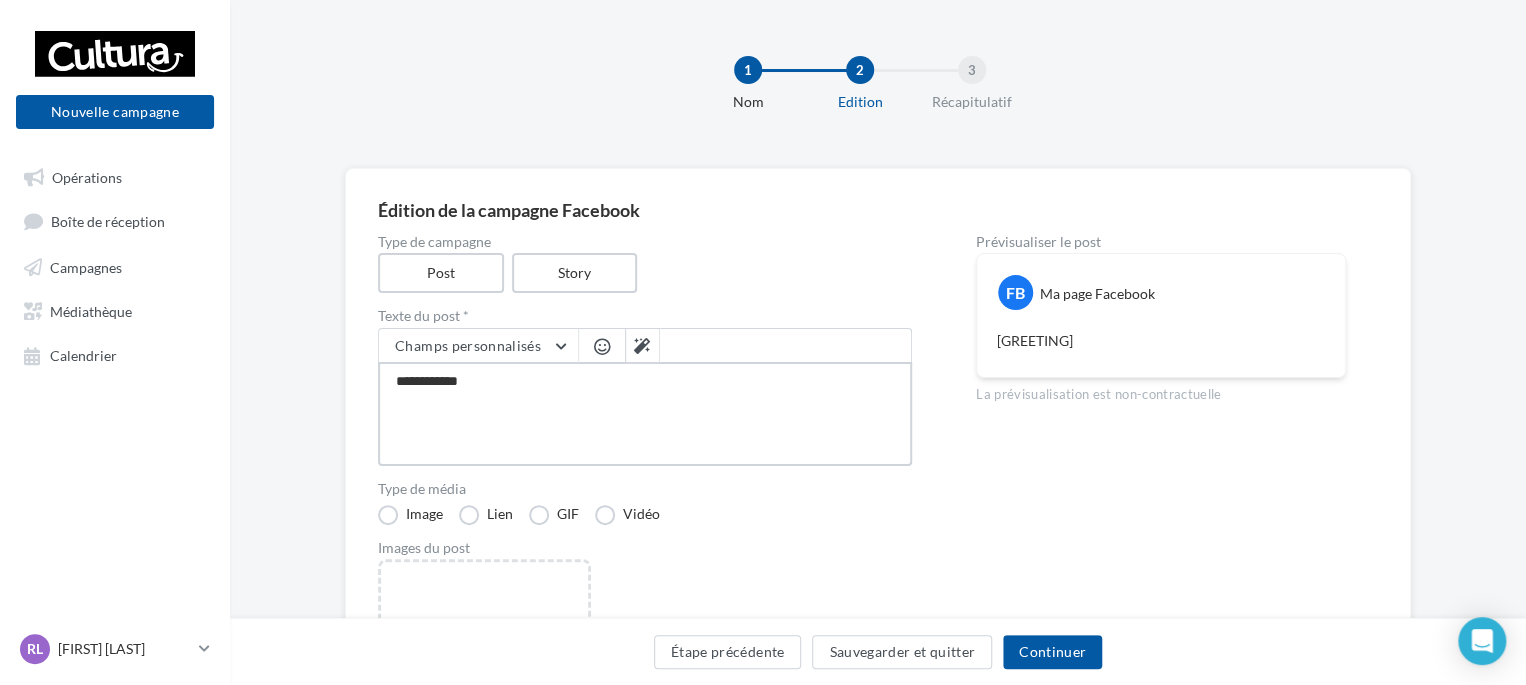 type on "**********" 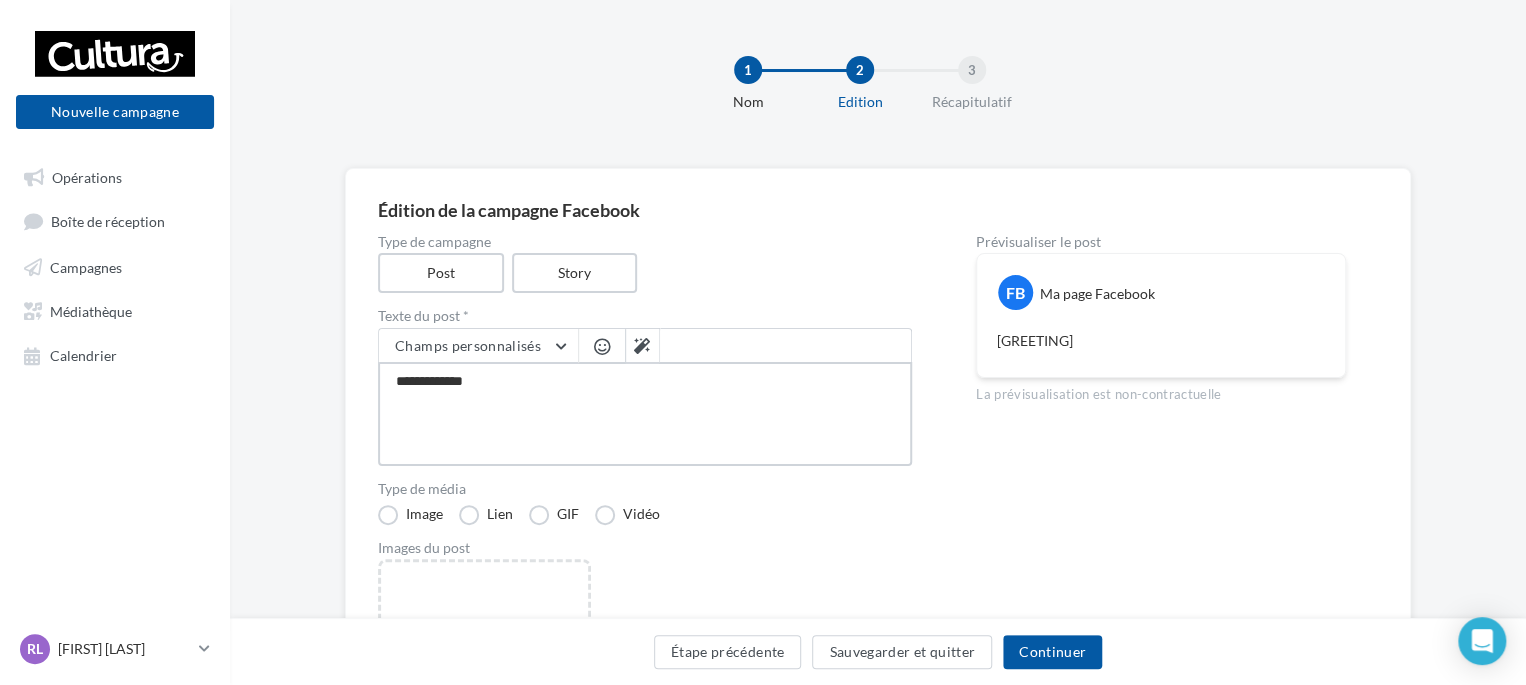 type on "**********" 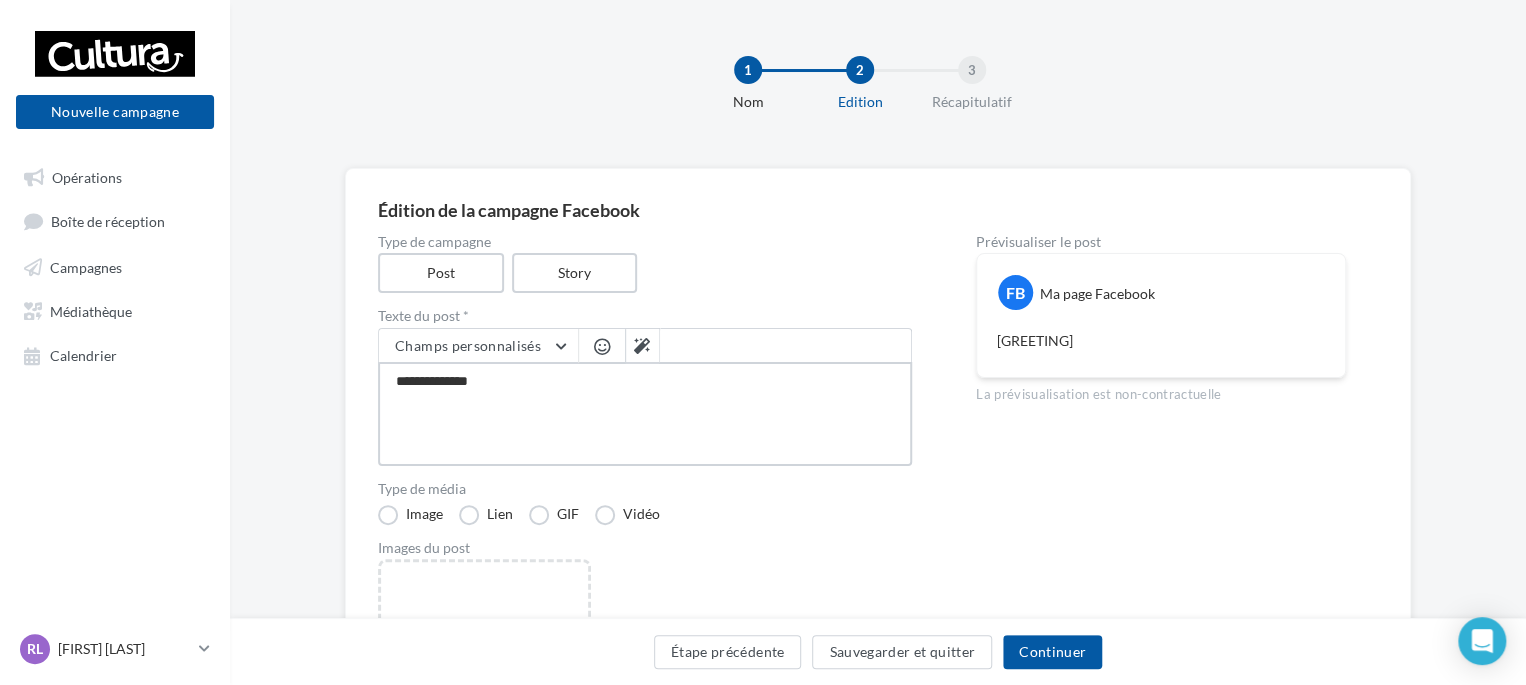 type on "**********" 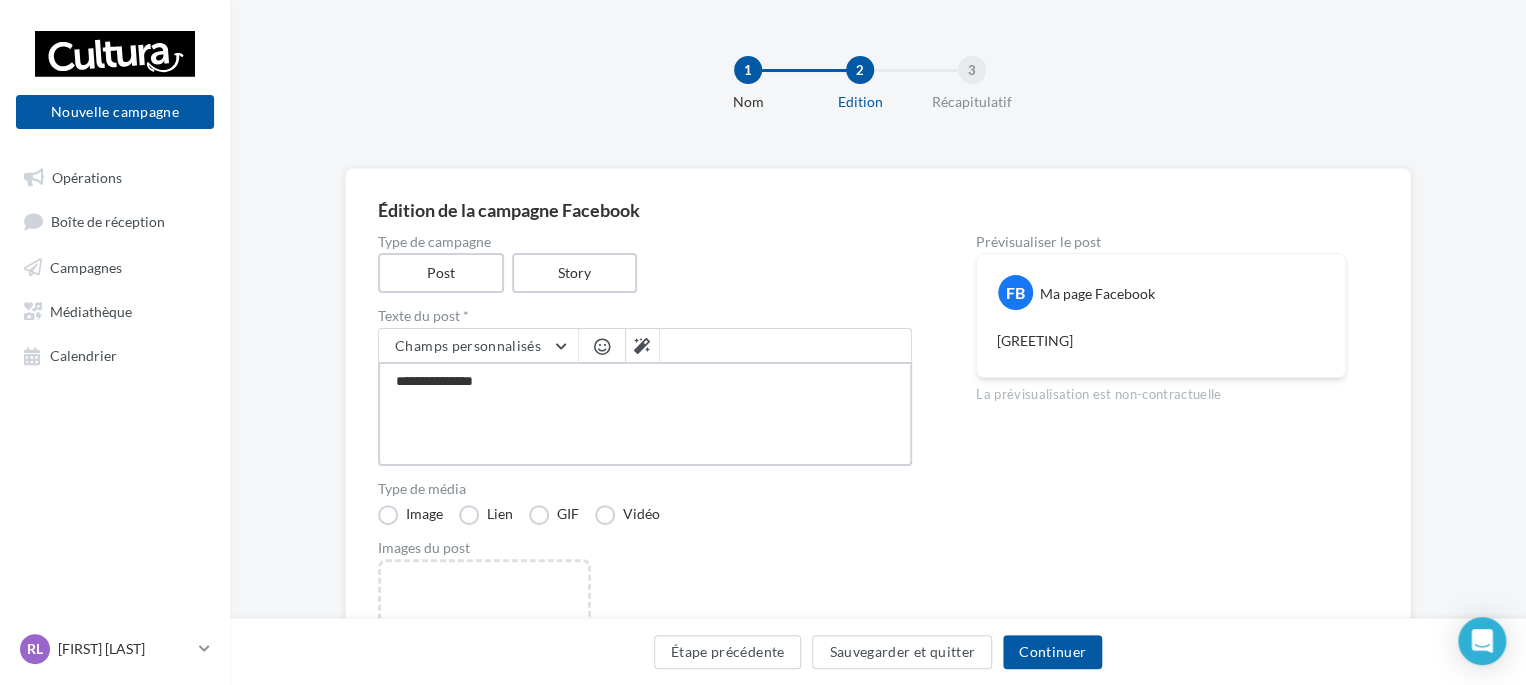 type on "**********" 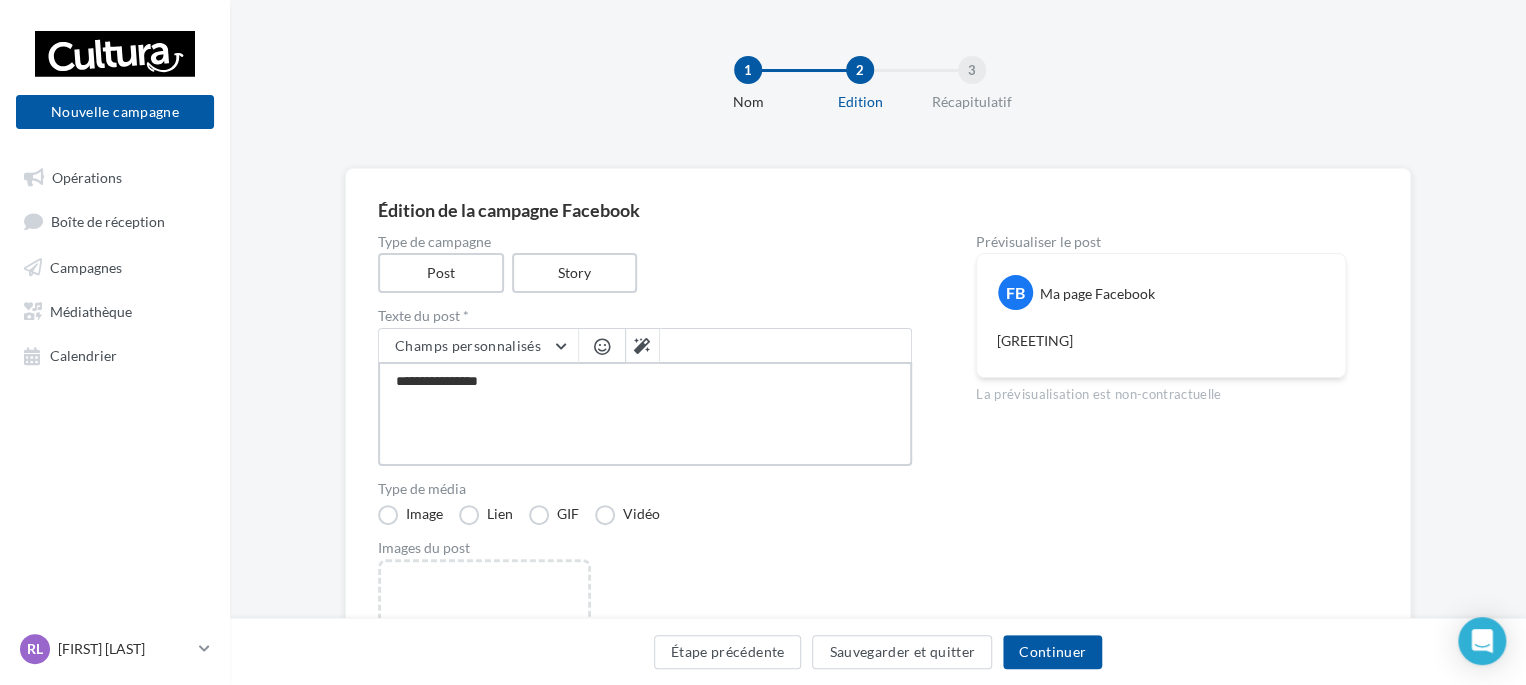 type on "**********" 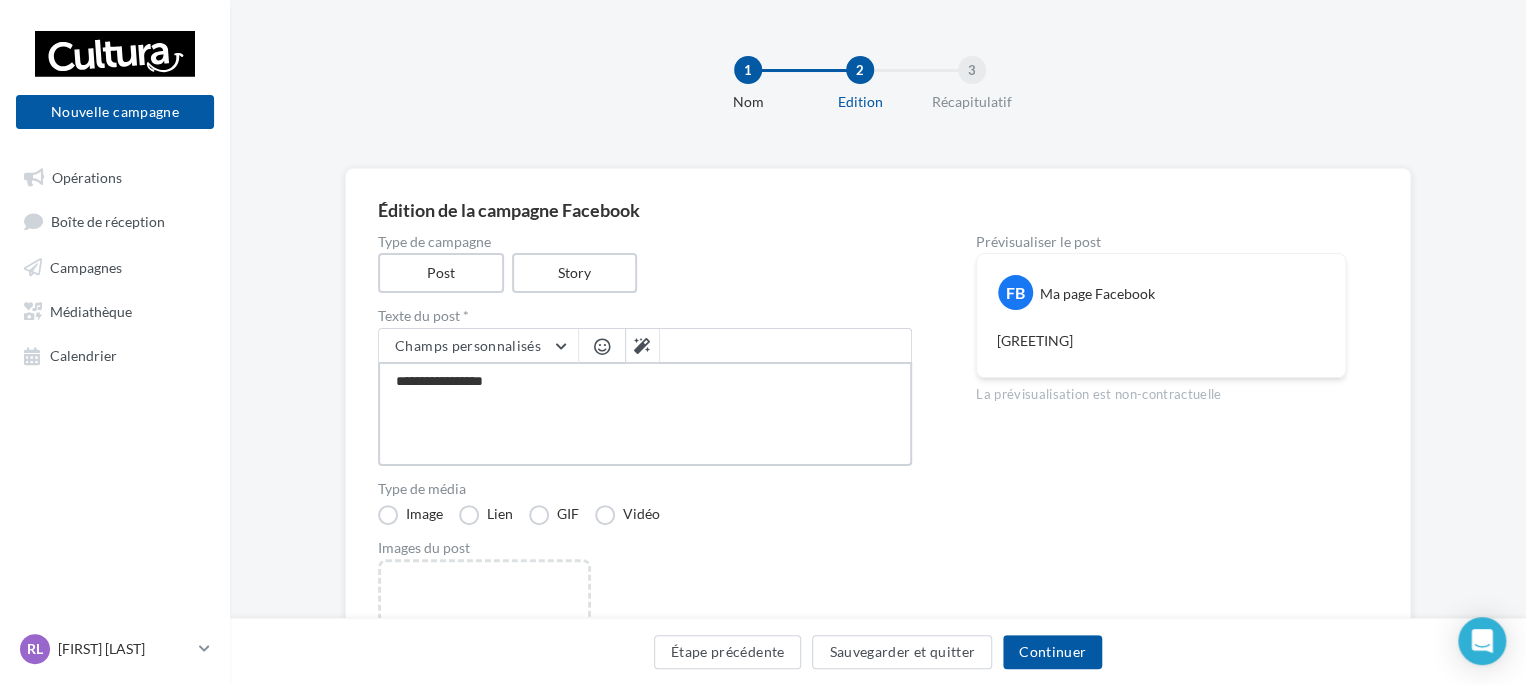 type on "**********" 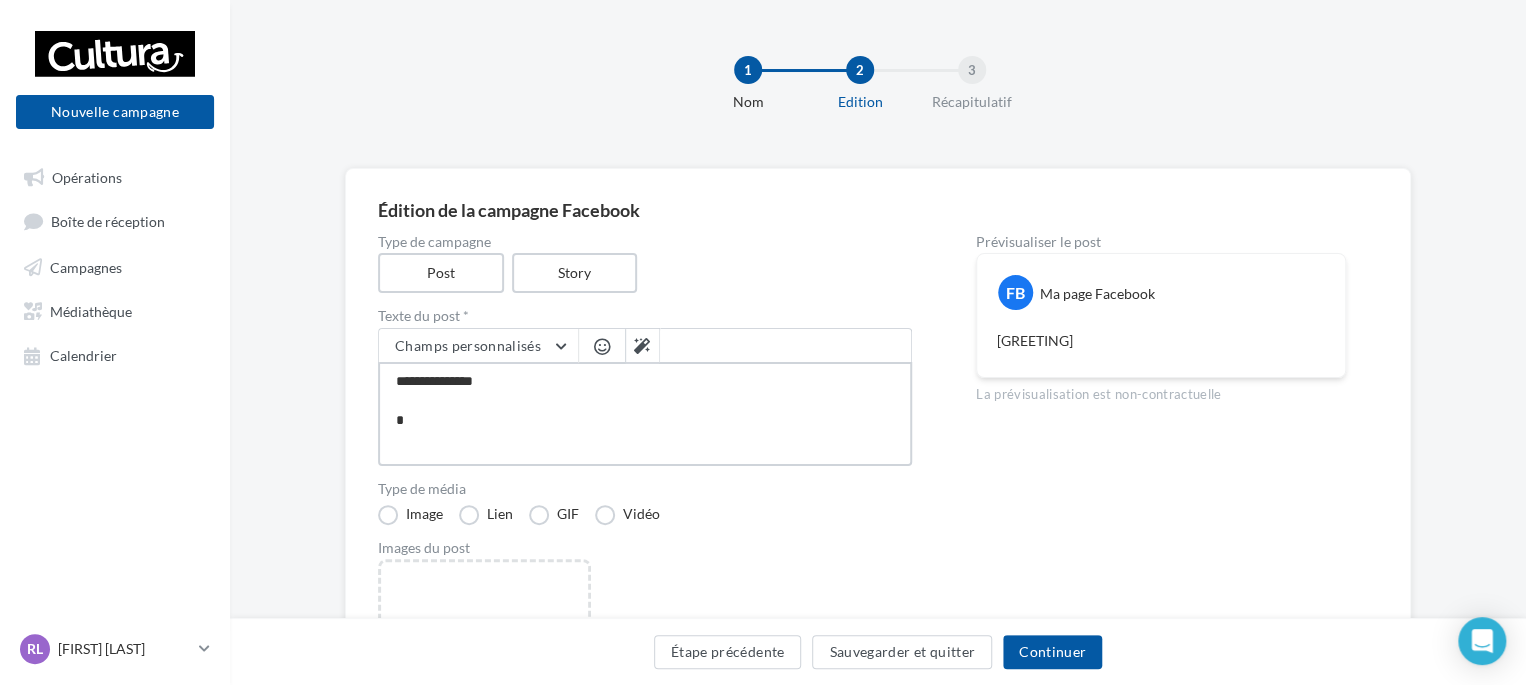 type on "**********" 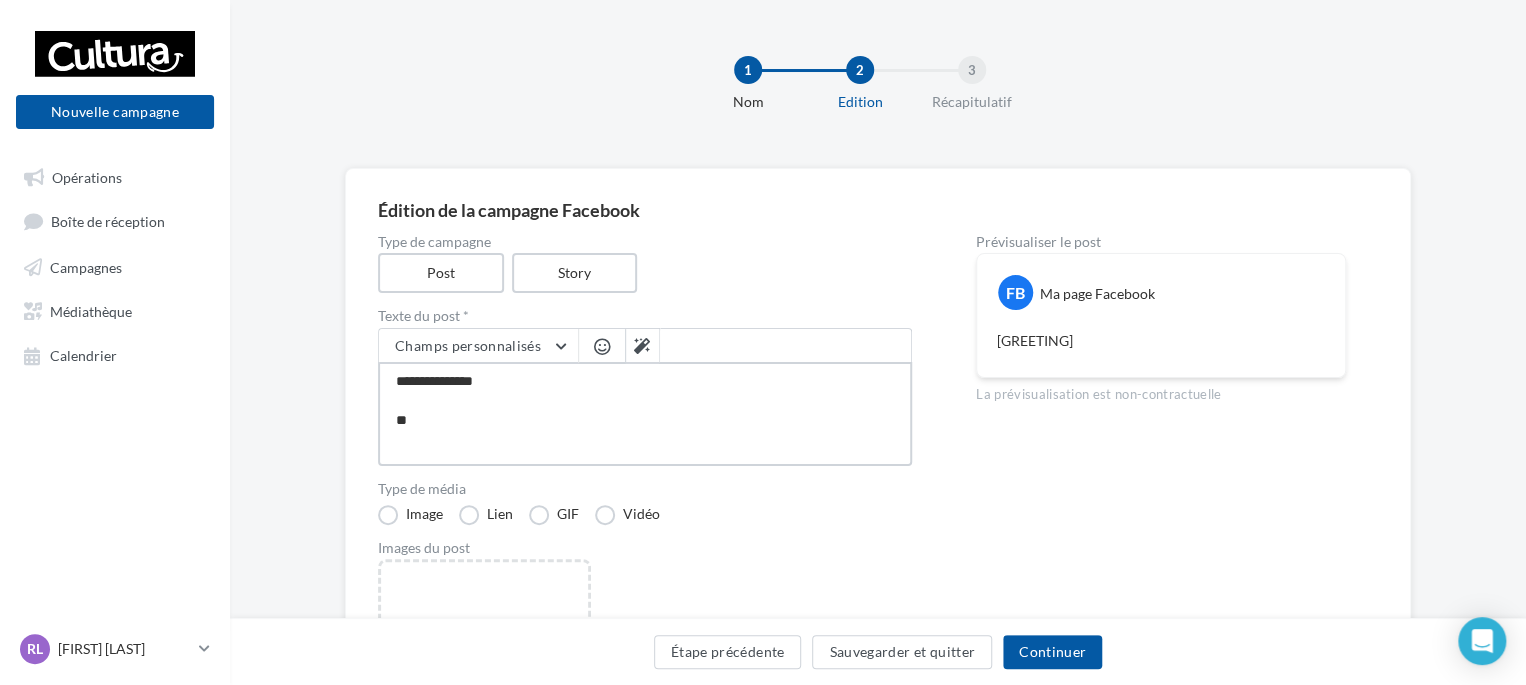 type on "**********" 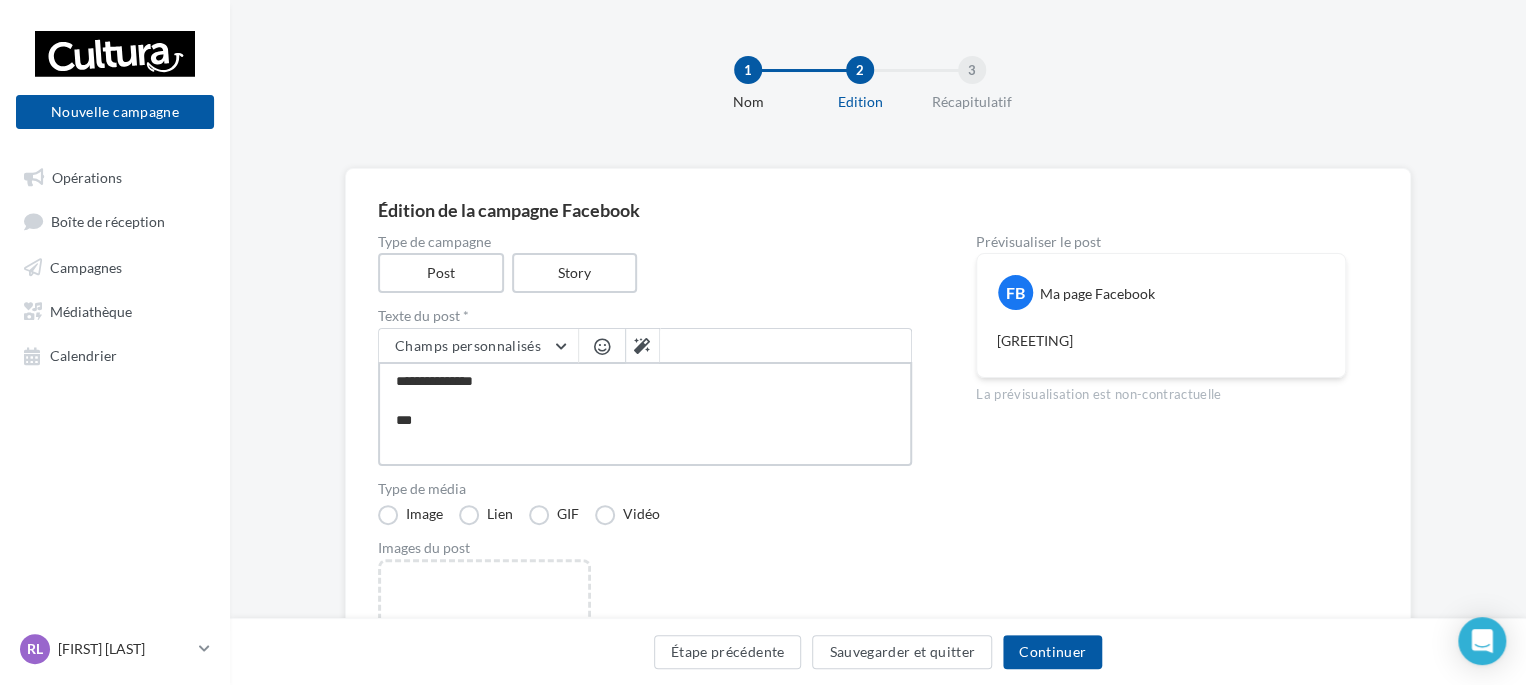 type on "**********" 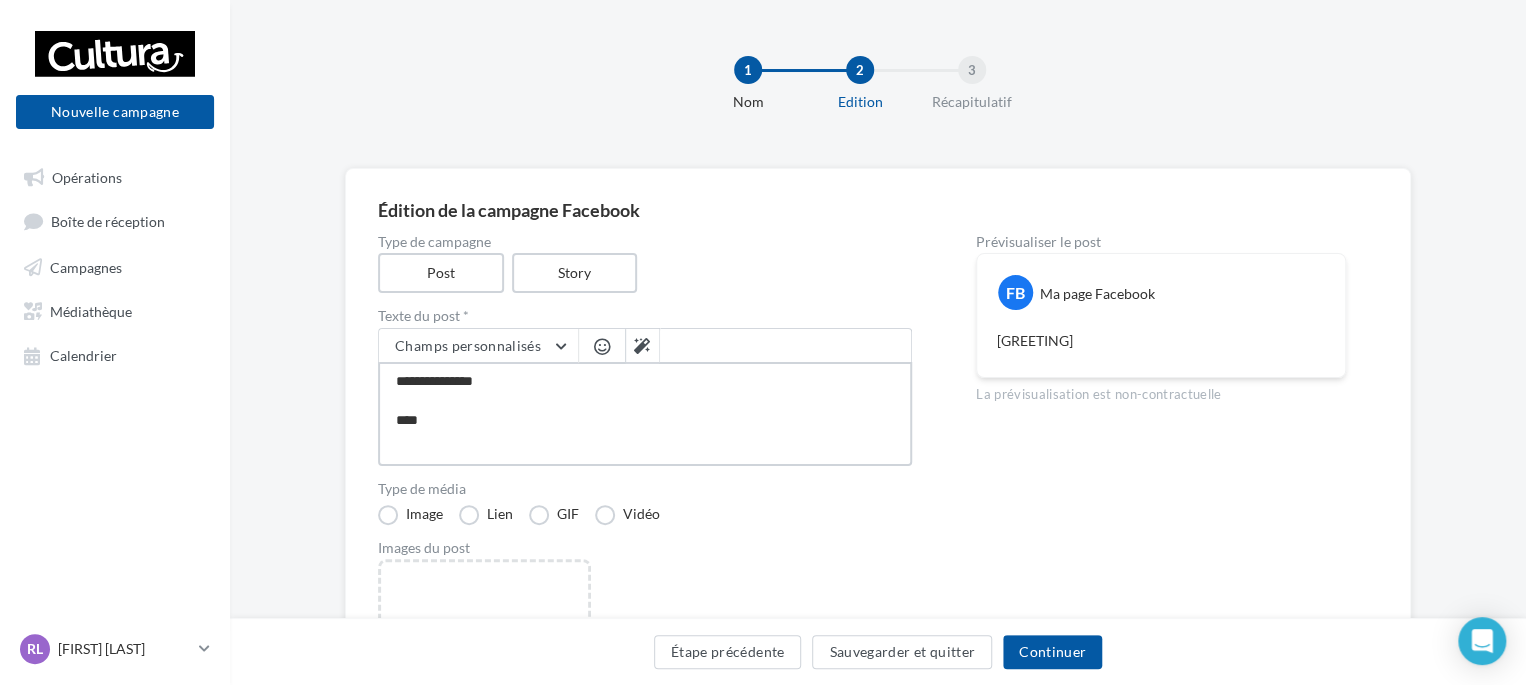 type on "**********" 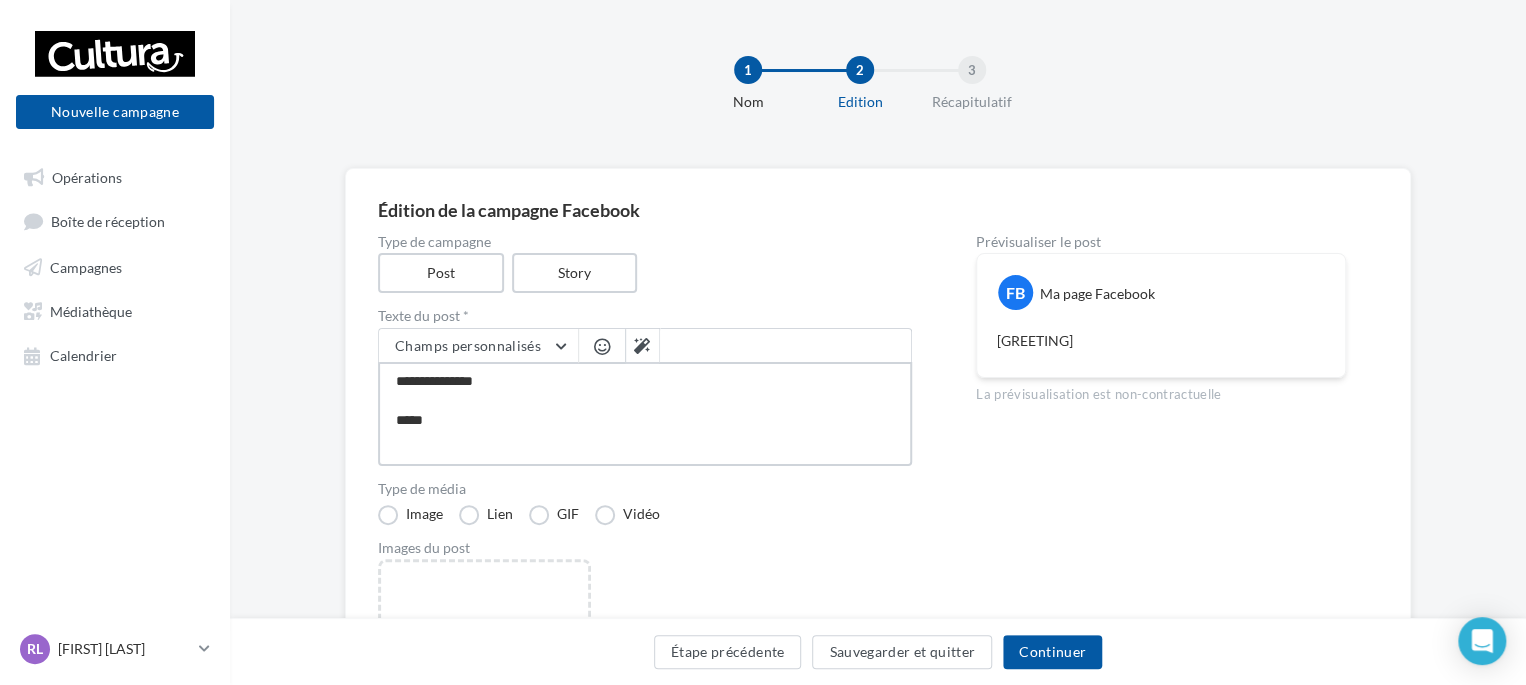 type on "**********" 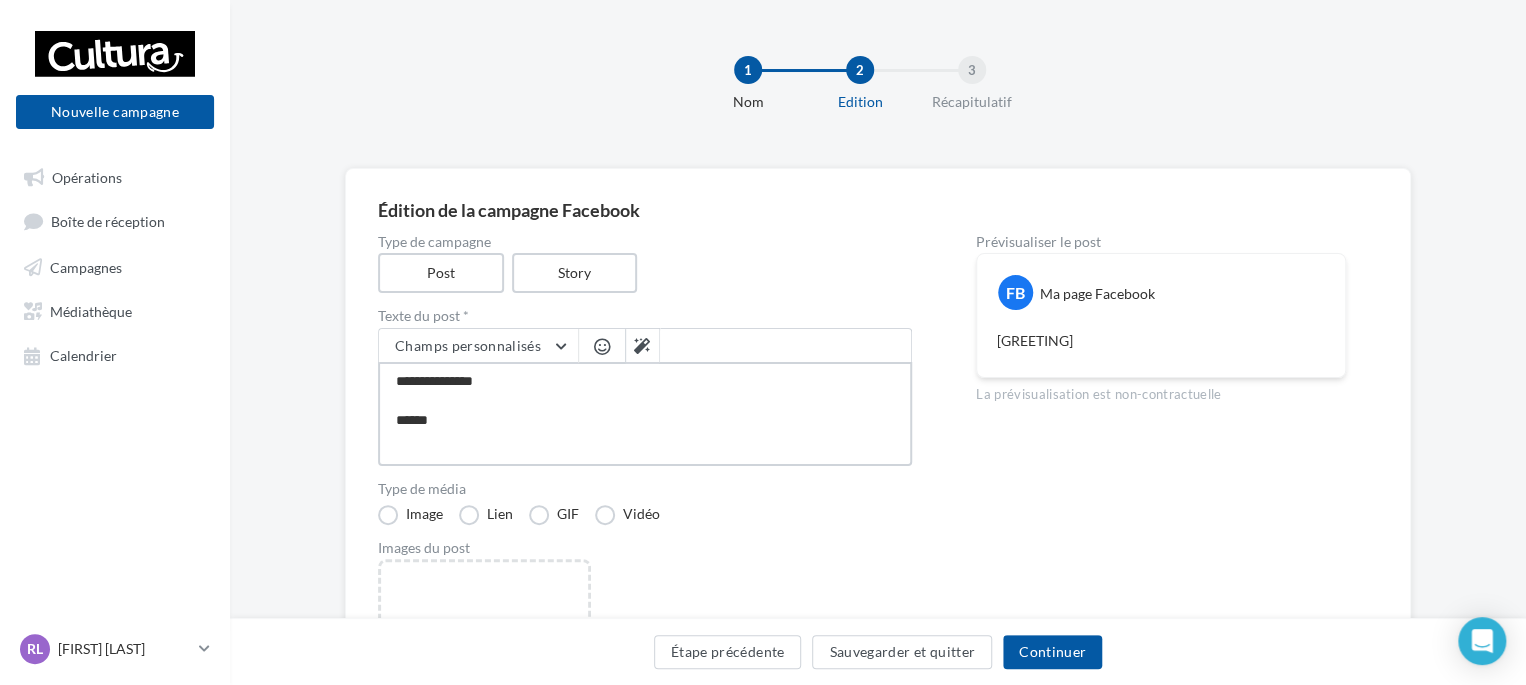 type on "**********" 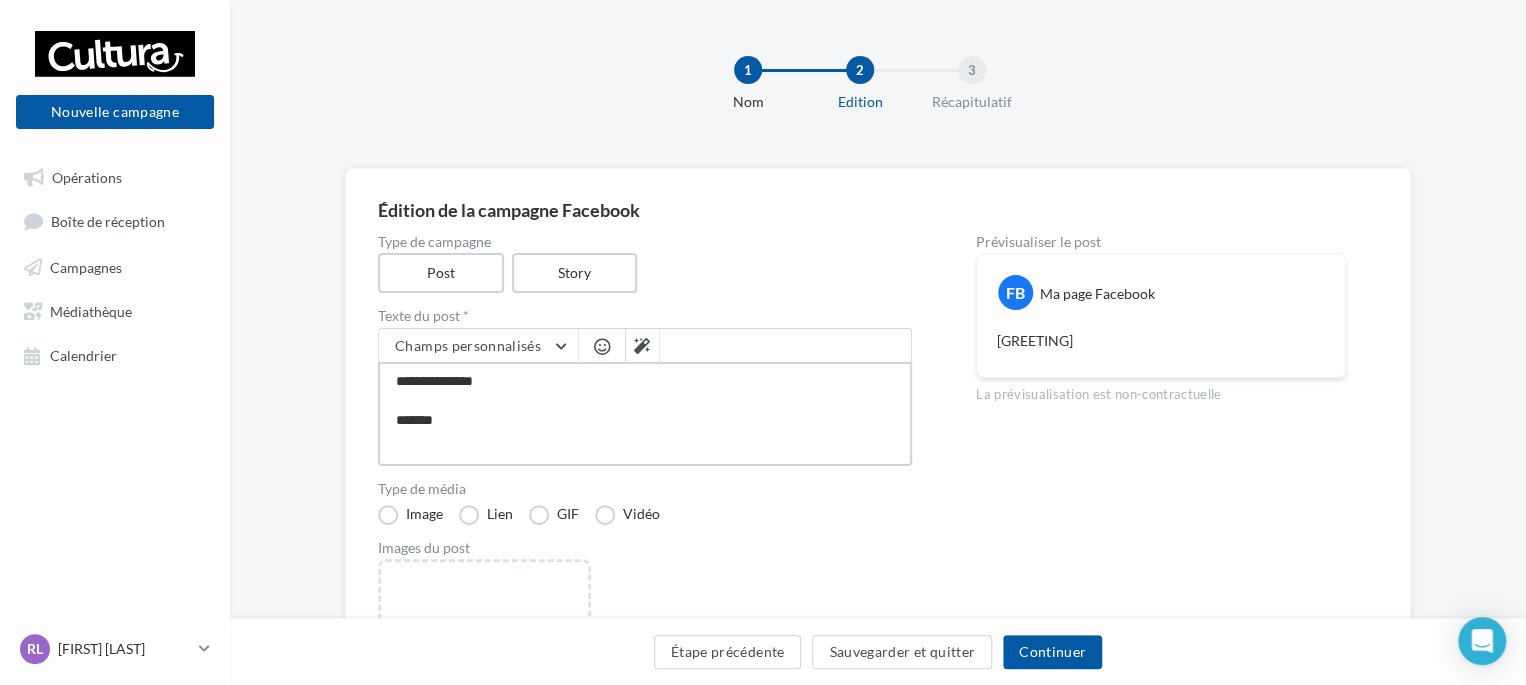 type on "**********" 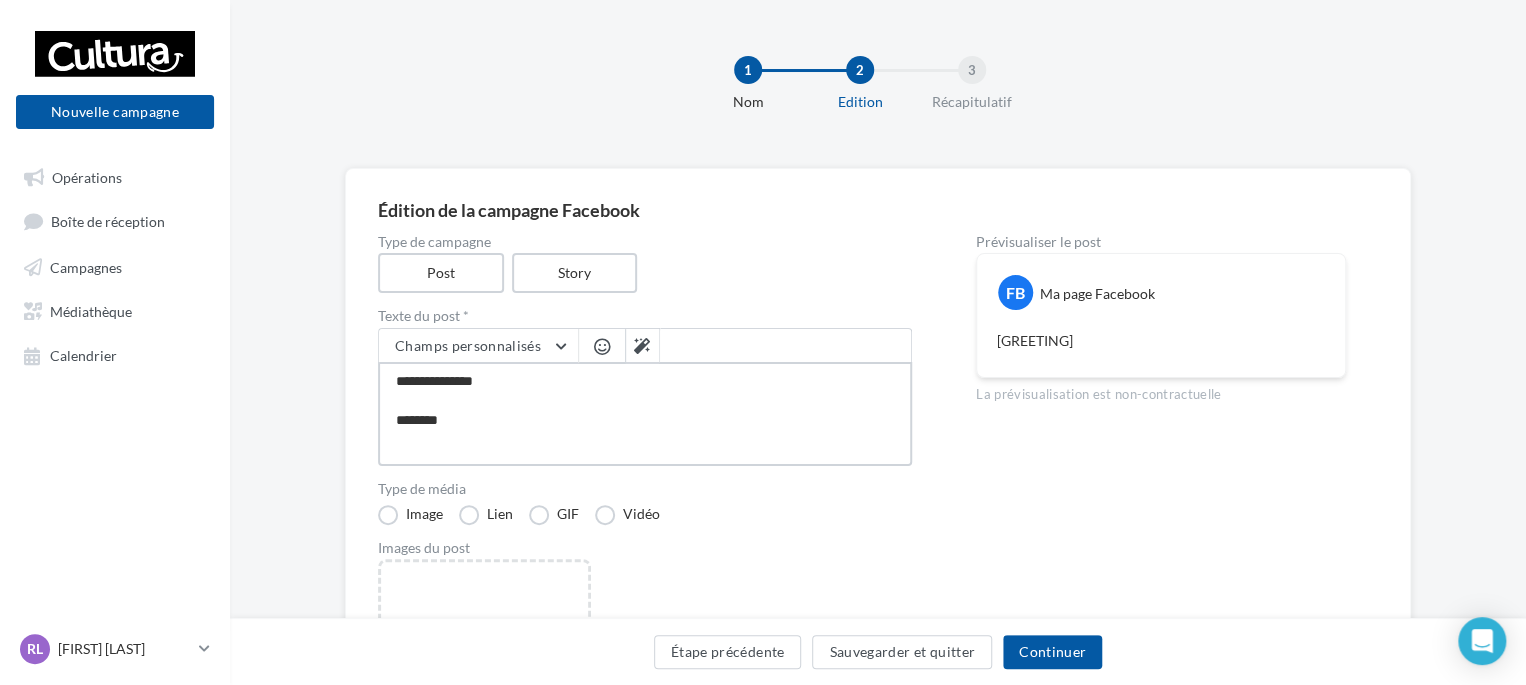 type on "**********" 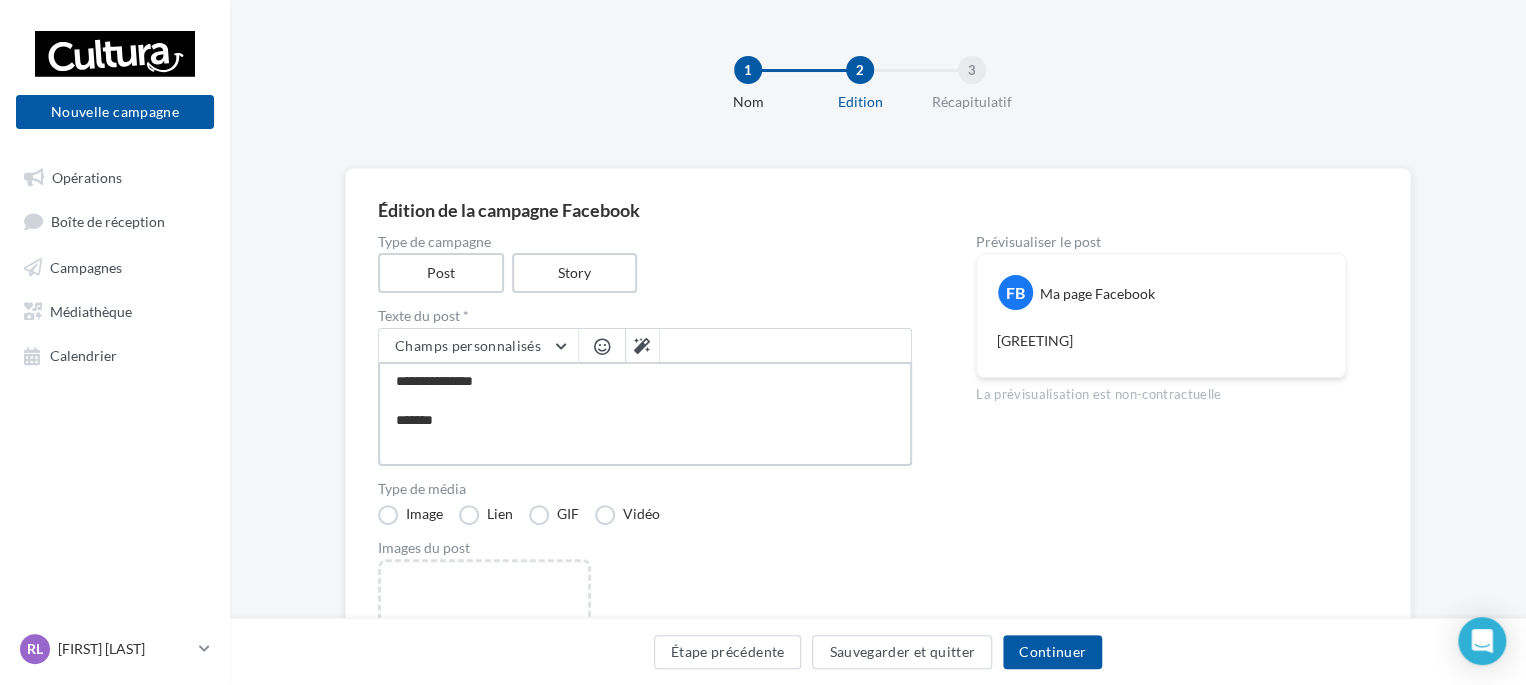 type on "**********" 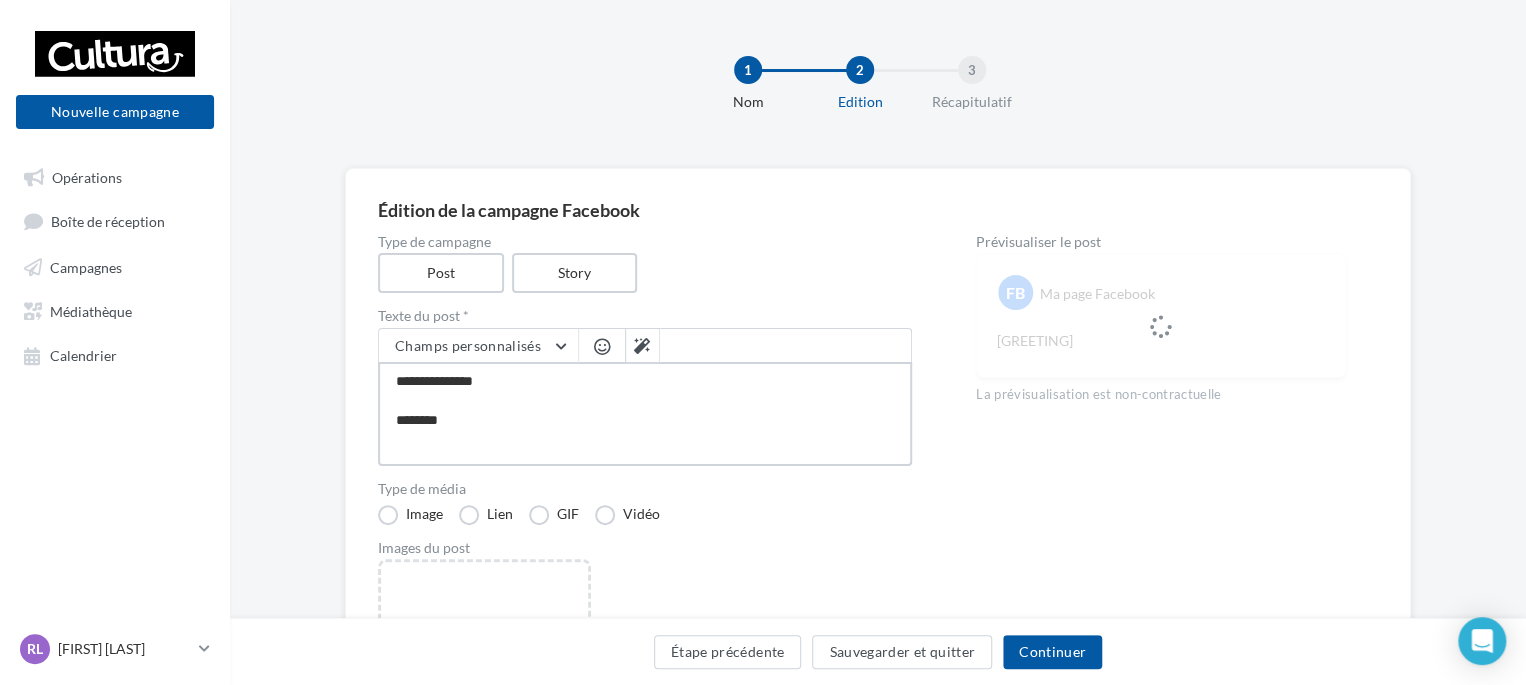 type on "**********" 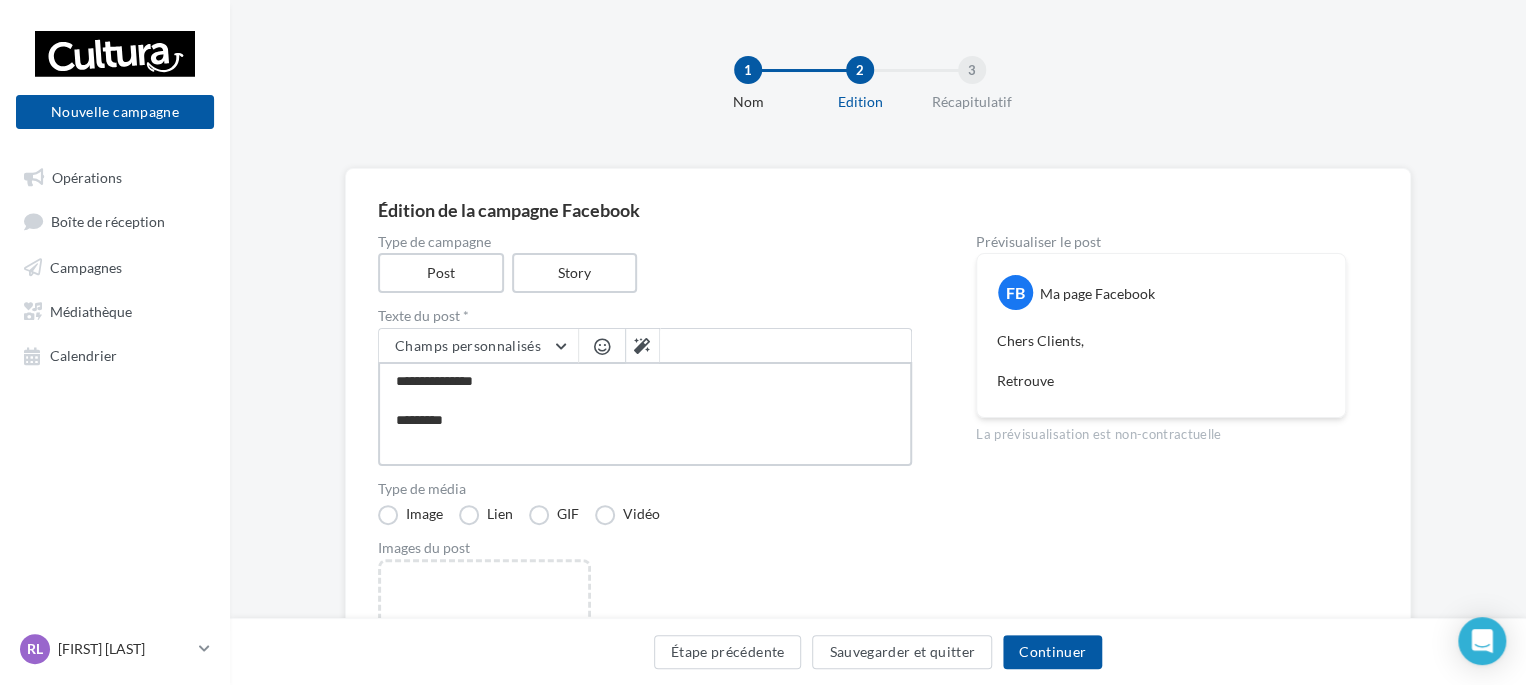 type on "**********" 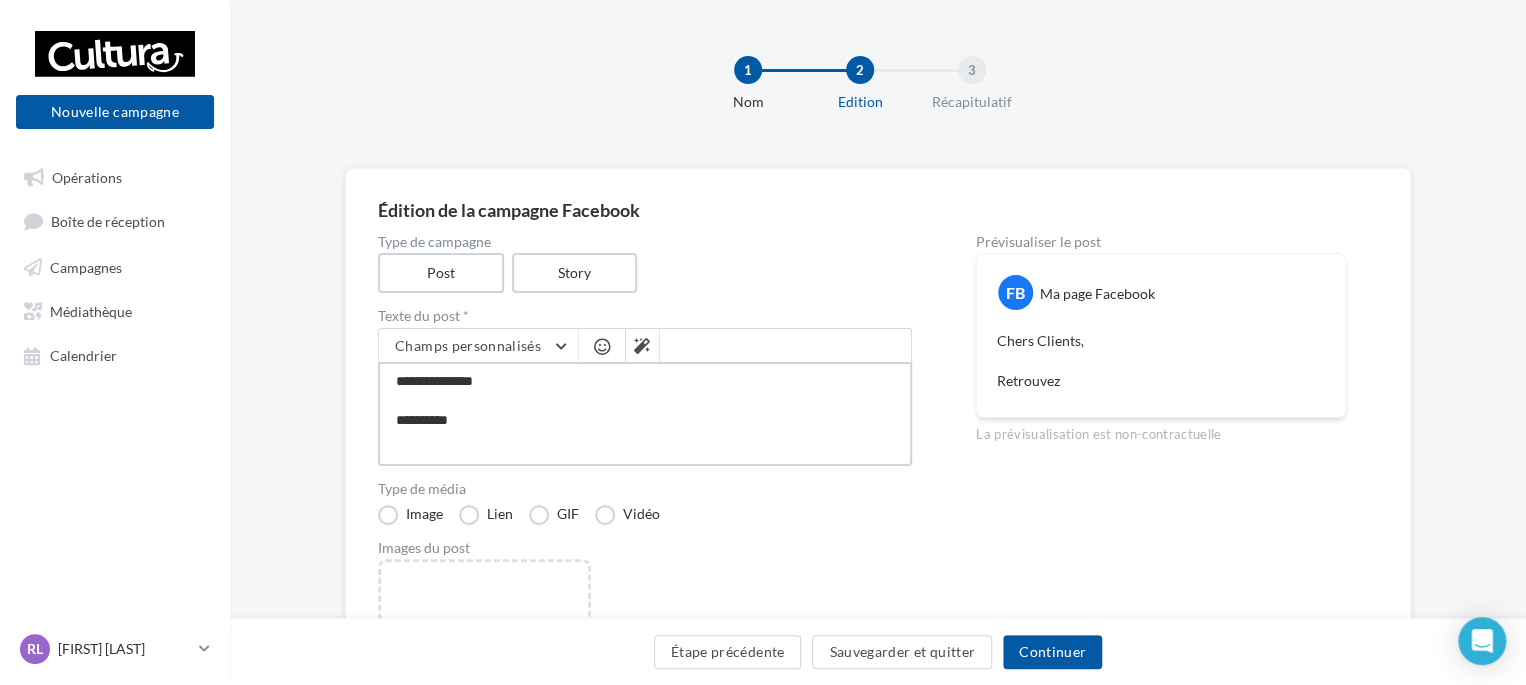 type on "**********" 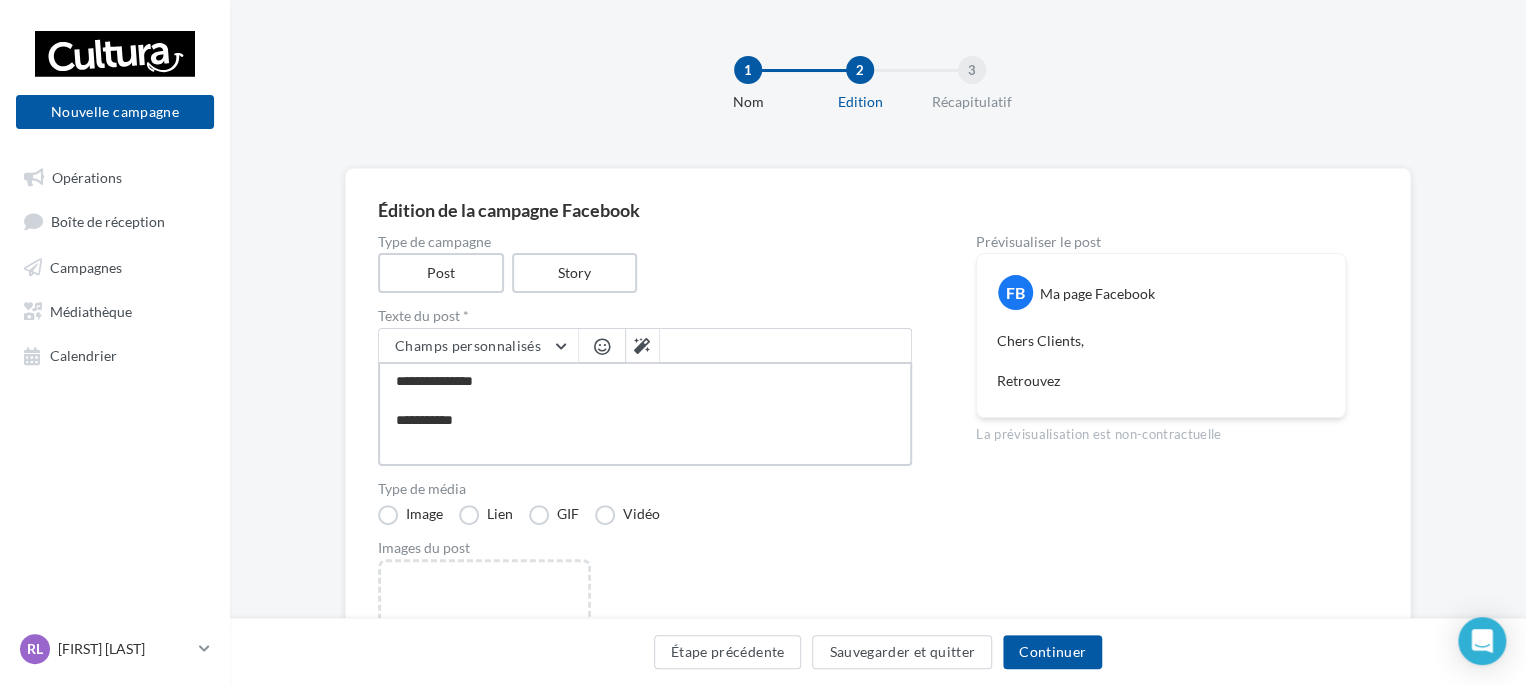 type on "**********" 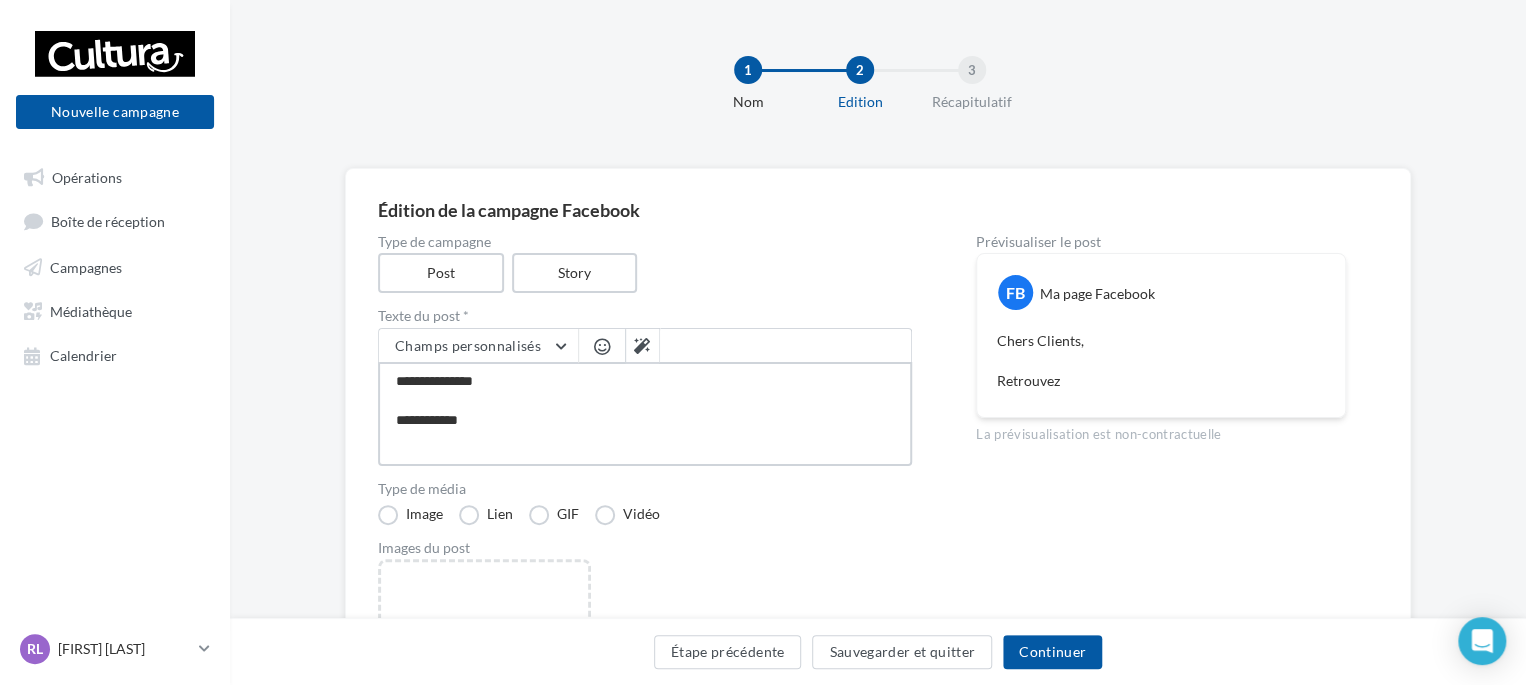 type on "**********" 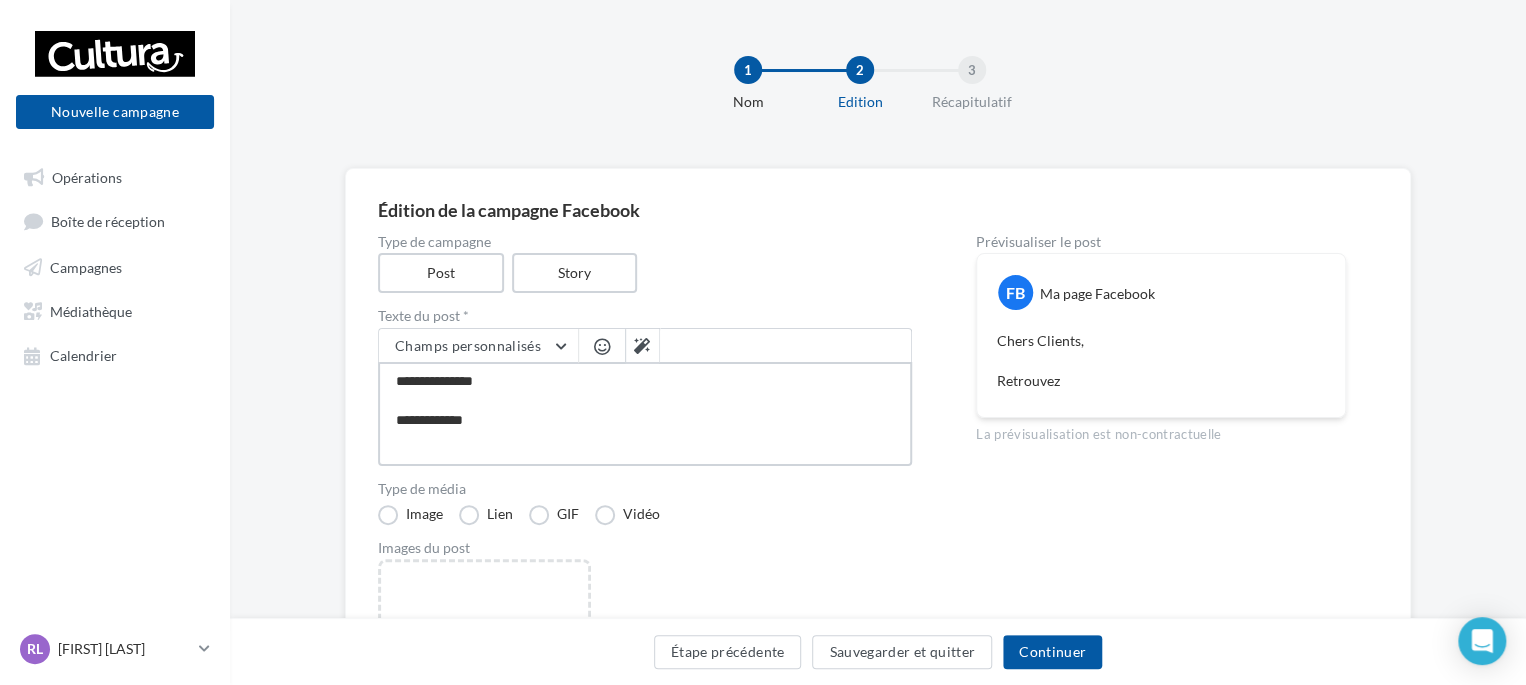 type on "**********" 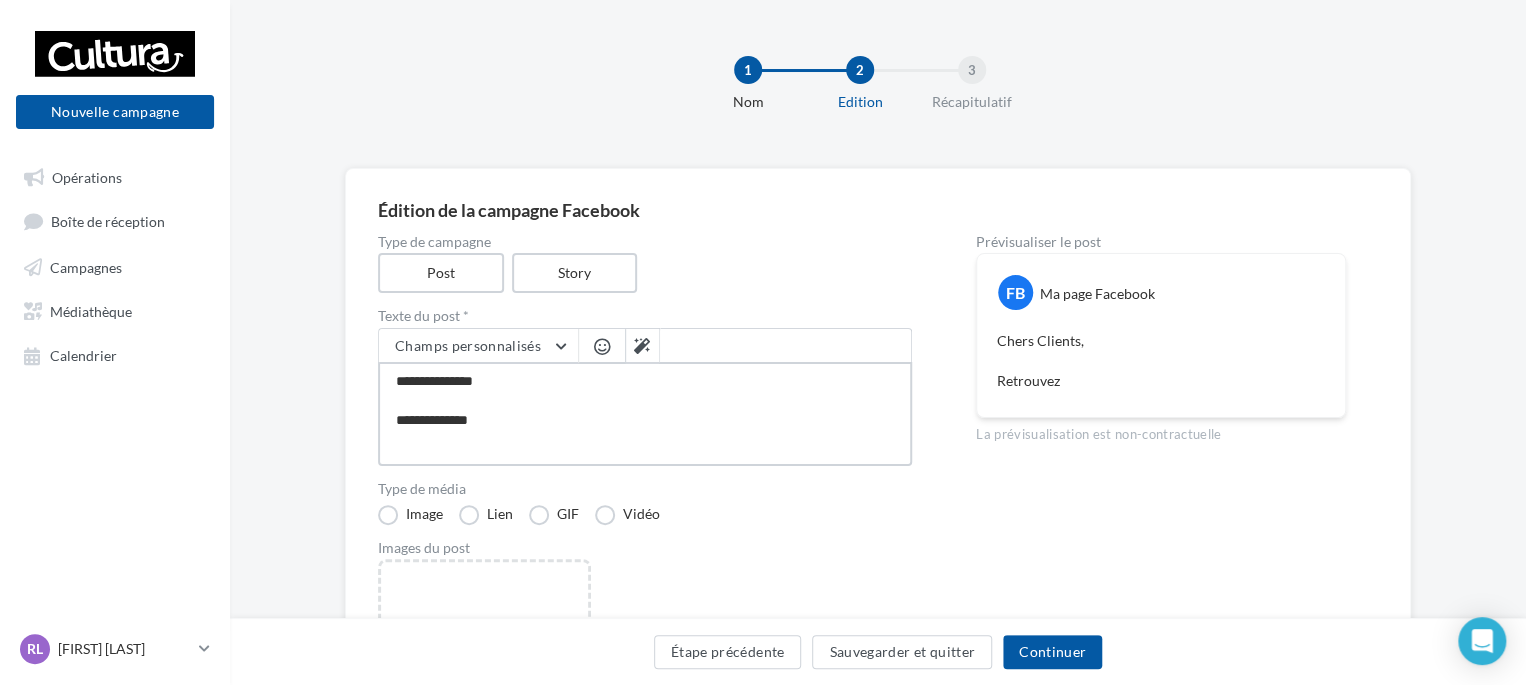 type on "**********" 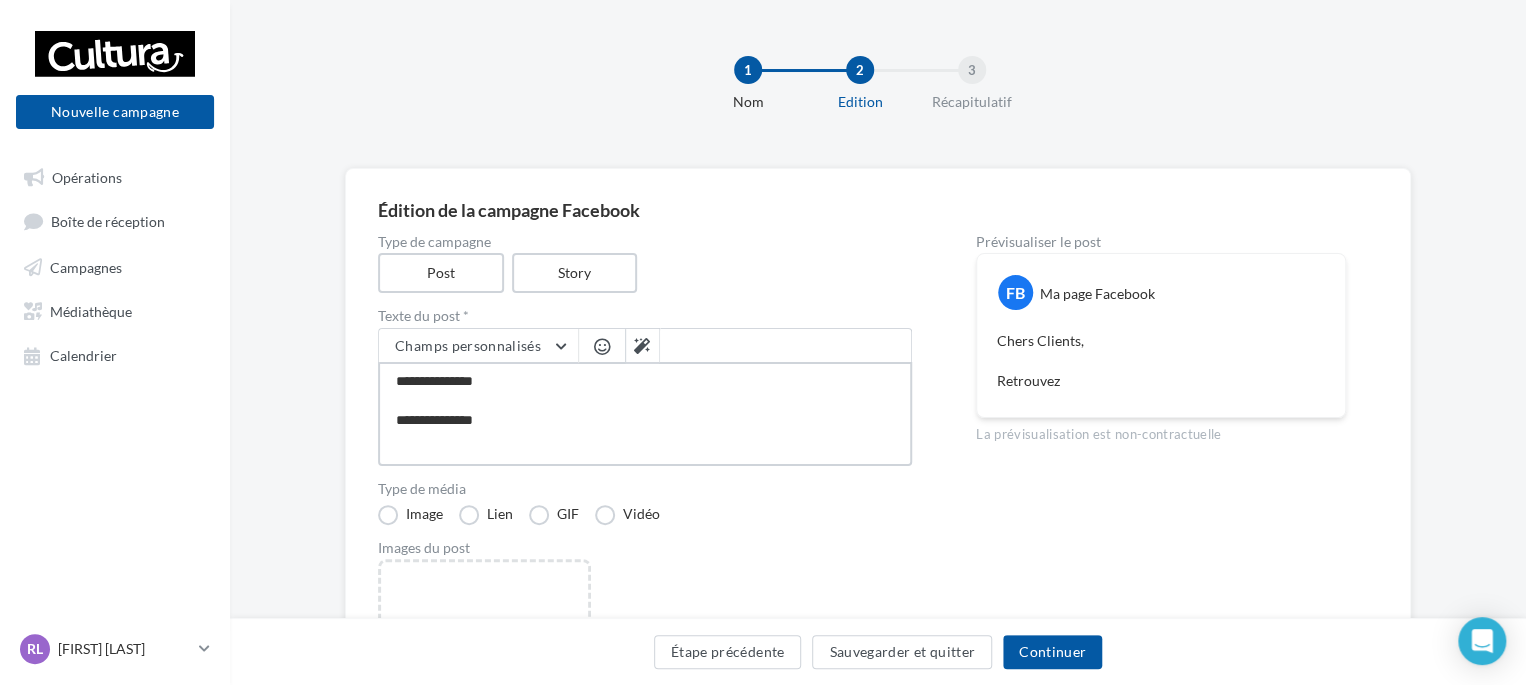 type on "**********" 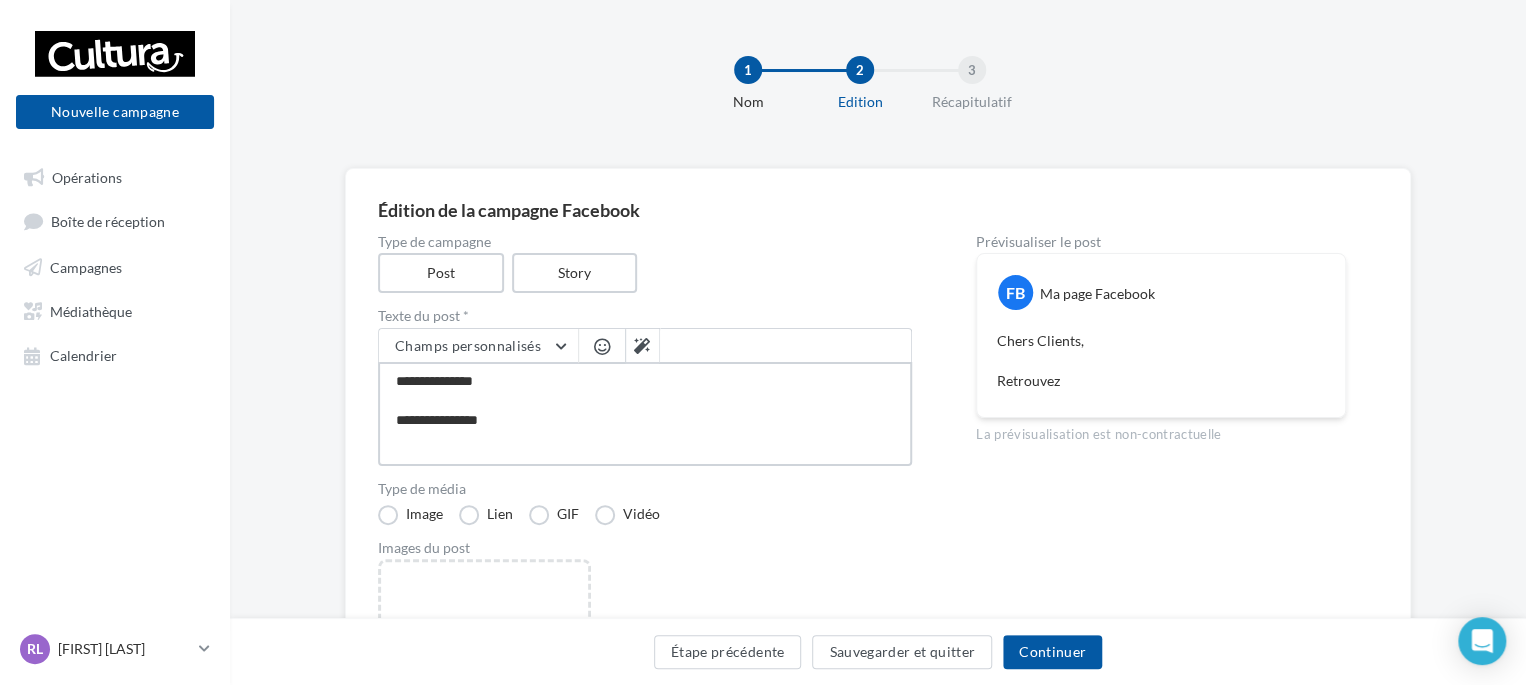 type on "**********" 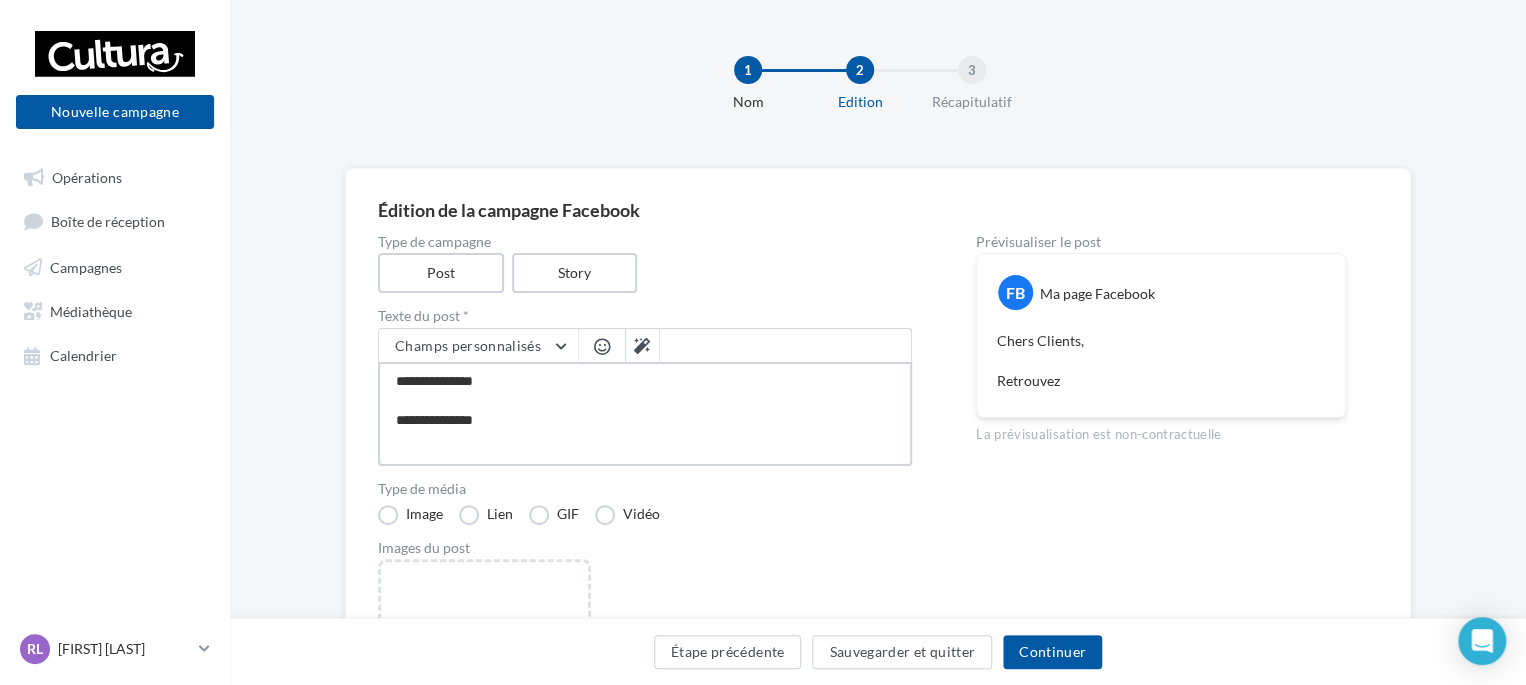 type on "**********" 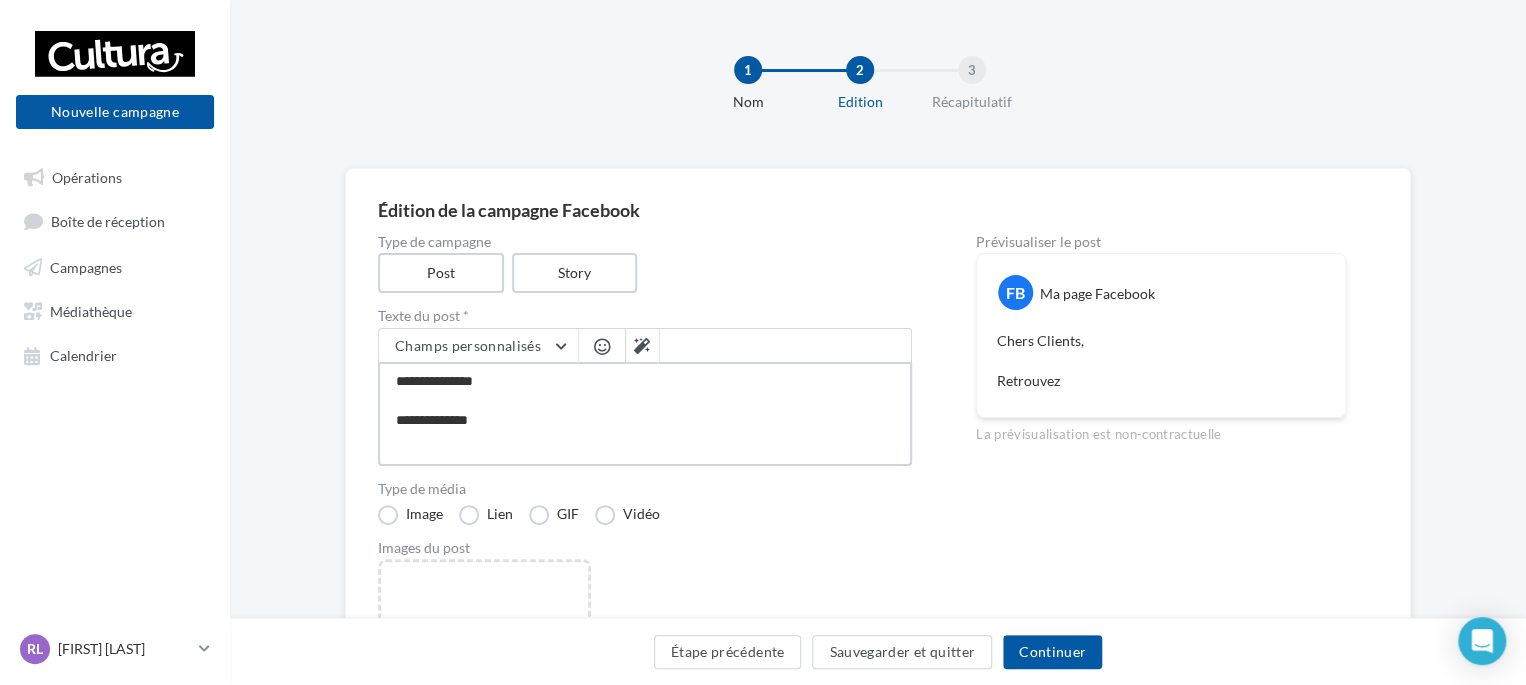 type on "**********" 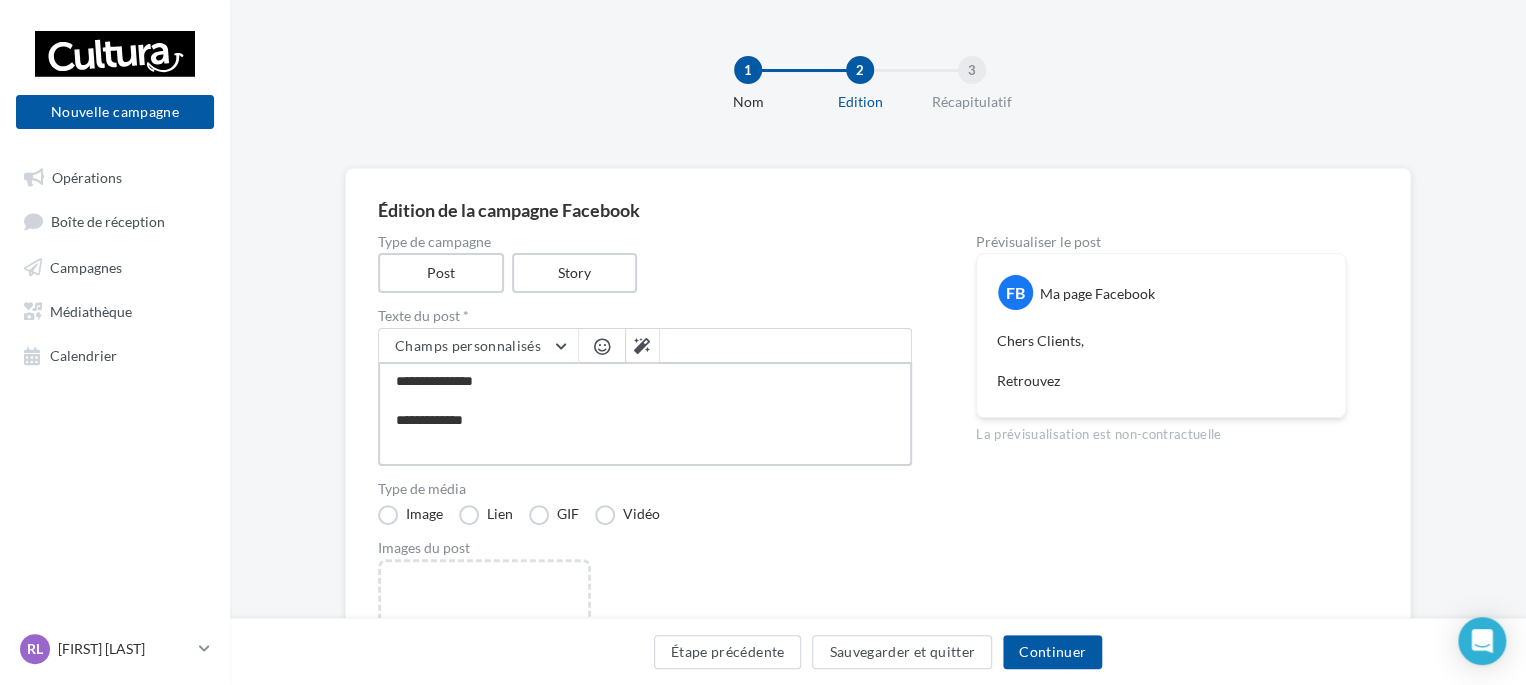 type on "**********" 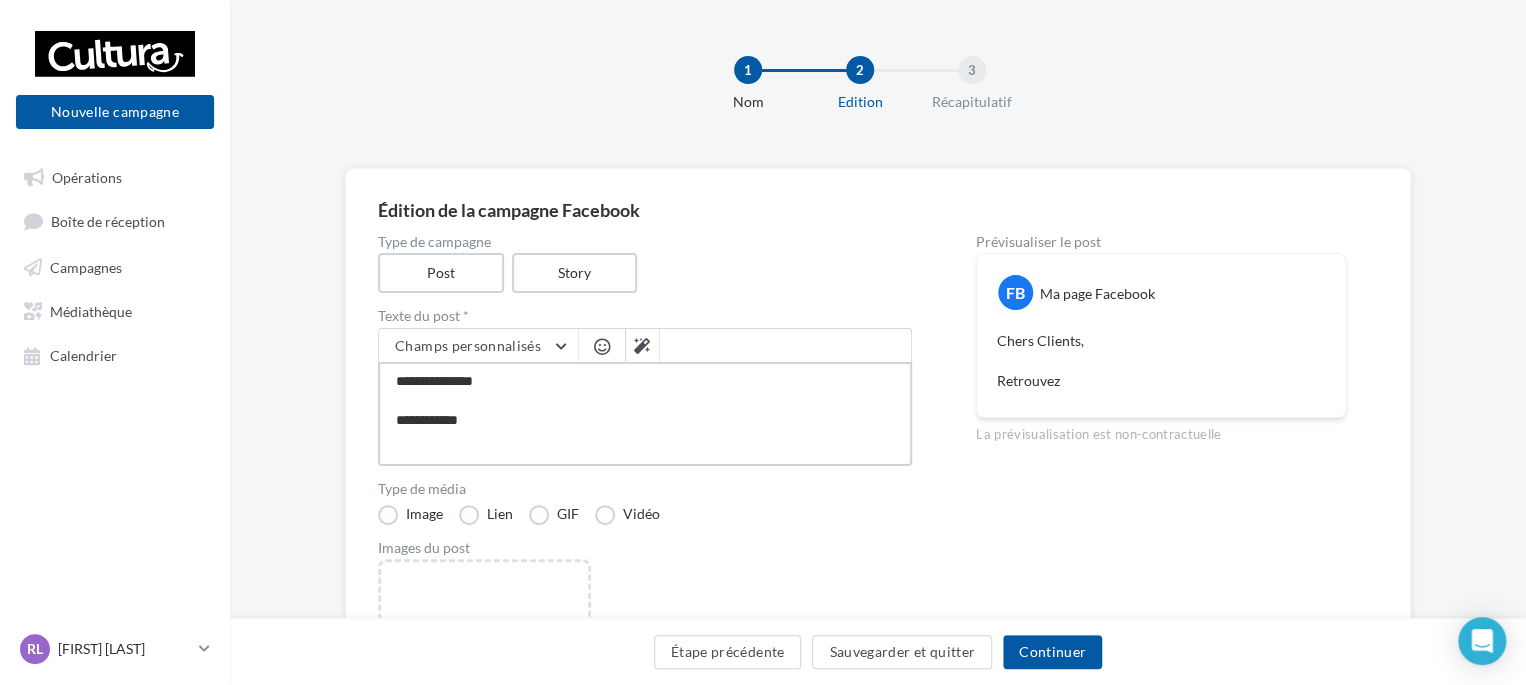 type on "**********" 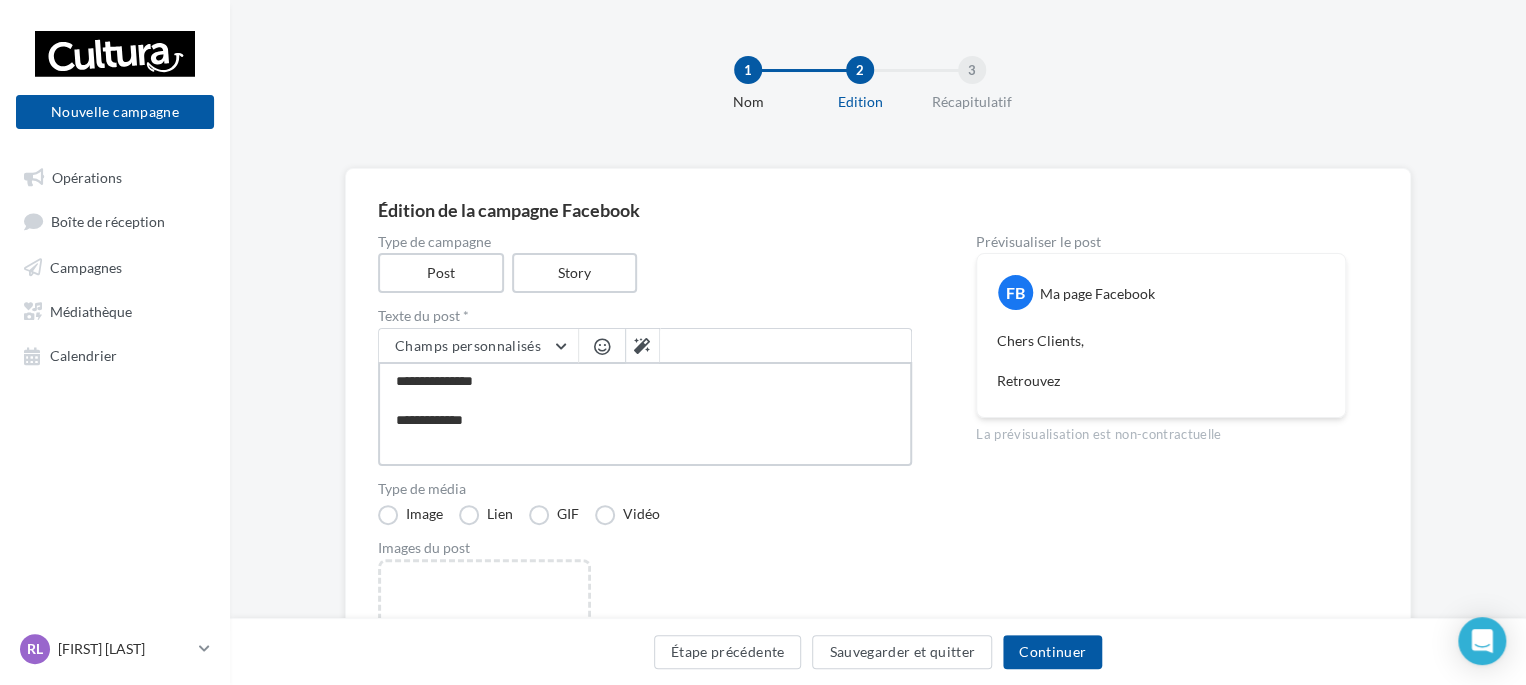 type on "**********" 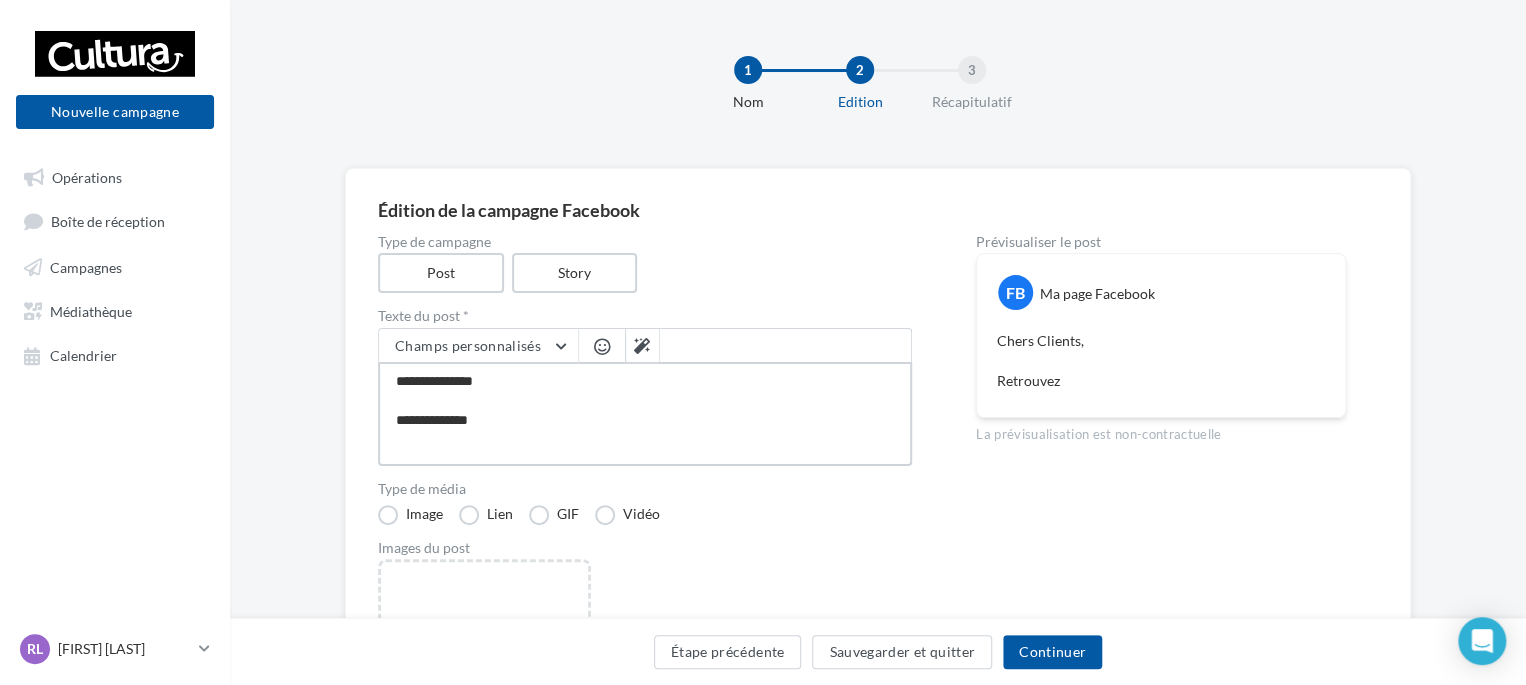 type on "**********" 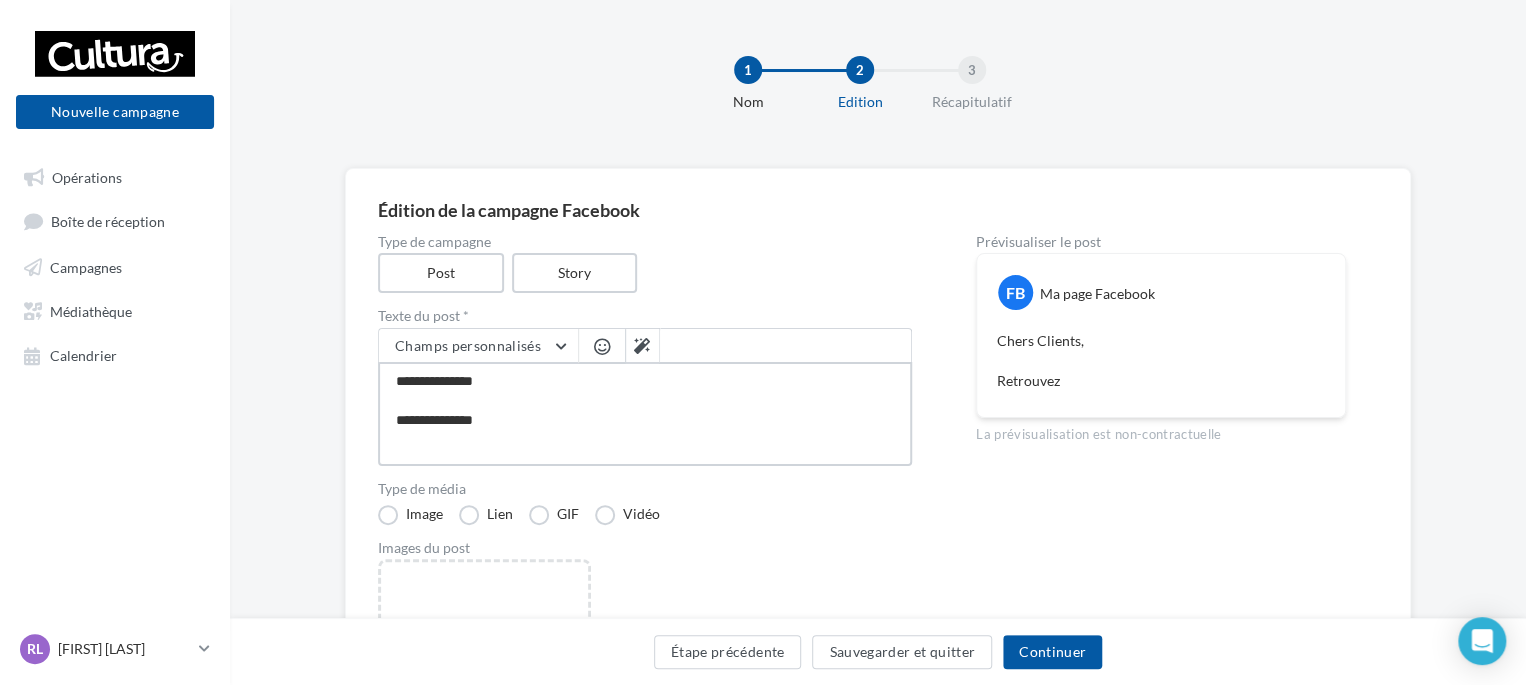 type on "**********" 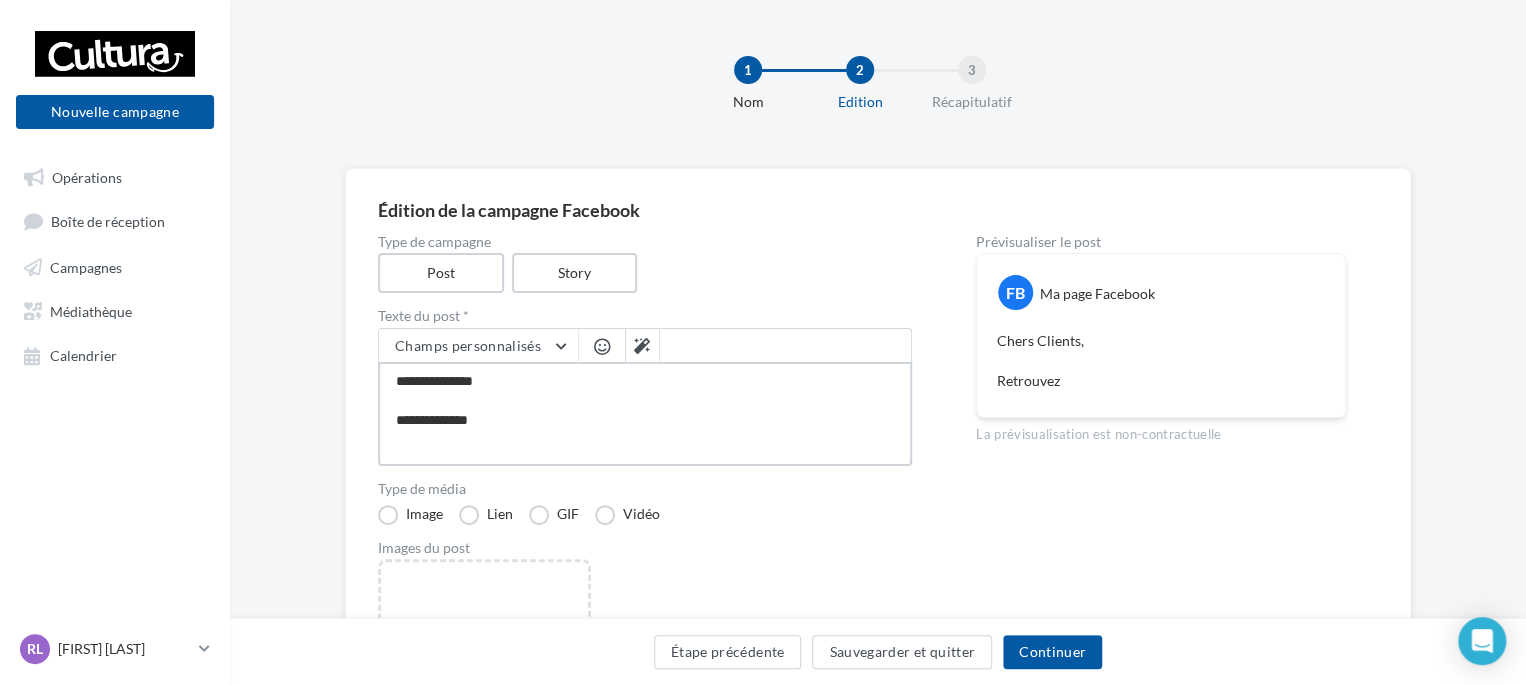 type on "**********" 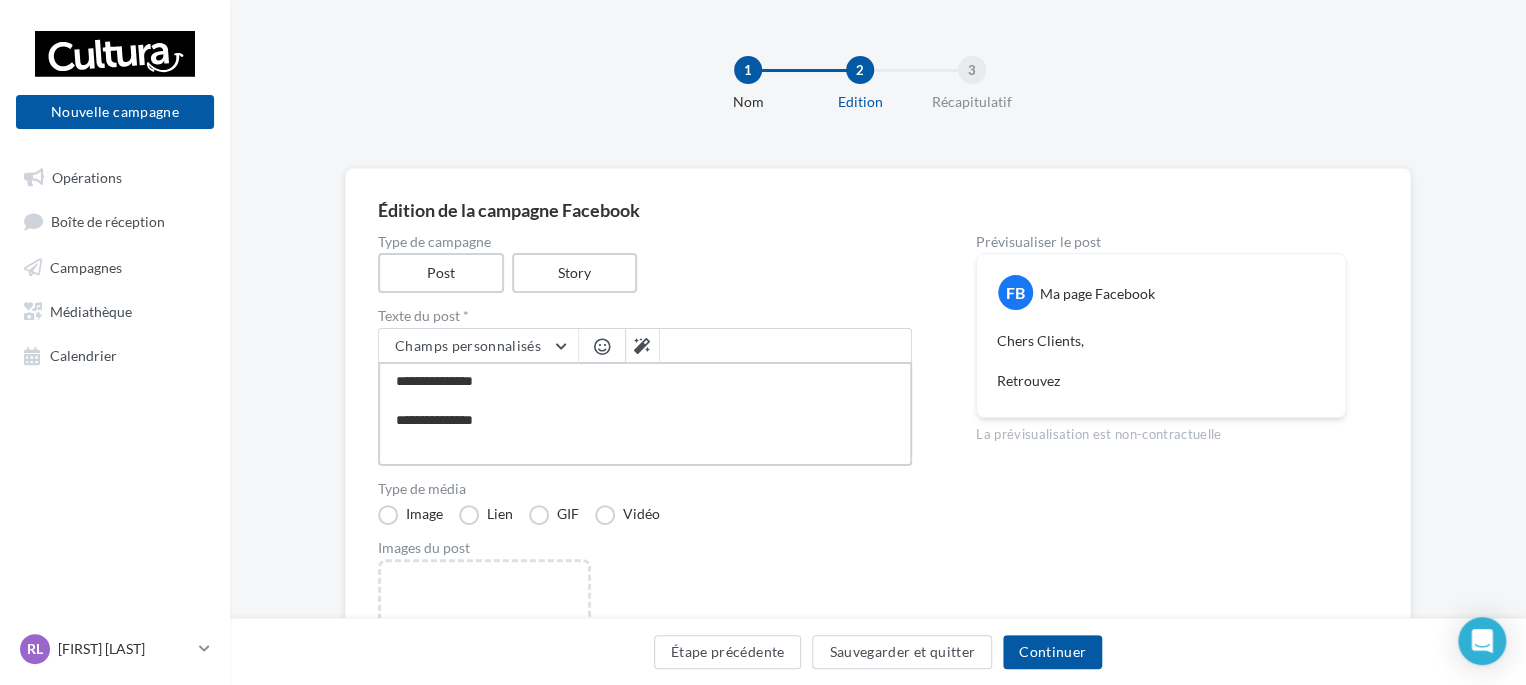 type on "**********" 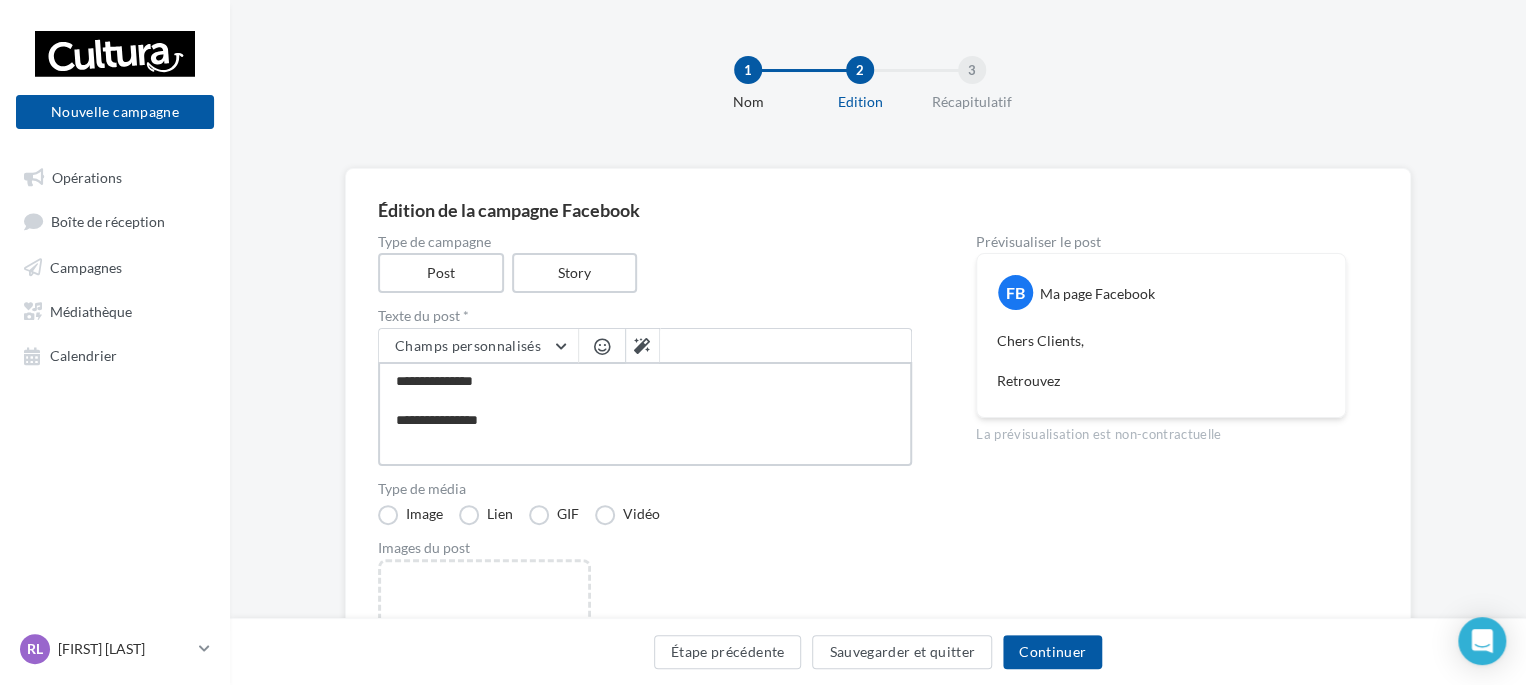 type on "**********" 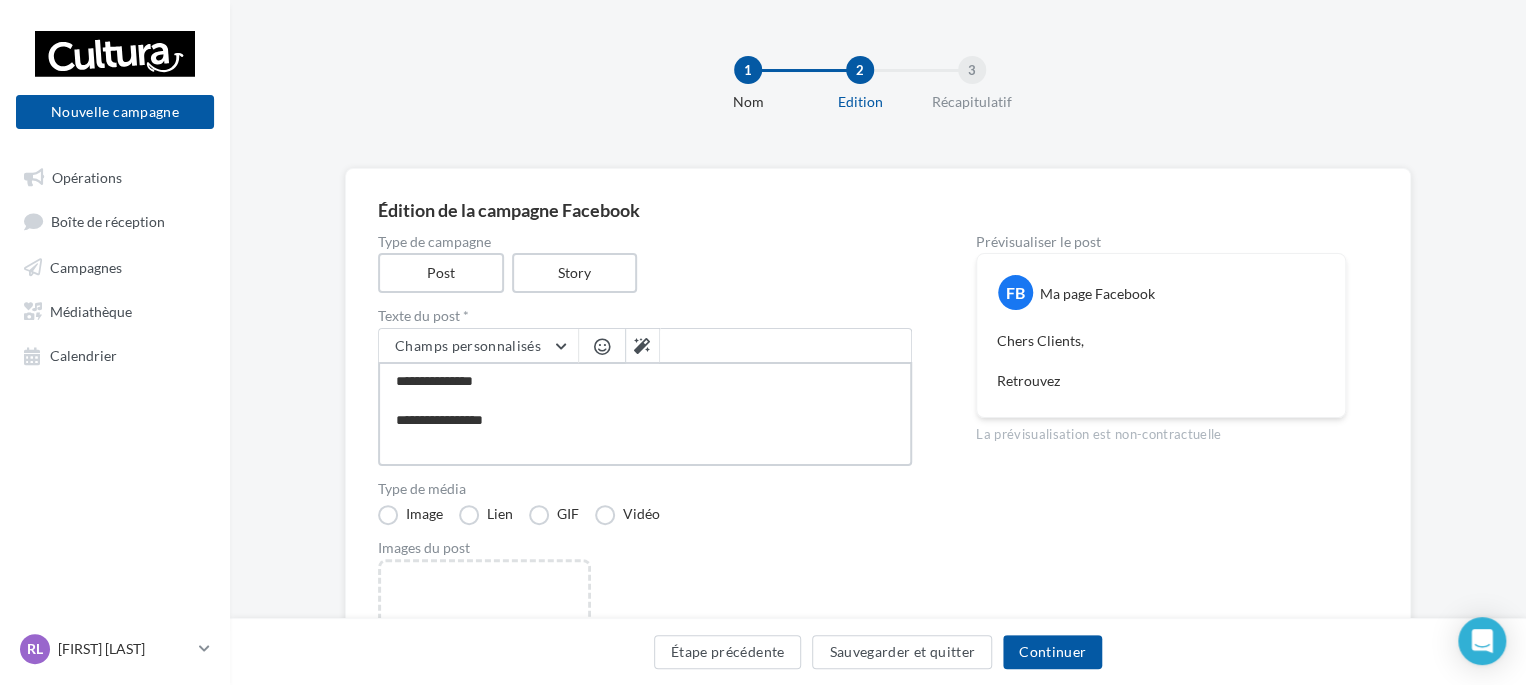 type on "**********" 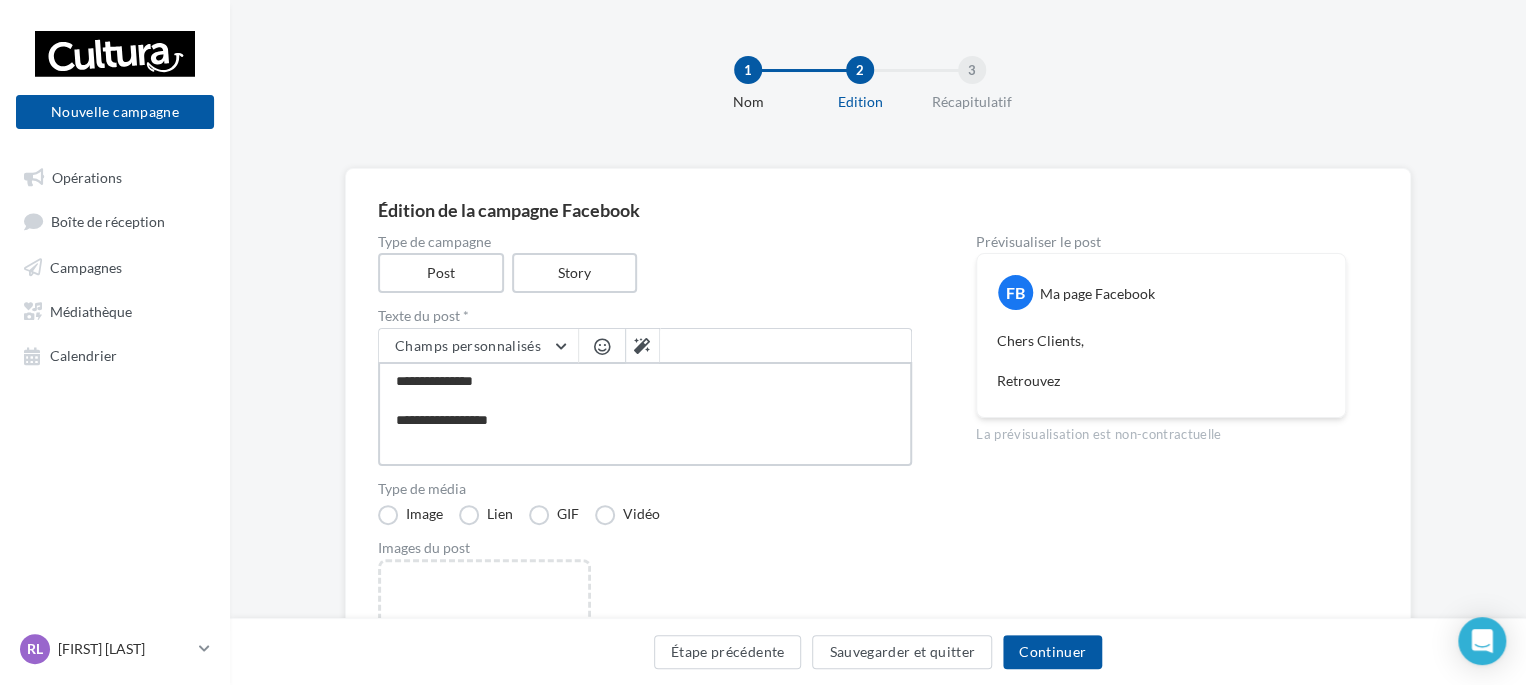 type on "**********" 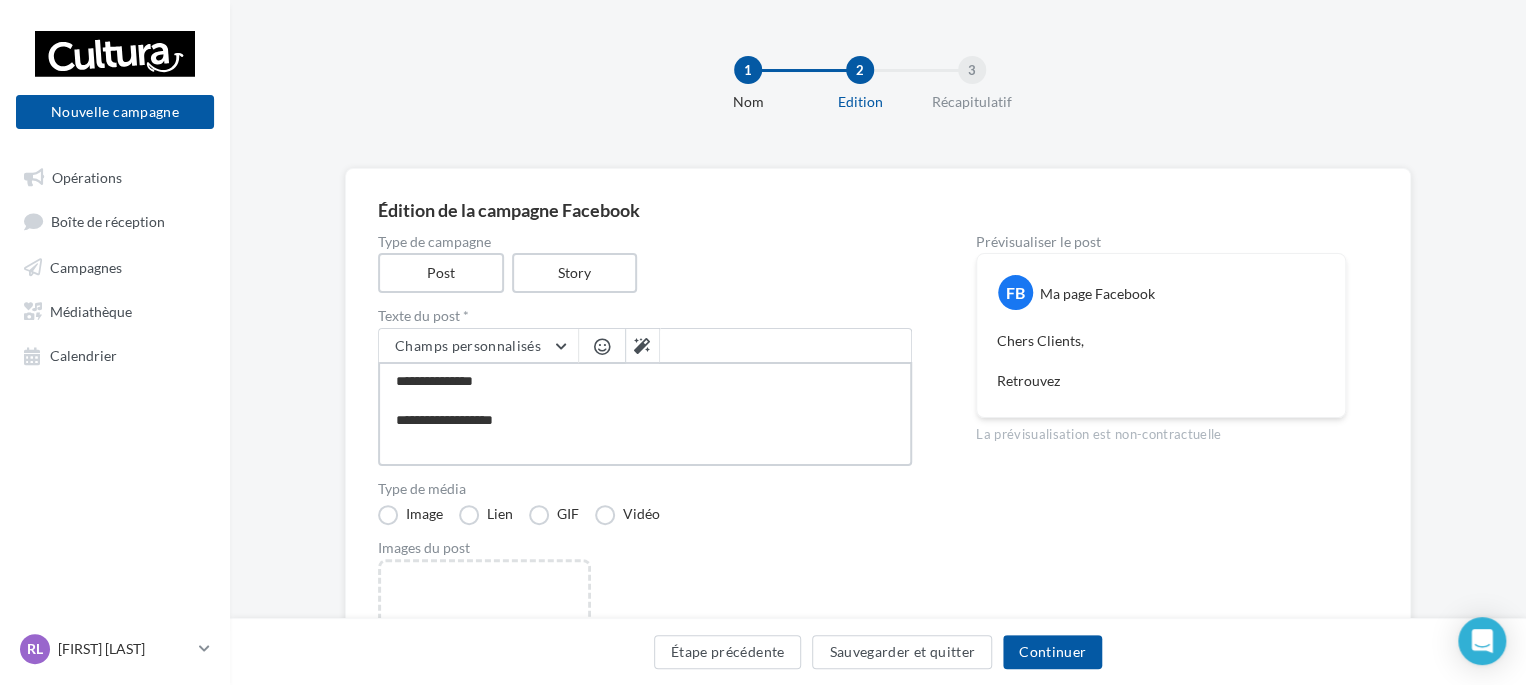 type on "**********" 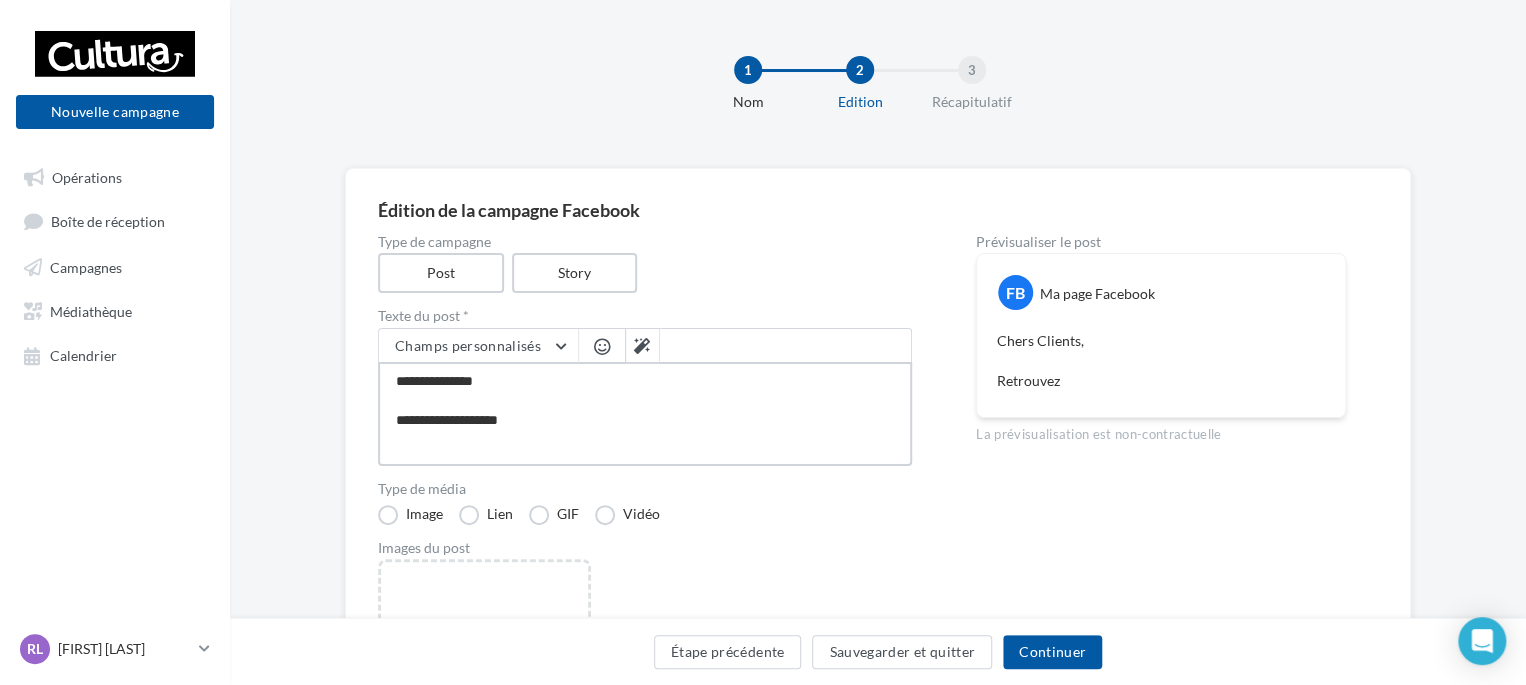 type on "**********" 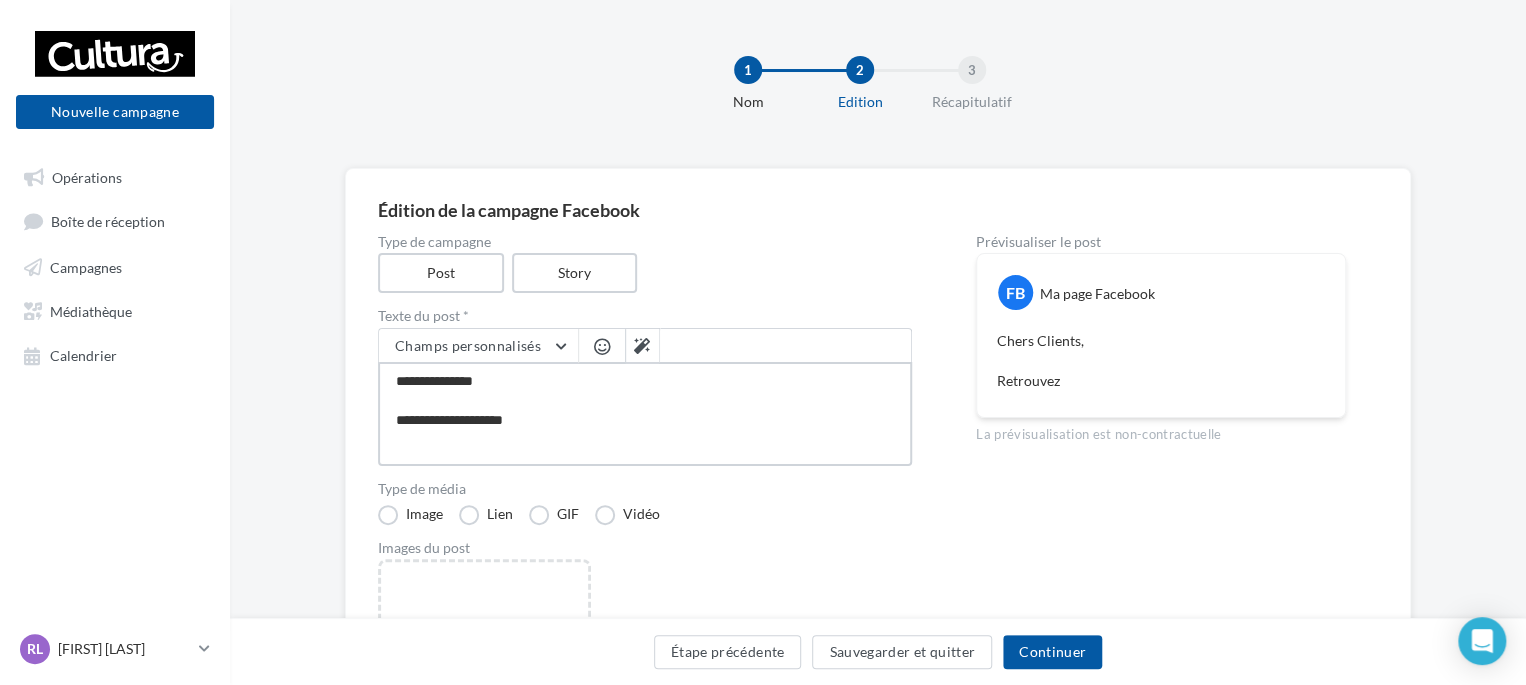 type on "**********" 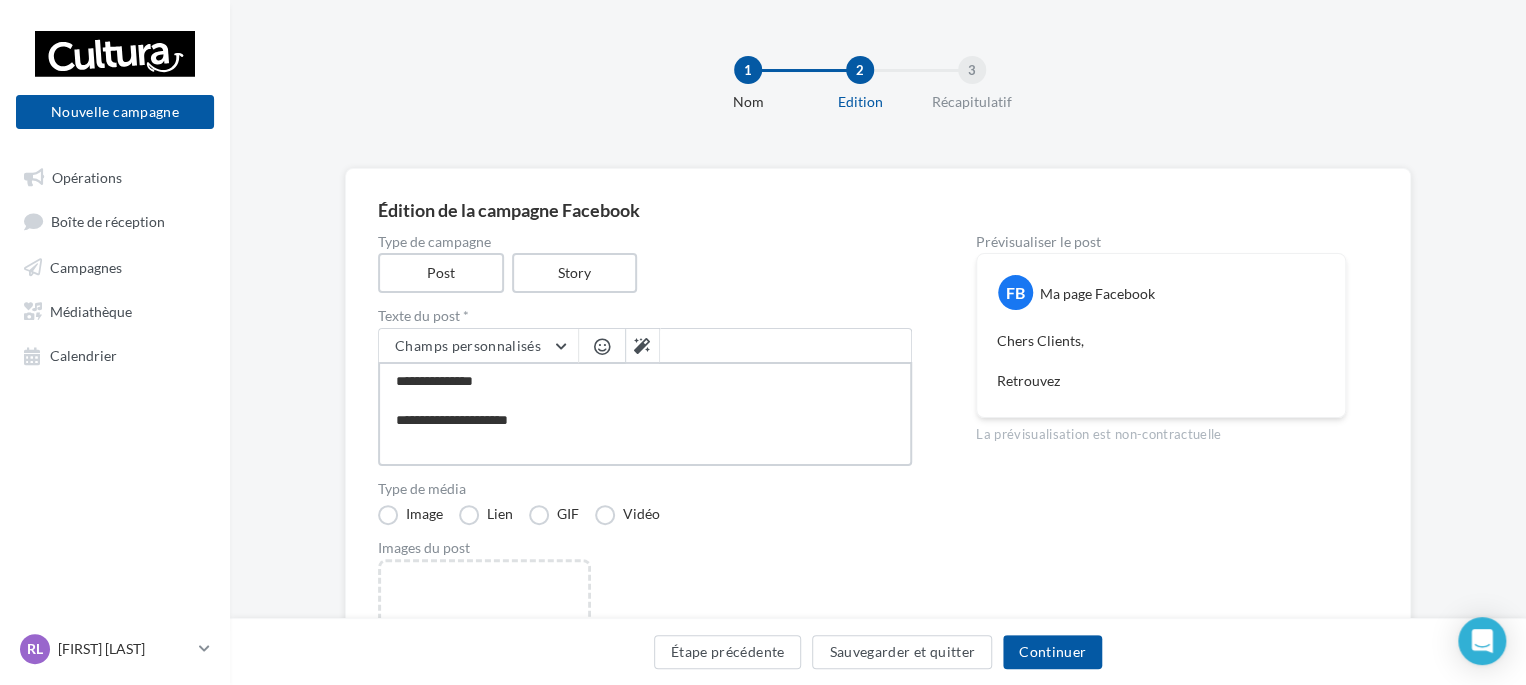 type on "**********" 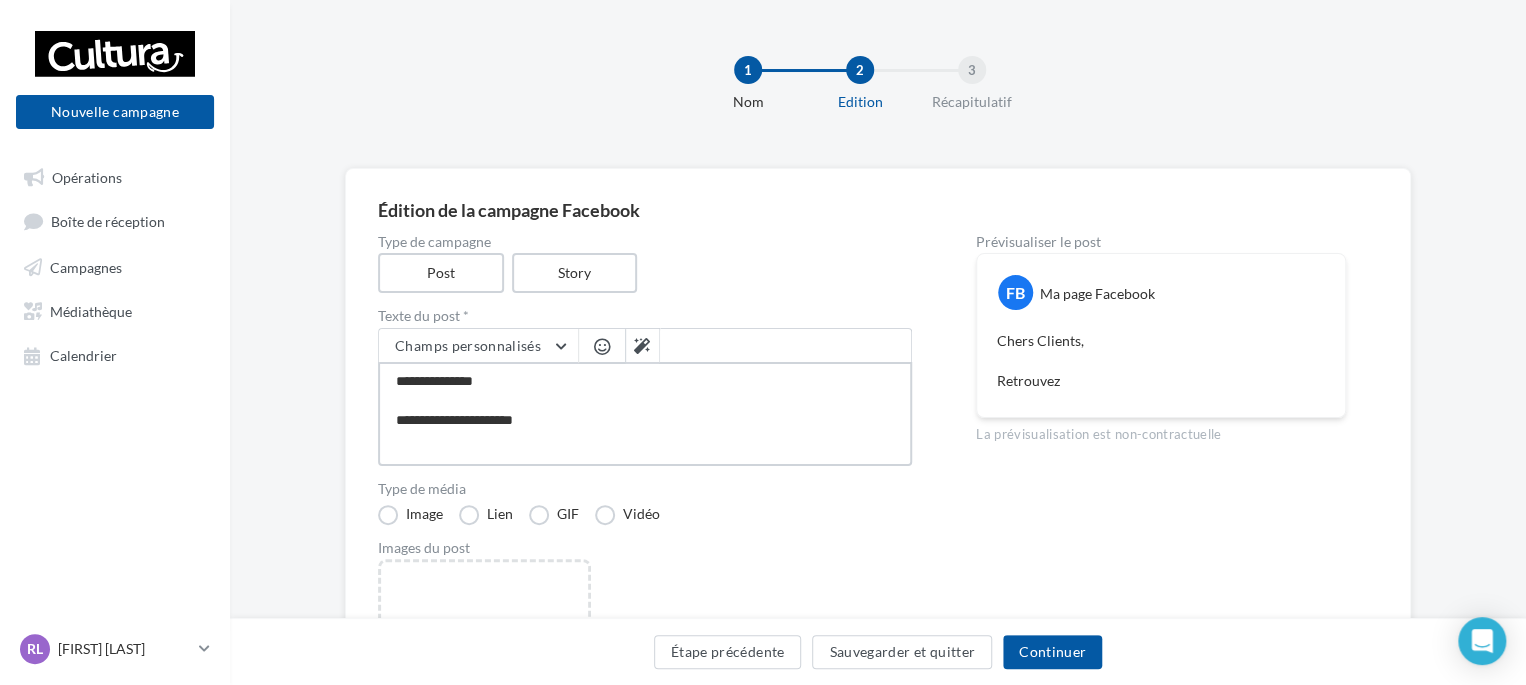 type on "**********" 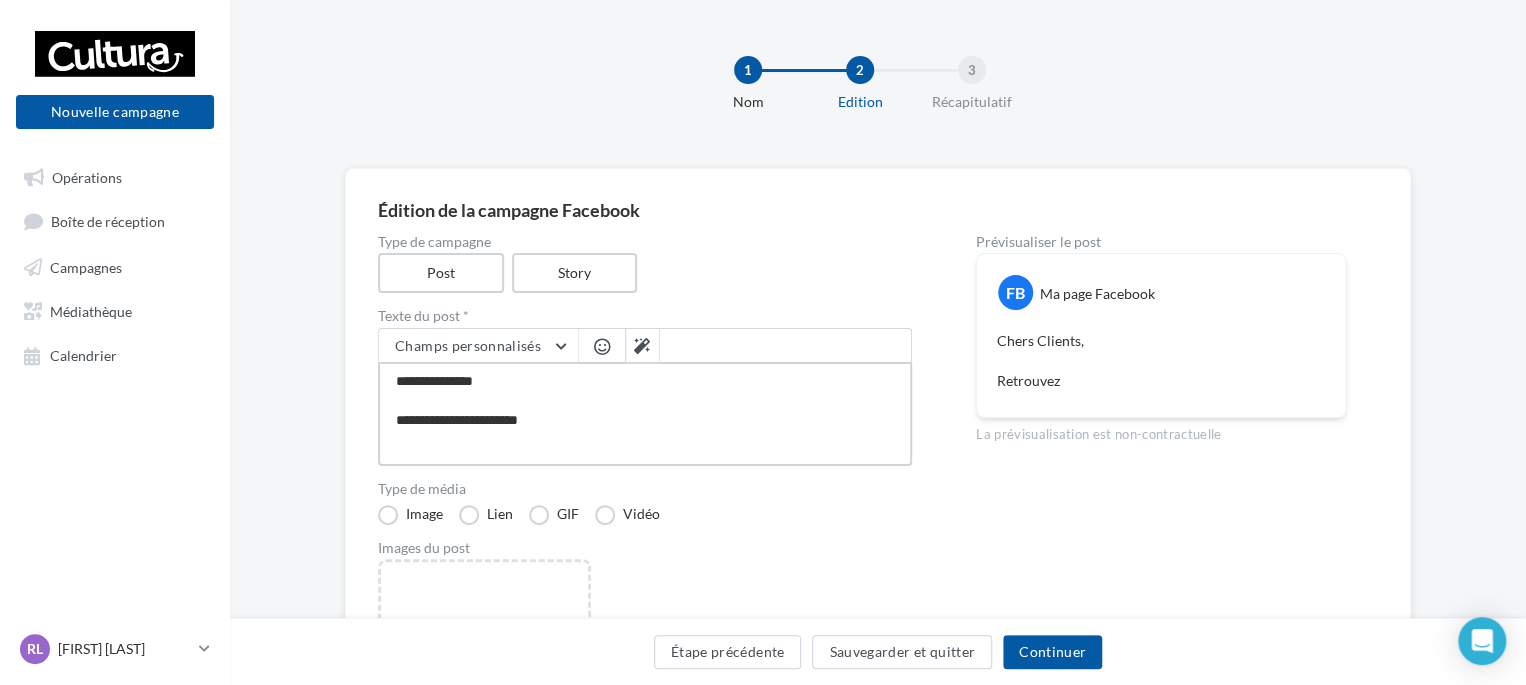 type on "**********" 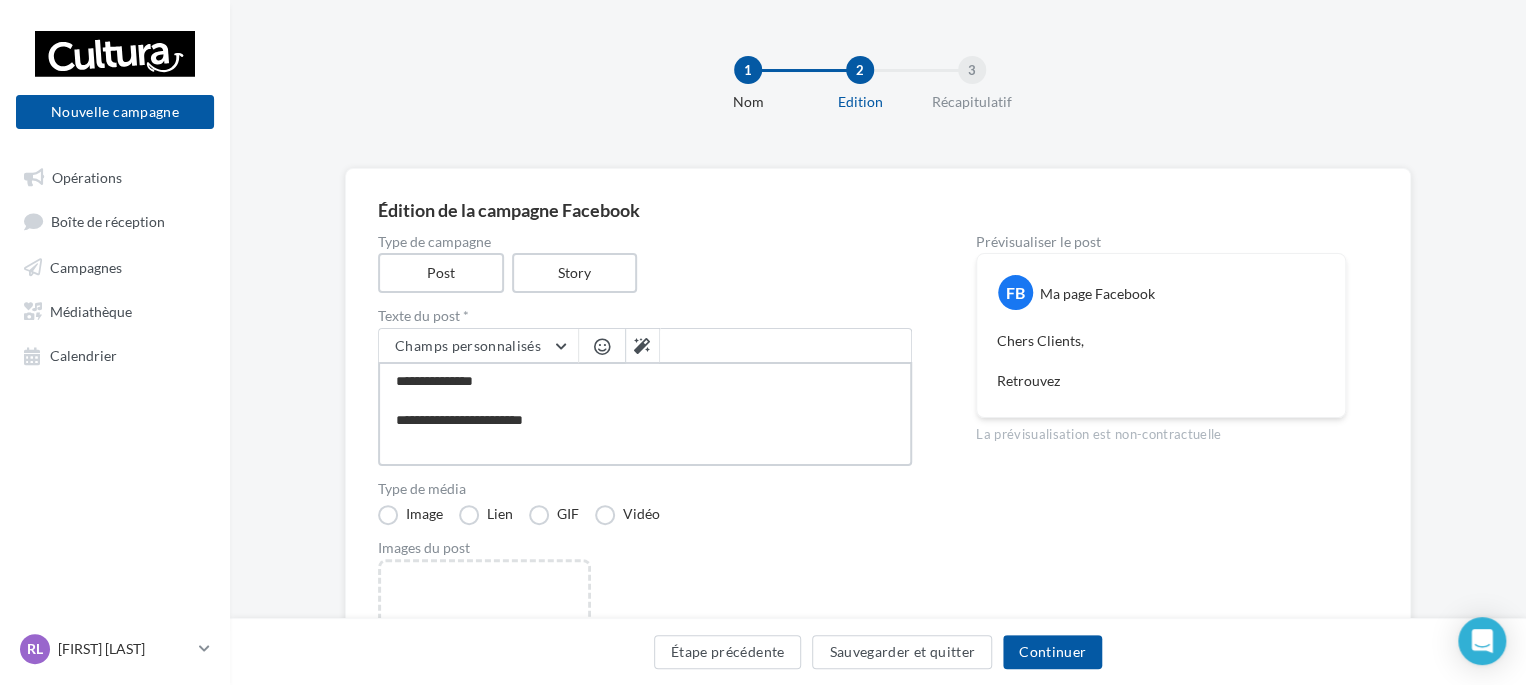 type on "**********" 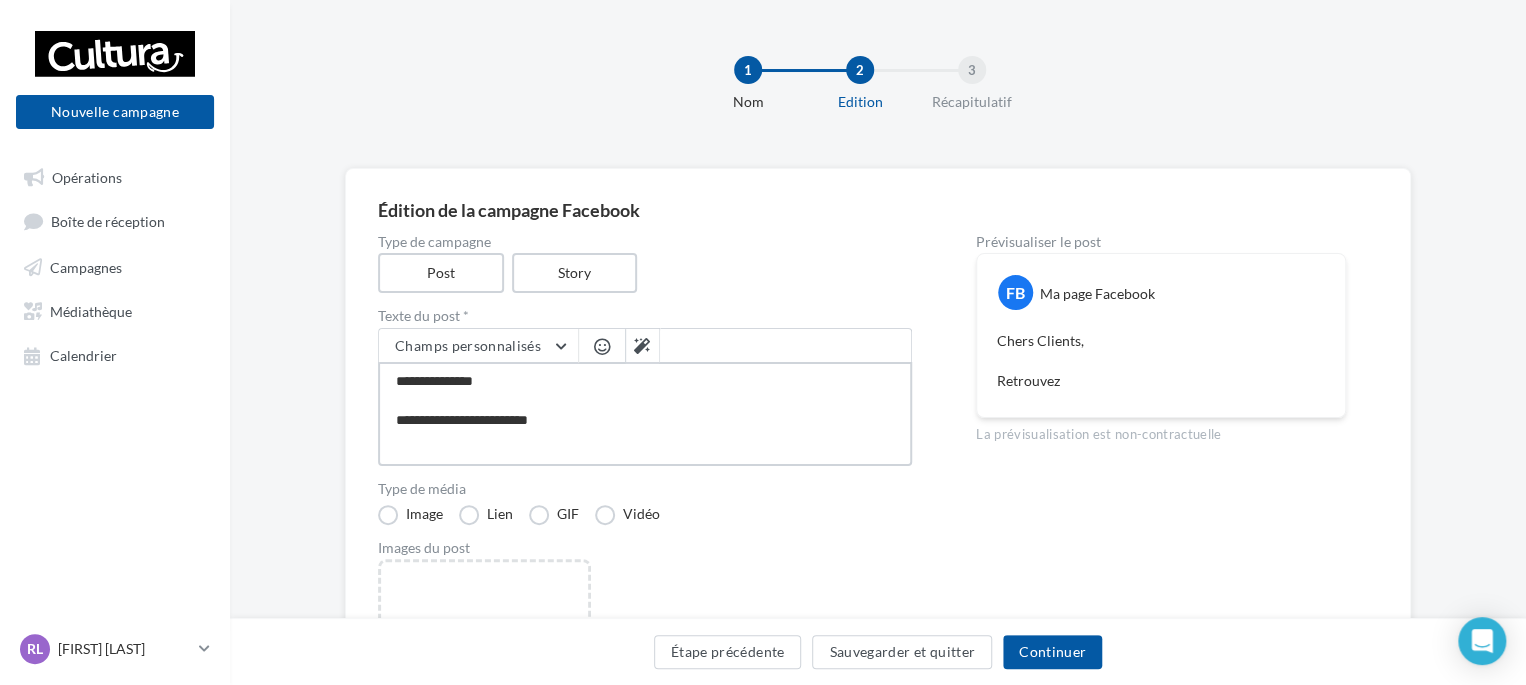 type on "**********" 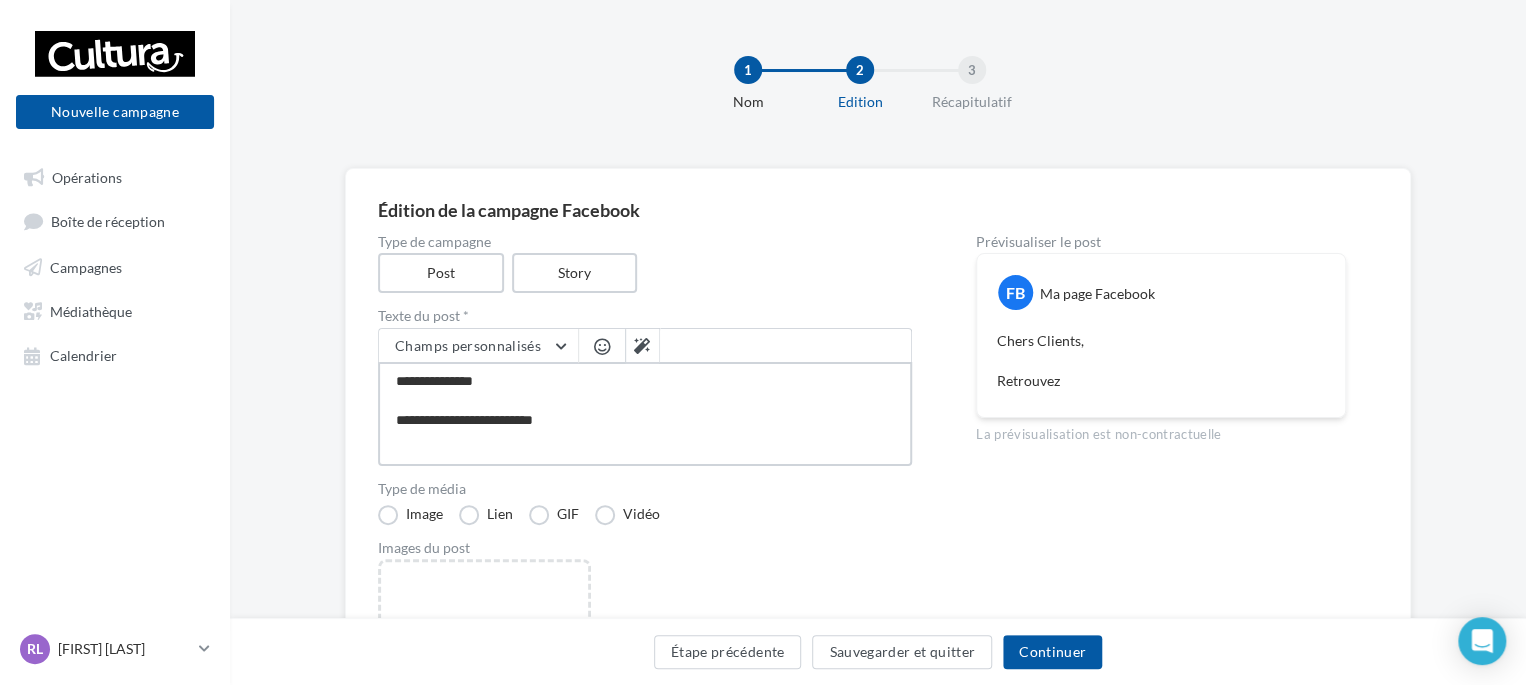 type on "**********" 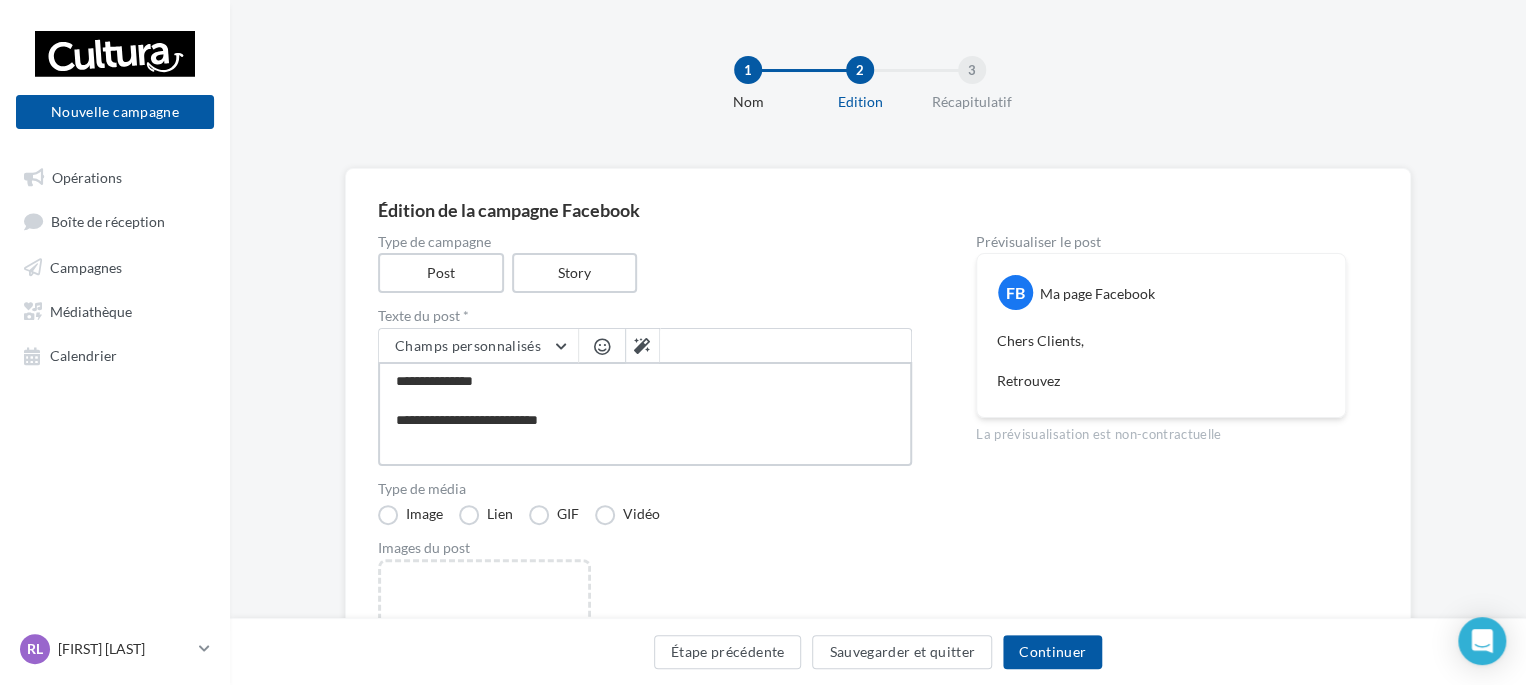 type on "**********" 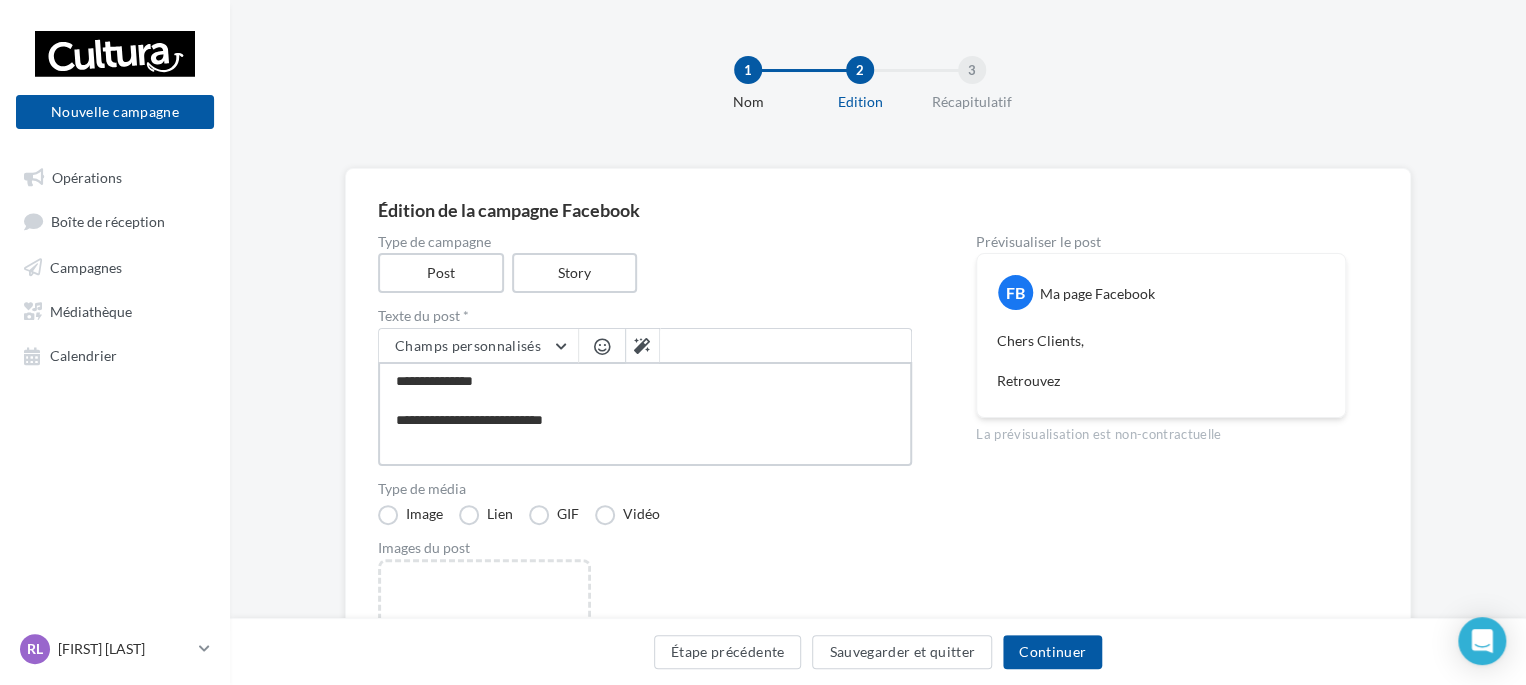 type on "**********" 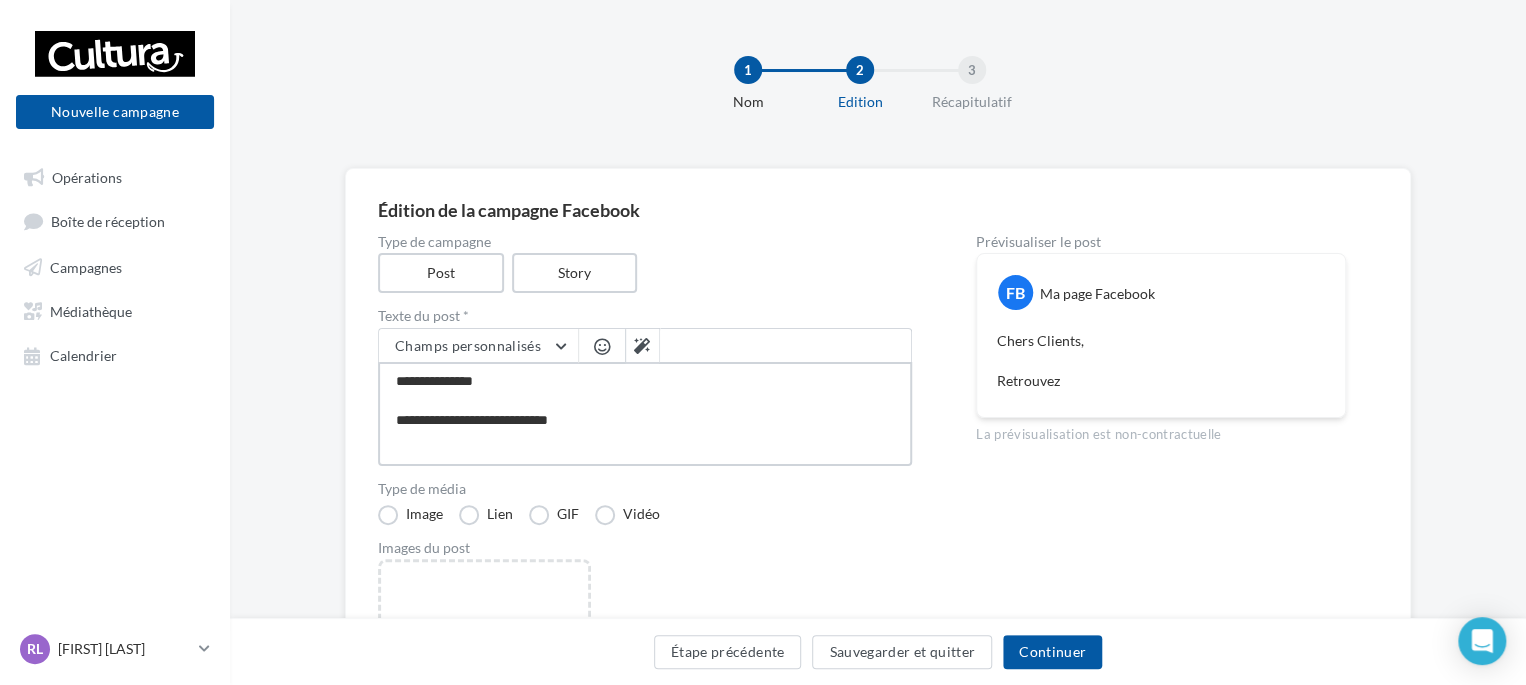 type on "**********" 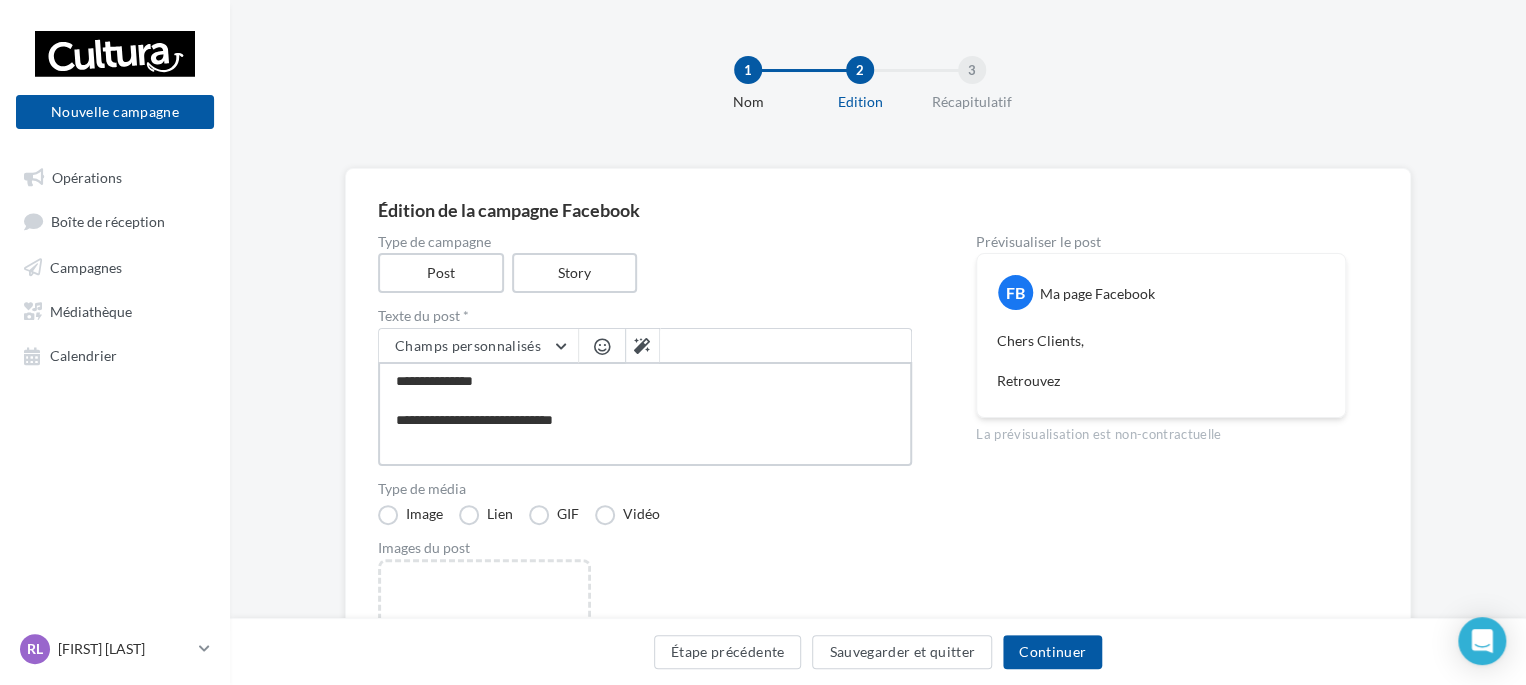 type on "**********" 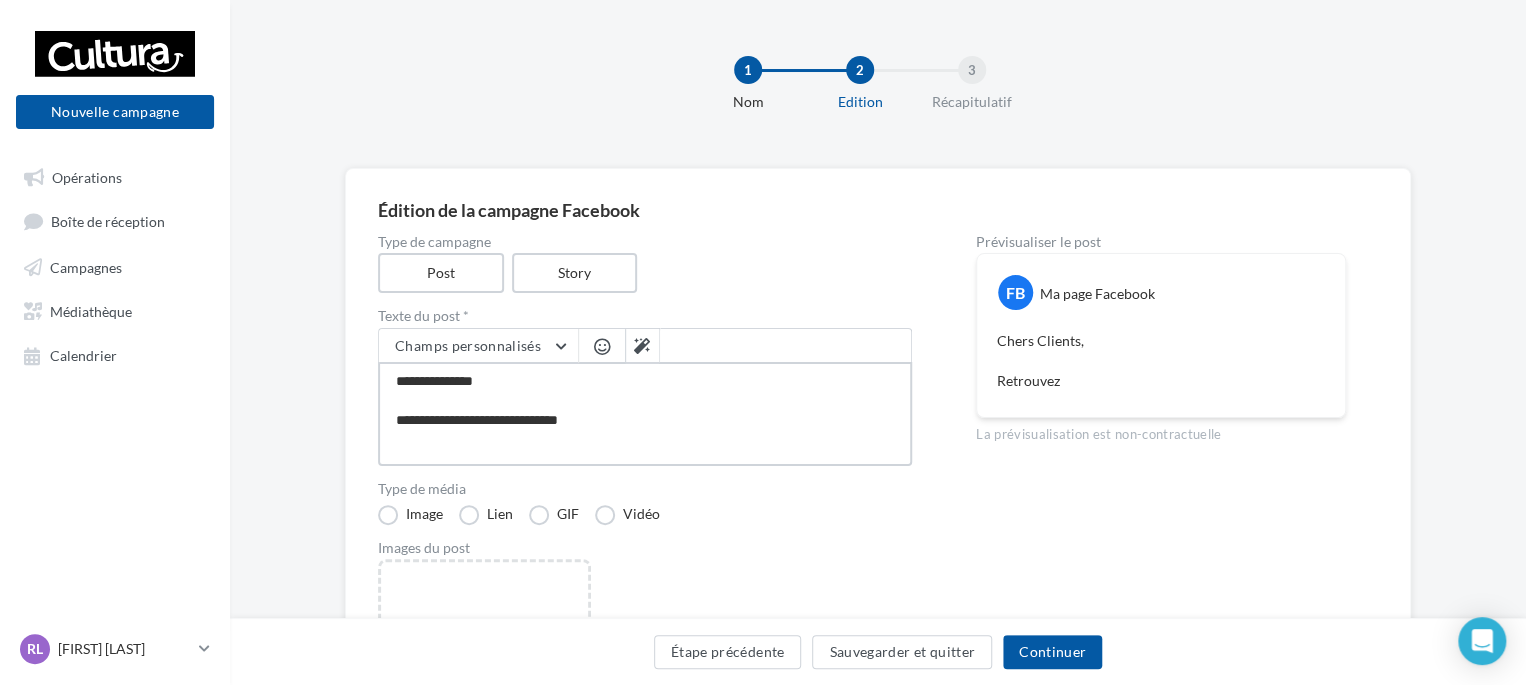 type on "**********" 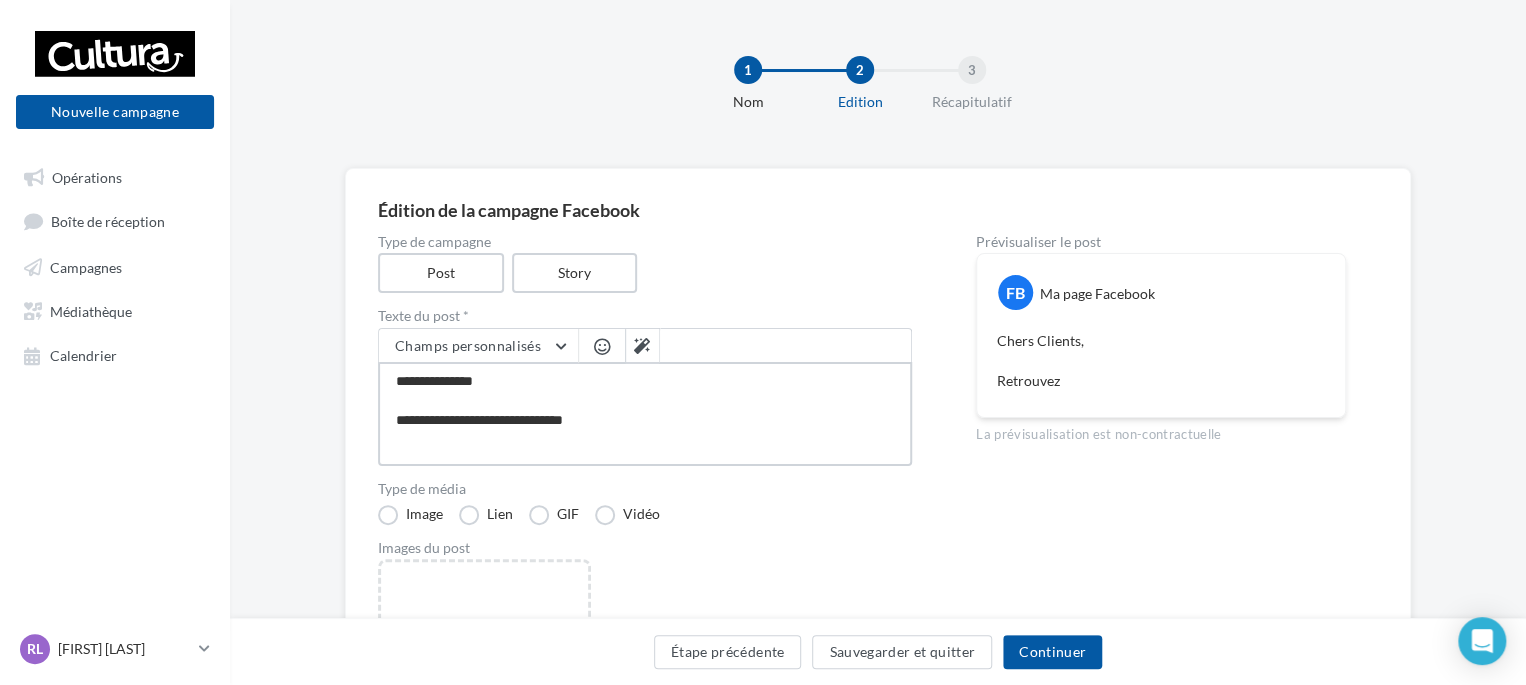 type on "**********" 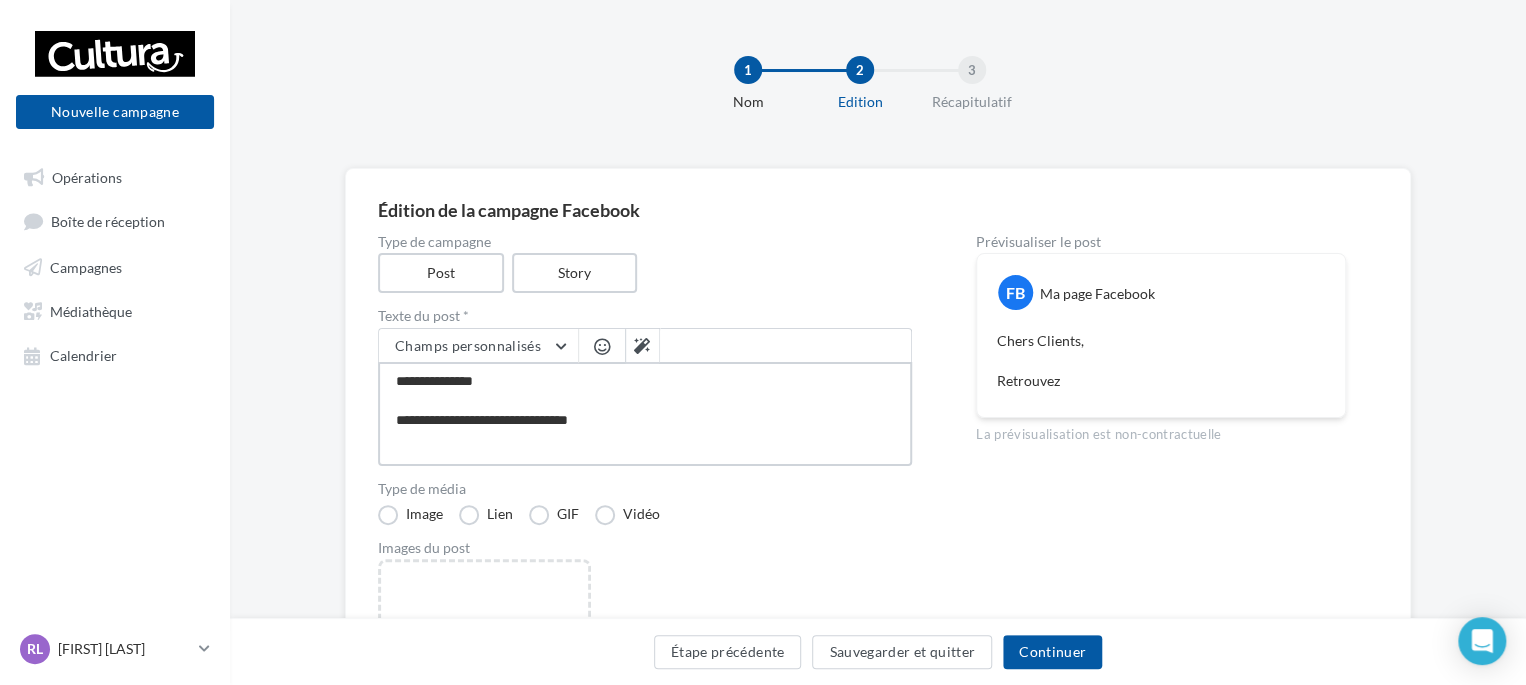 type on "**********" 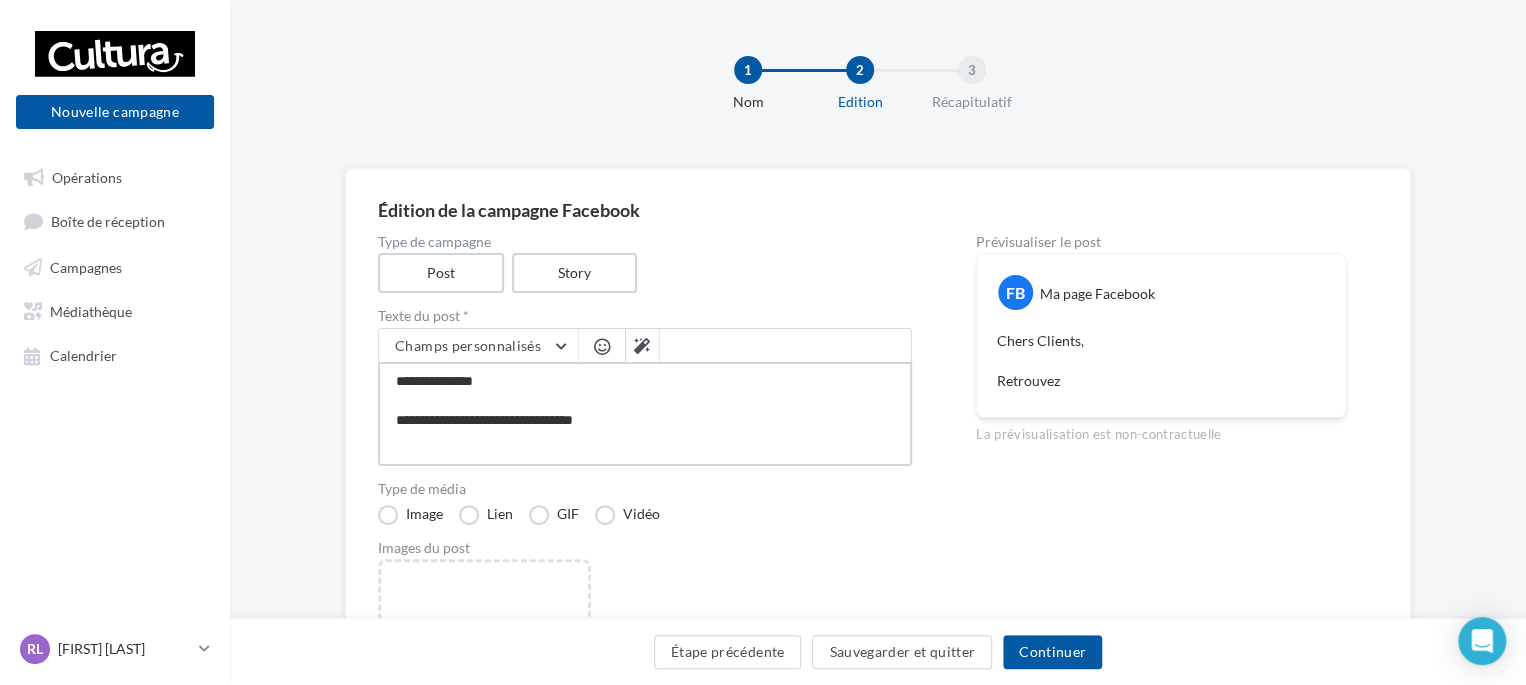 type on "**********" 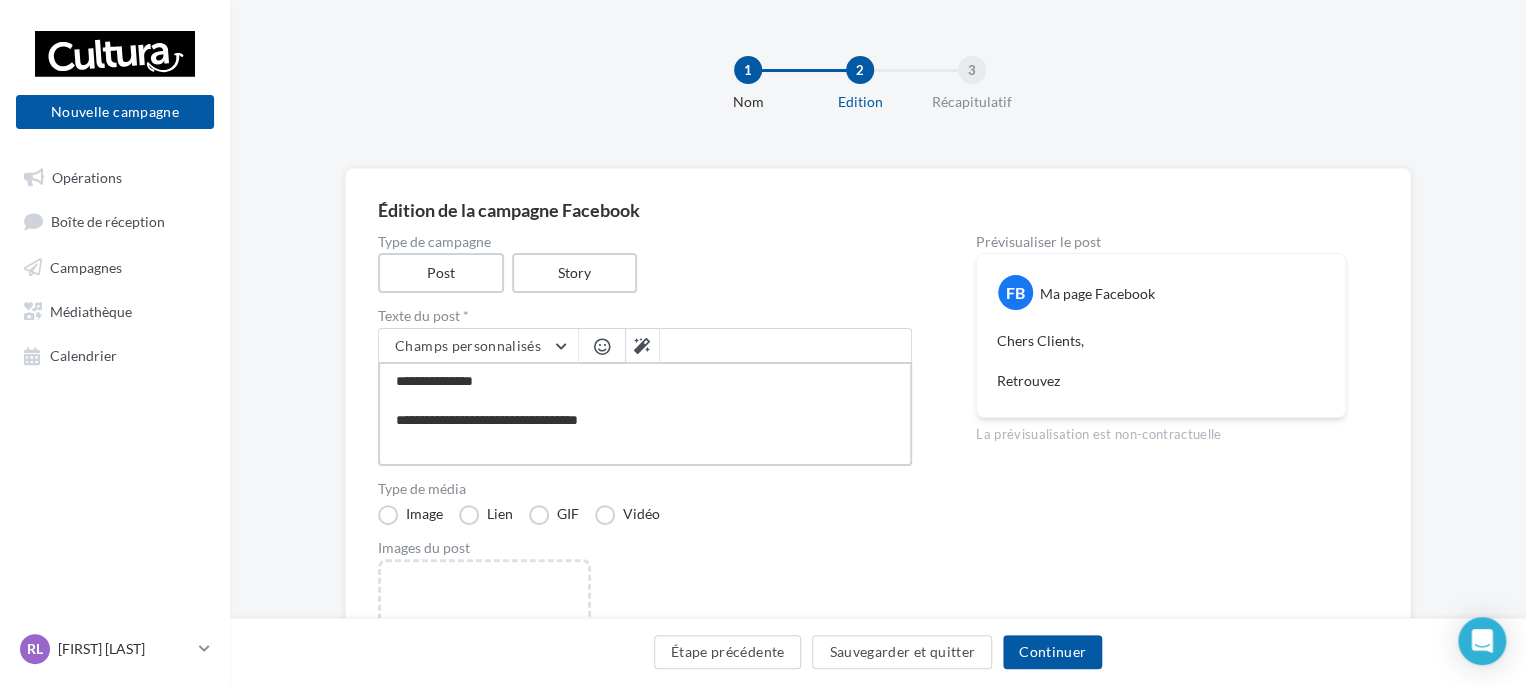 type on "**********" 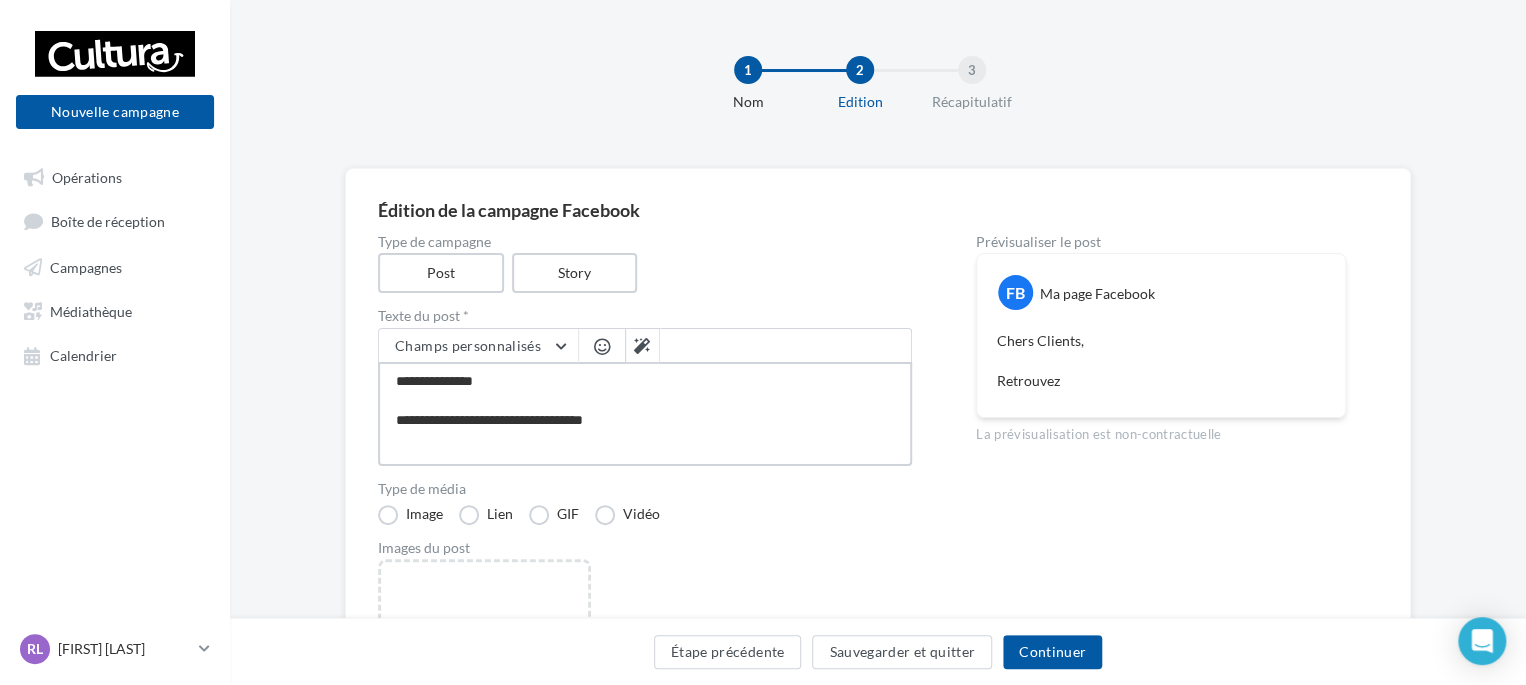 type on "**********" 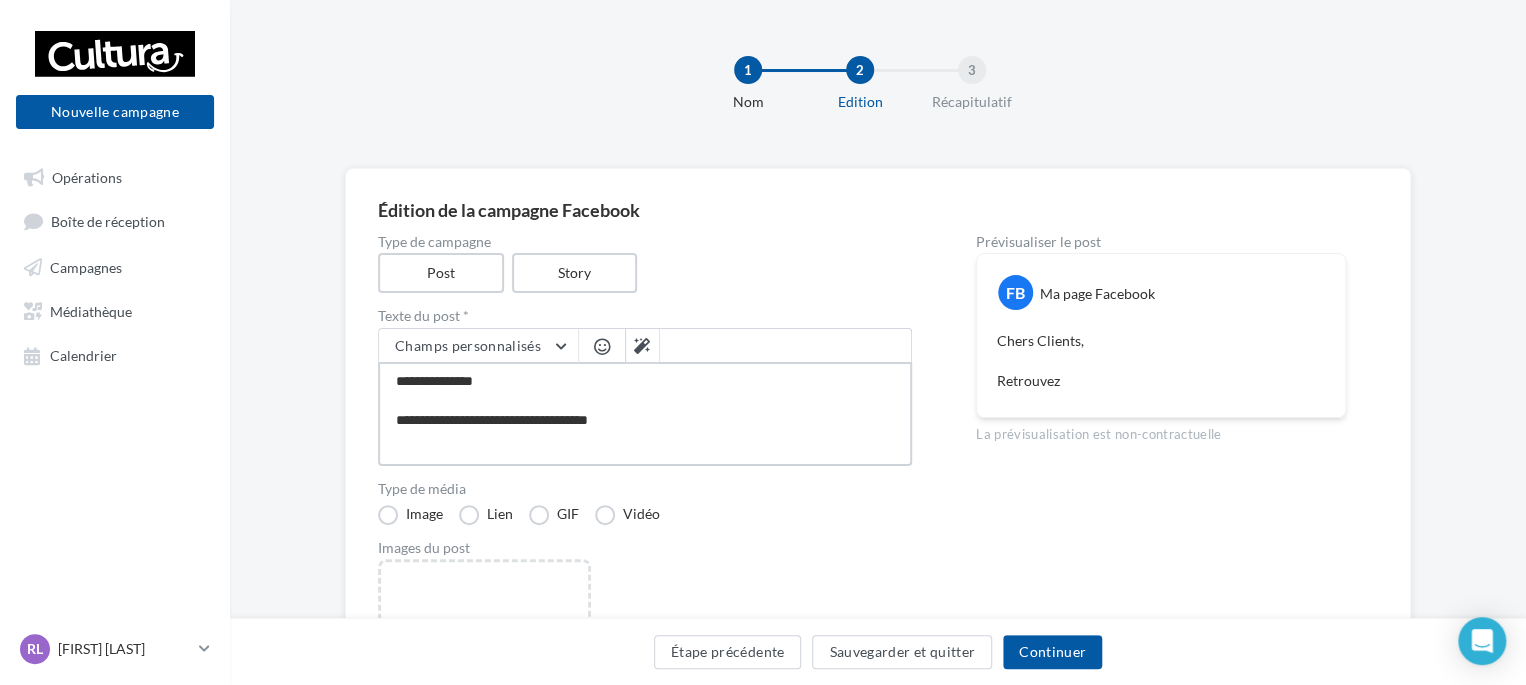 type on "**********" 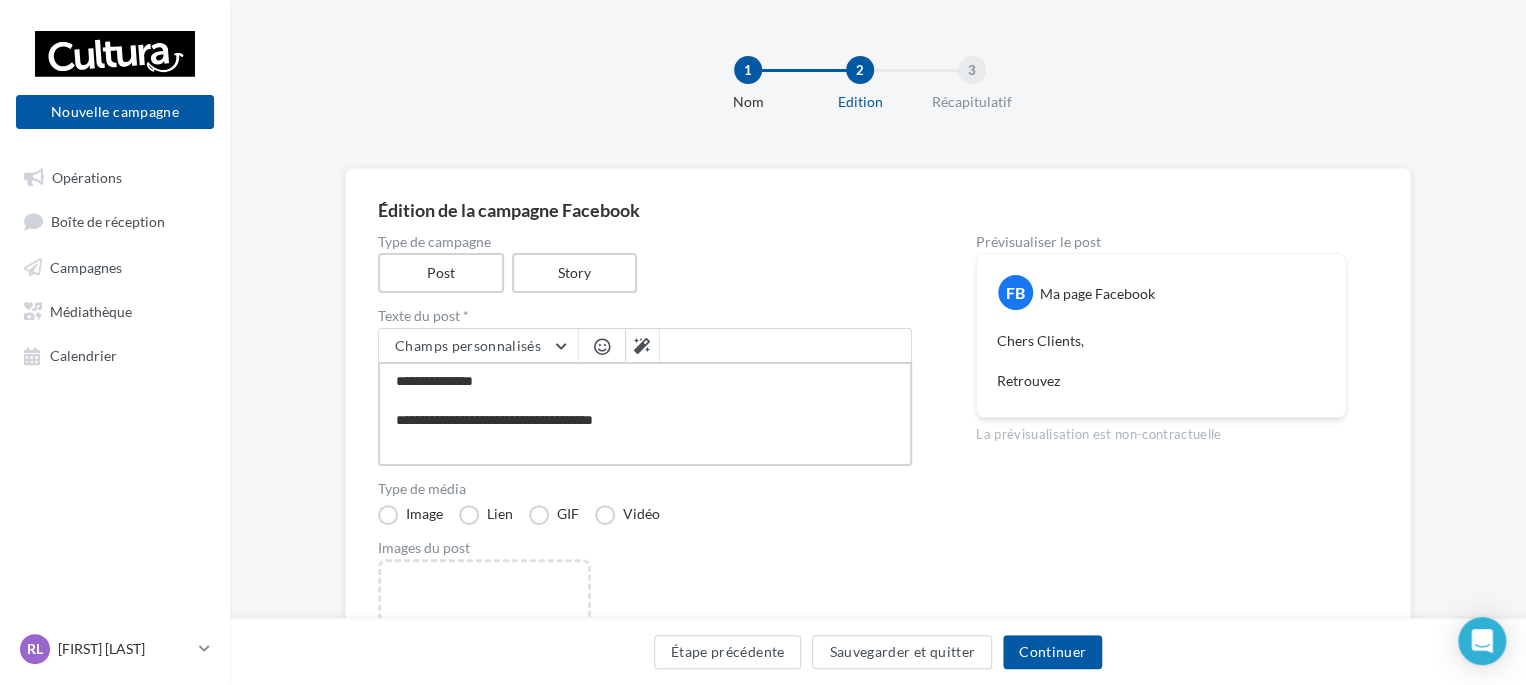 type on "**********" 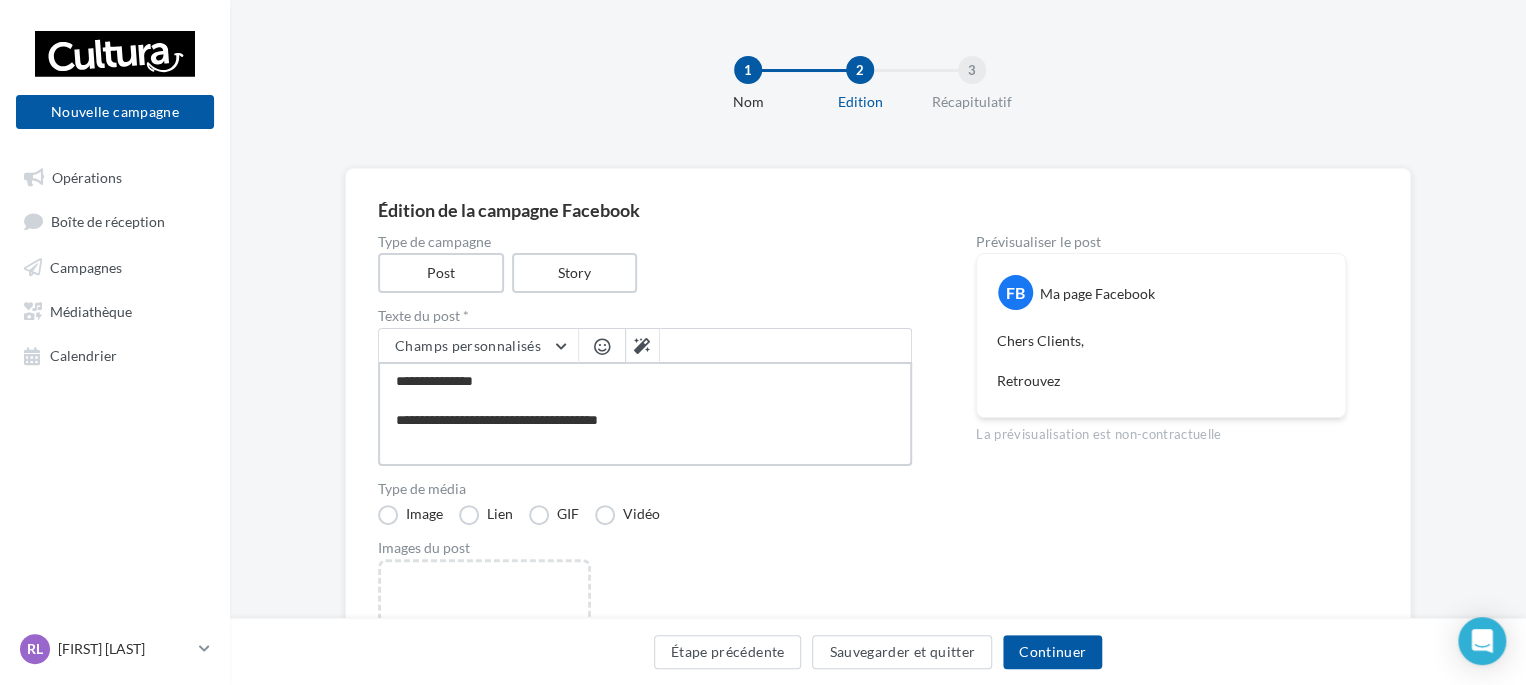 type on "**********" 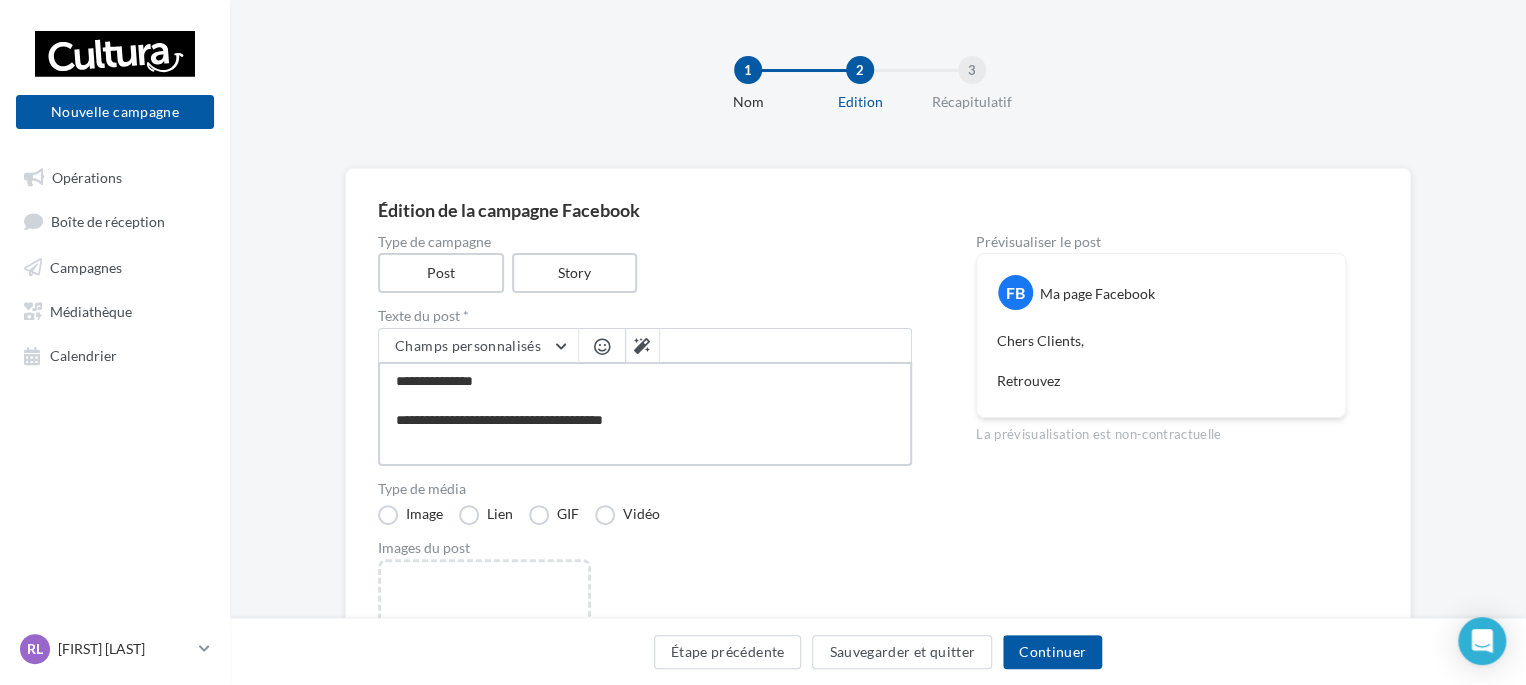 type on "**********" 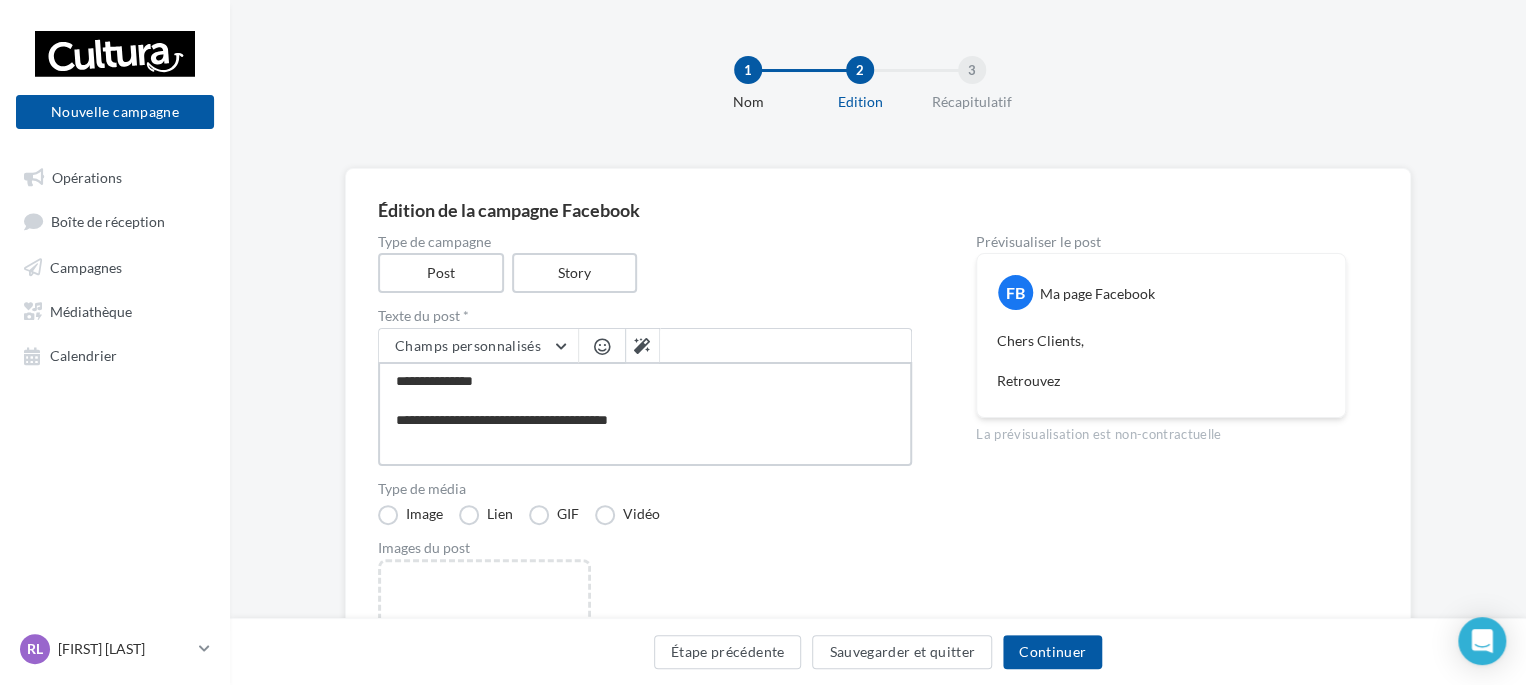 type on "**********" 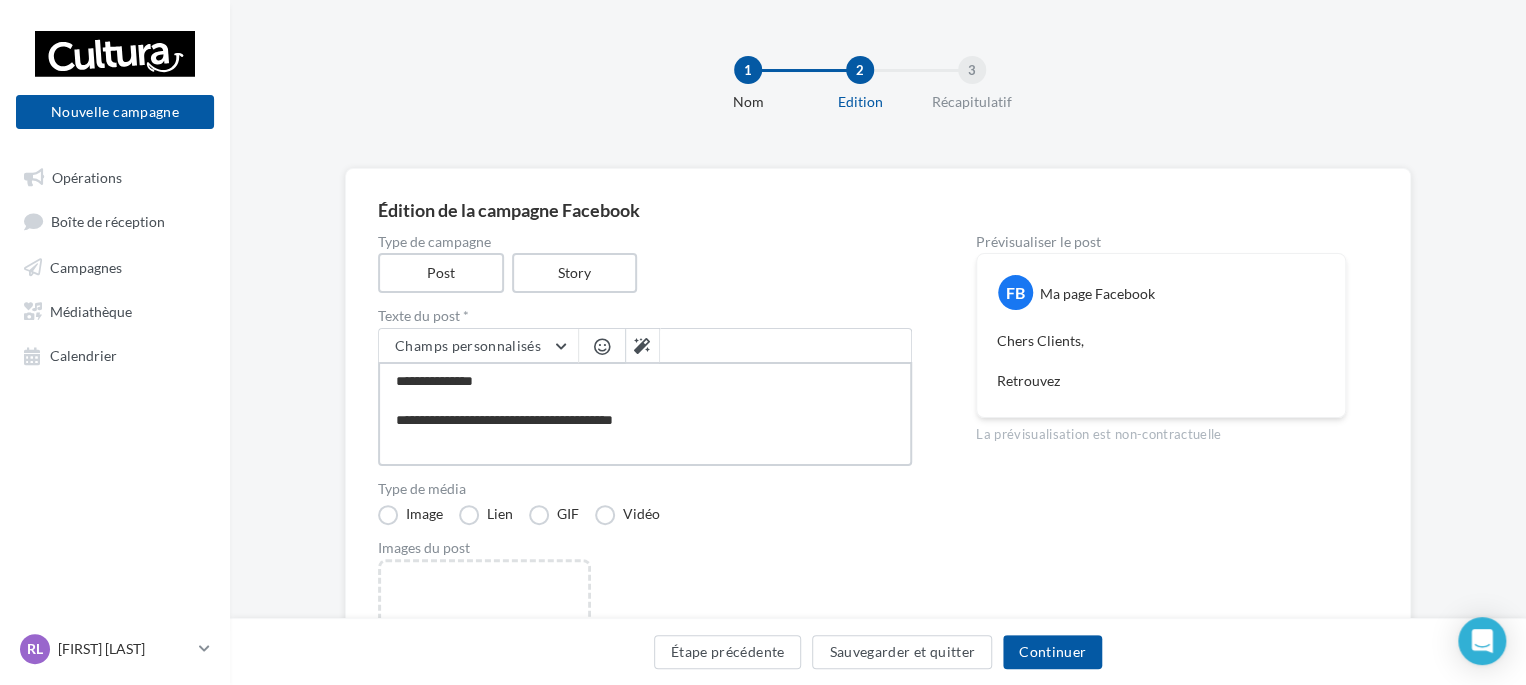 type on "**********" 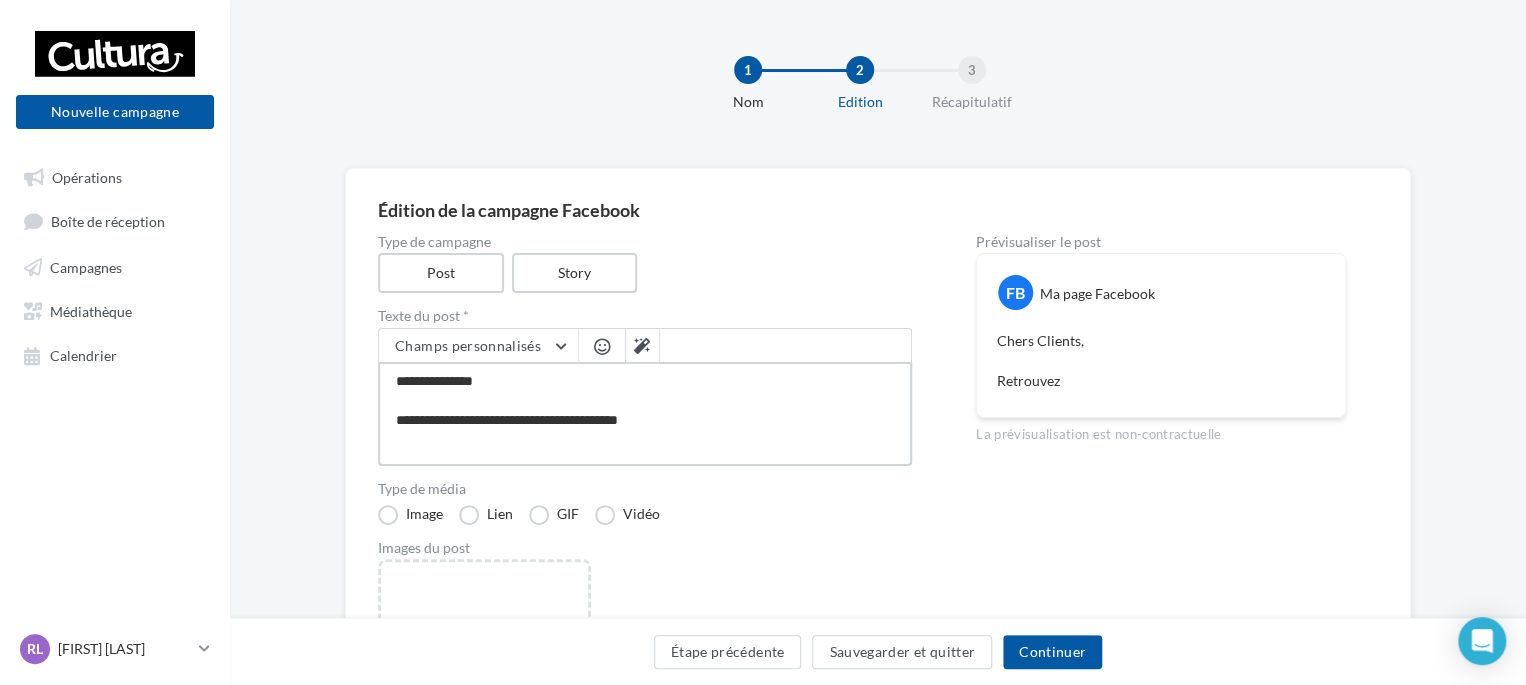 type on "**********" 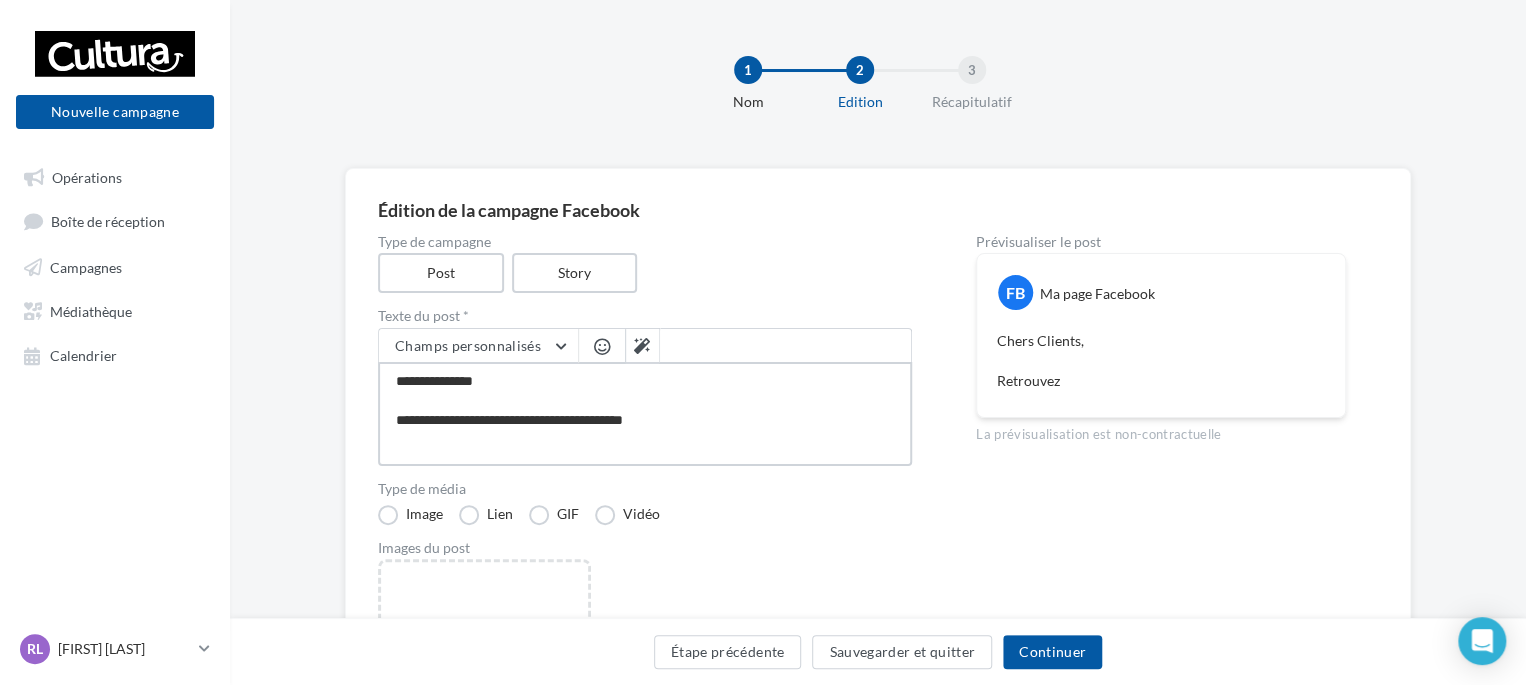 type on "**********" 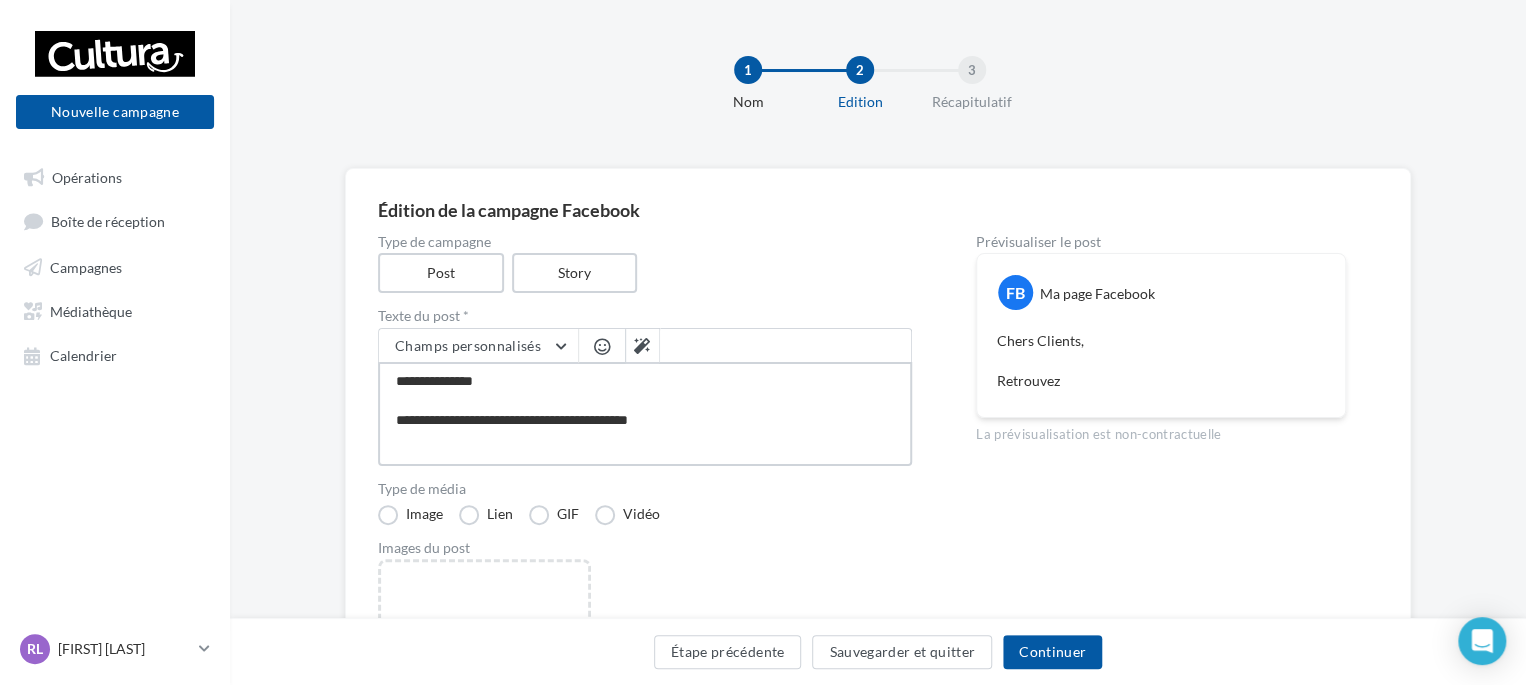 type on "**********" 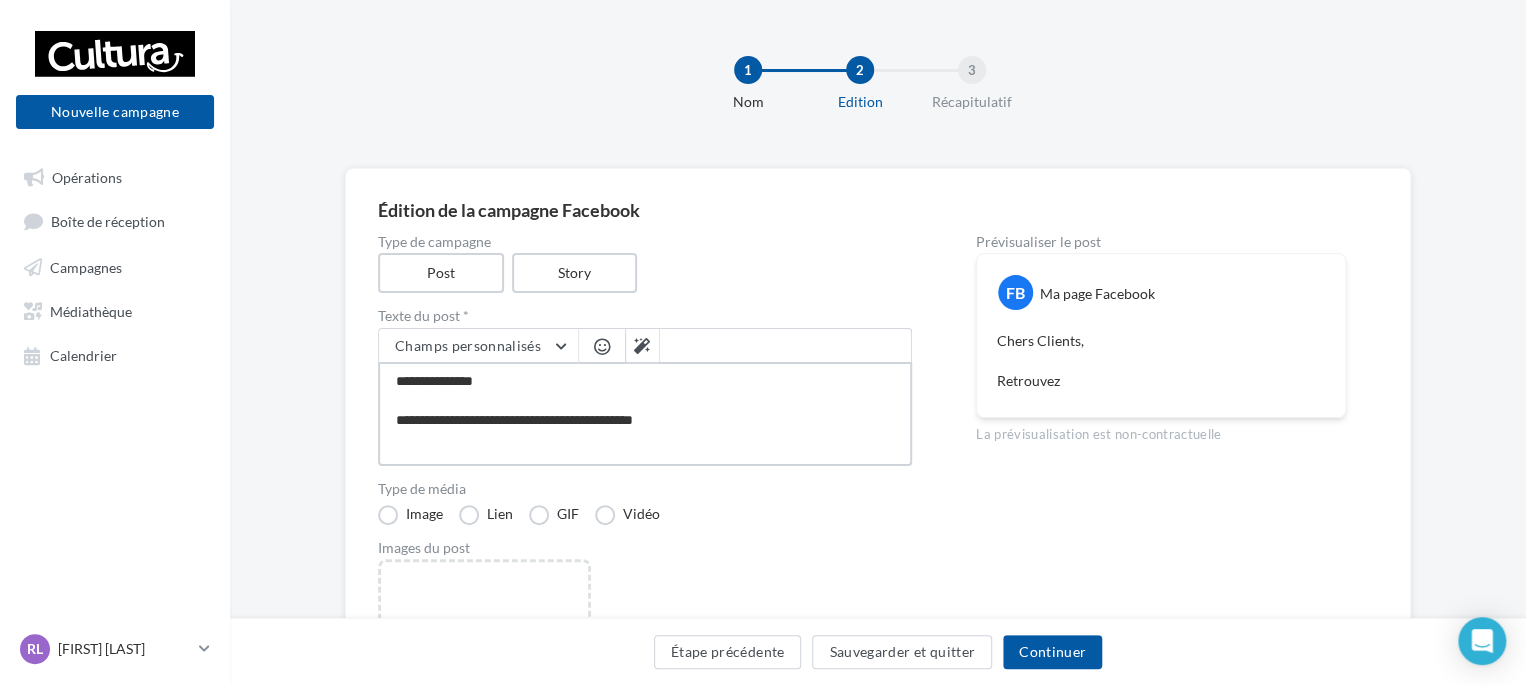 type on "**********" 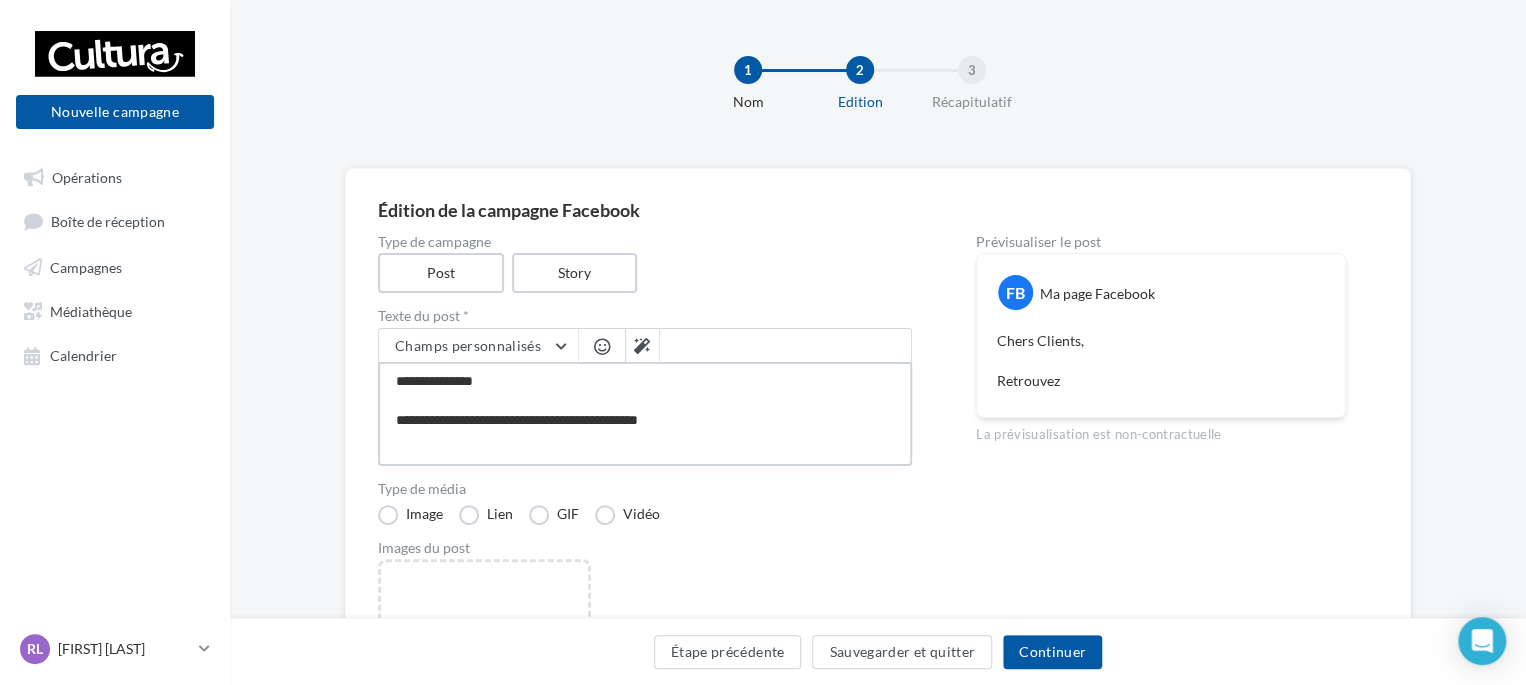 type on "**********" 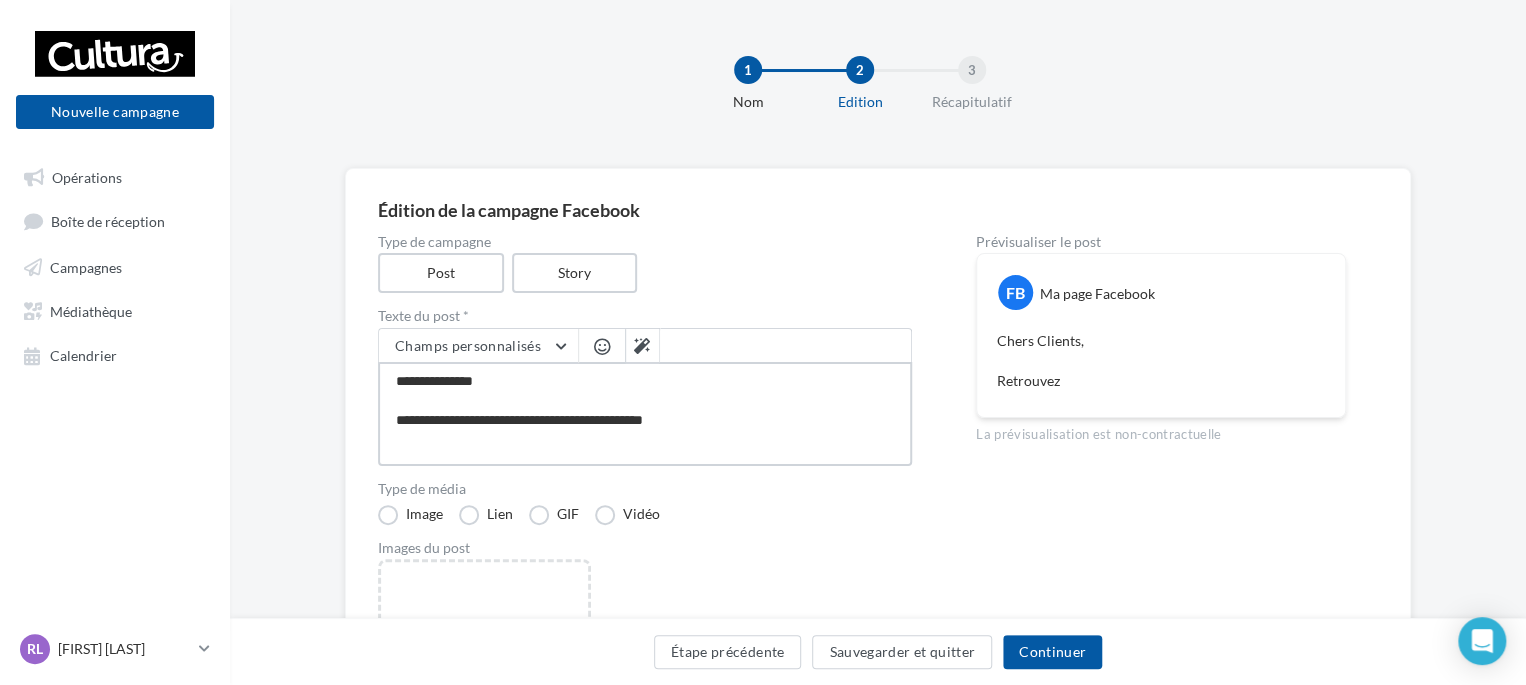 type on "**********" 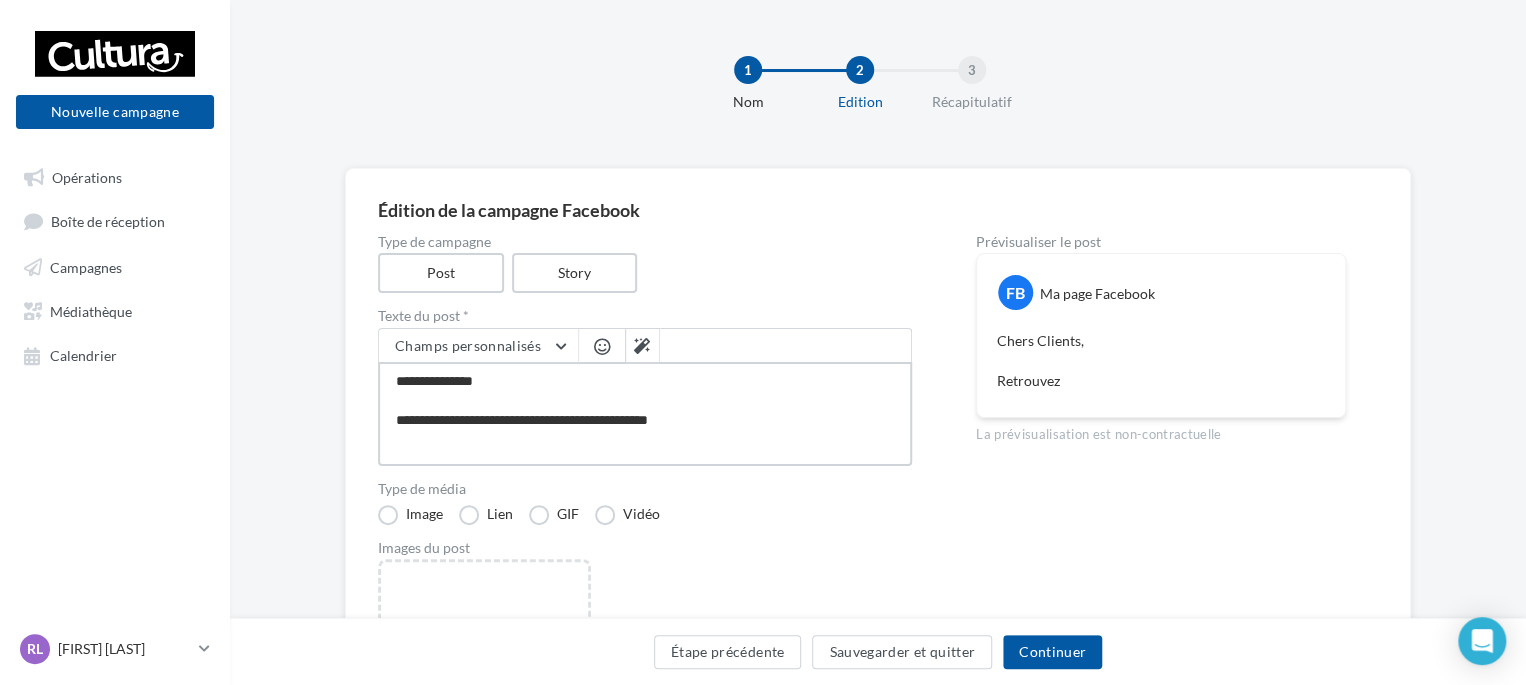type on "**********" 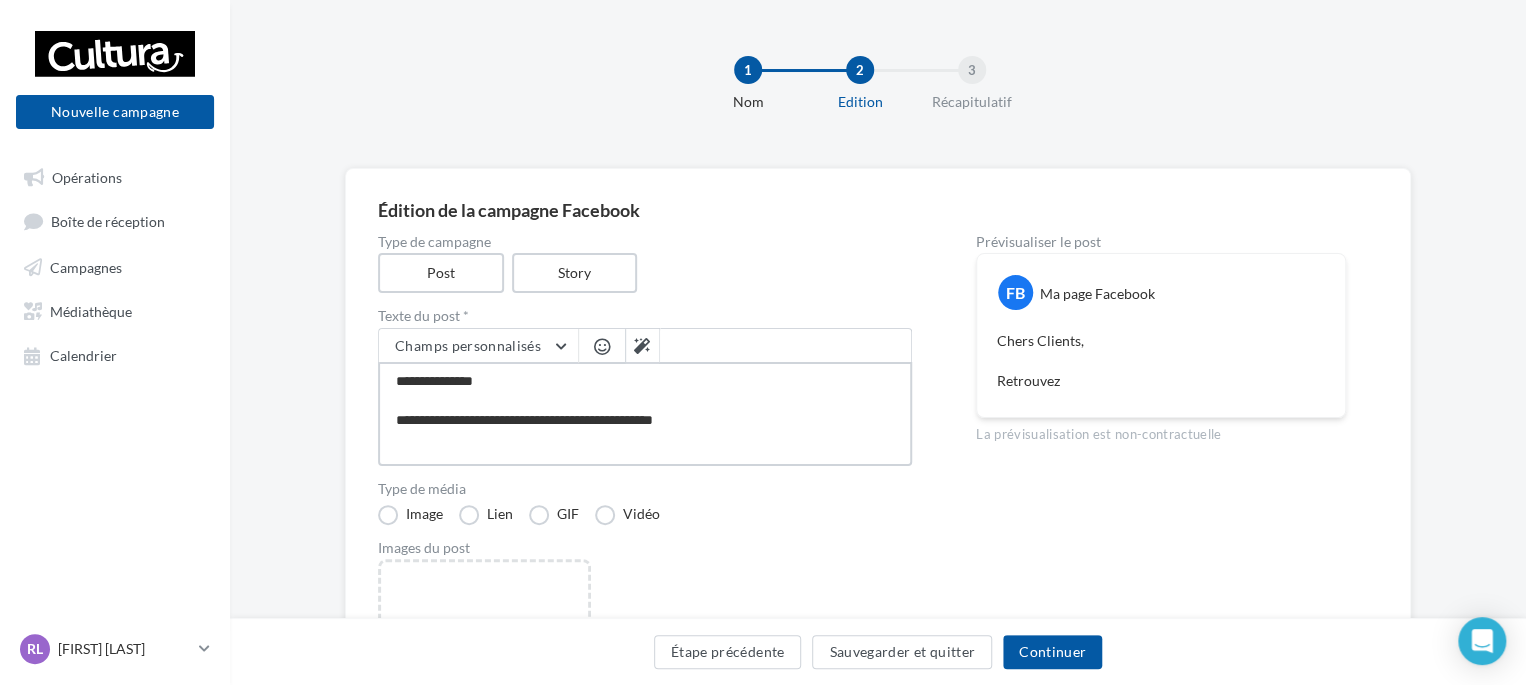 type on "**********" 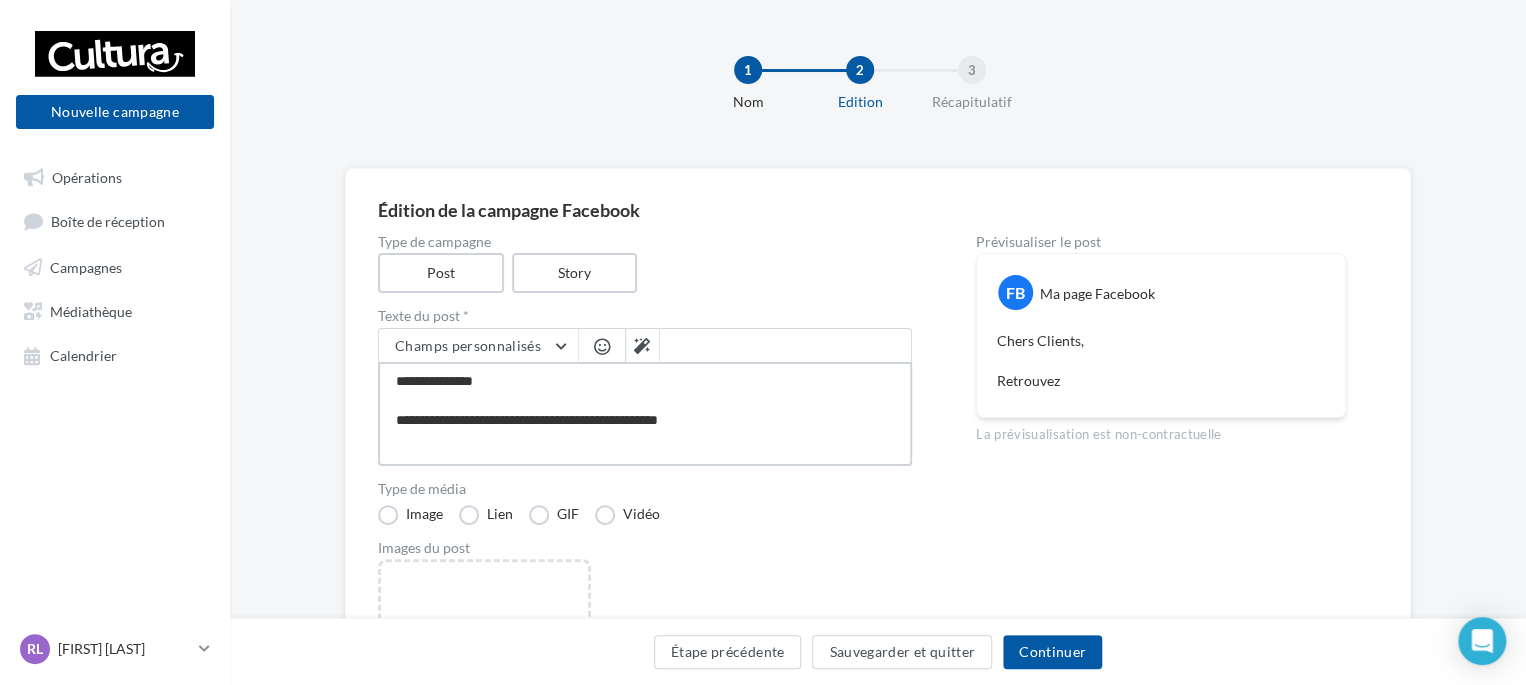 type on "**********" 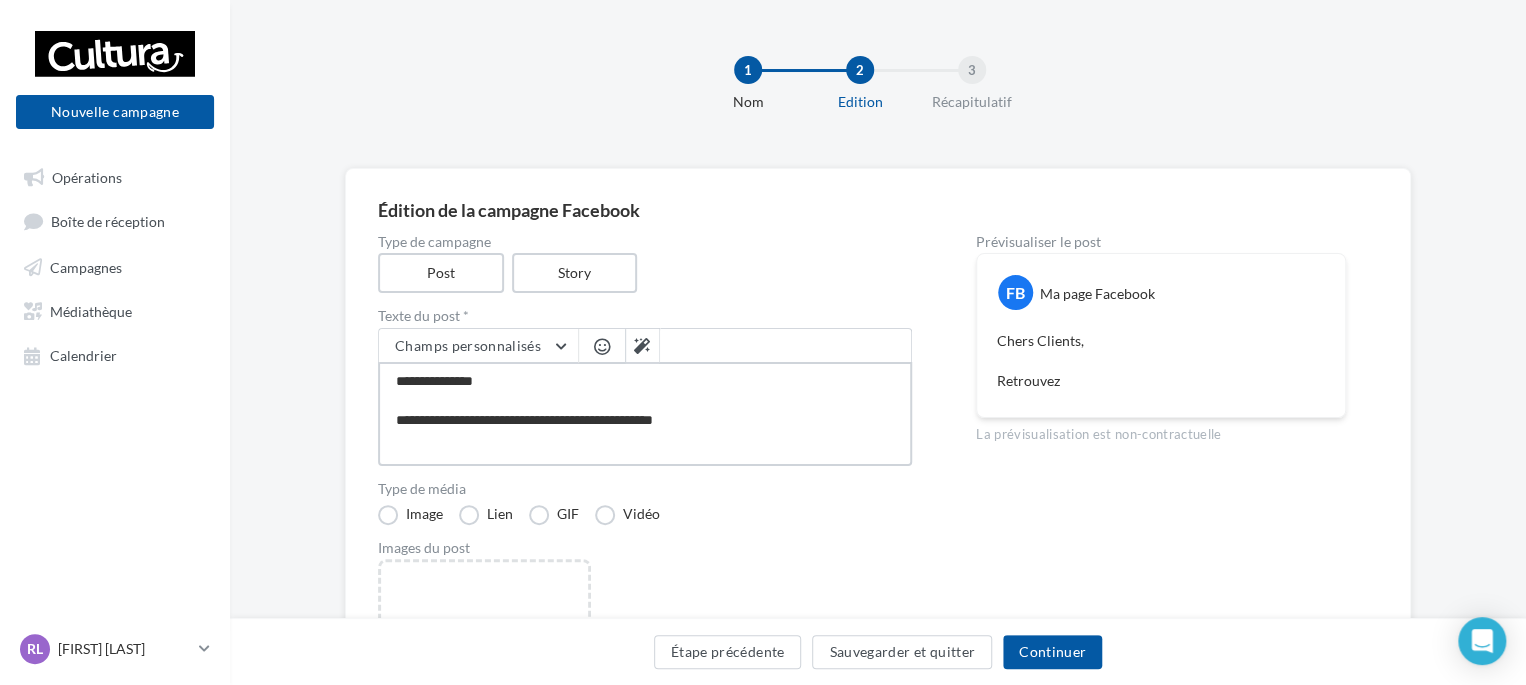 type on "**********" 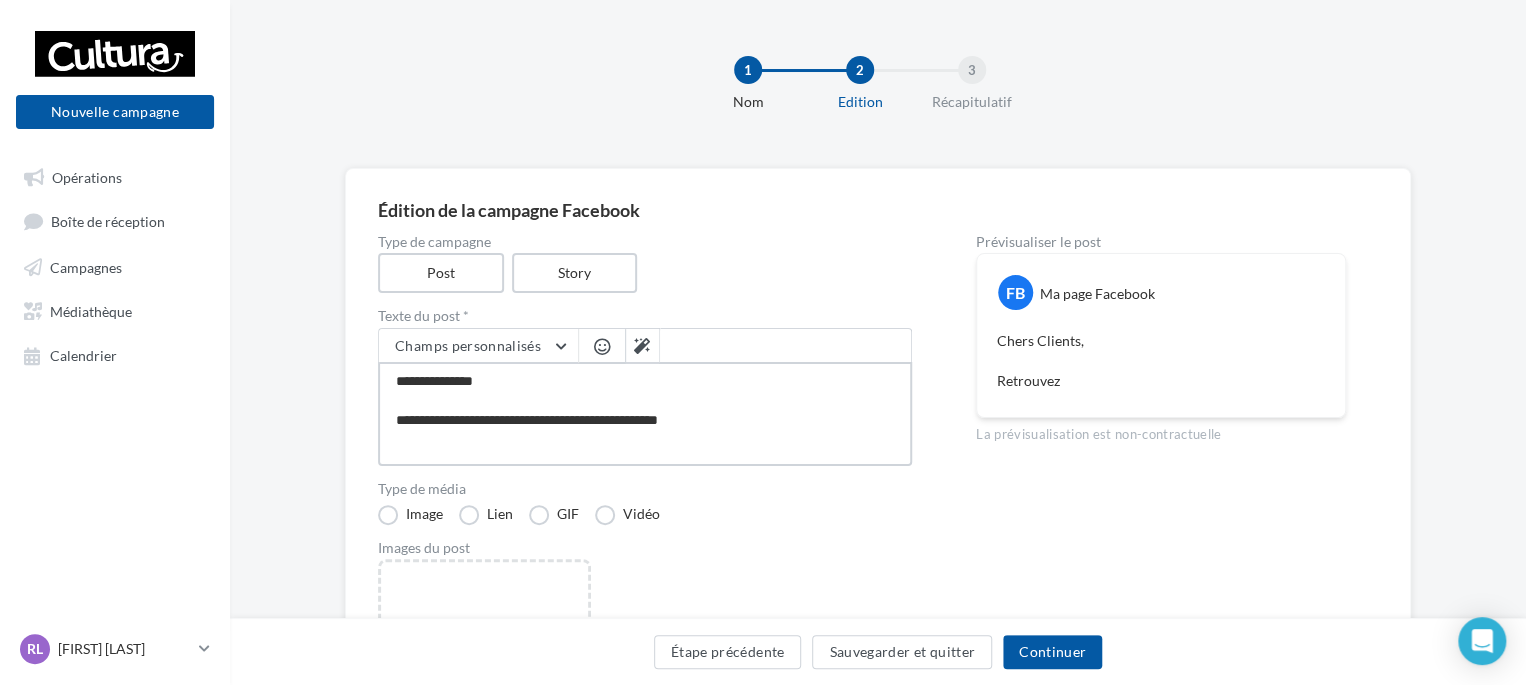 type on "**********" 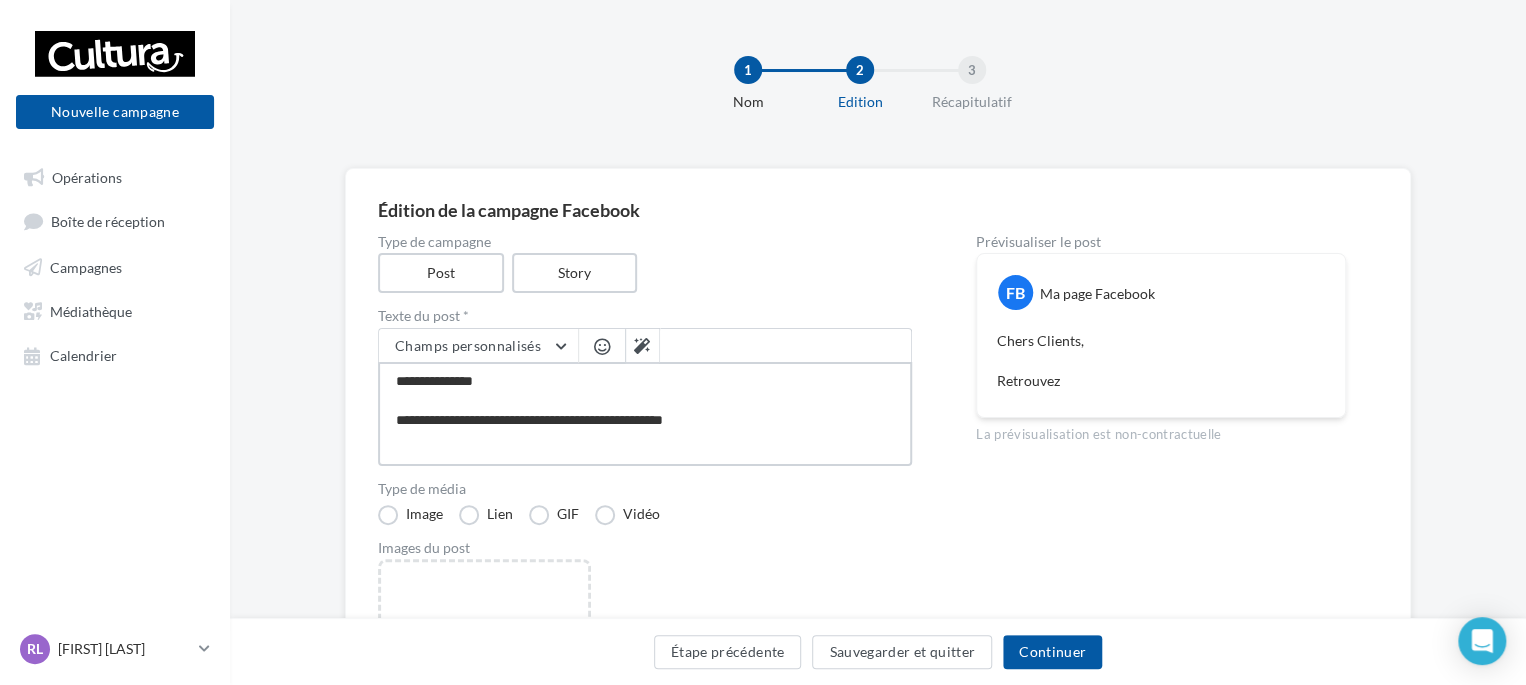 type on "**********" 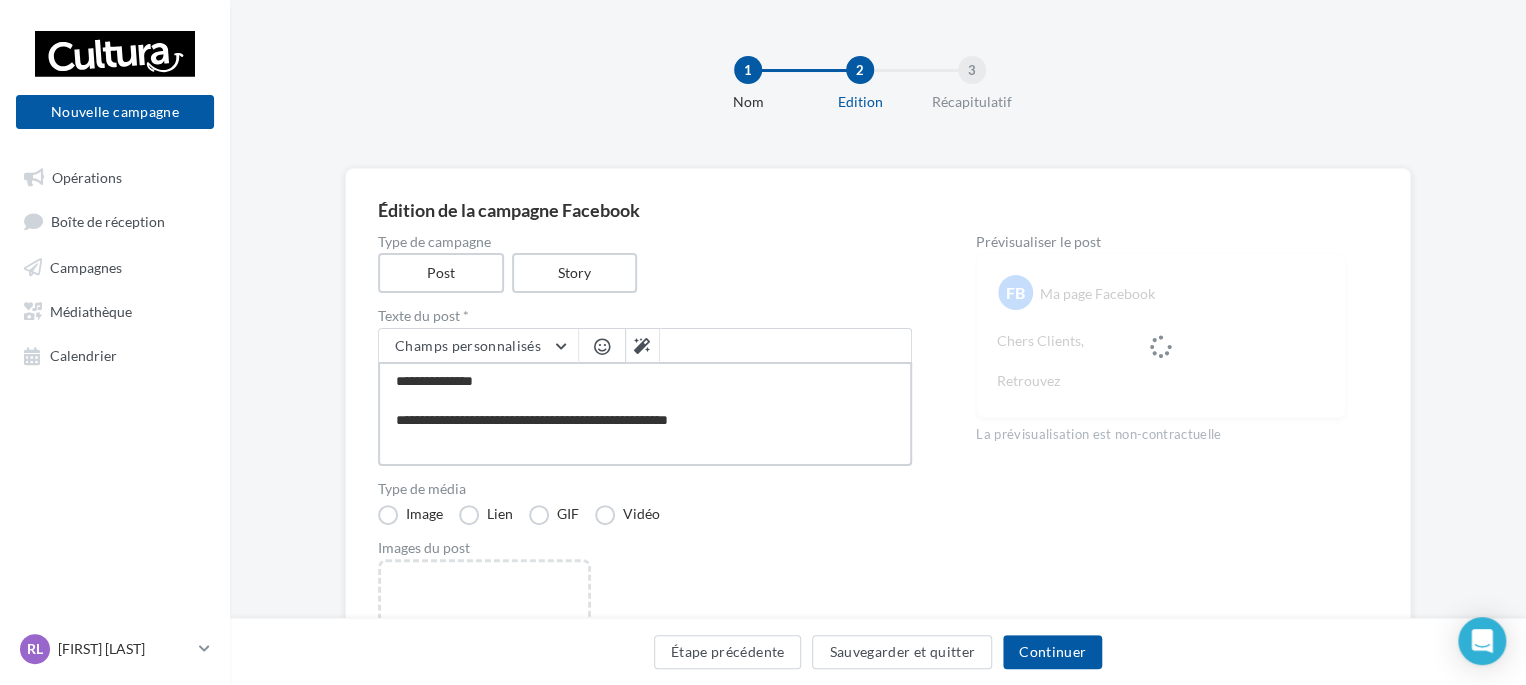 type on "**********" 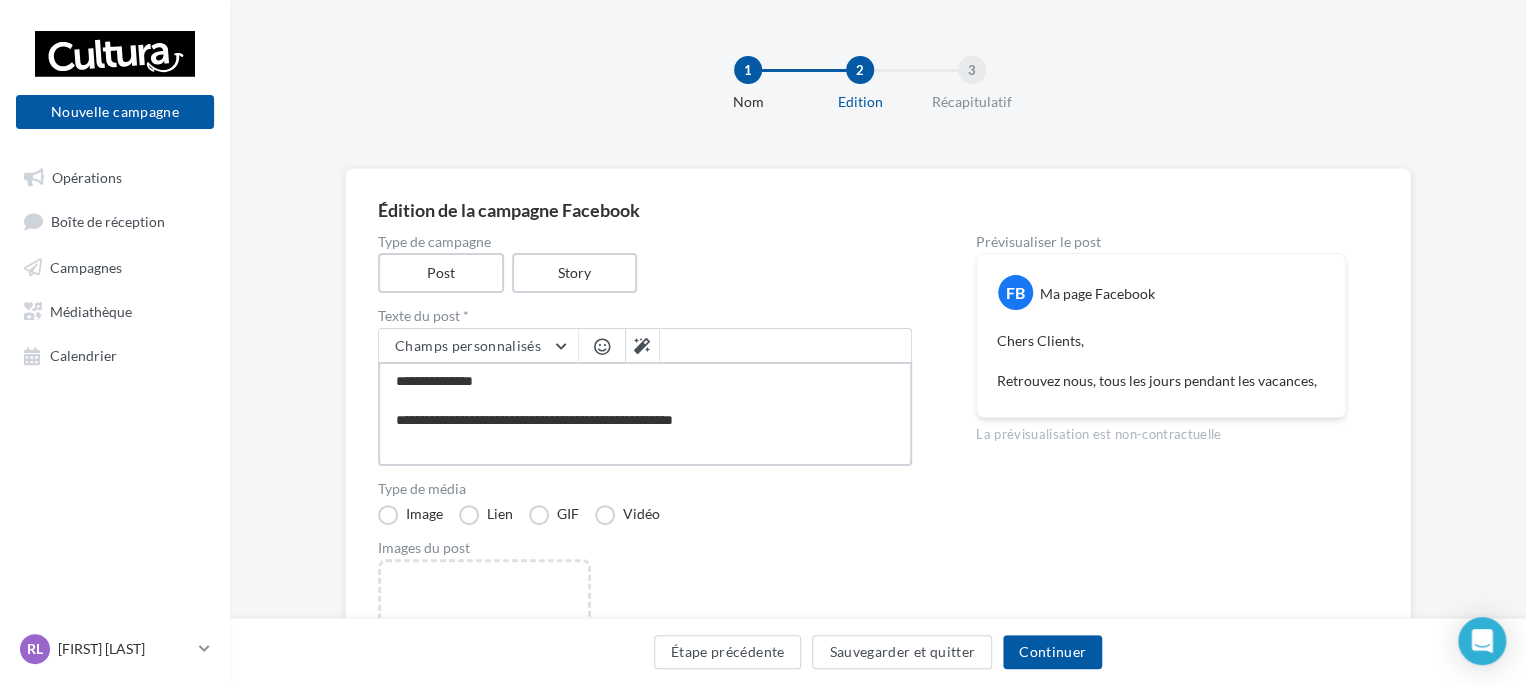 type on "**********" 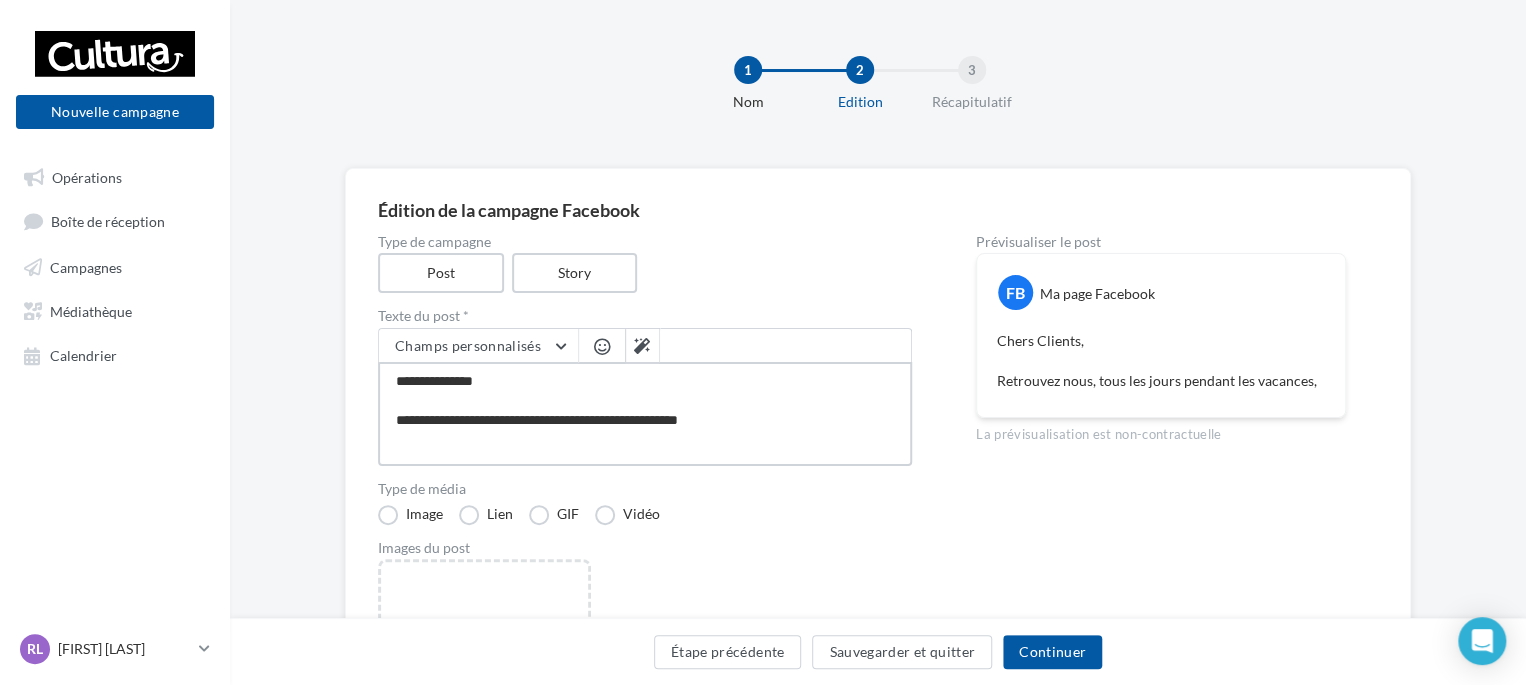 type on "**********" 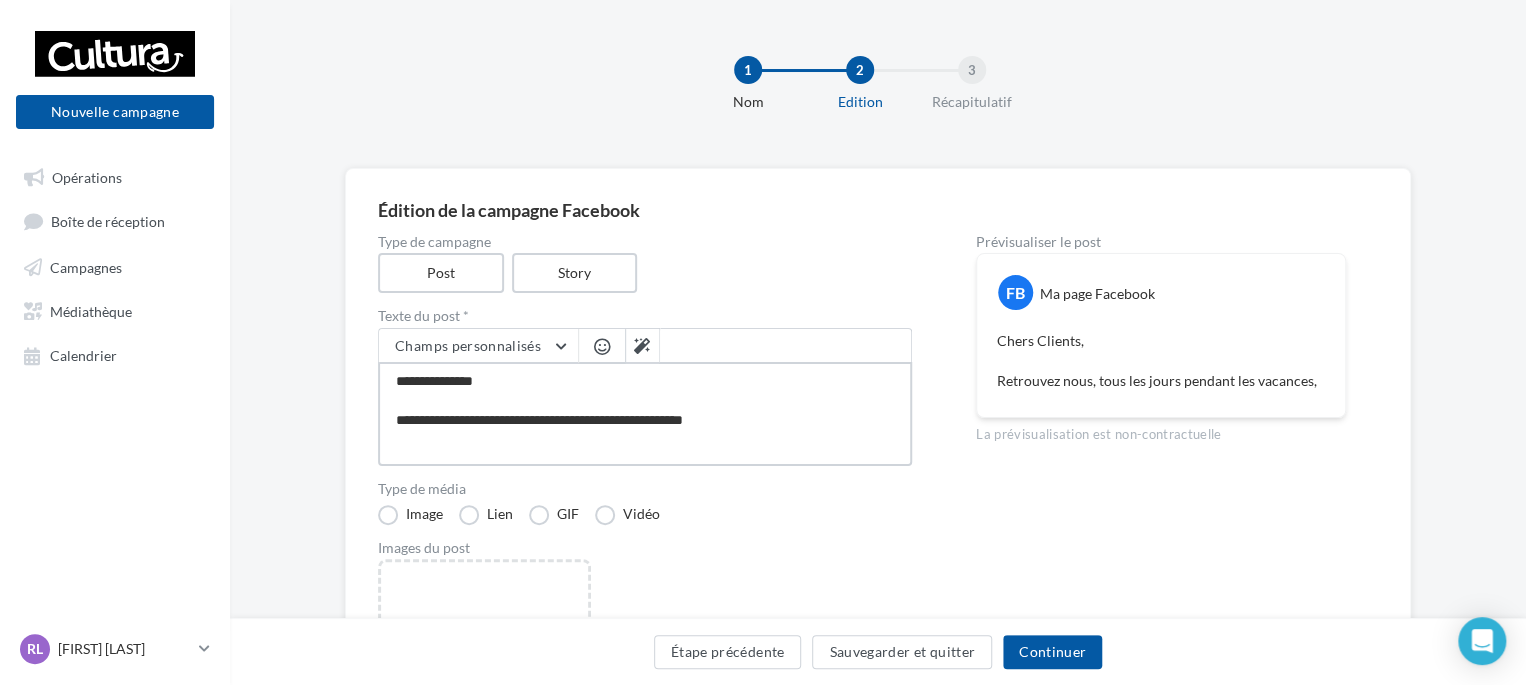 type on "**********" 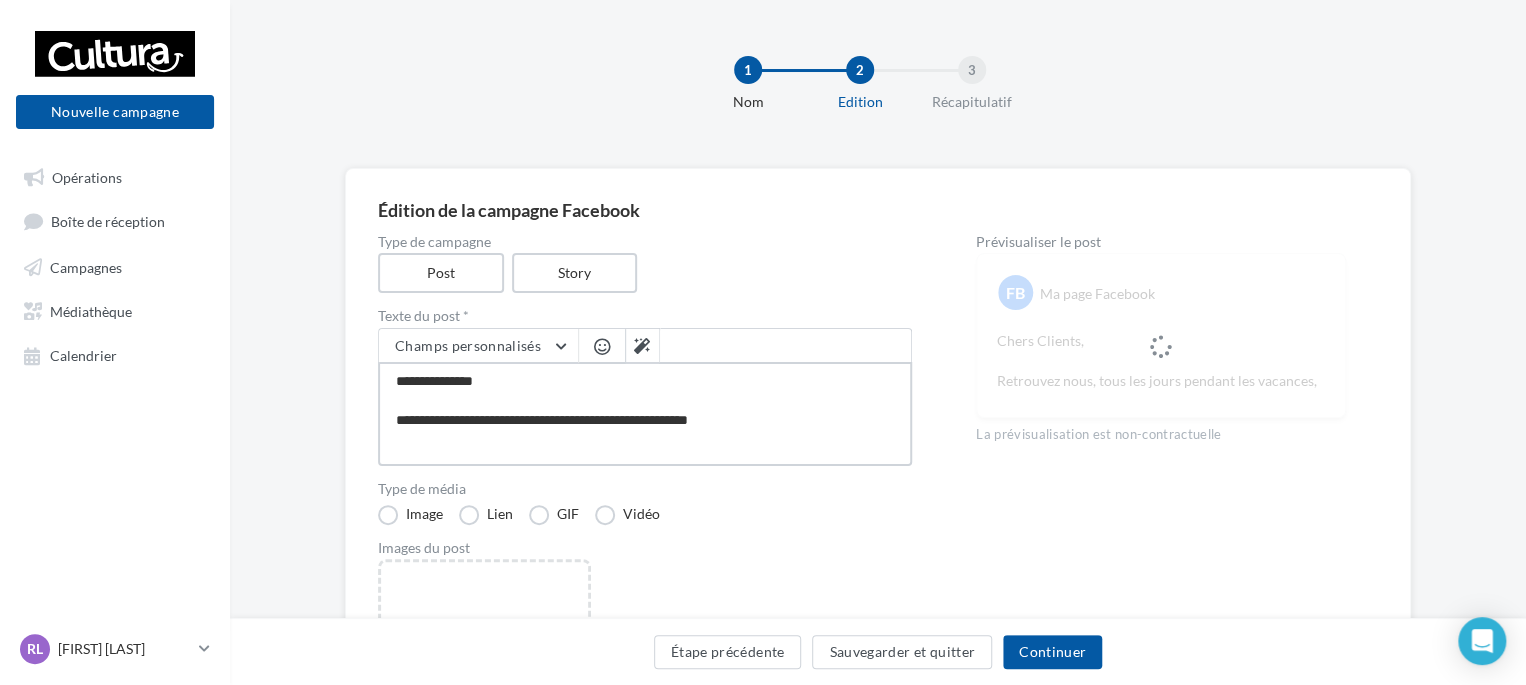 type on "**********" 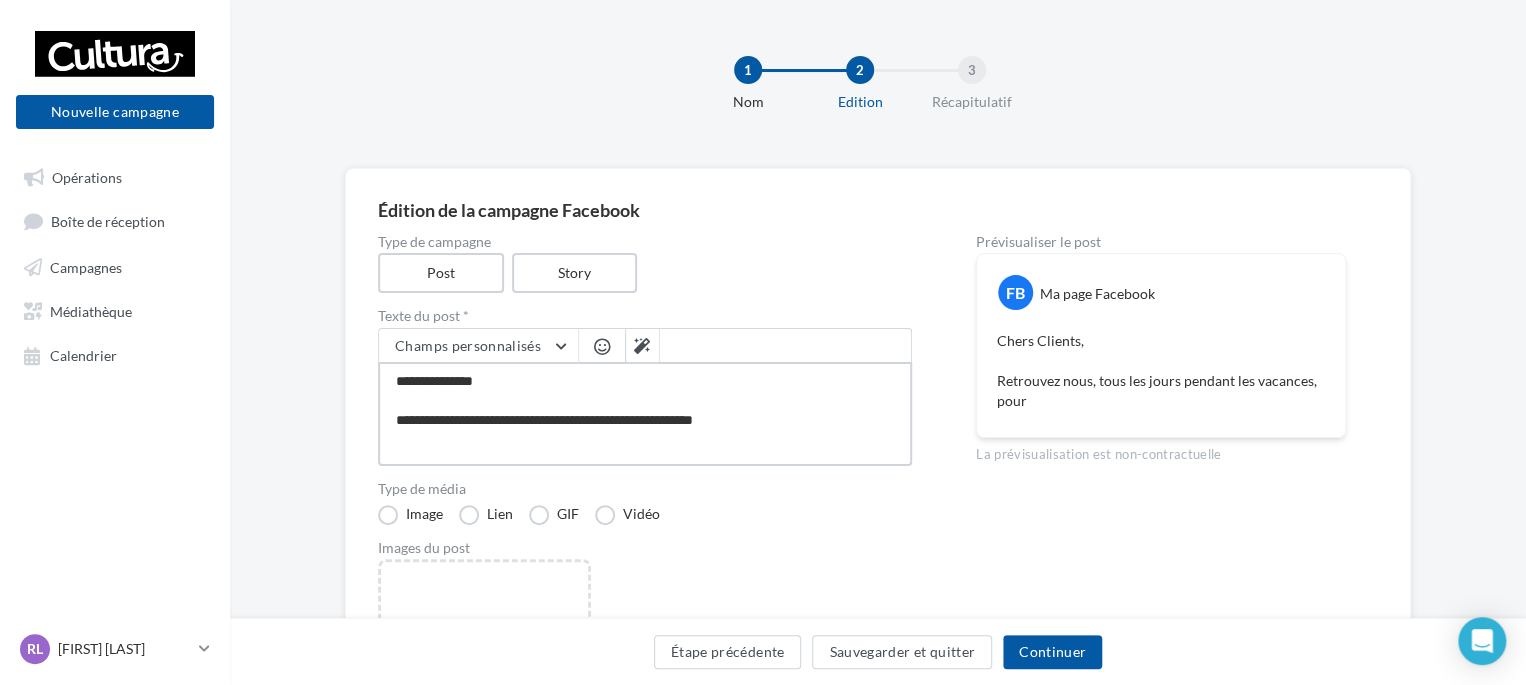 type on "**********" 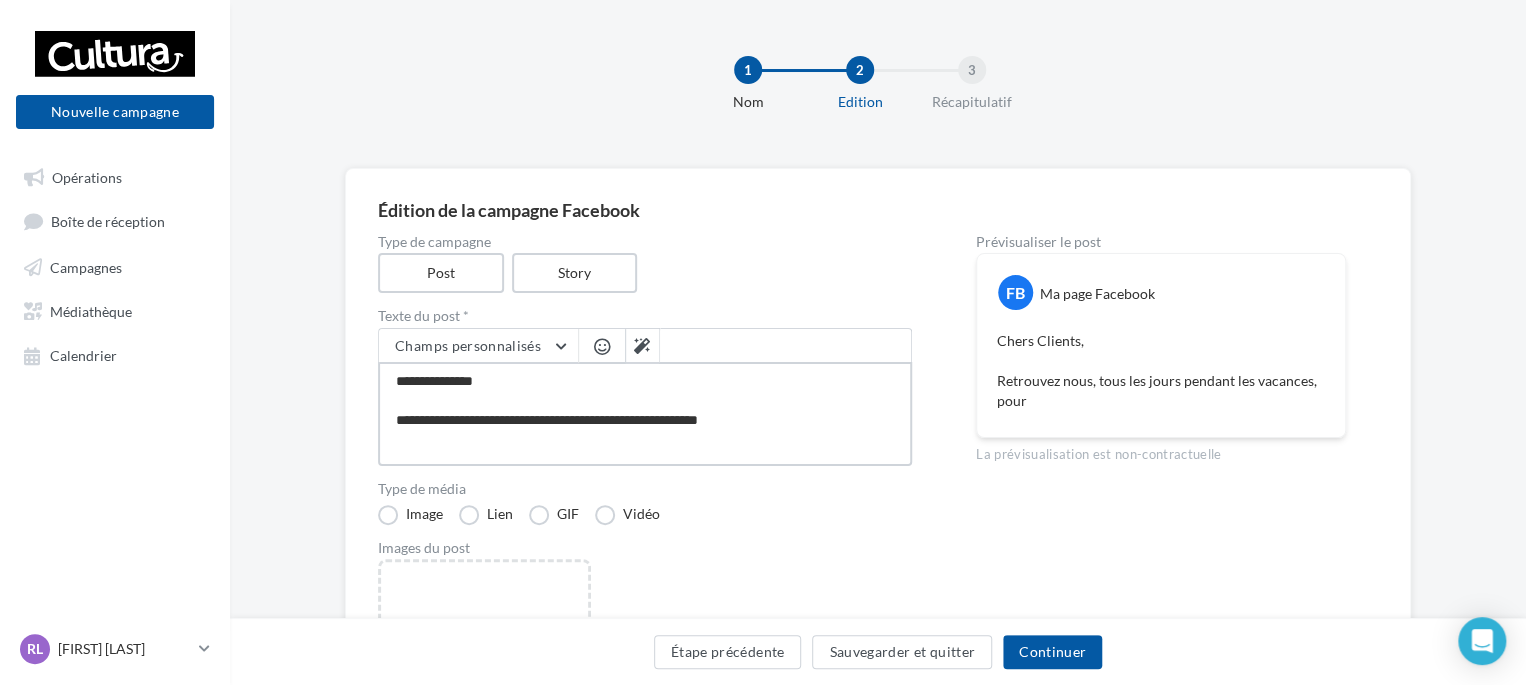 type on "**********" 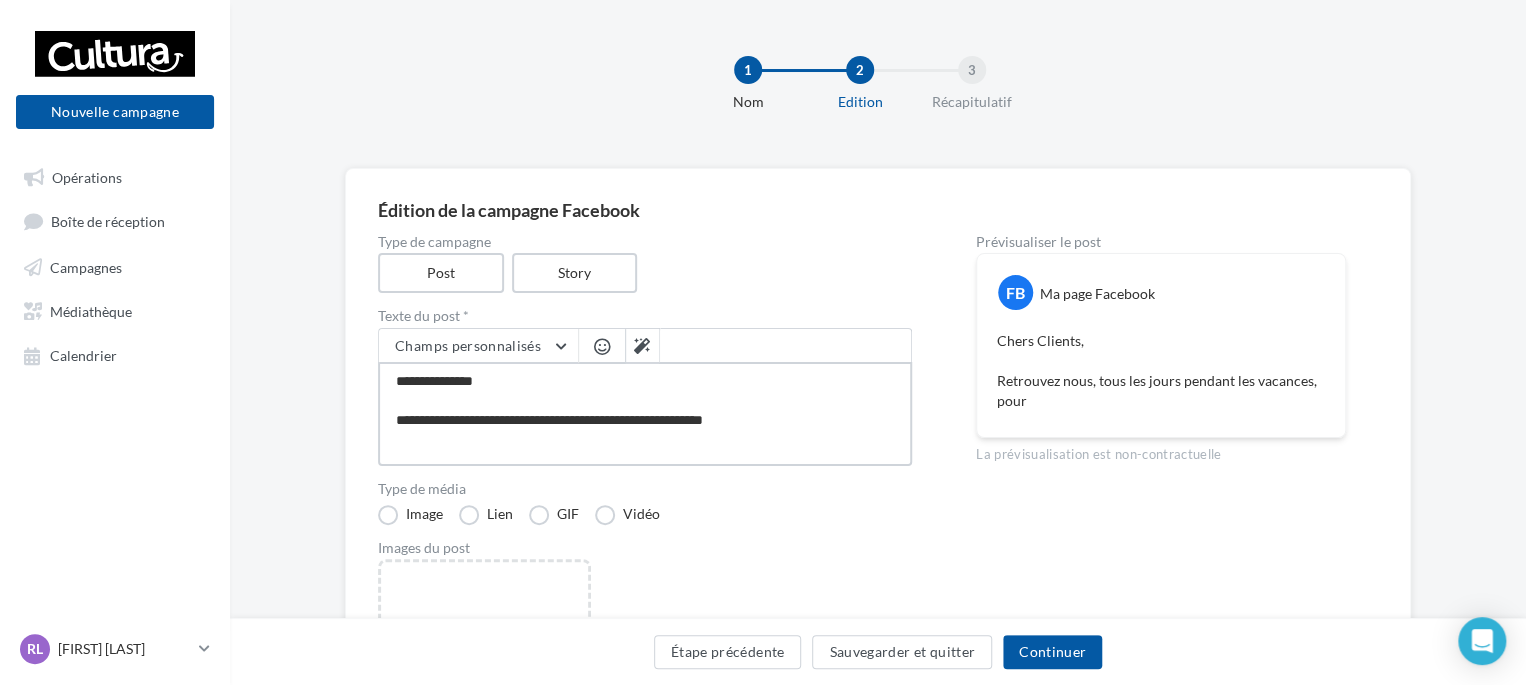 type on "**********" 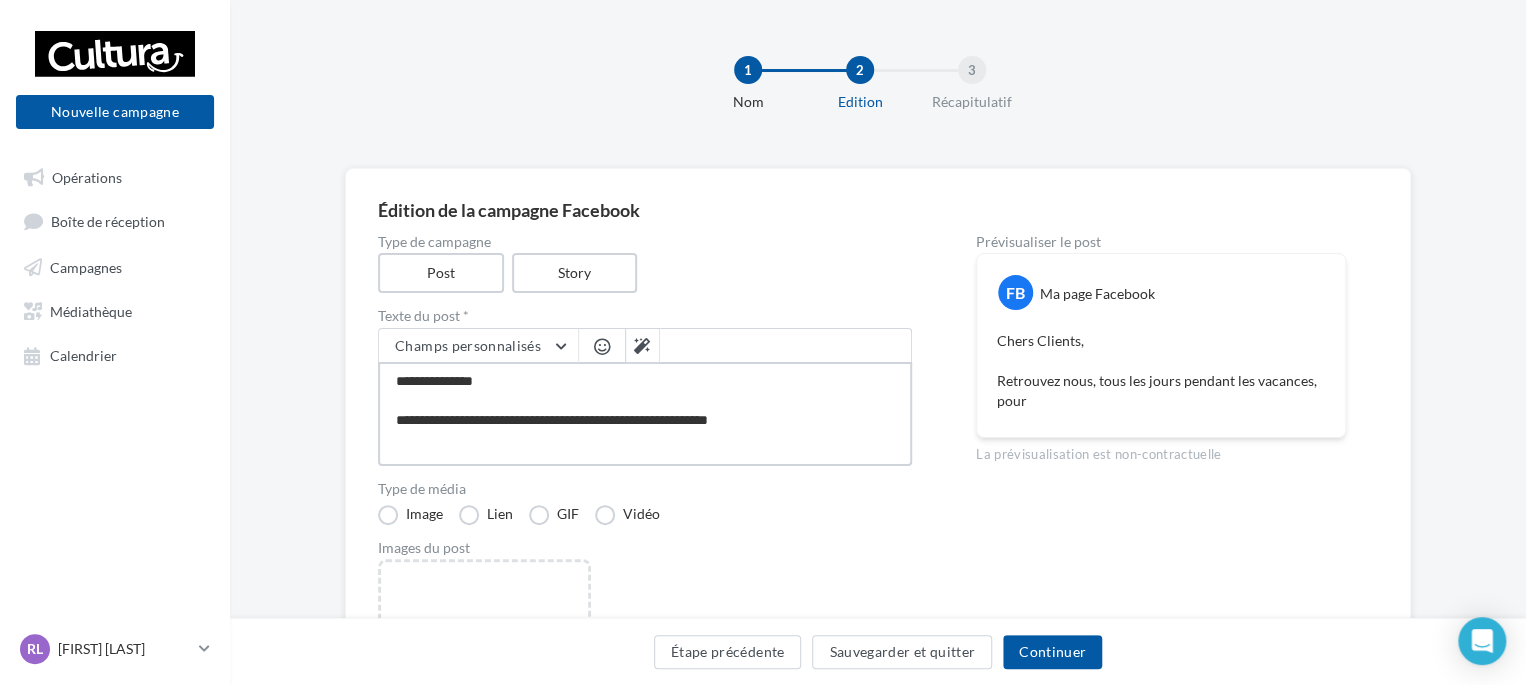 type on "**********" 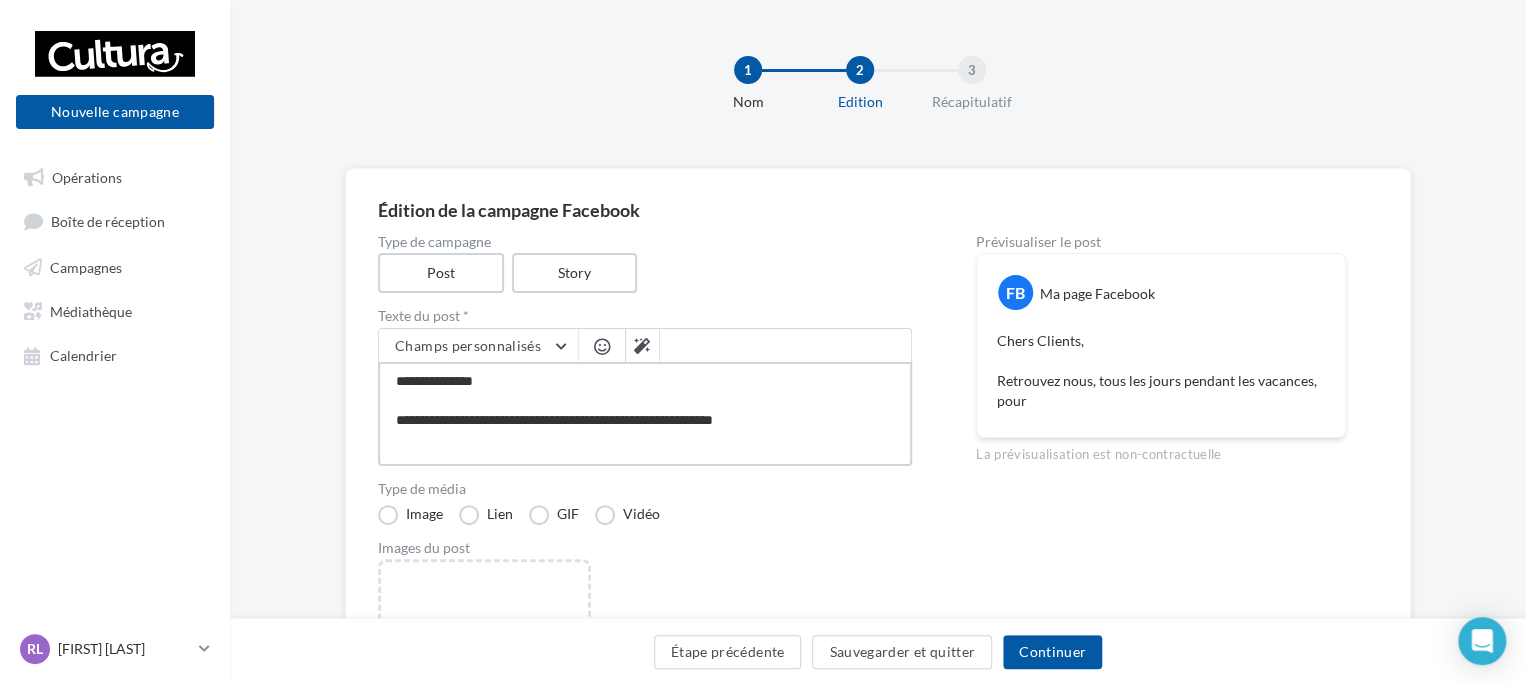 type on "**********" 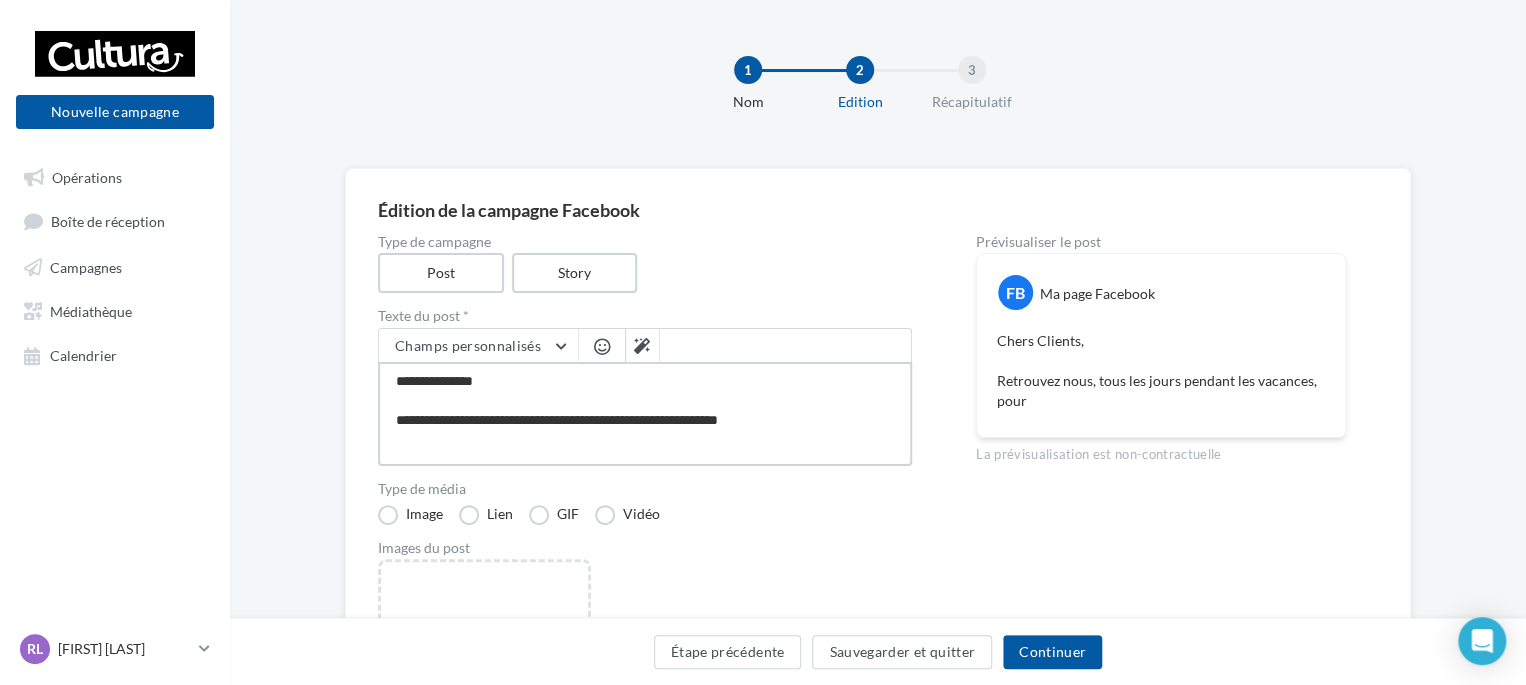 type on "**********" 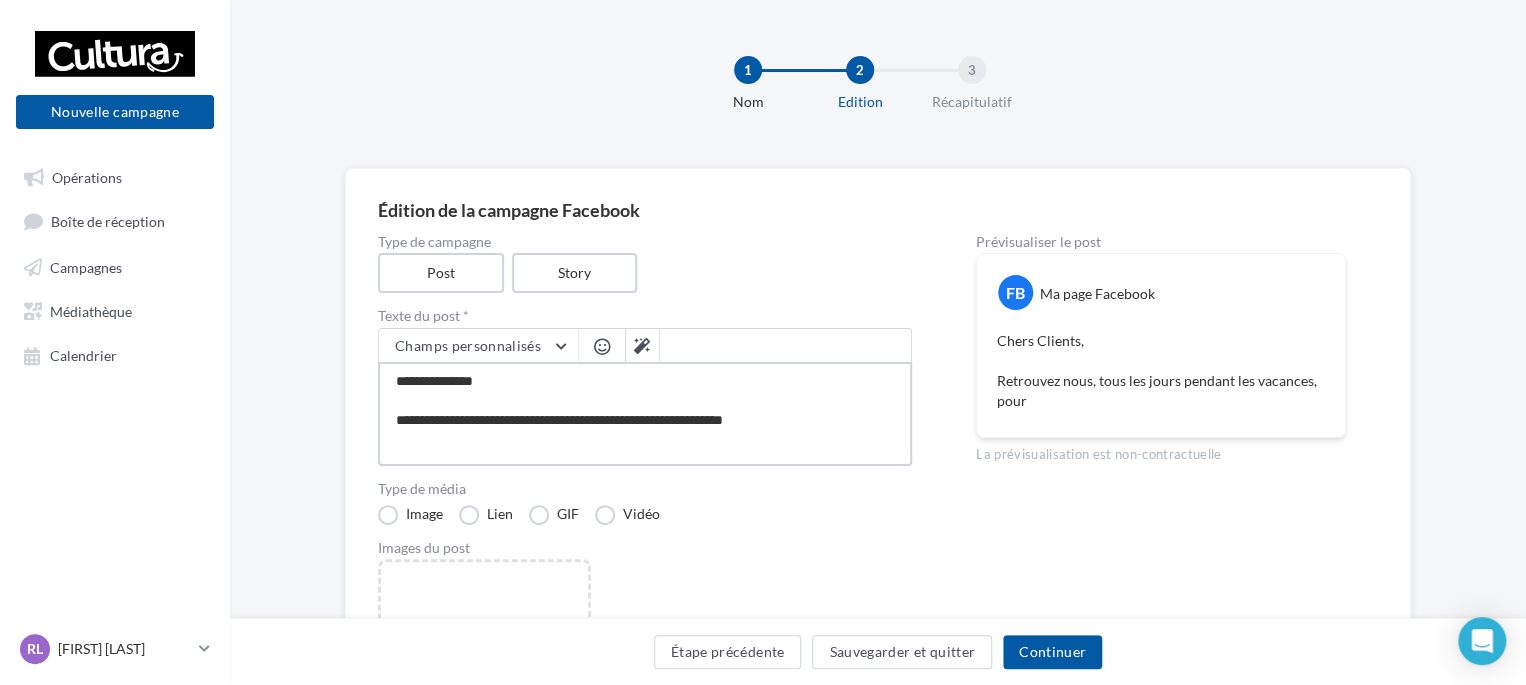 type on "**********" 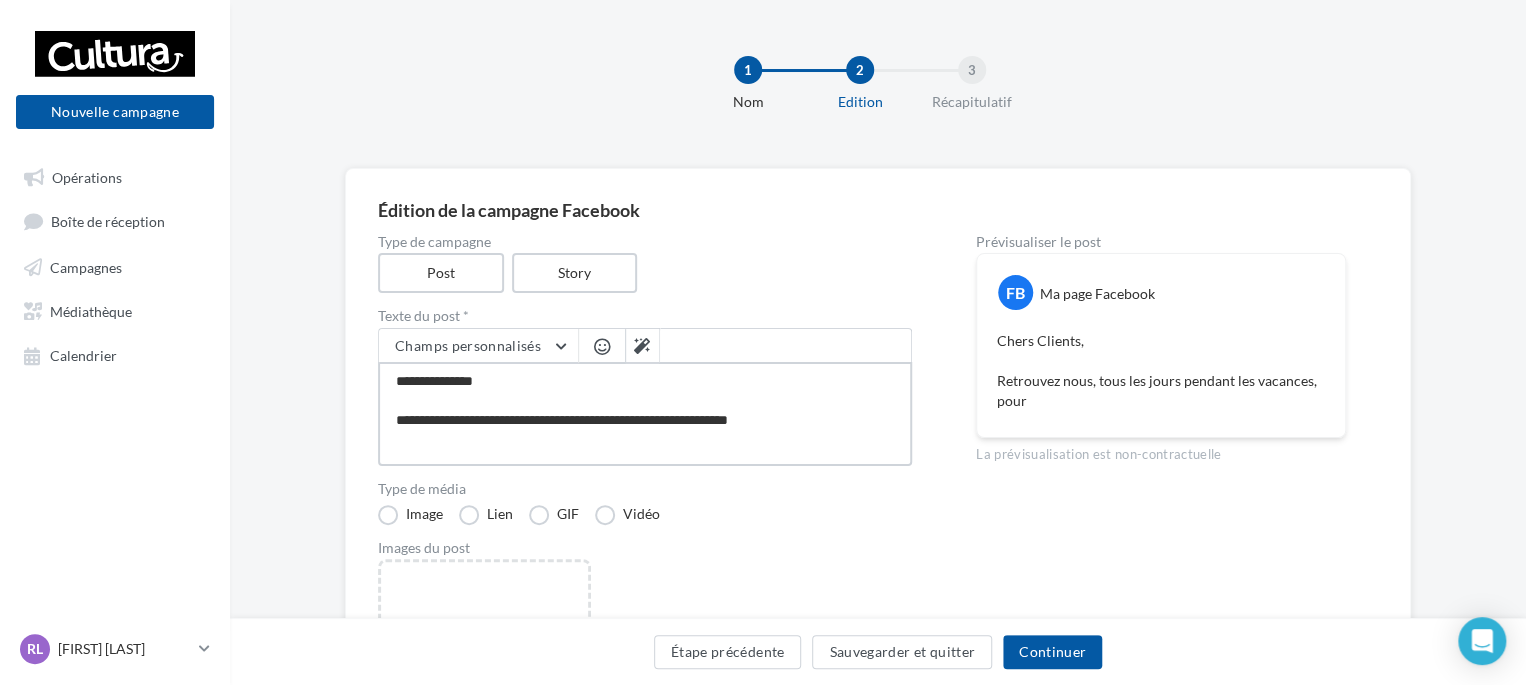 type on "**********" 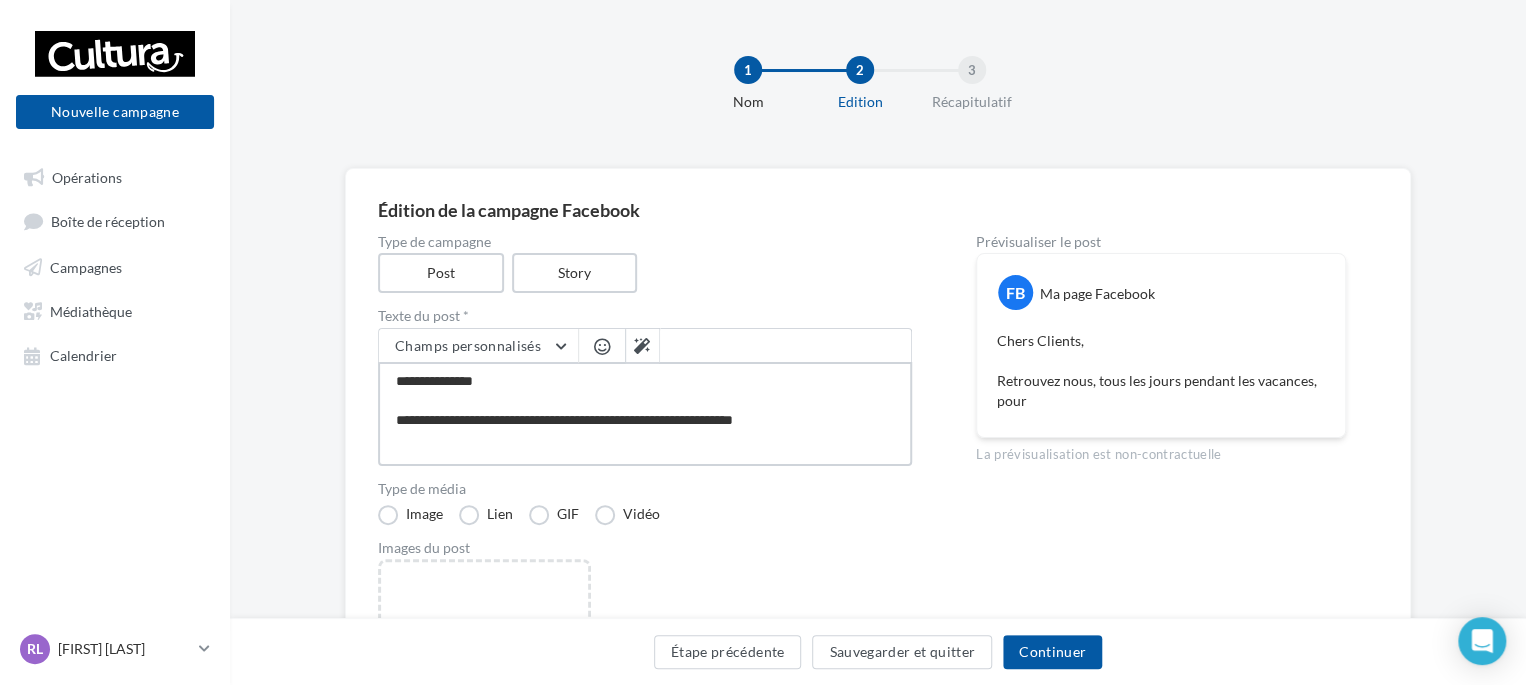 type on "**********" 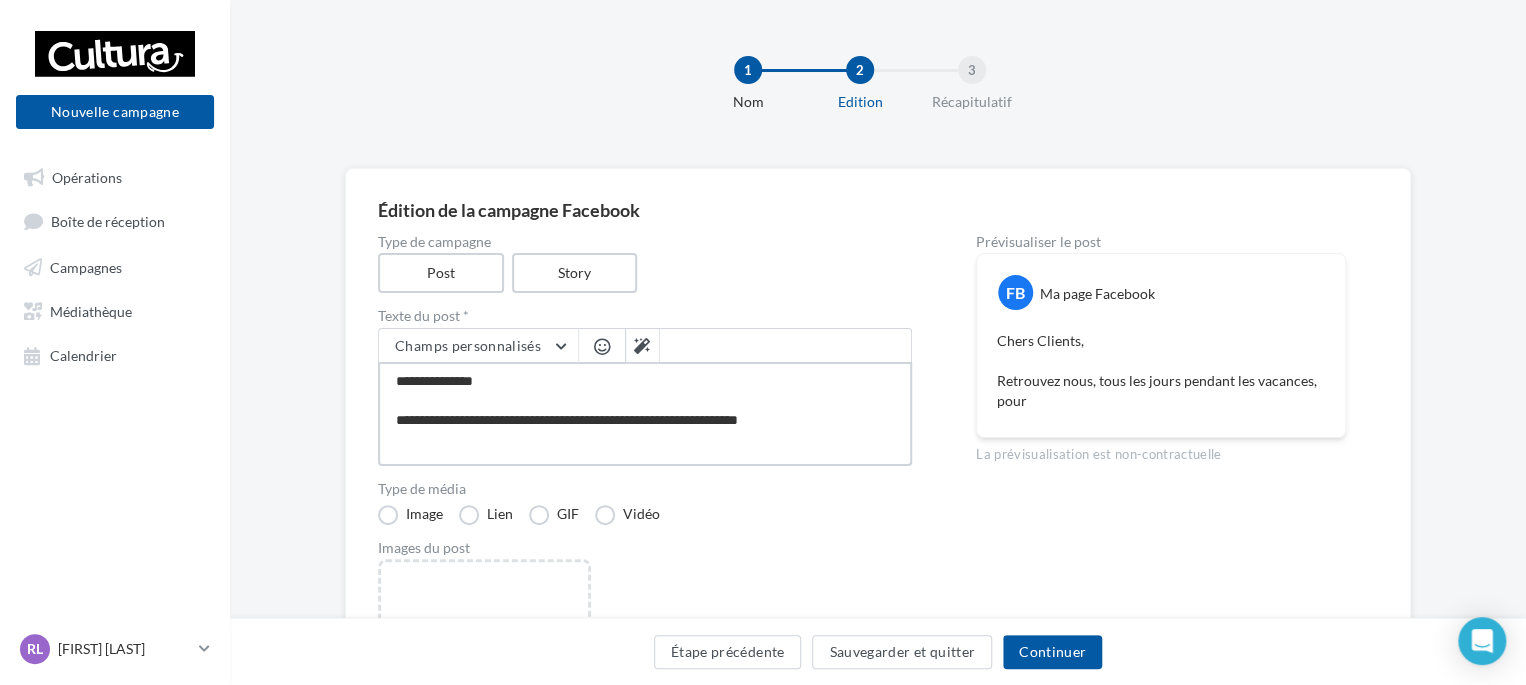 type on "**********" 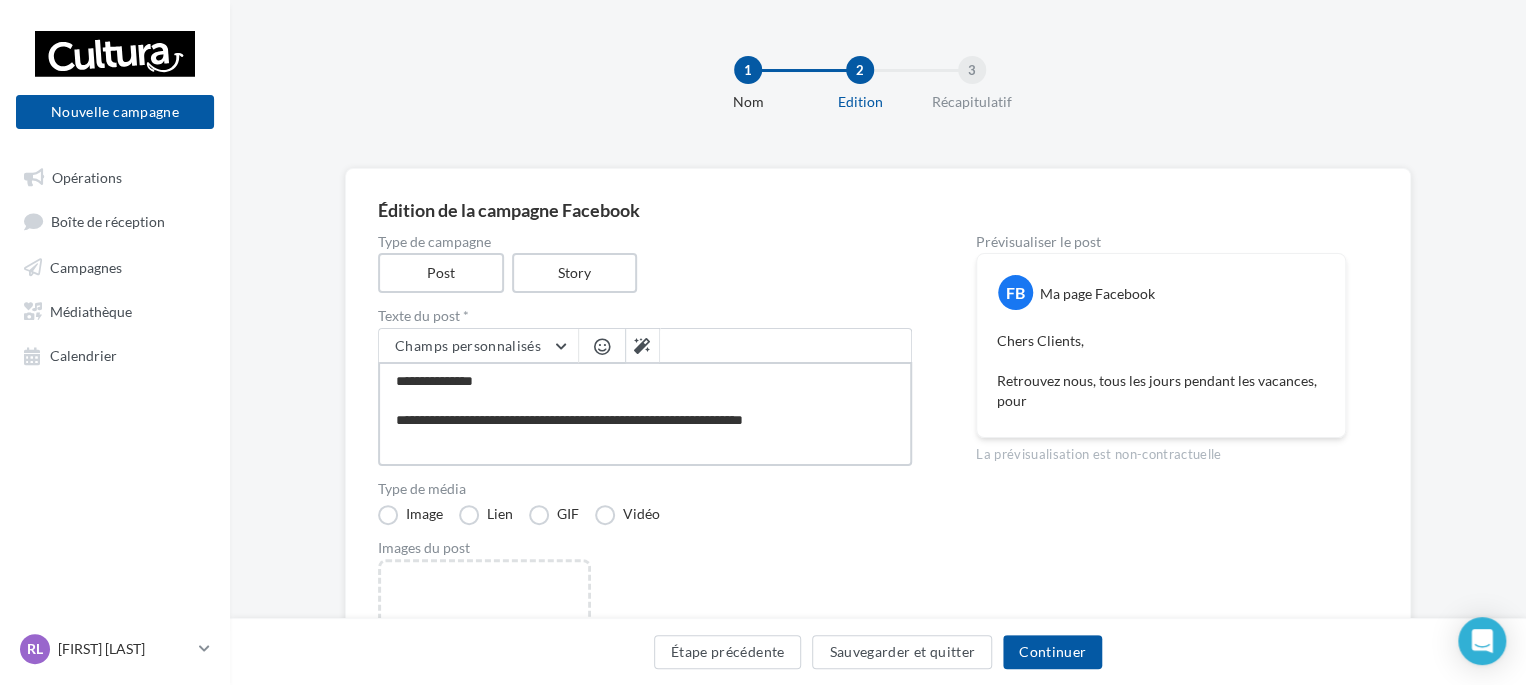type on "**********" 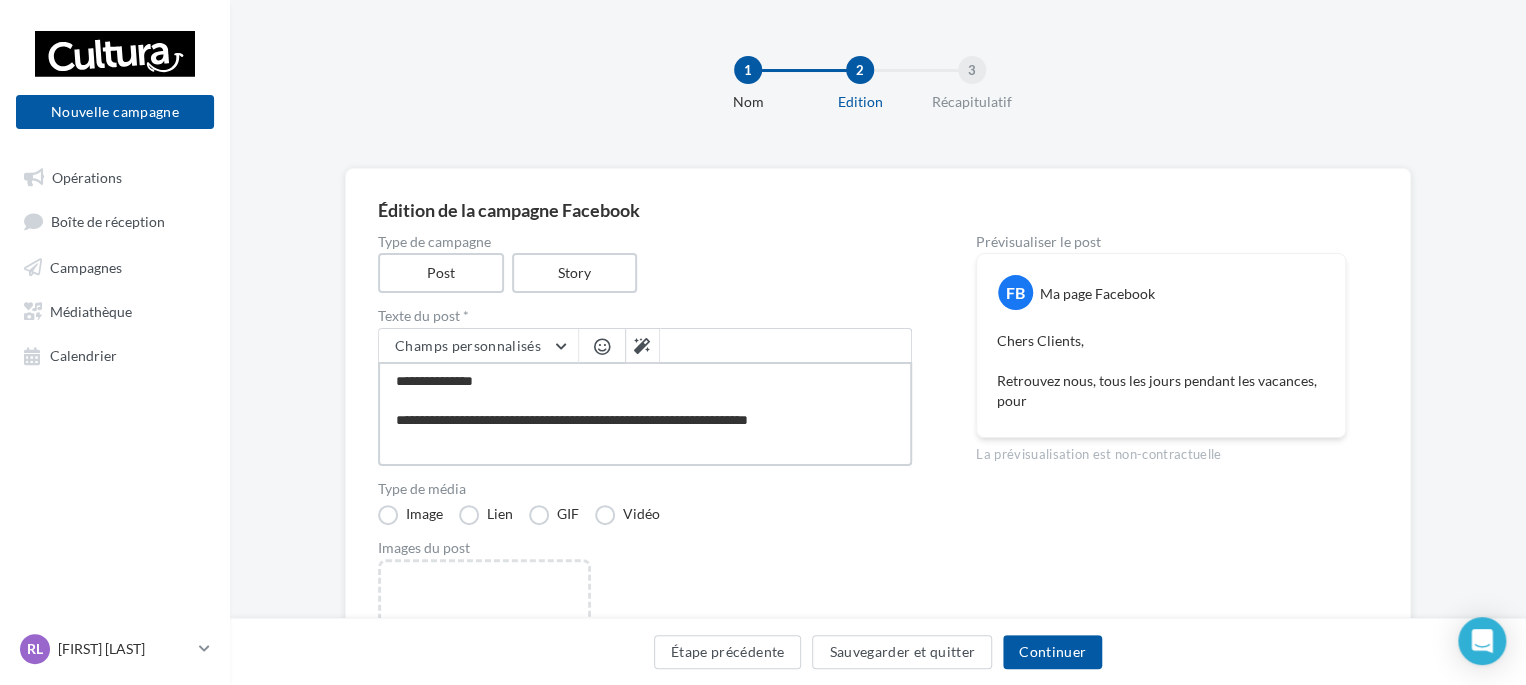 type on "**********" 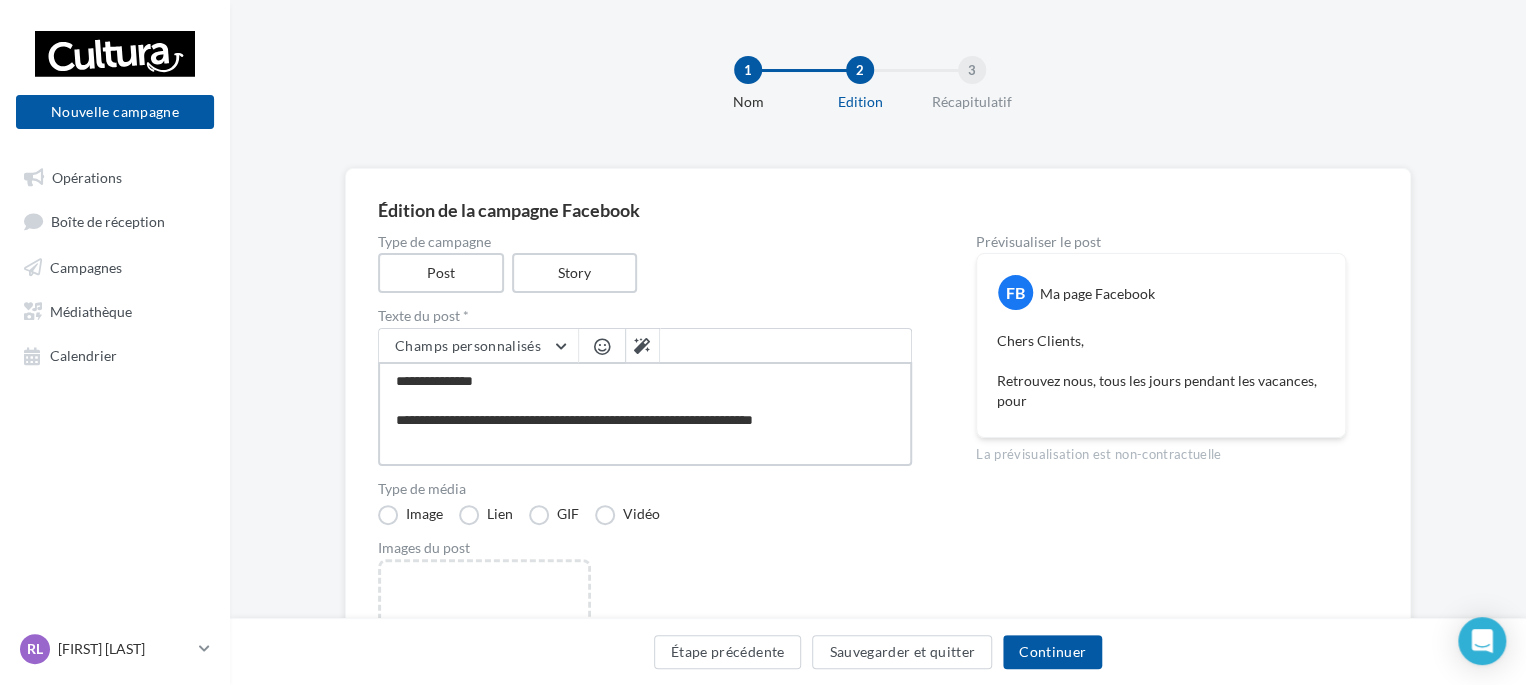 type 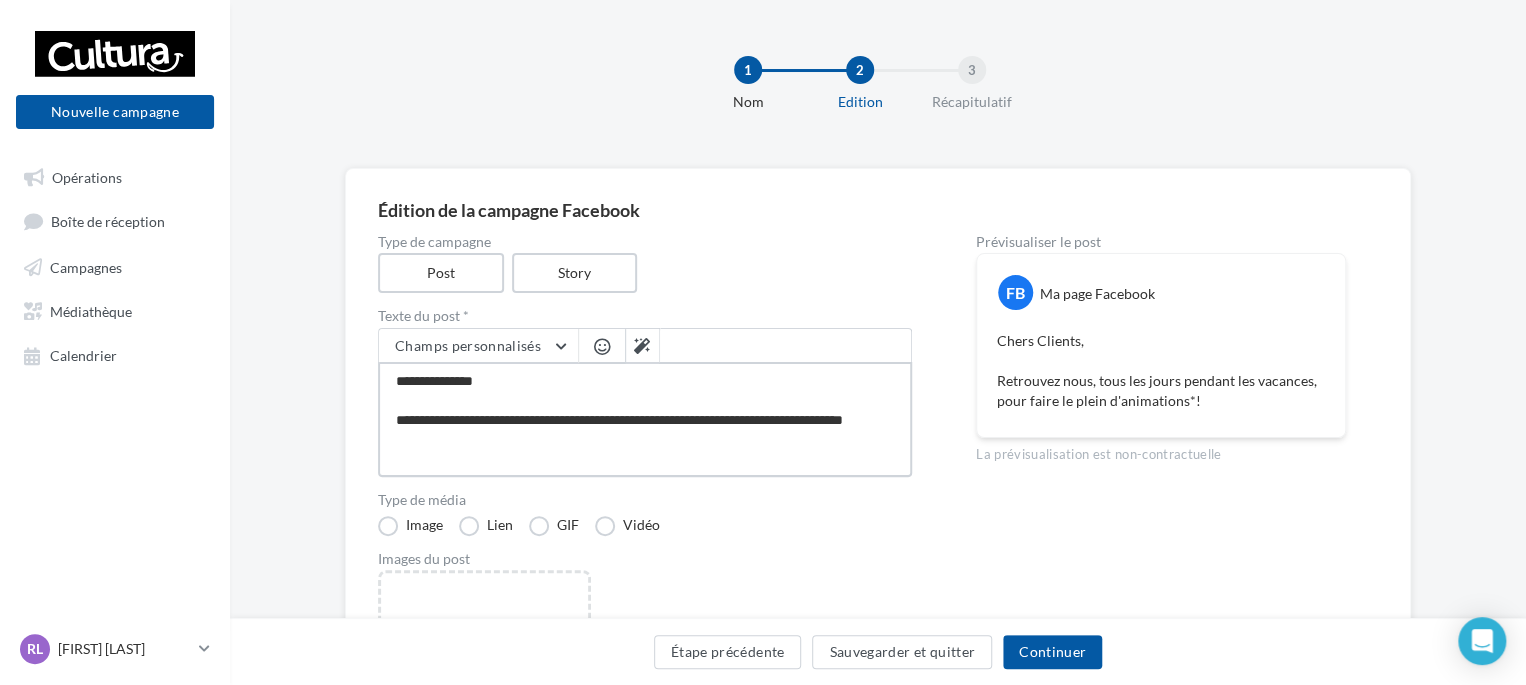 scroll, scrollTop: 10, scrollLeft: 0, axis: vertical 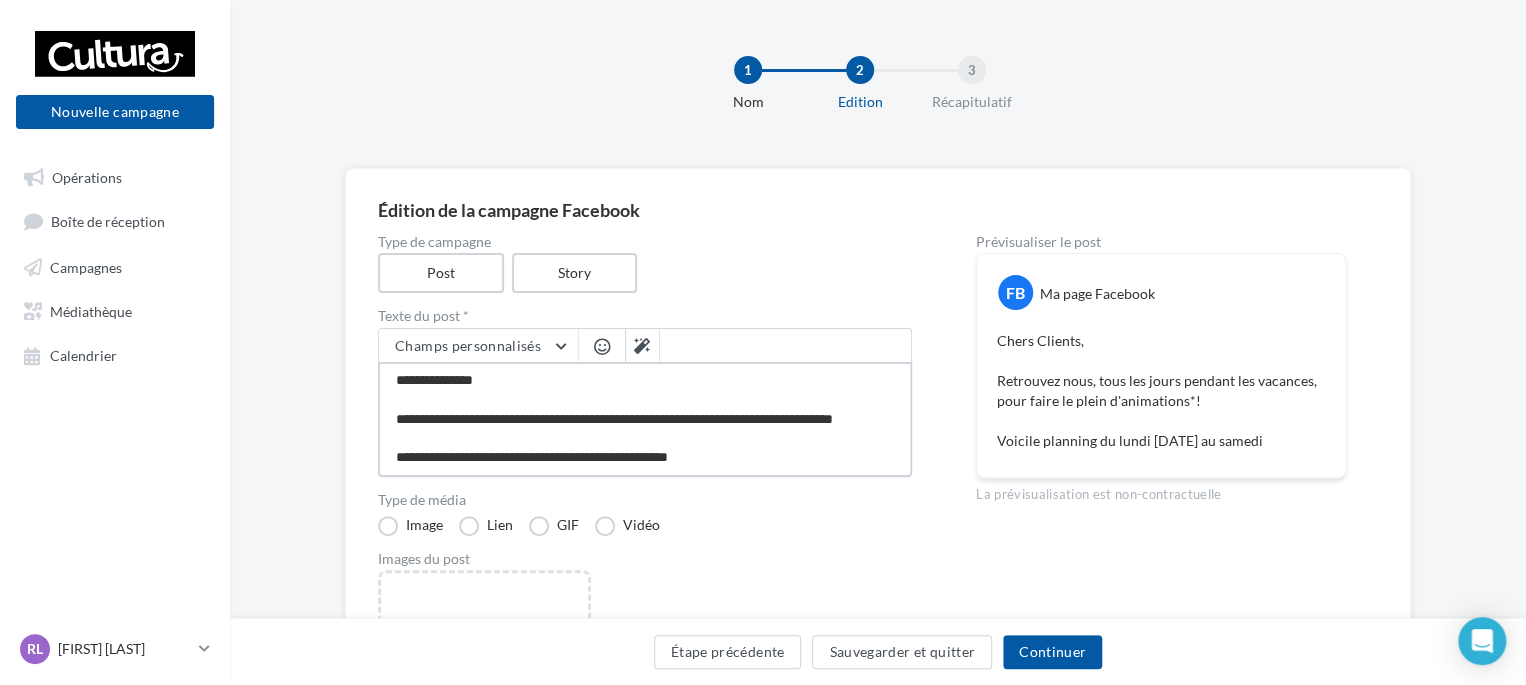 click on "**********" at bounding box center [645, 419] 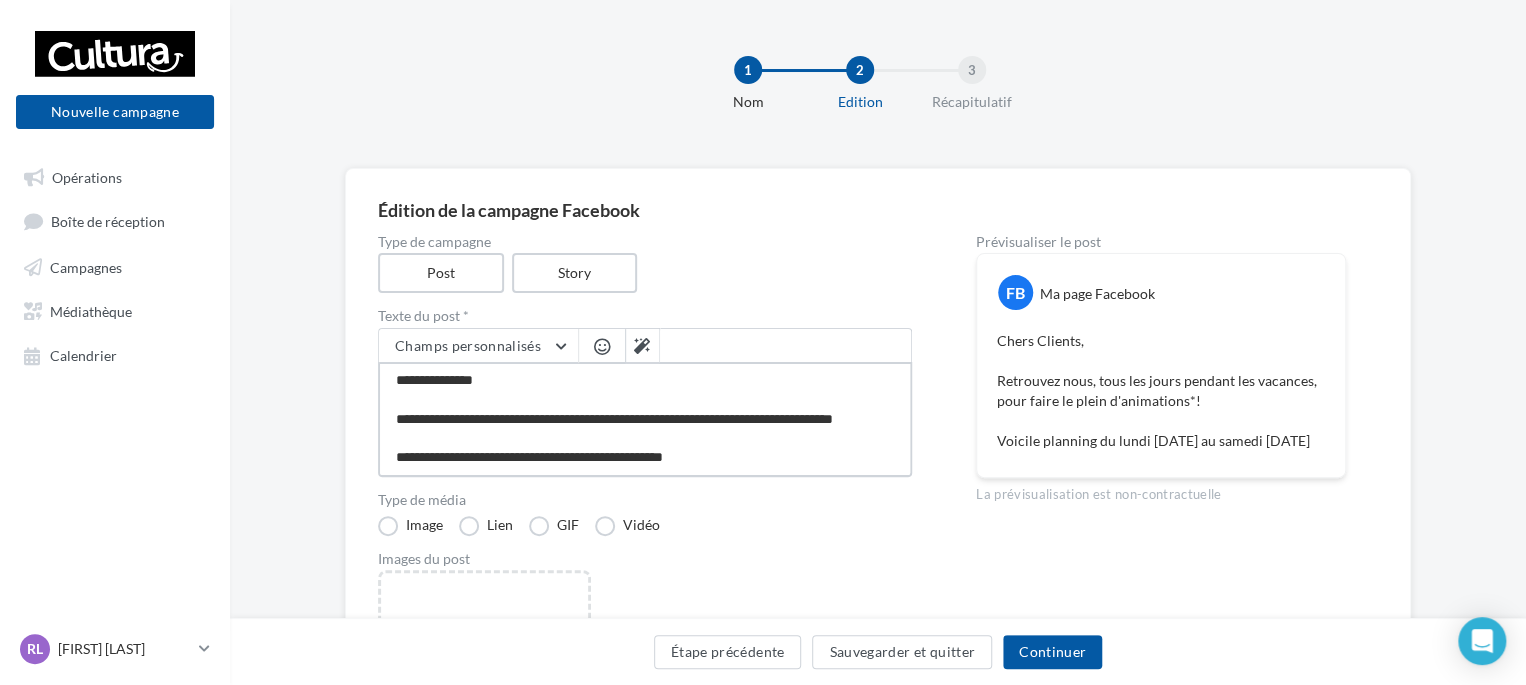 click on "**********" at bounding box center (645, 419) 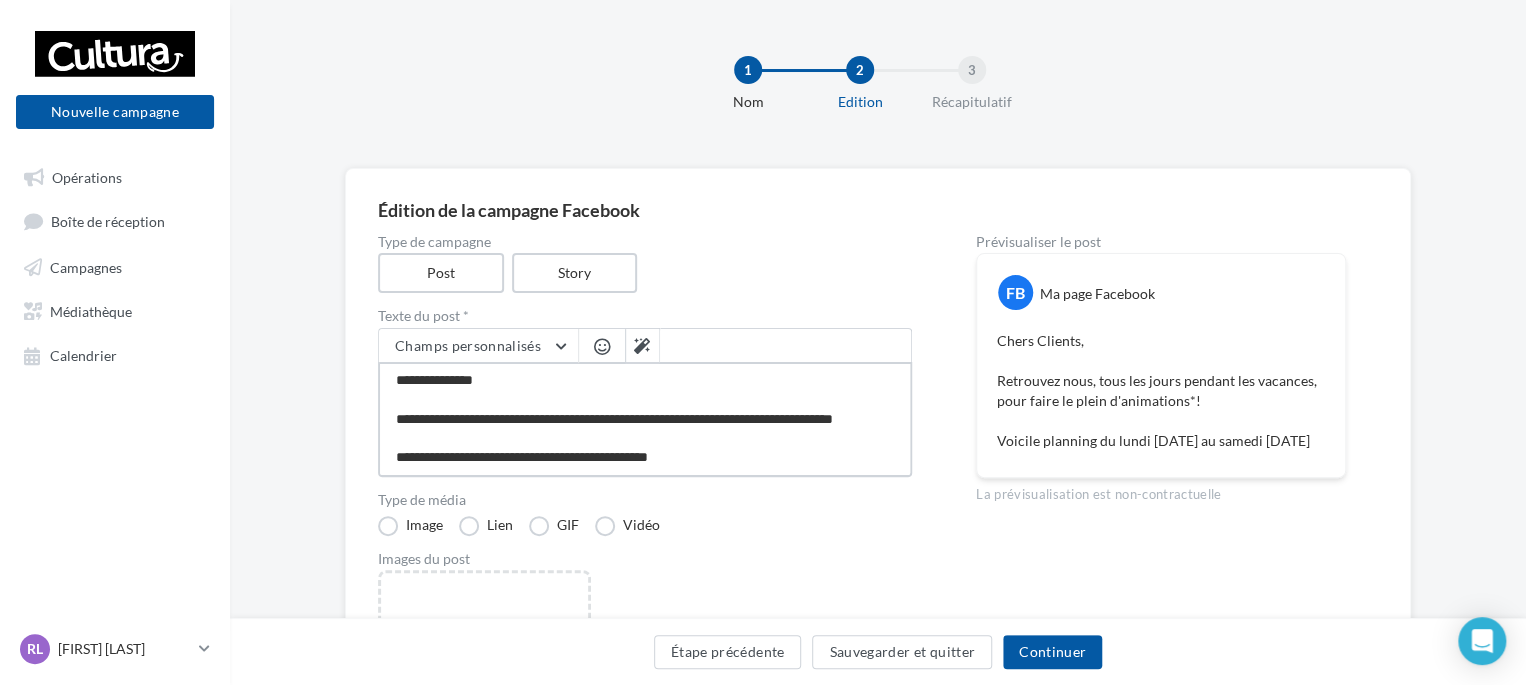 click on "**********" at bounding box center [645, 419] 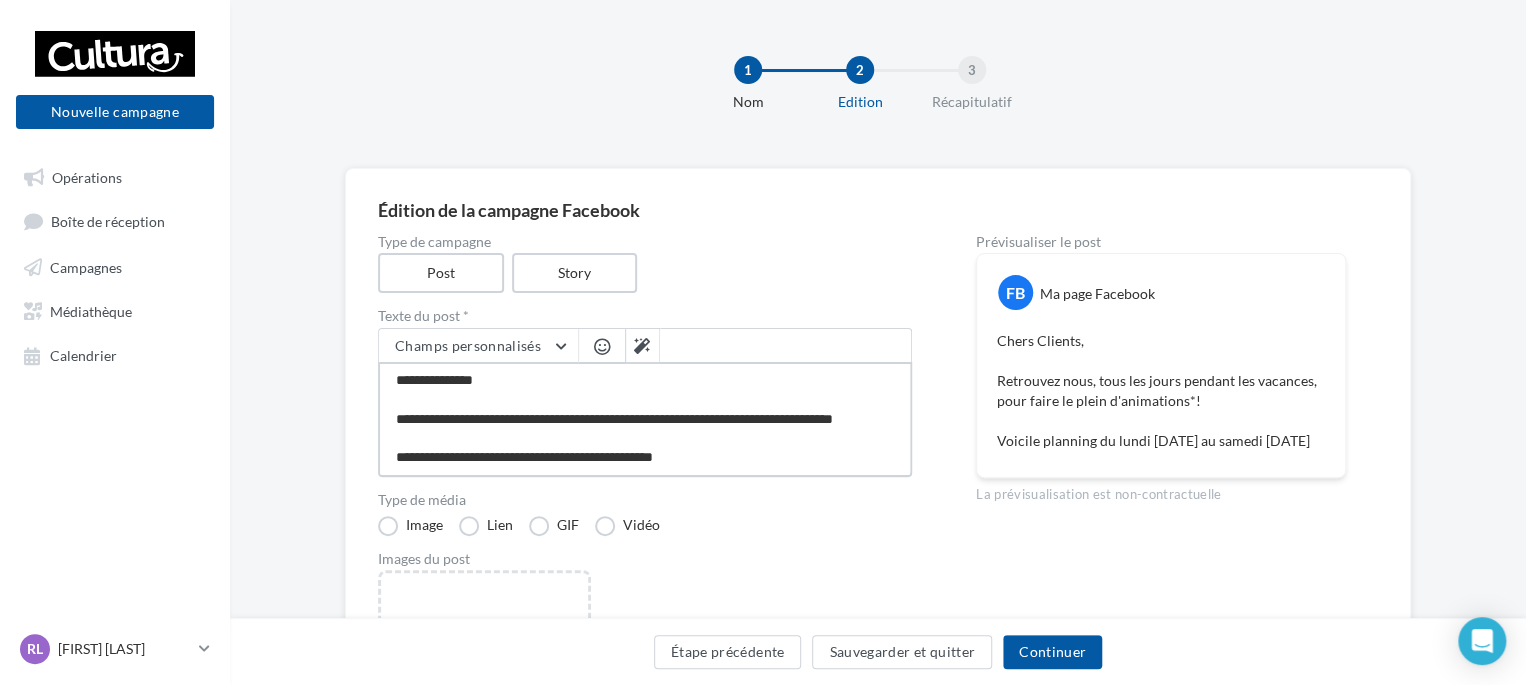 scroll, scrollTop: 29, scrollLeft: 0, axis: vertical 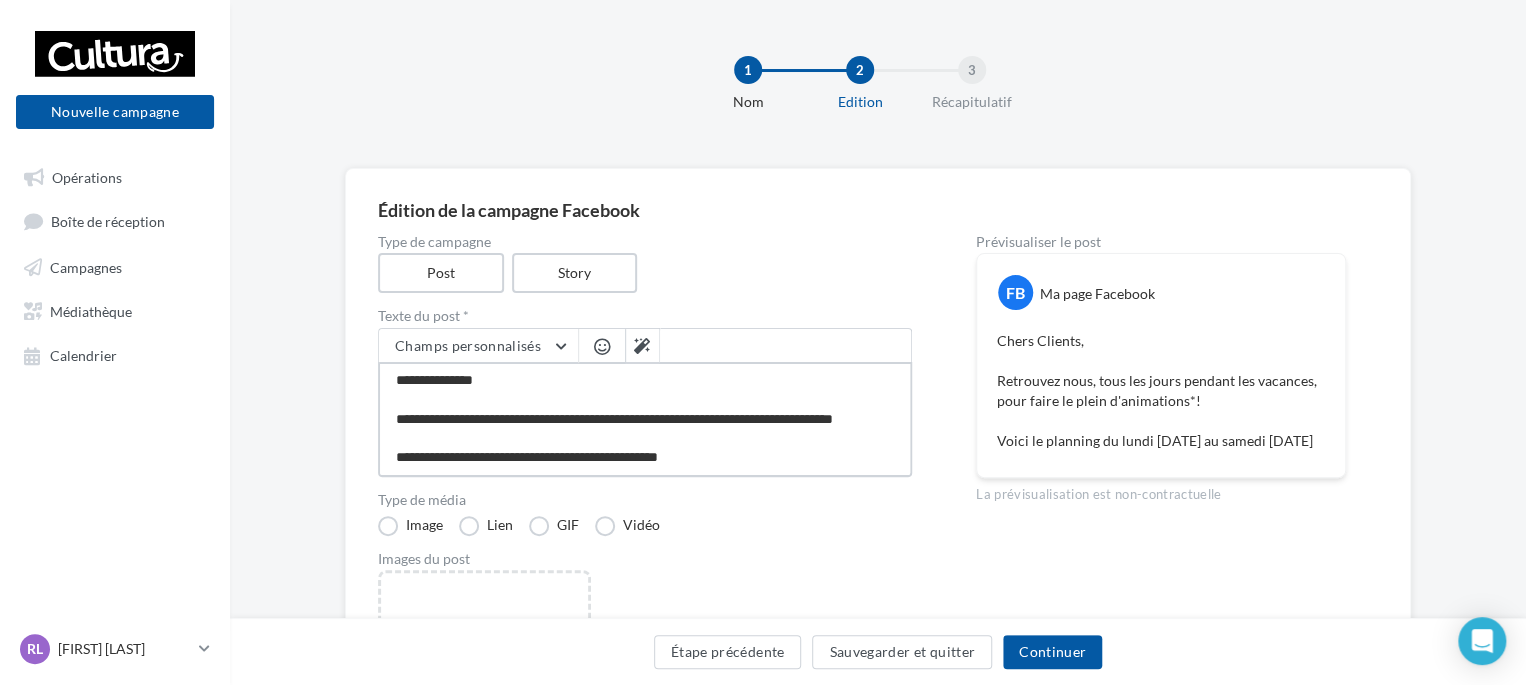 click on "**********" at bounding box center (645, 419) 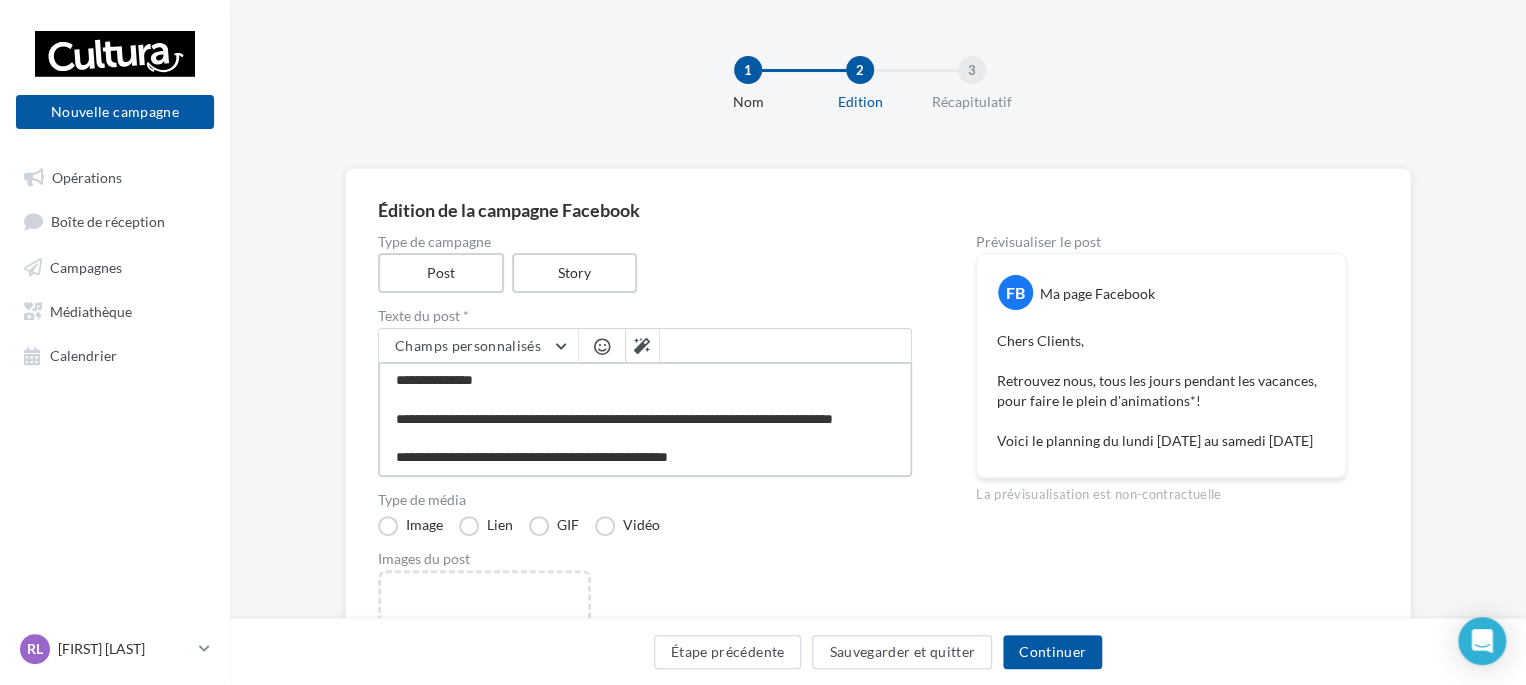 scroll, scrollTop: 48, scrollLeft: 0, axis: vertical 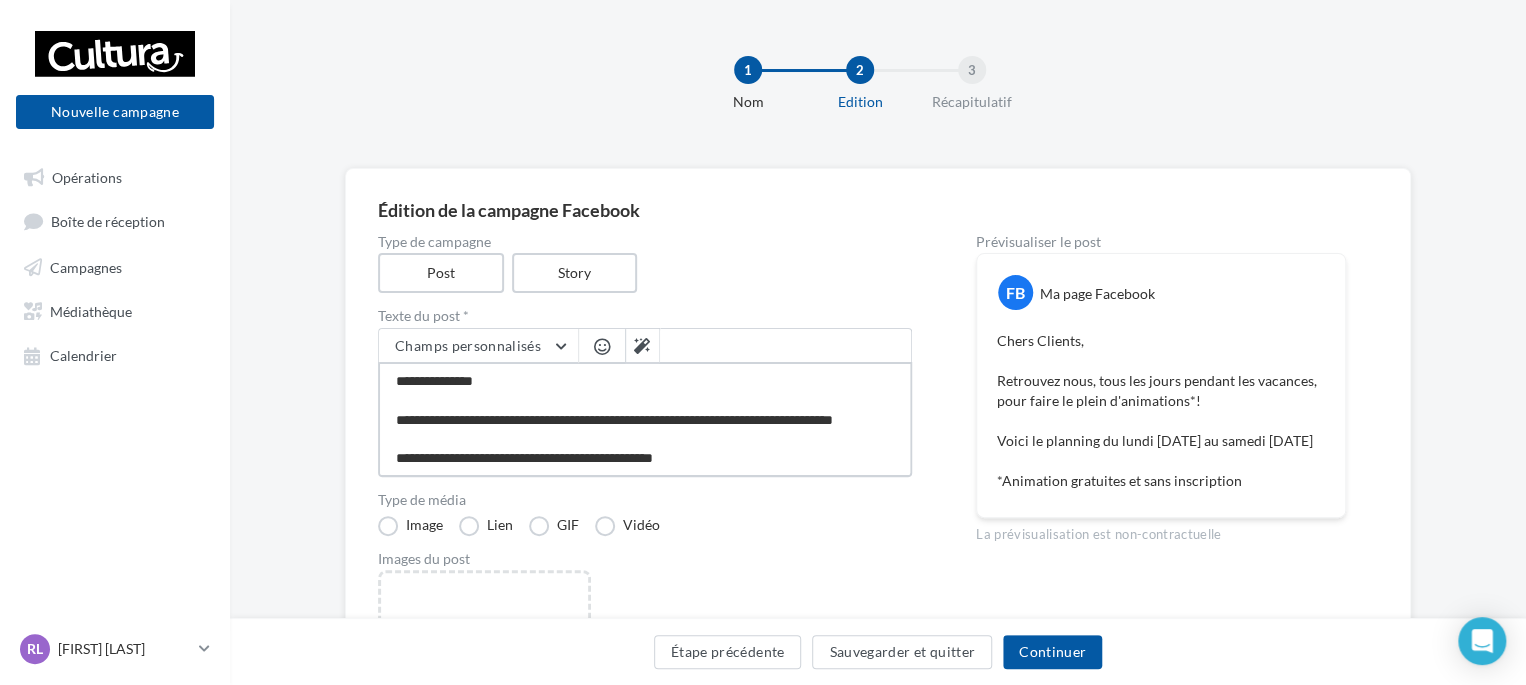 click on "**********" at bounding box center (645, 419) 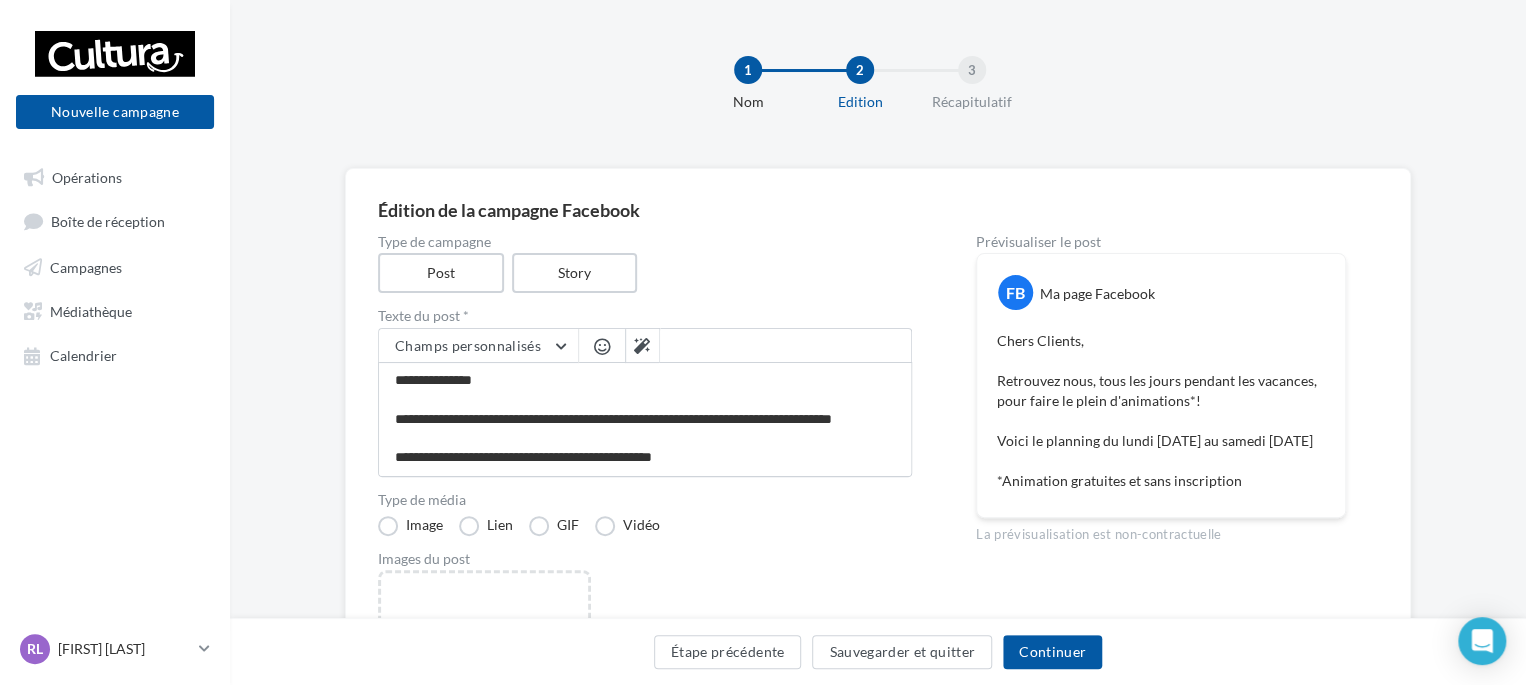 click at bounding box center [602, 346] 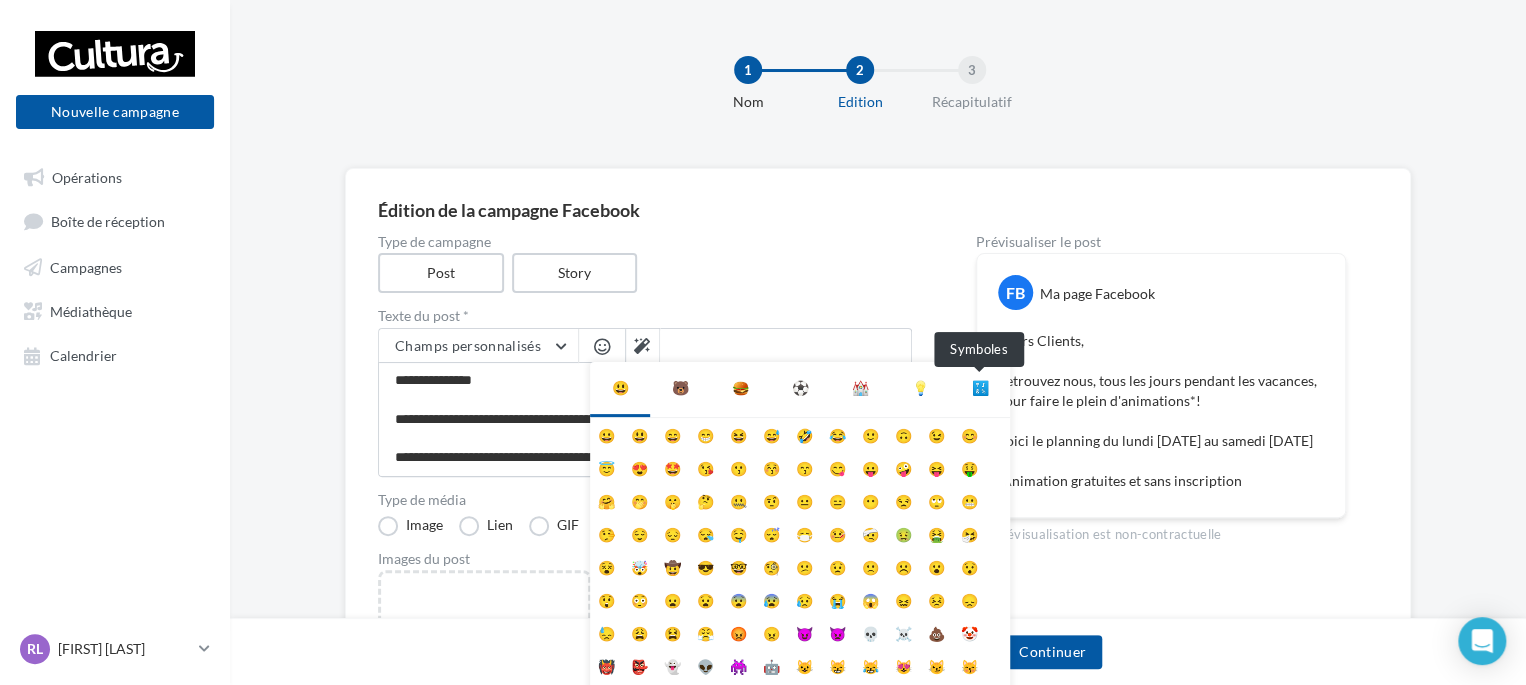 click on "🔣" at bounding box center [980, 388] 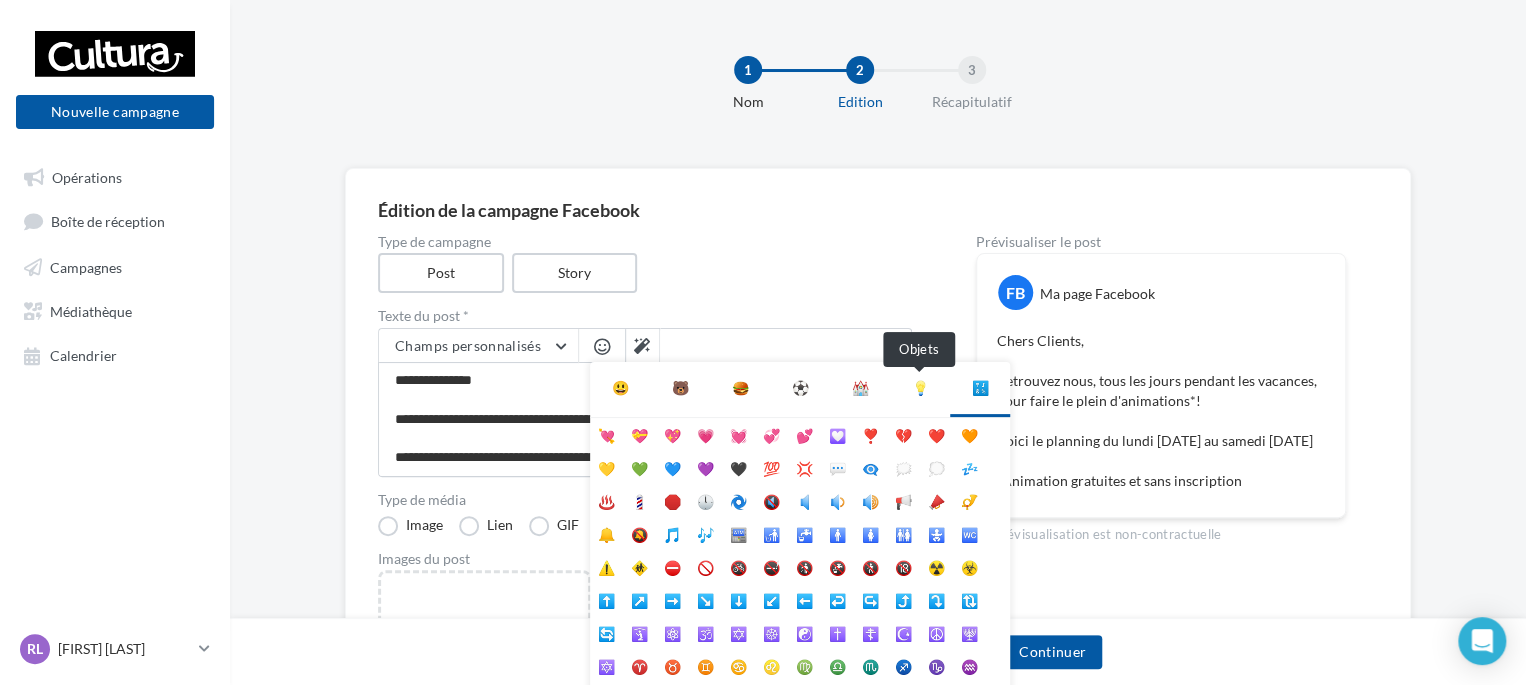 click on "💡" at bounding box center [920, 388] 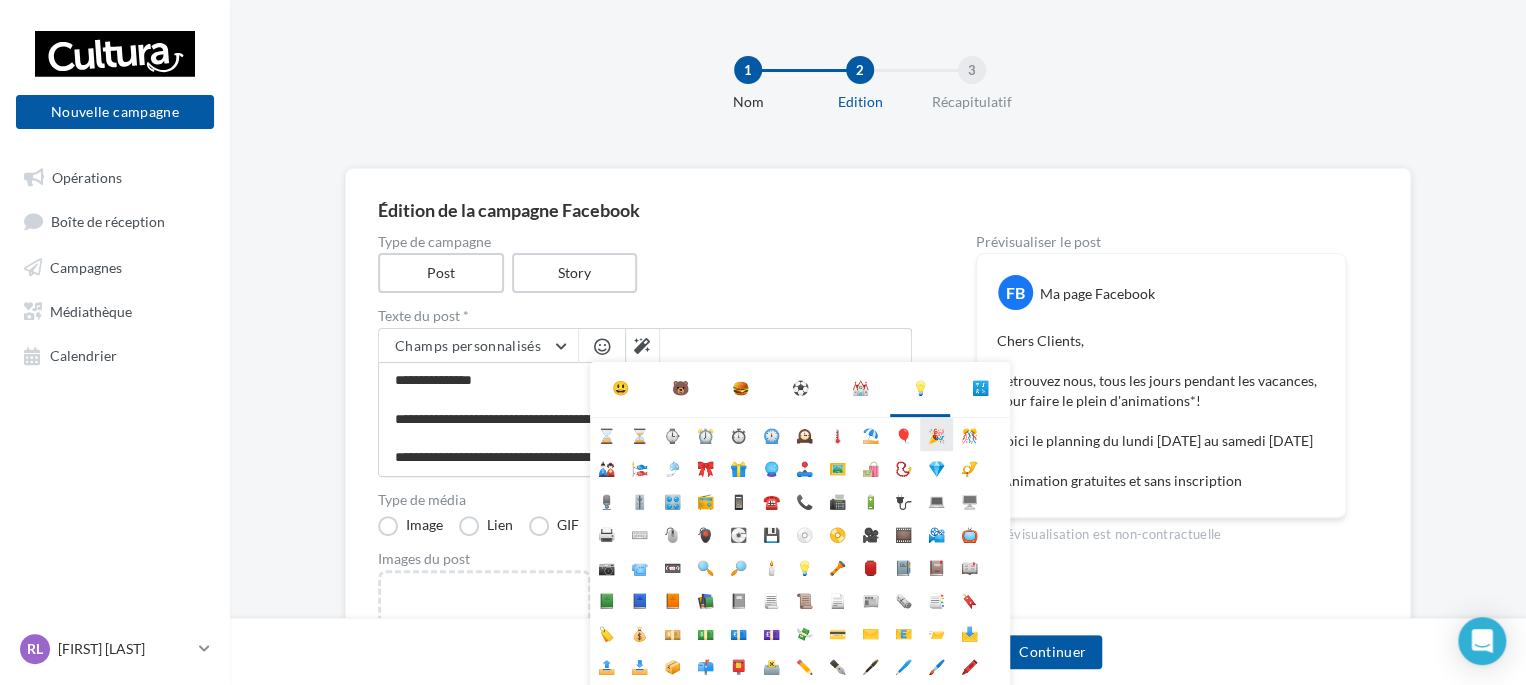 click on "🎉" at bounding box center [936, 434] 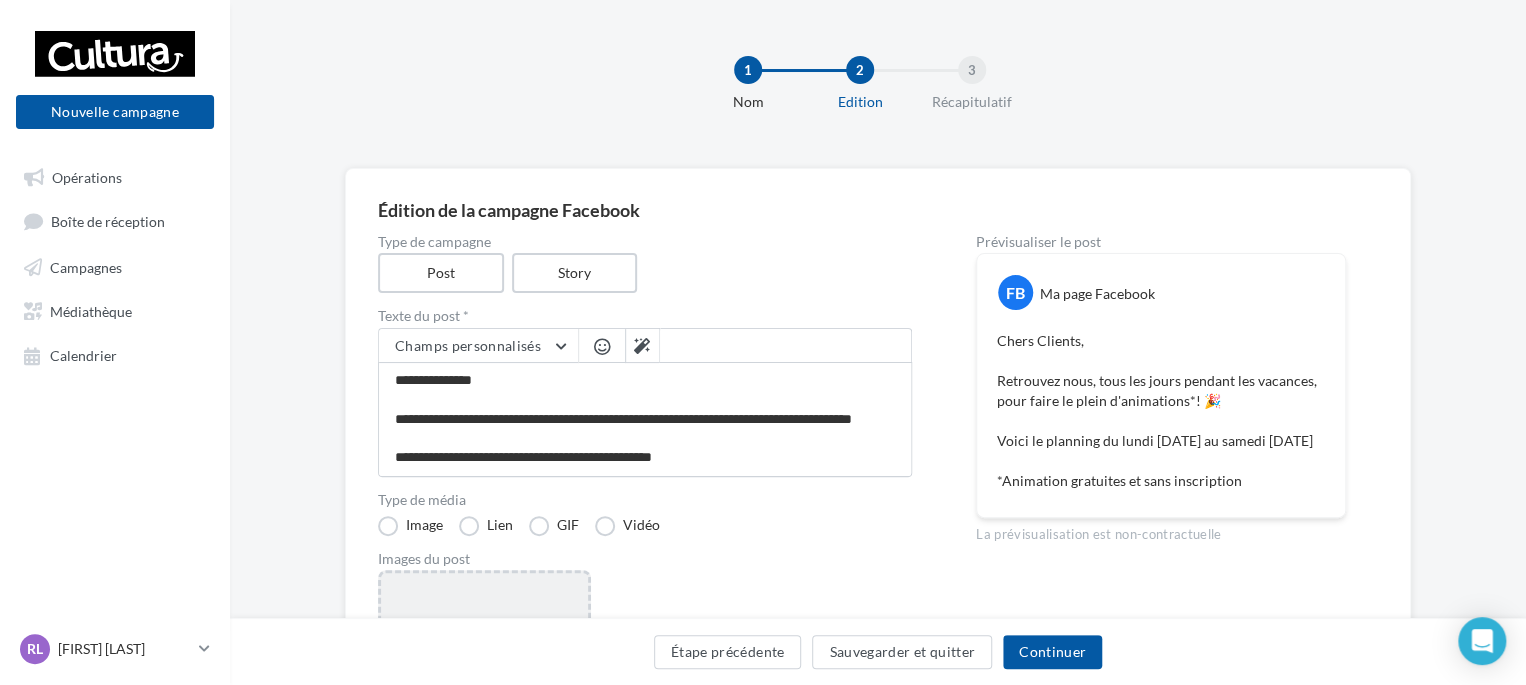 click on "Ajouter une image     Format: png, jpg" at bounding box center (484, 700) 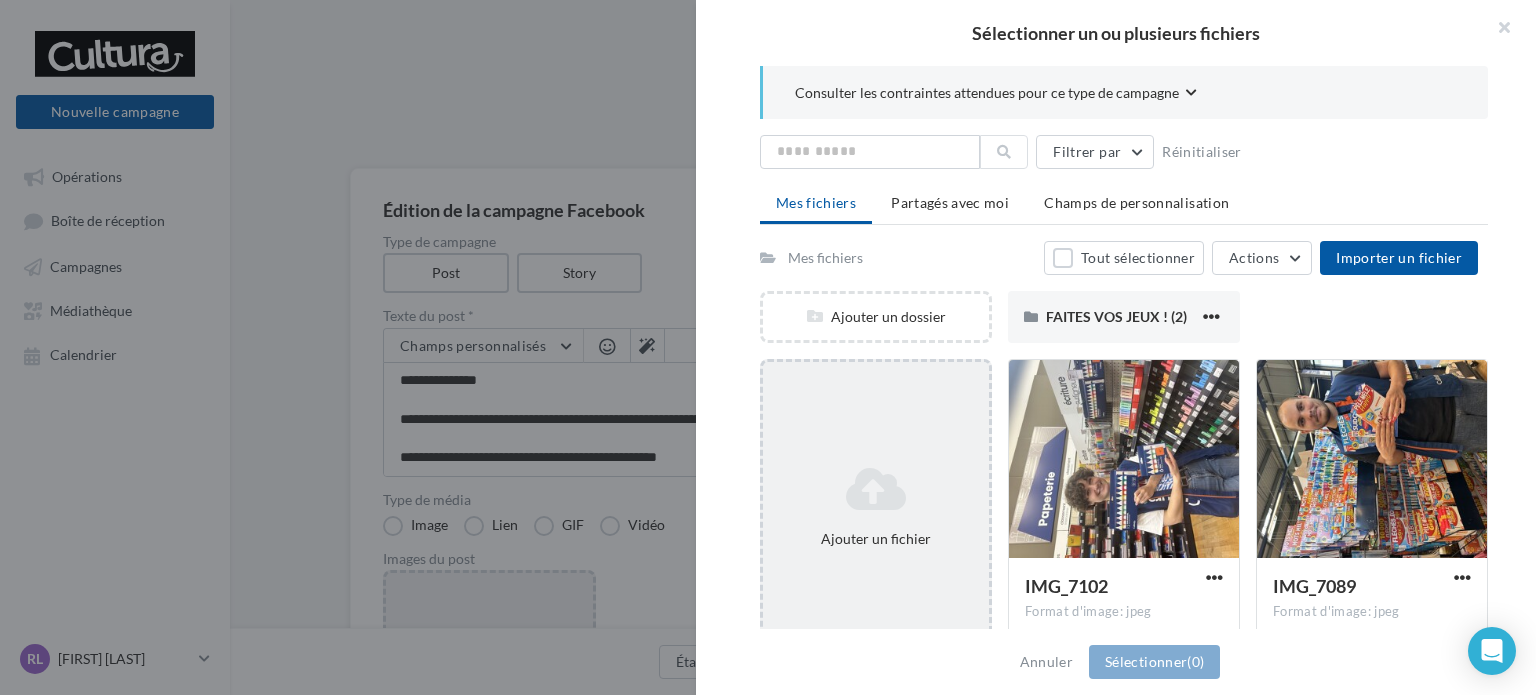 click at bounding box center (876, 489) 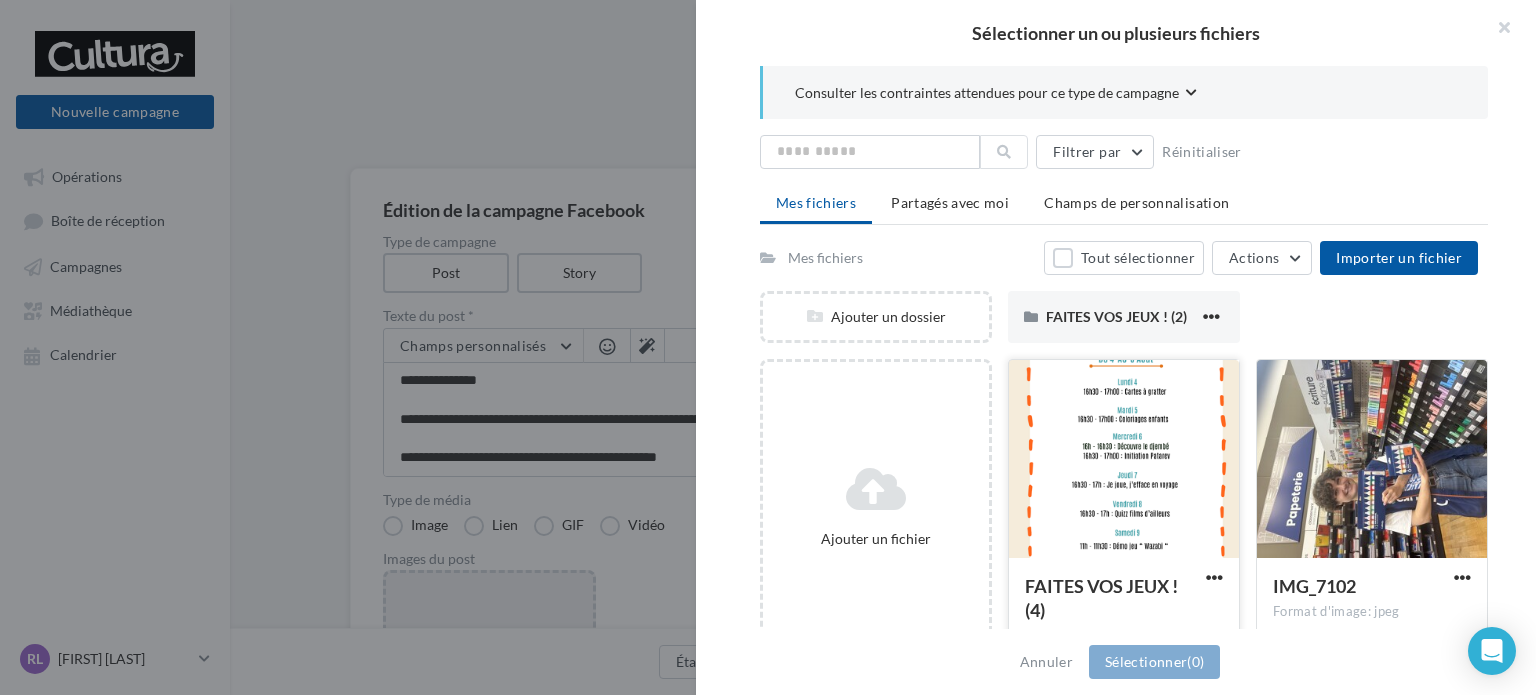 click at bounding box center (1124, 460) 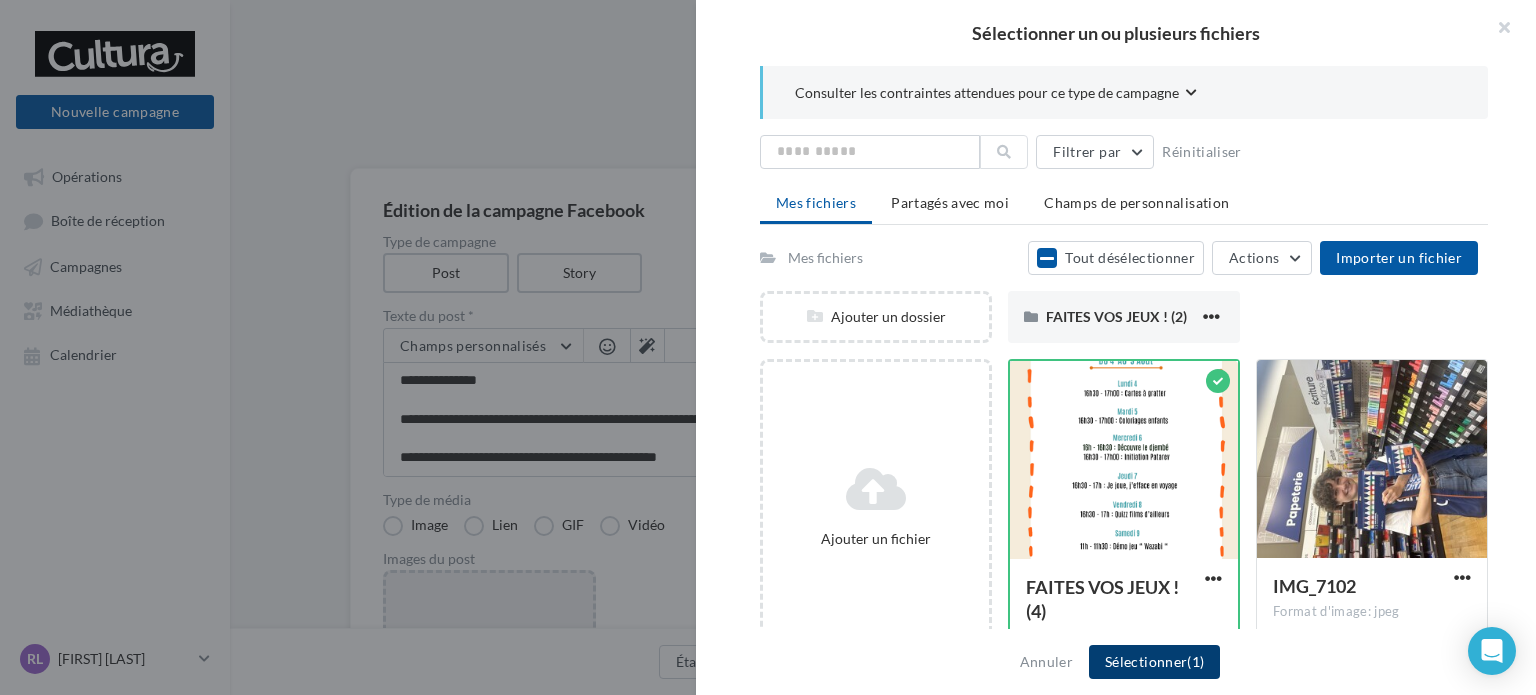 click on "Sélectionner   (1)" at bounding box center (1154, 662) 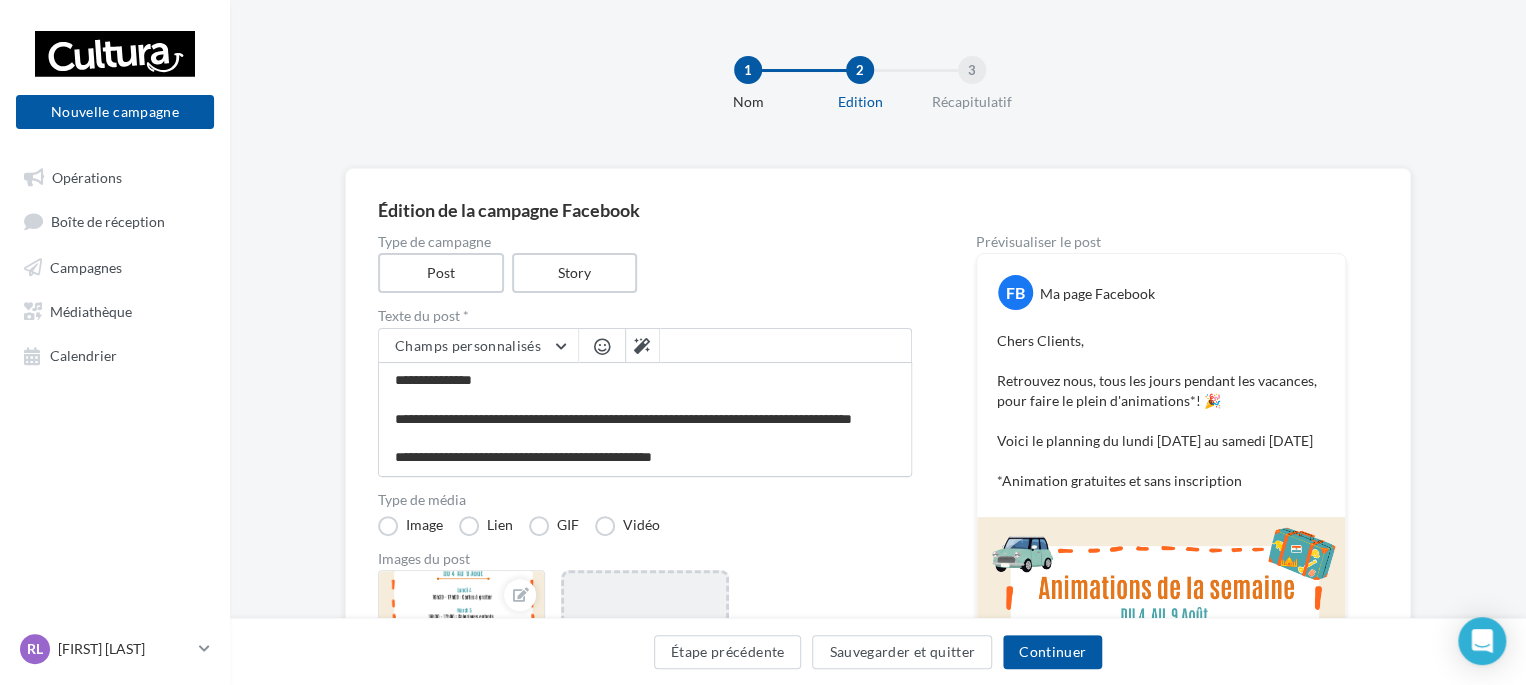 drag, startPoint x: 1527, startPoint y: 310, endPoint x: 1333, endPoint y: 118, distance: 272.94687 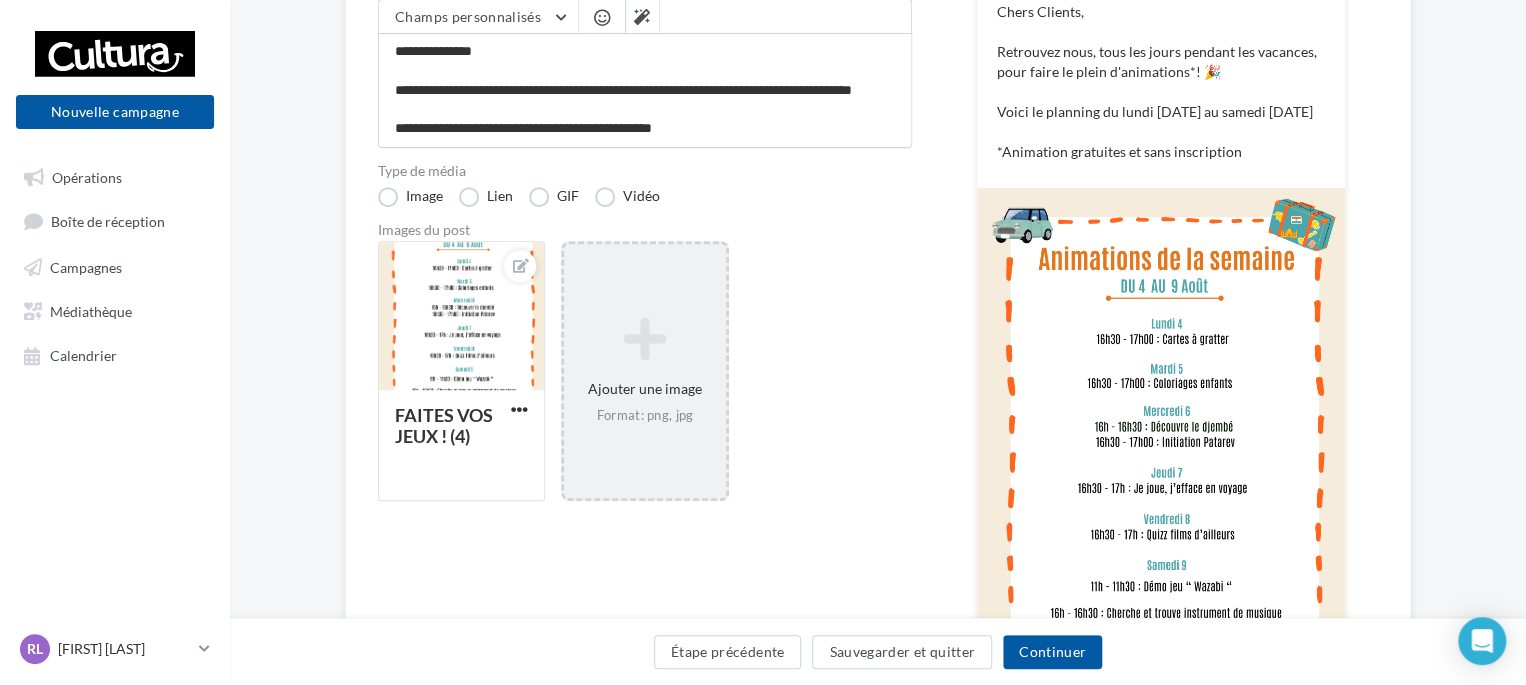 scroll, scrollTop: 335, scrollLeft: 0, axis: vertical 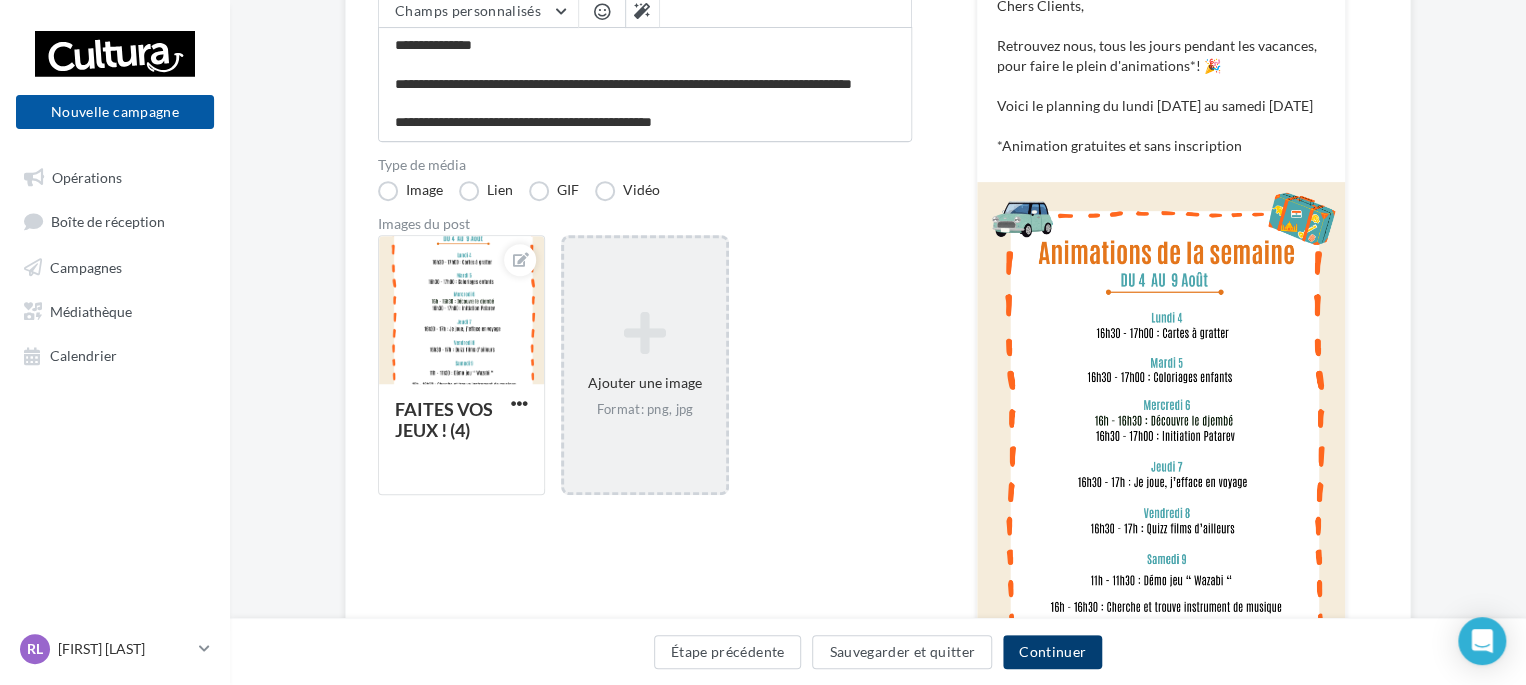 click on "Continuer" at bounding box center (1052, 652) 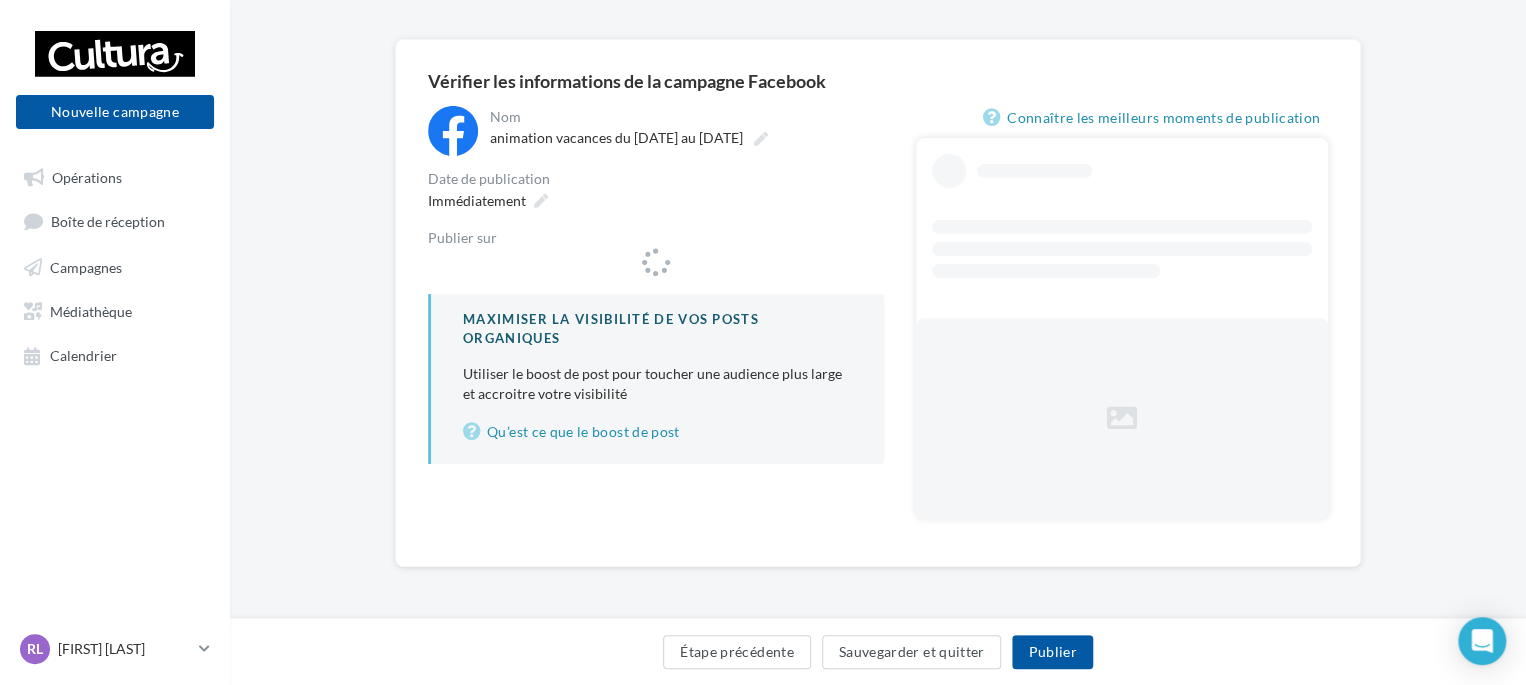 scroll, scrollTop: 0, scrollLeft: 0, axis: both 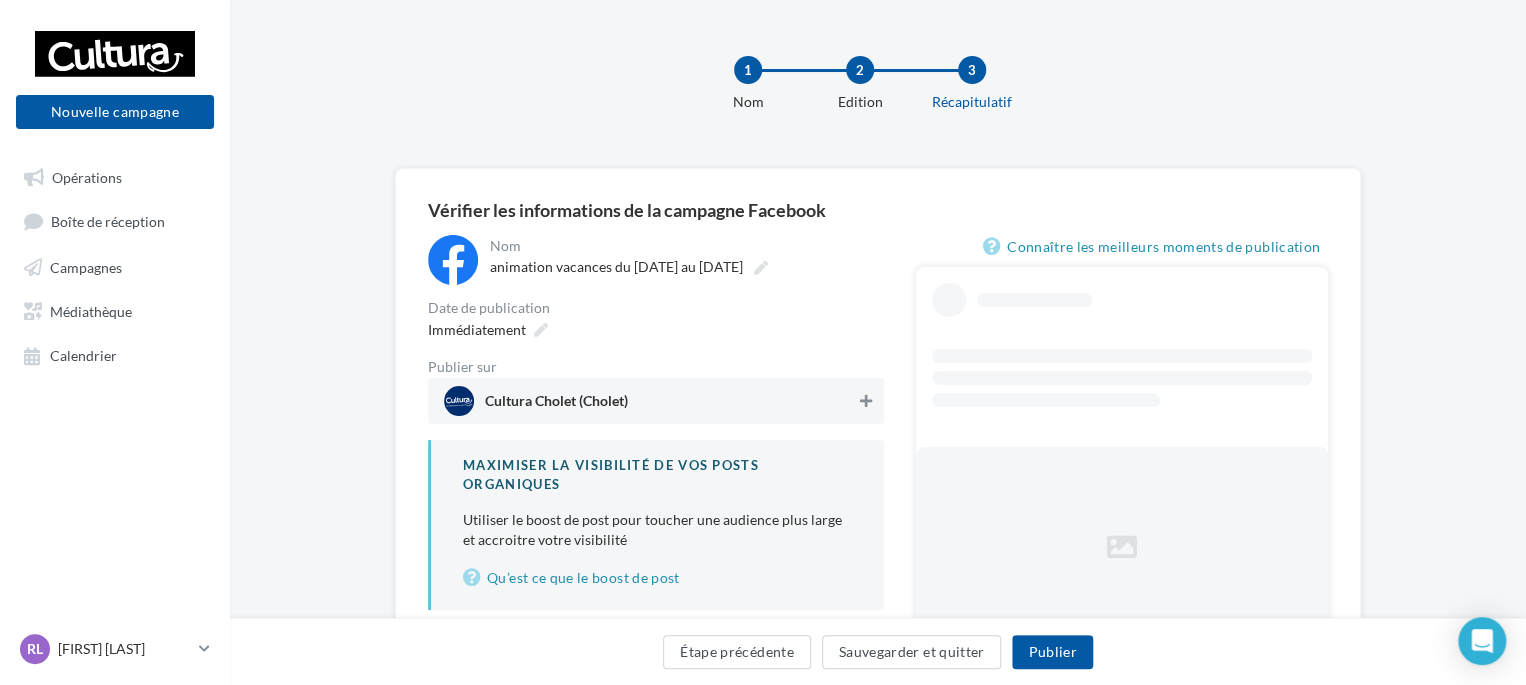 click at bounding box center [866, 401] 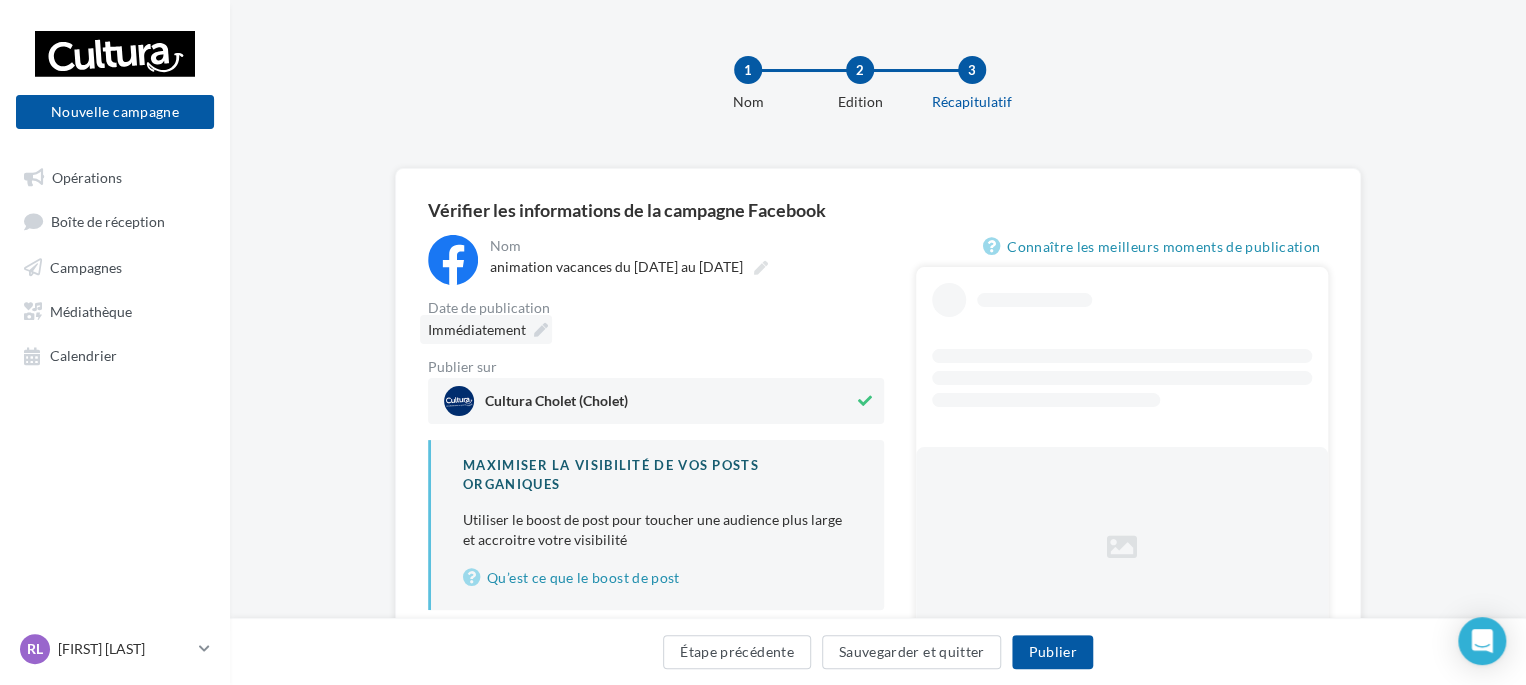 click on "Immédiatement" at bounding box center (477, 329) 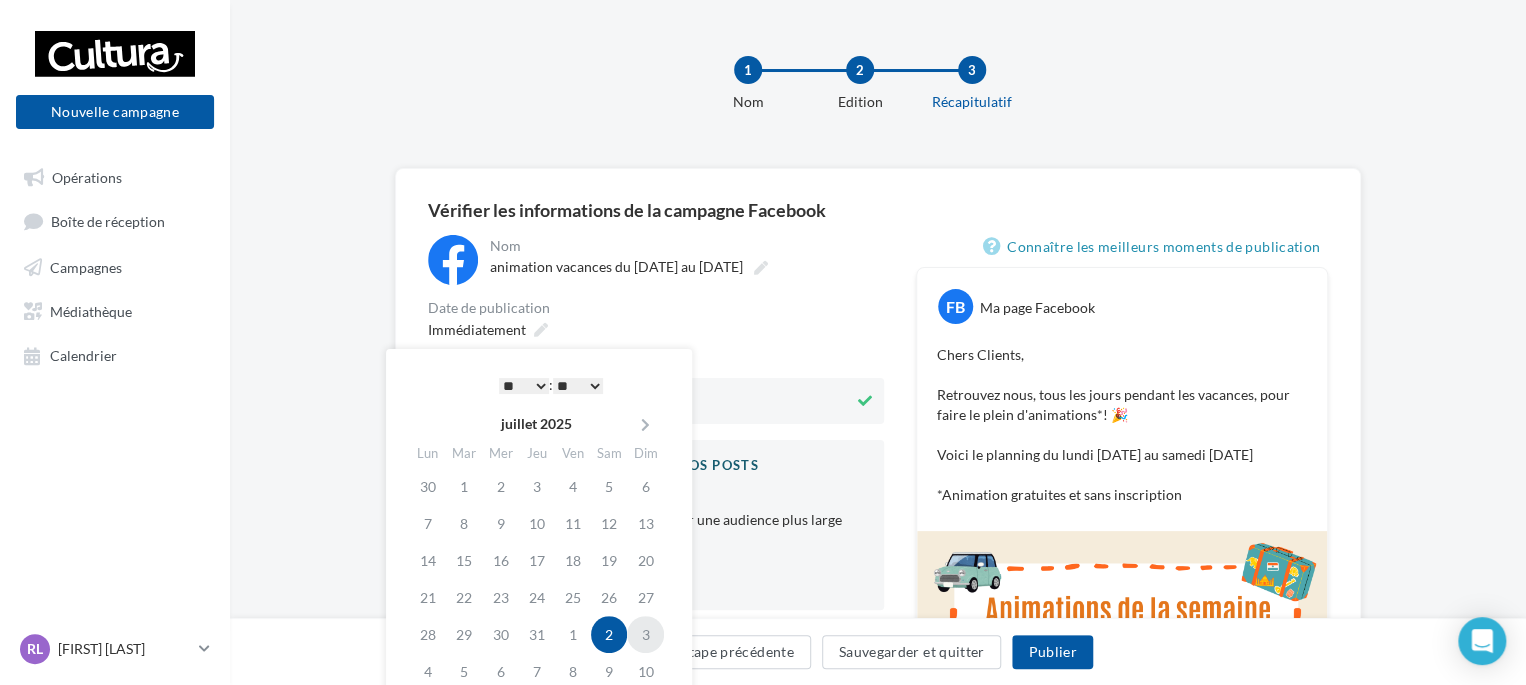click on "3" at bounding box center (645, 634) 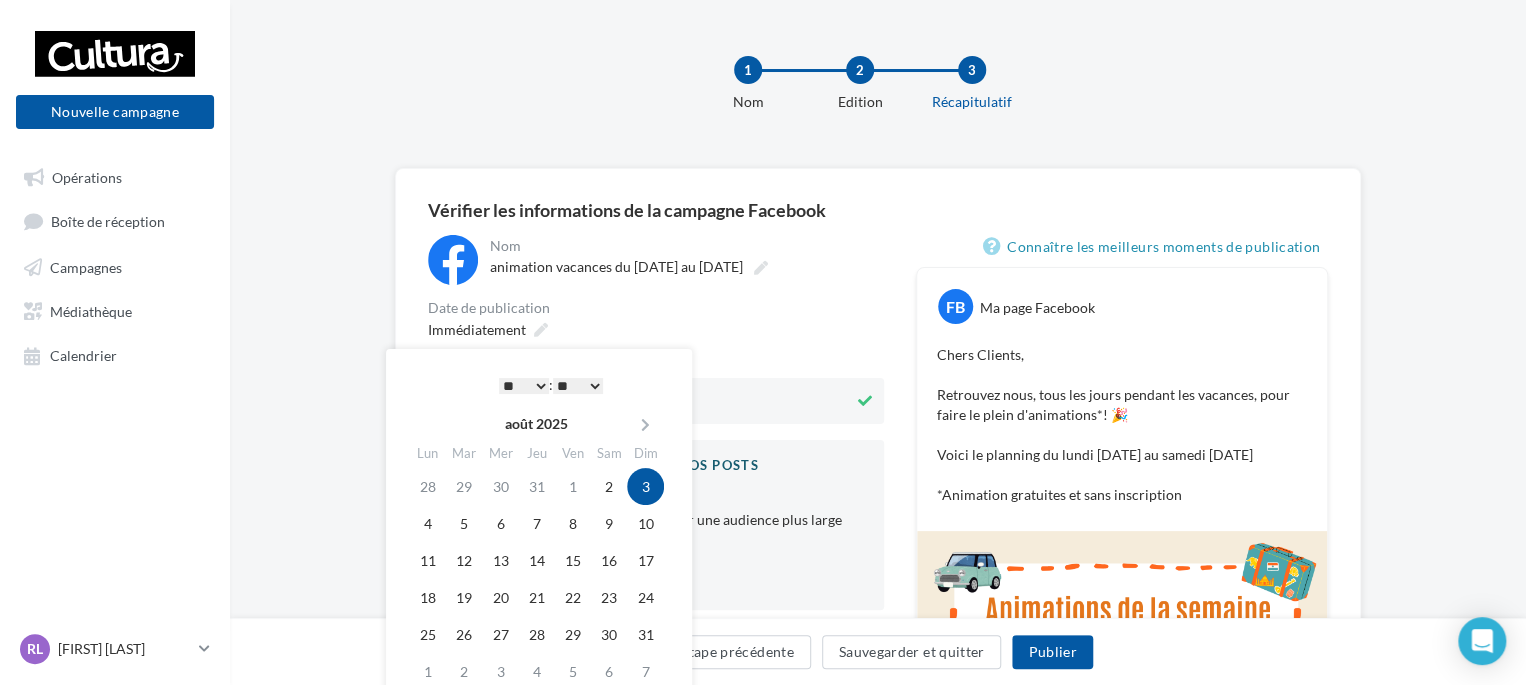 click on "* * * * * * * * * * ** ** ** ** ** ** ** ** ** ** ** ** ** **" at bounding box center [524, 386] 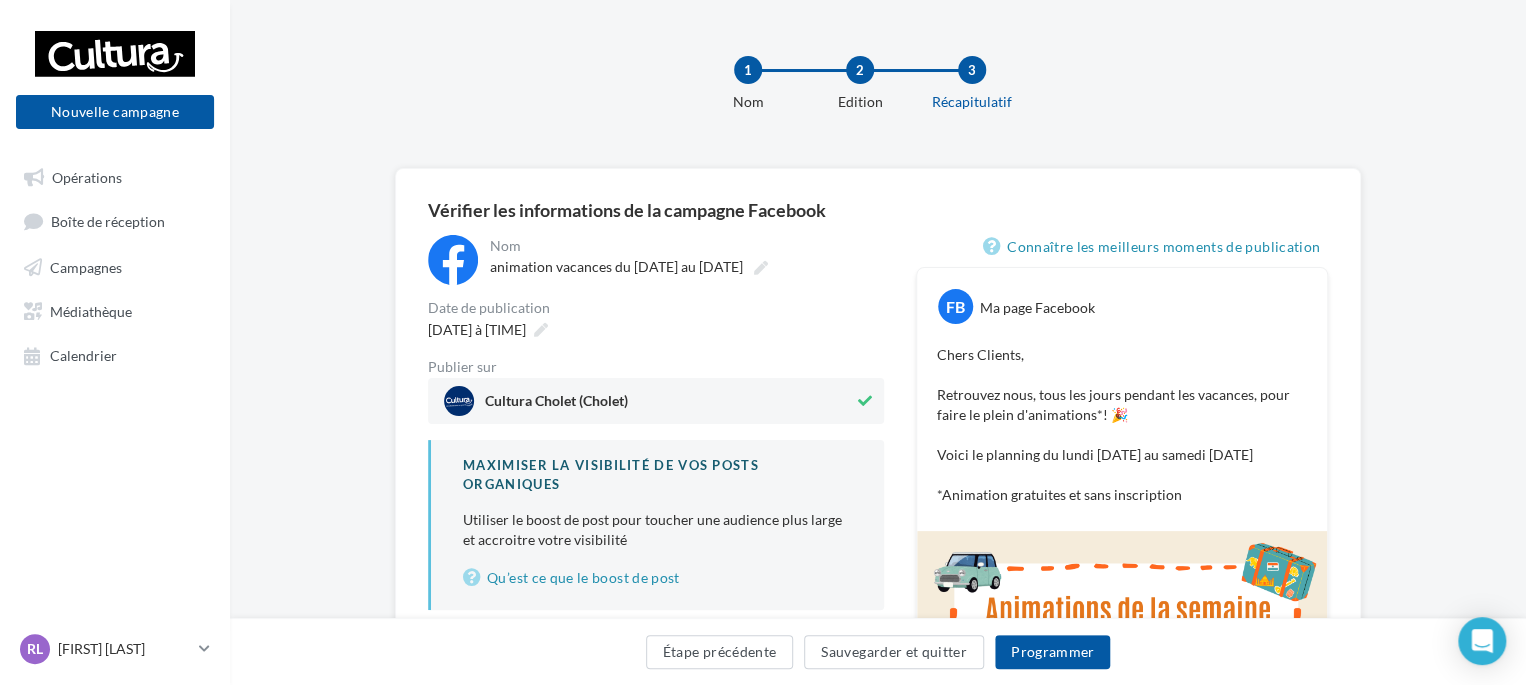 click on "03/08/2025 à 10:40" at bounding box center [656, 329] 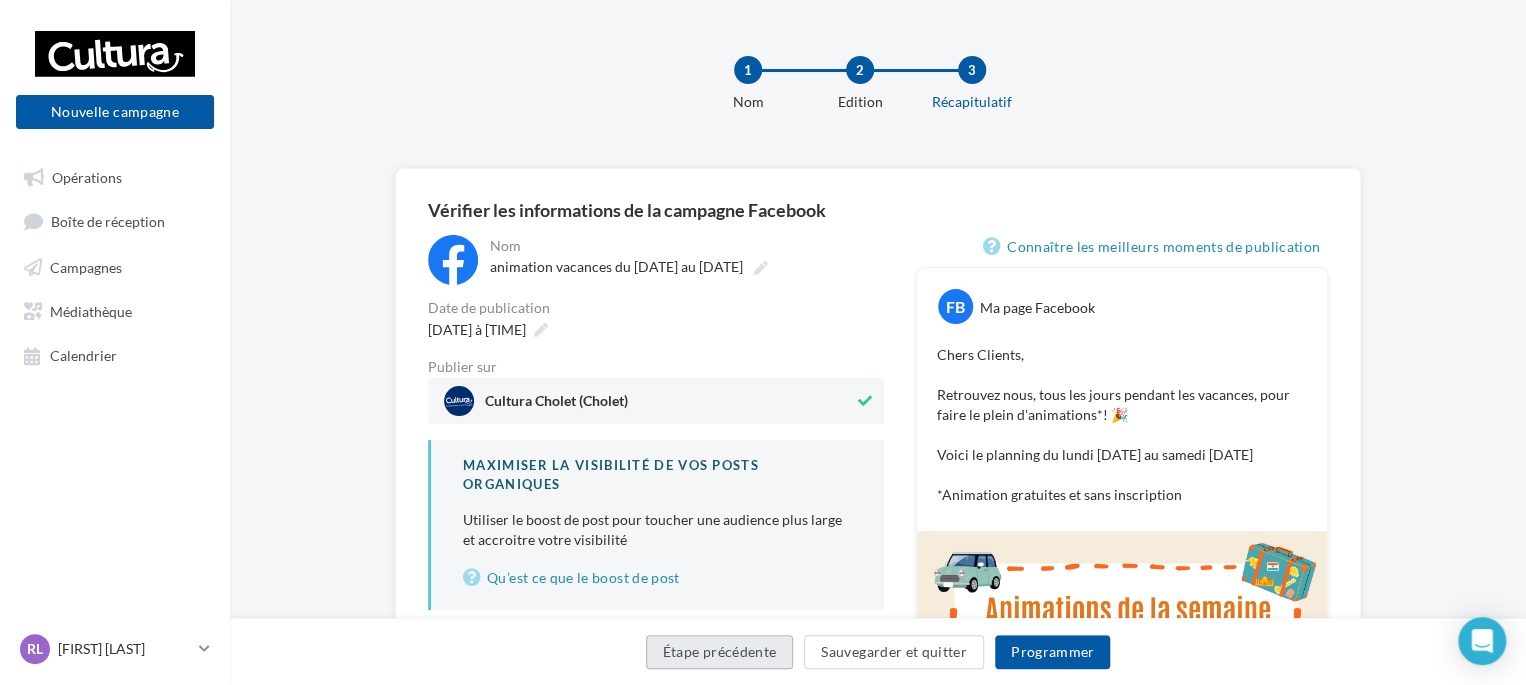 click on "Étape précédente" at bounding box center [720, 652] 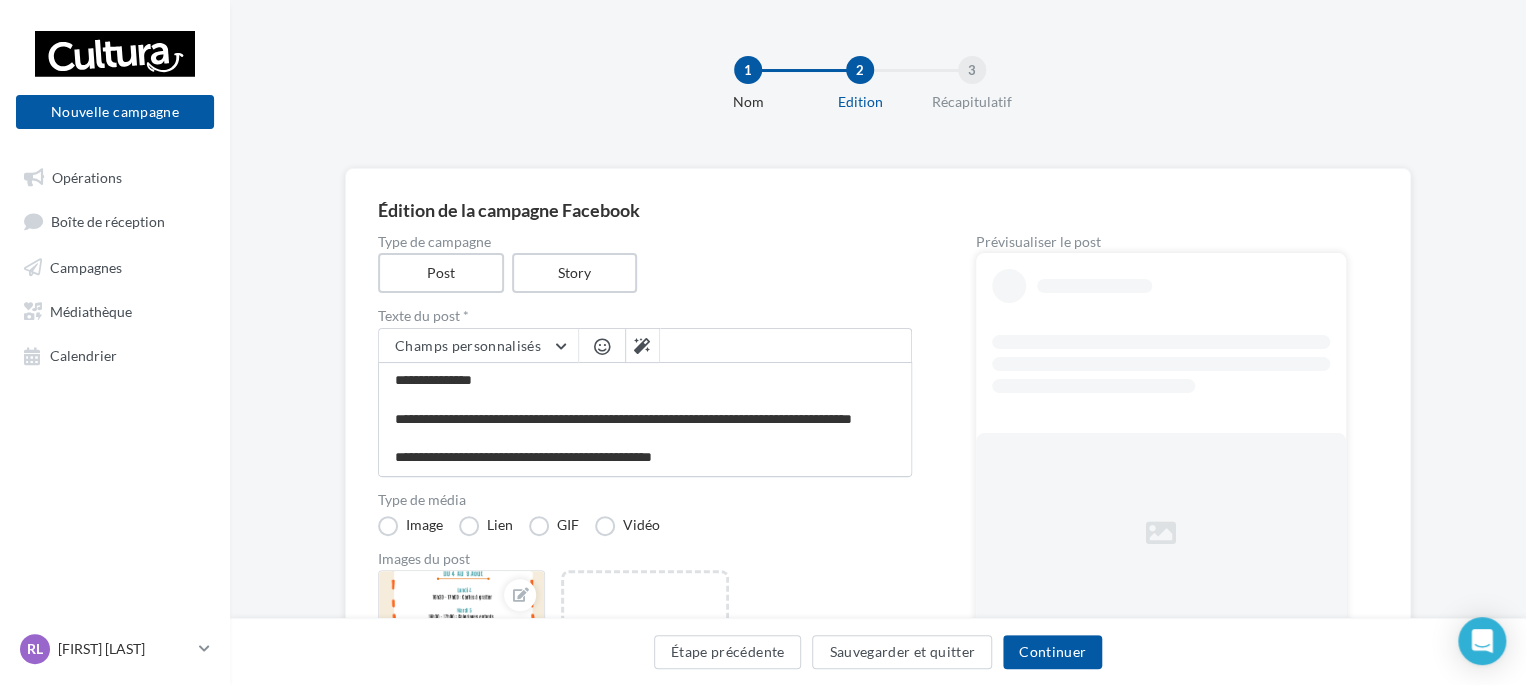 click on "Type de média" at bounding box center [645, 500] 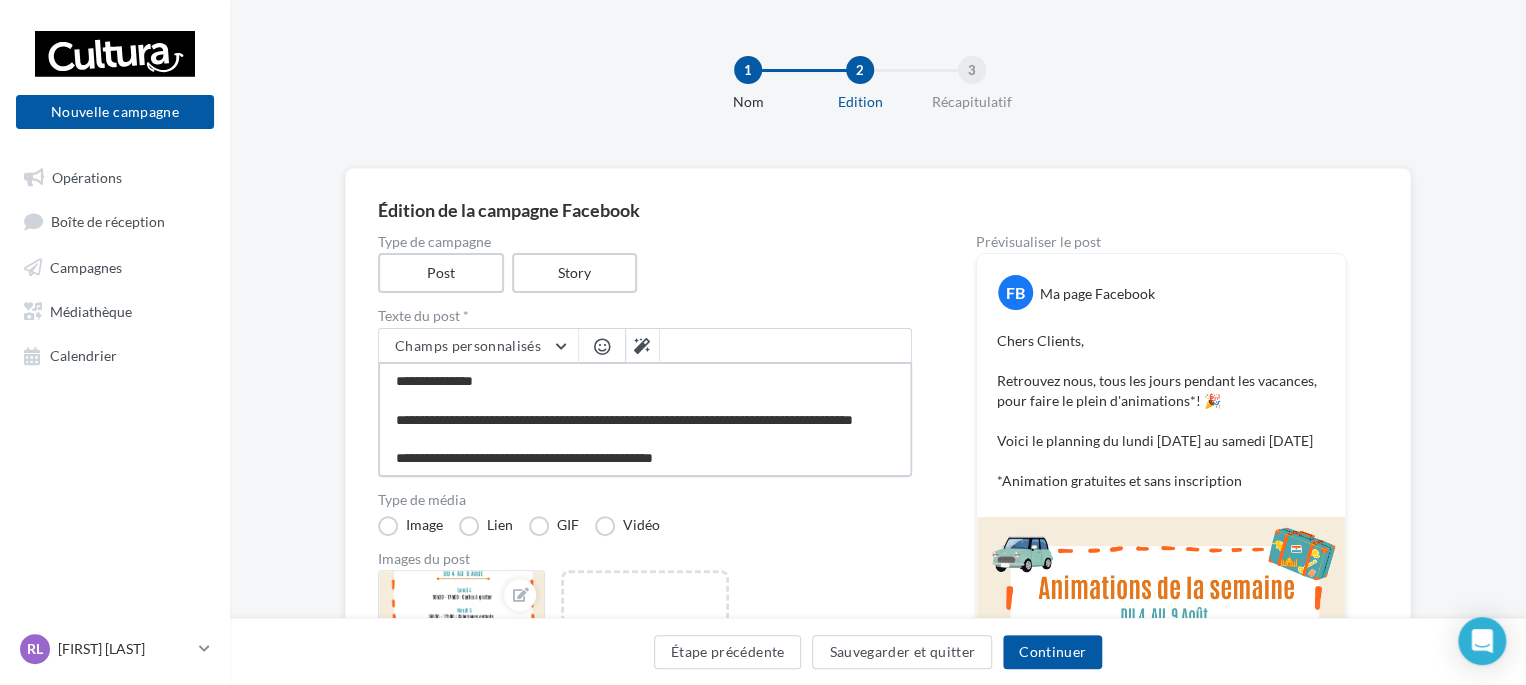 scroll, scrollTop: 77, scrollLeft: 0, axis: vertical 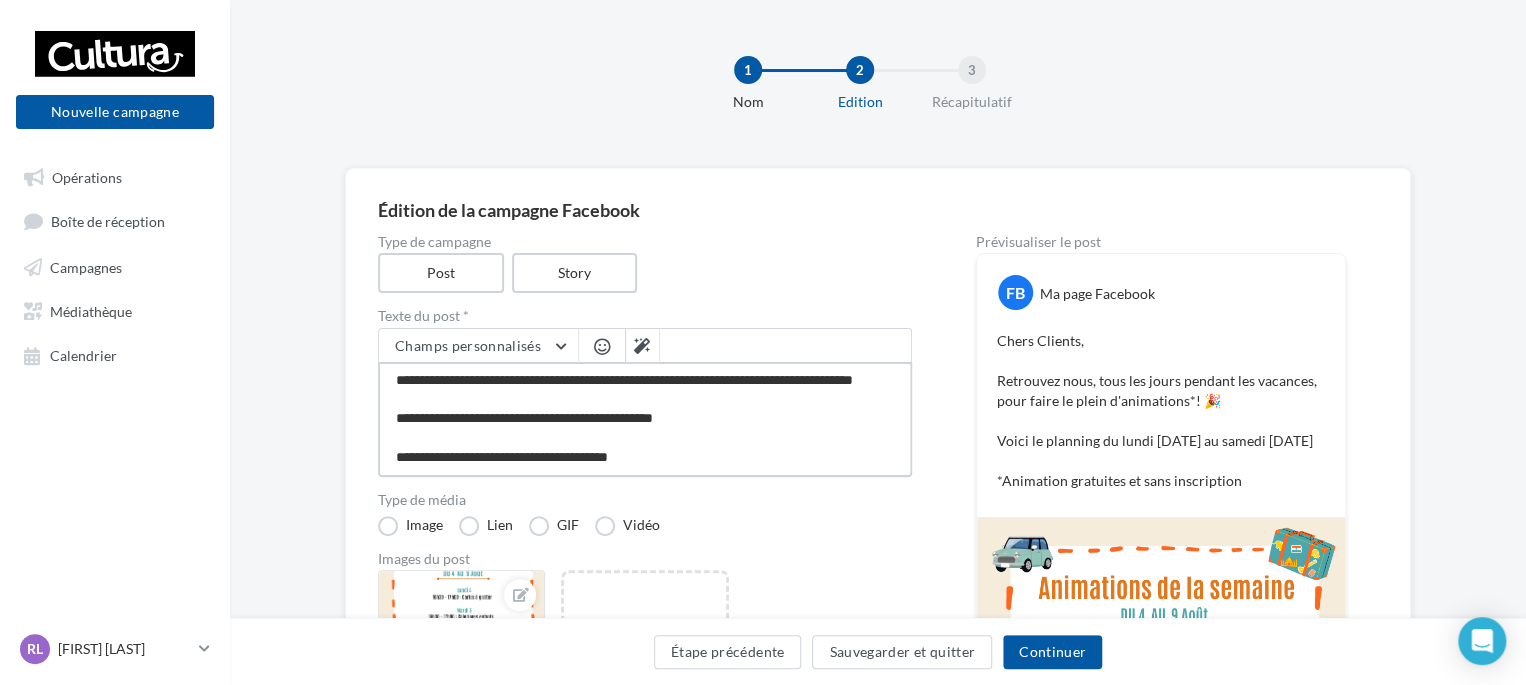 click on "**********" at bounding box center [645, 419] 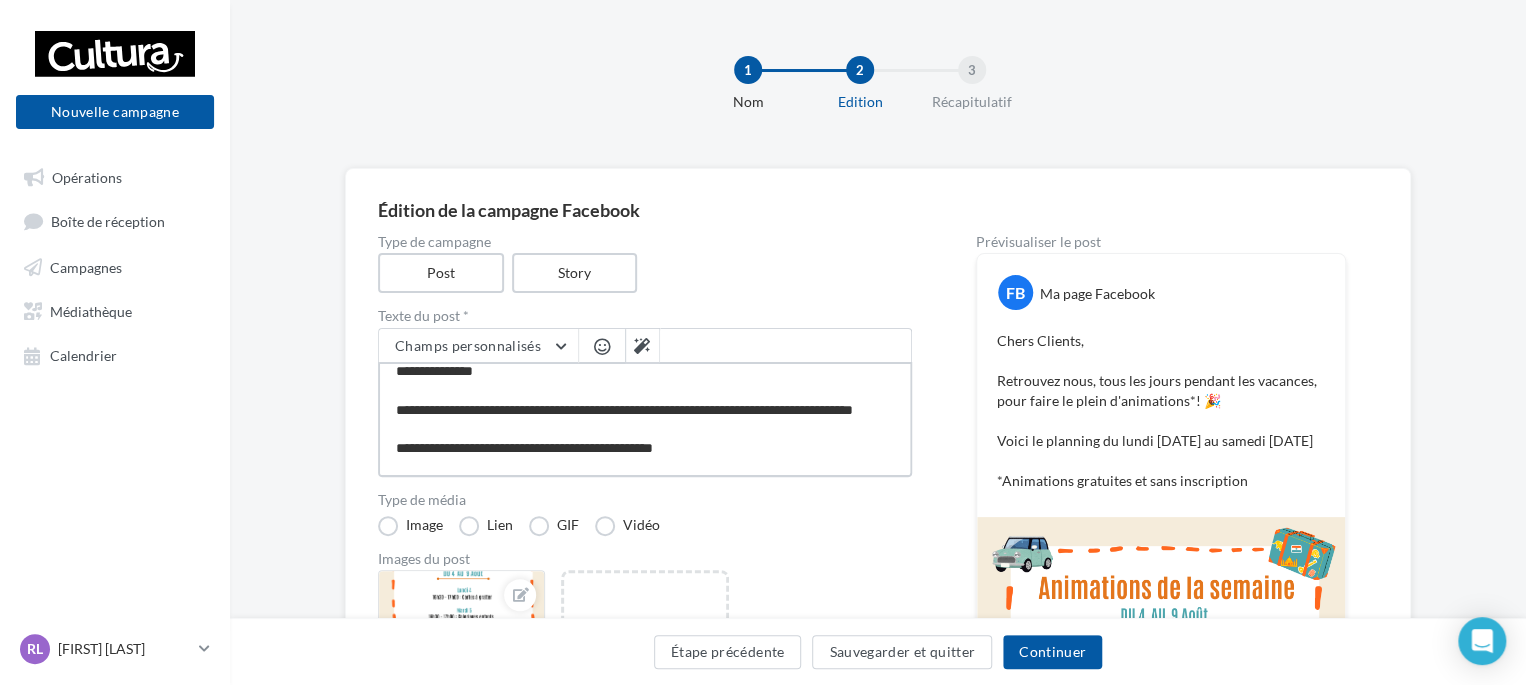 scroll, scrollTop: 0, scrollLeft: 0, axis: both 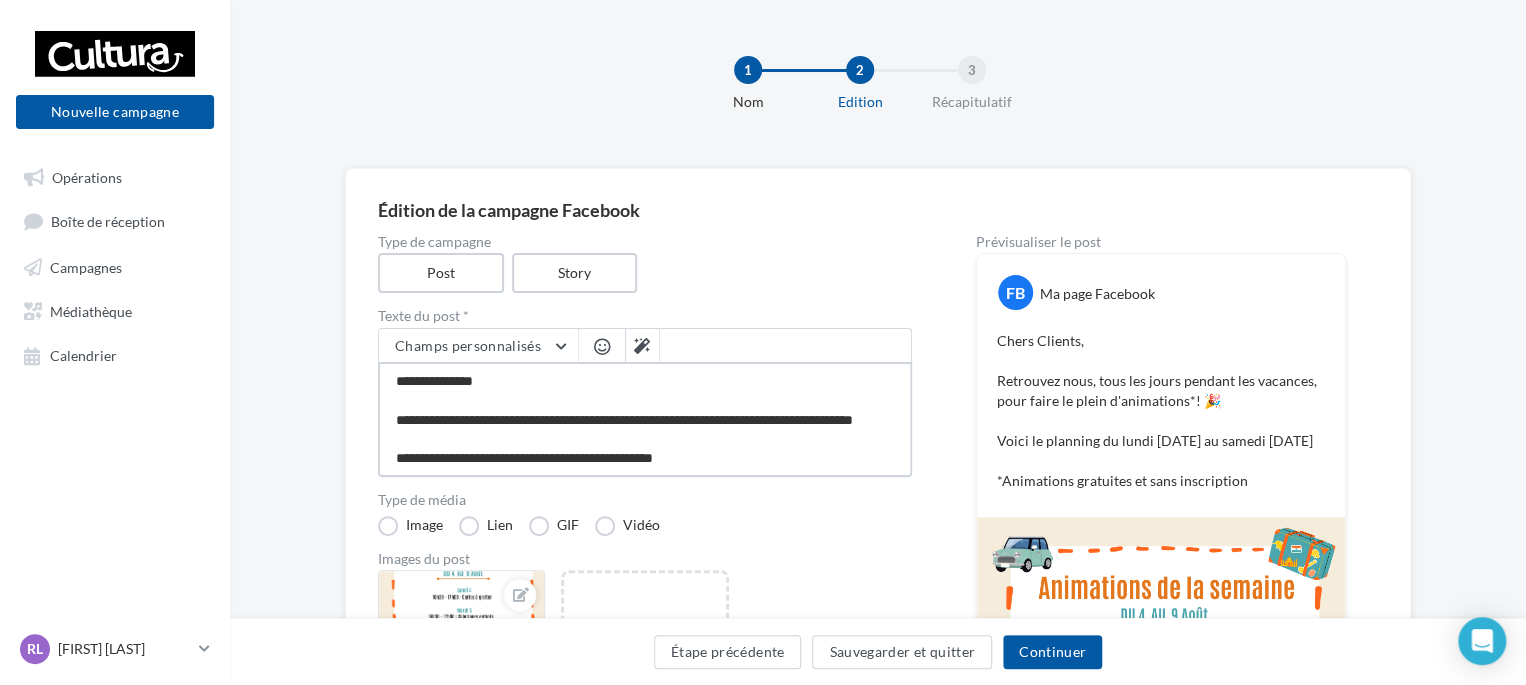 click on "**********" at bounding box center [645, 419] 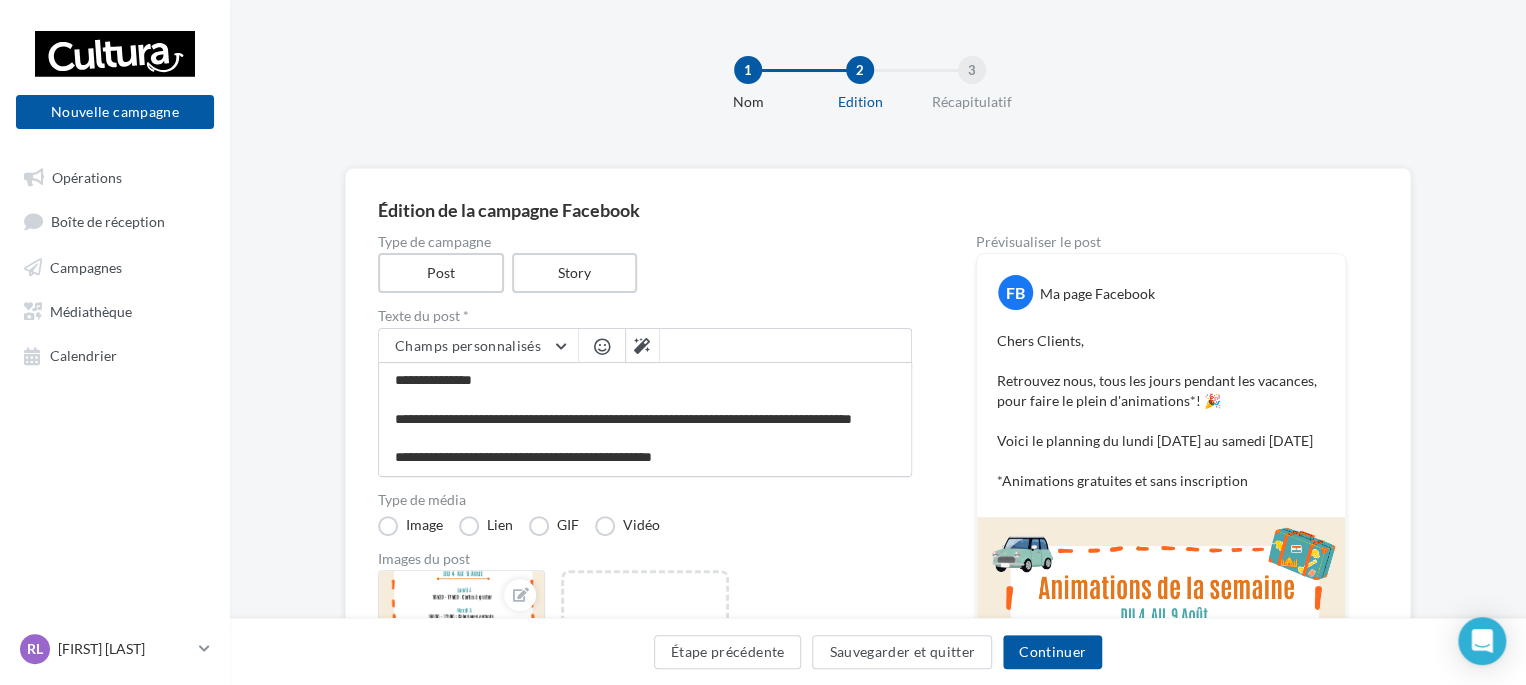 click at bounding box center [602, 346] 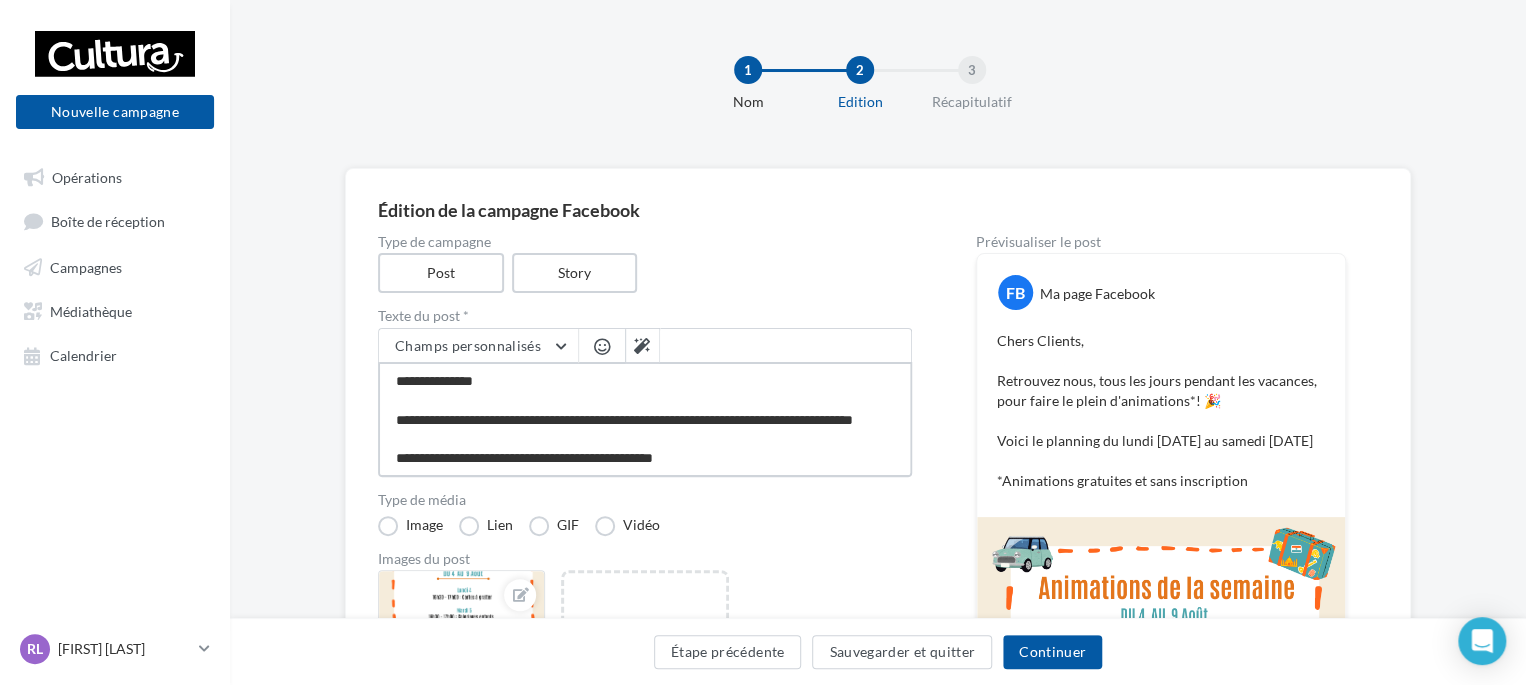 click on "**********" at bounding box center [645, 419] 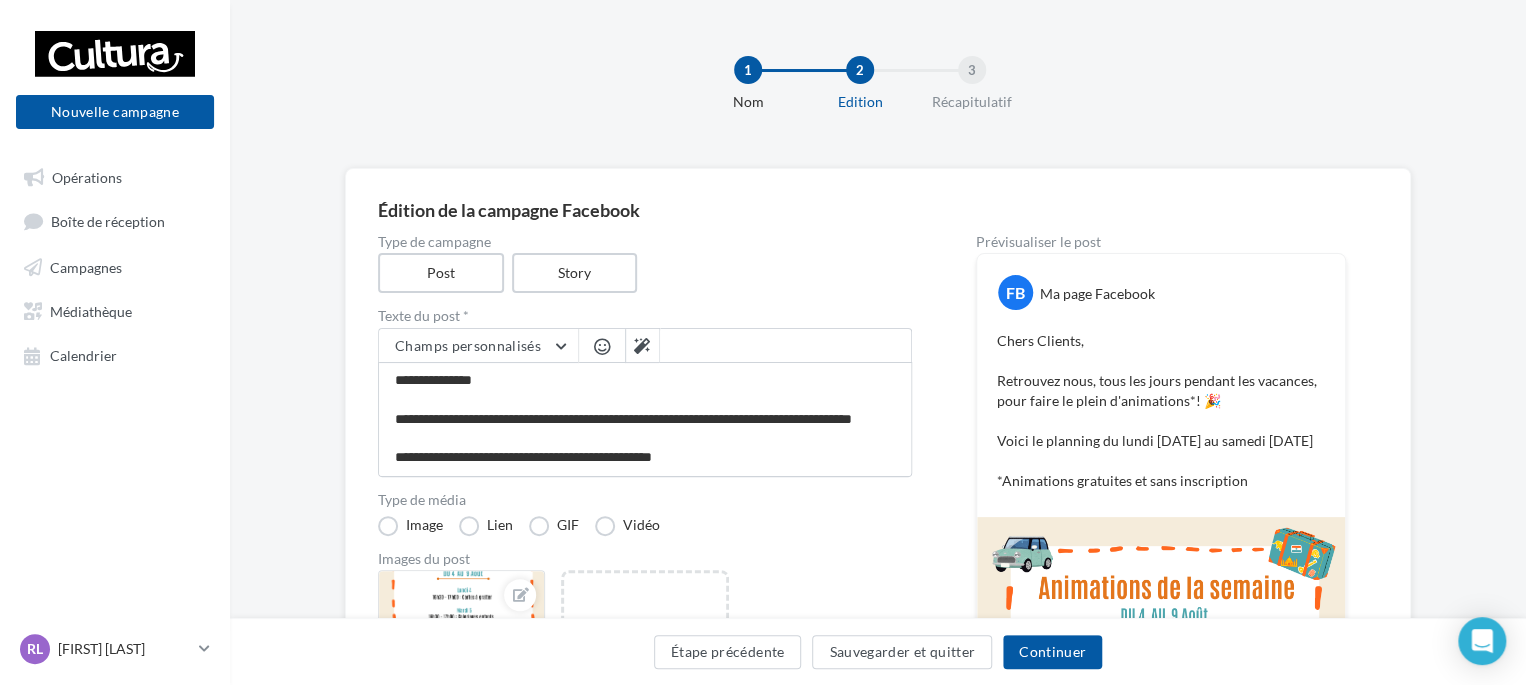 click at bounding box center (602, 346) 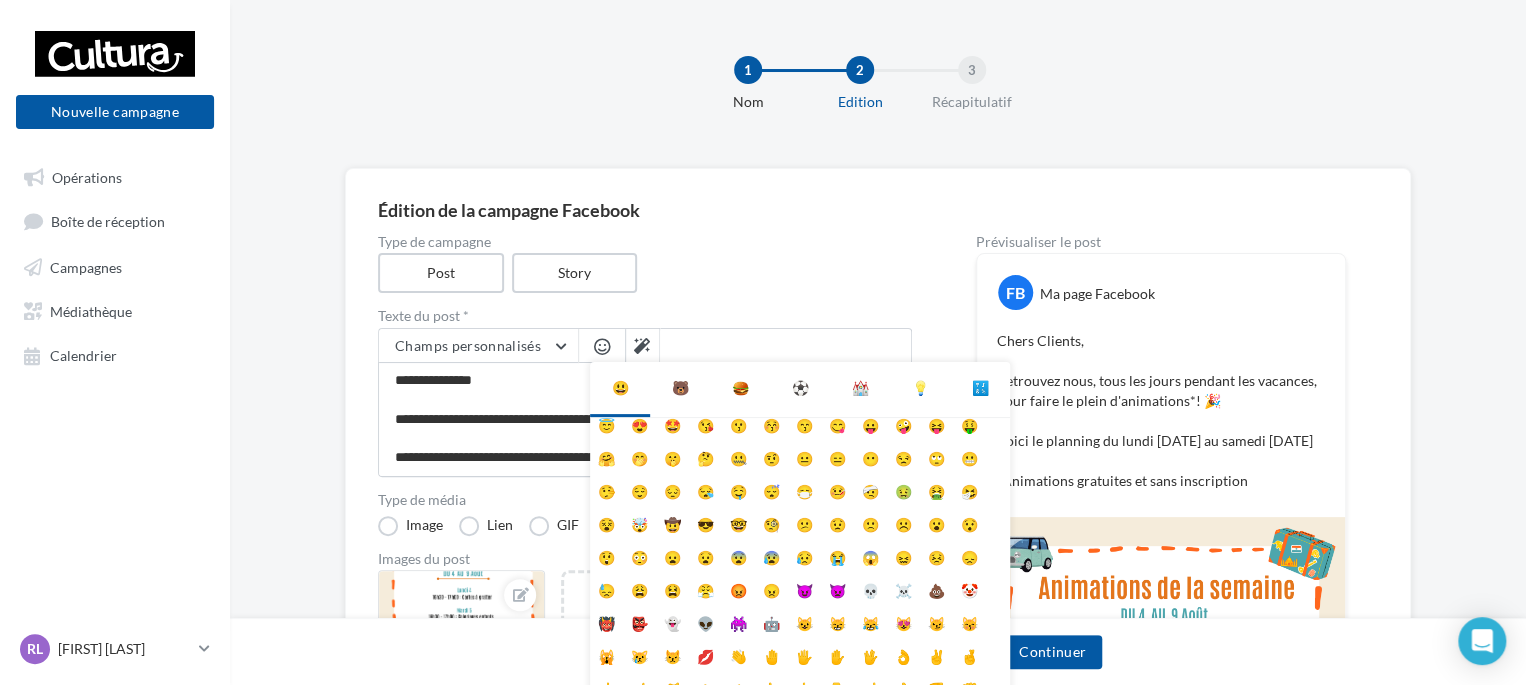 scroll, scrollTop: 78, scrollLeft: 0, axis: vertical 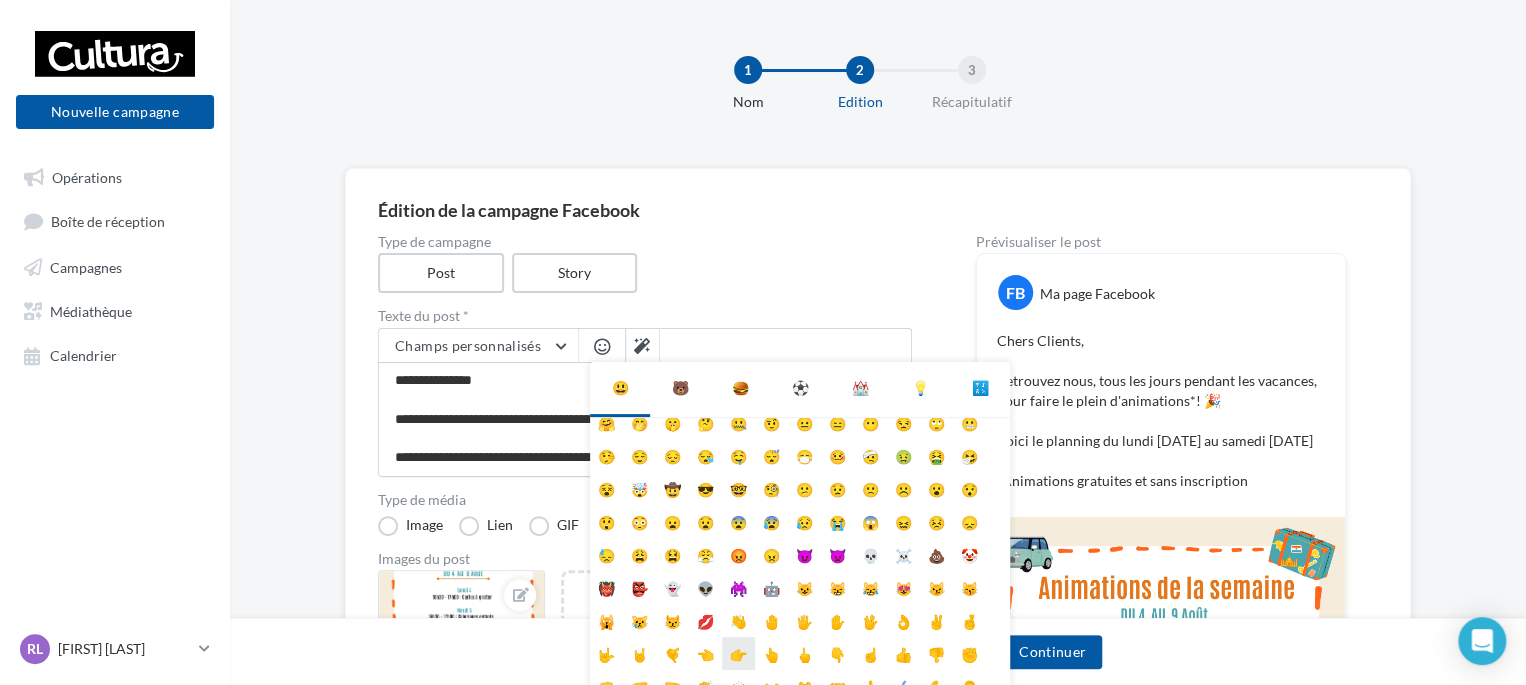 click on "👉" at bounding box center [738, 653] 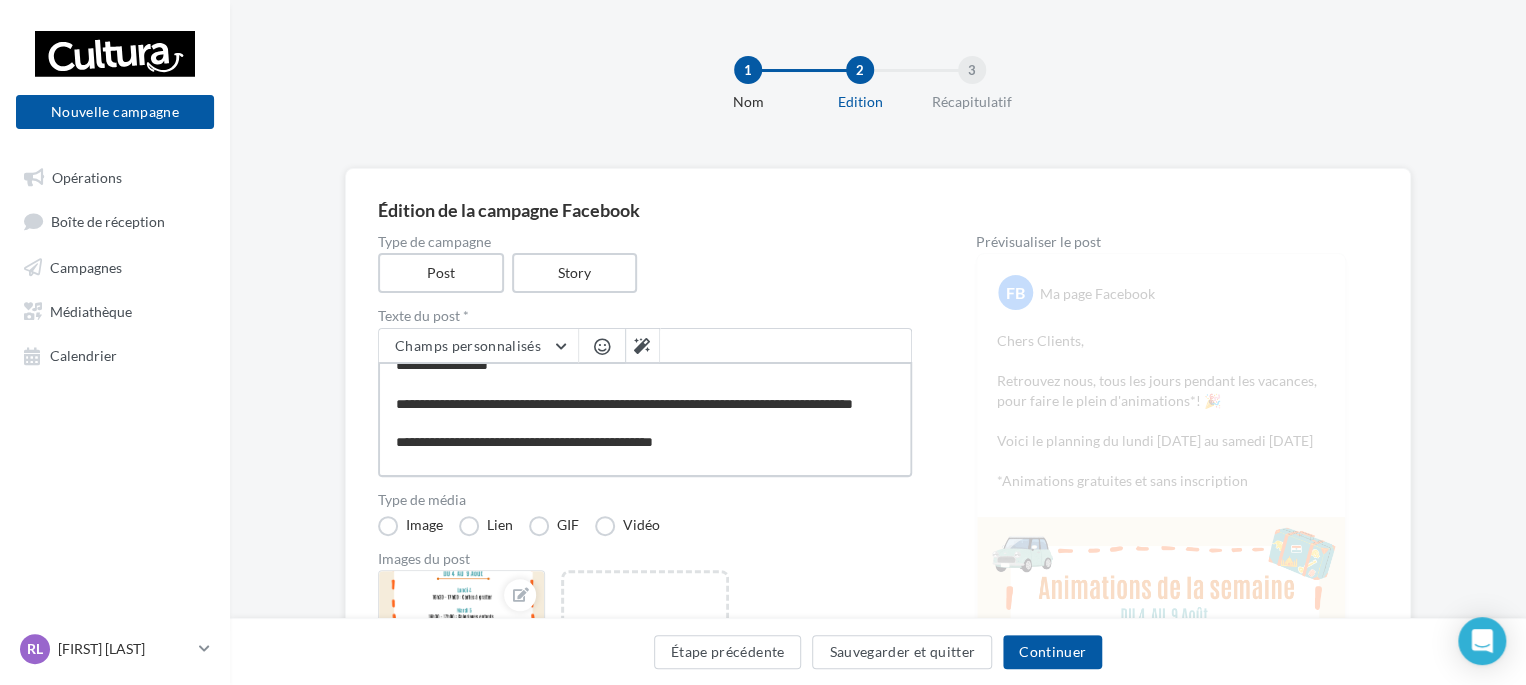 scroll, scrollTop: 0, scrollLeft: 0, axis: both 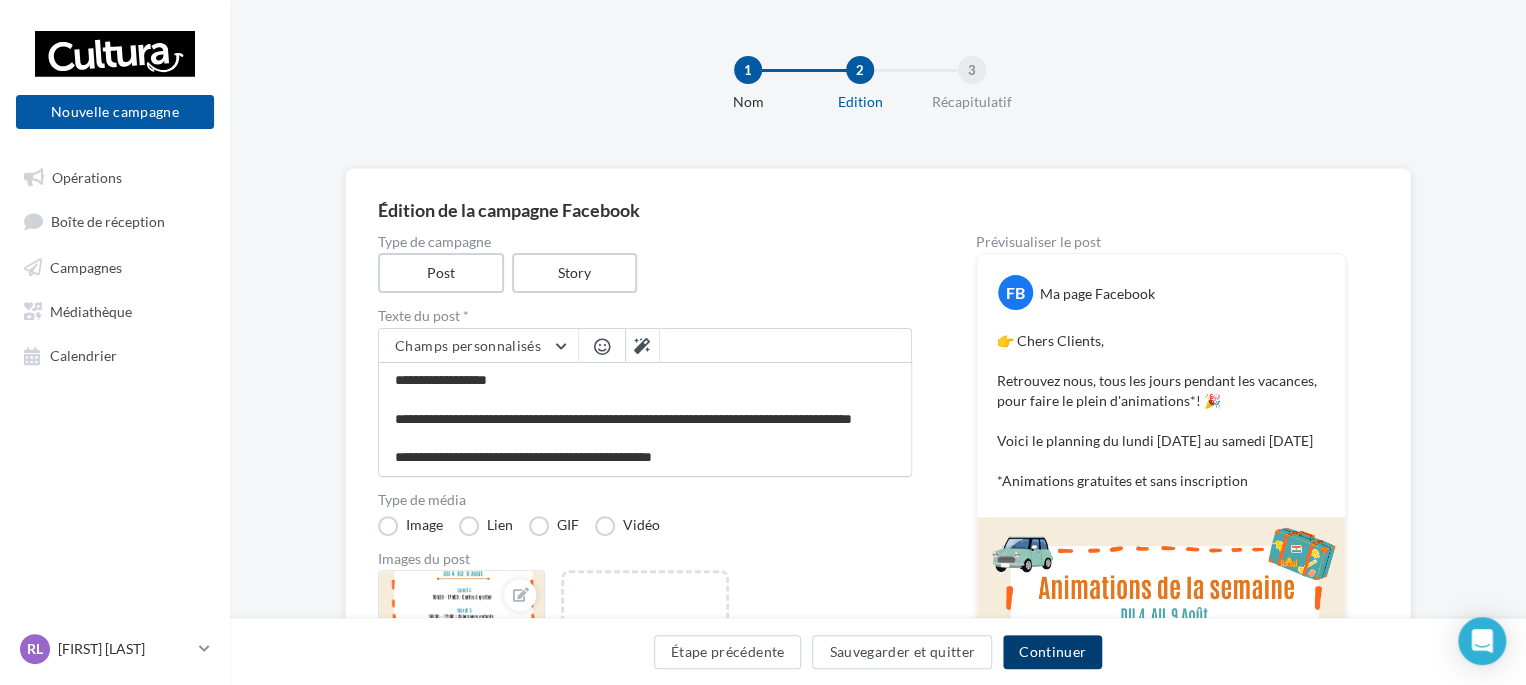 click on "Continuer" at bounding box center (1052, 652) 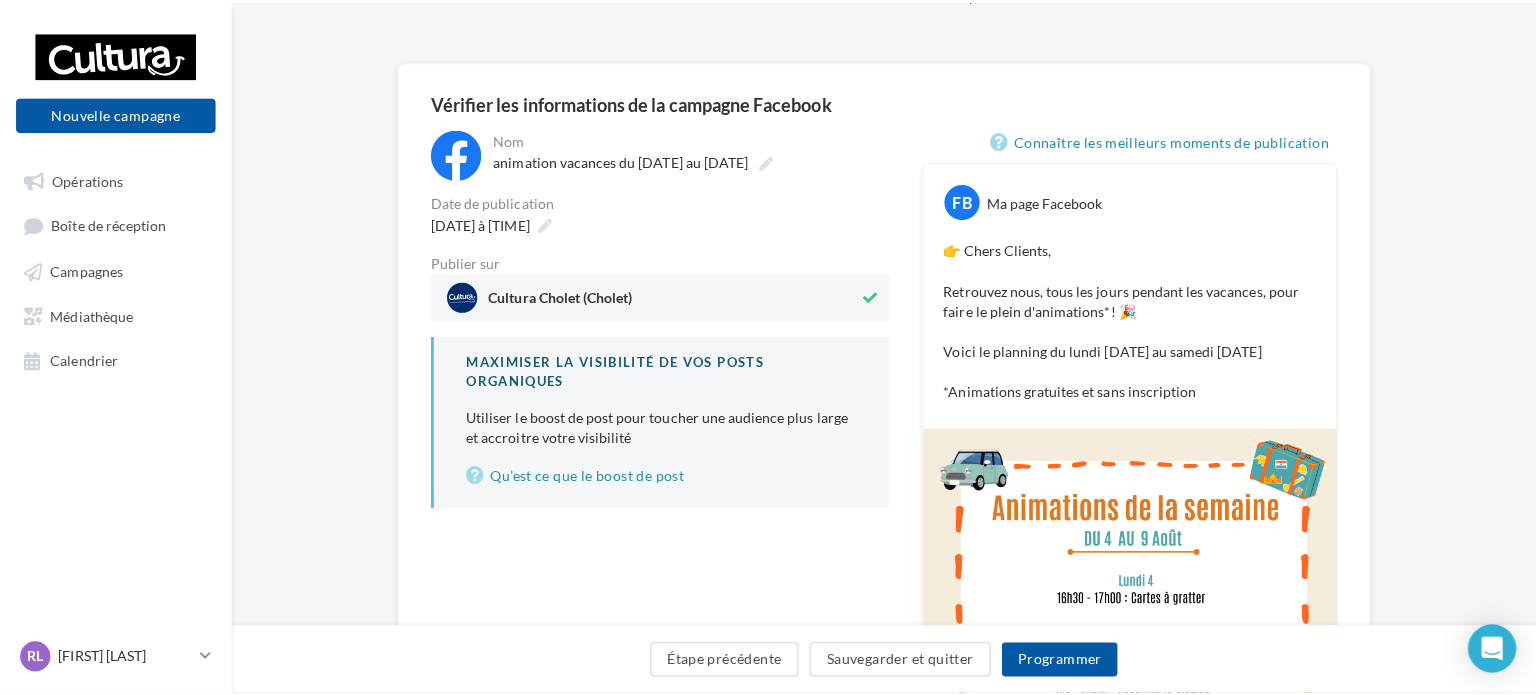 scroll, scrollTop: 114, scrollLeft: 0, axis: vertical 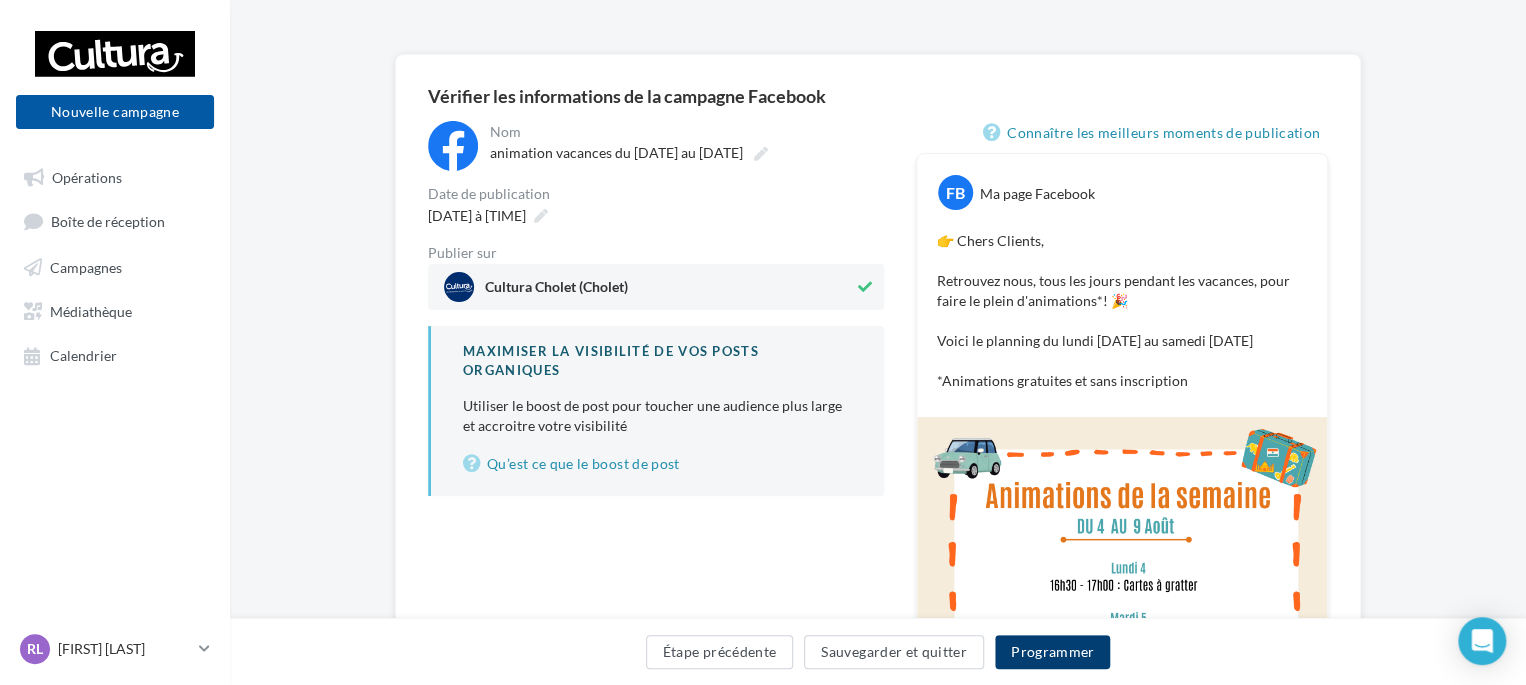 click on "Programmer" at bounding box center (1053, 652) 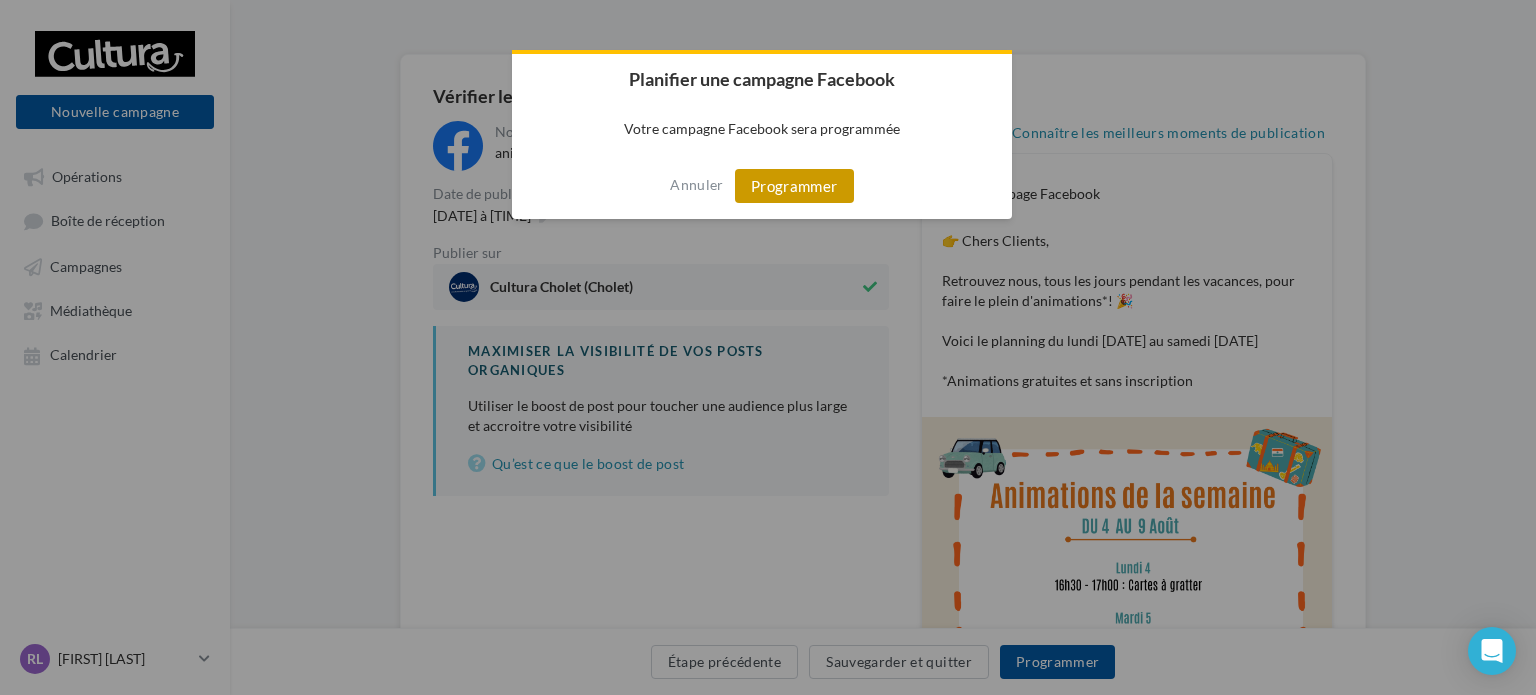 click on "Programmer" at bounding box center (794, 186) 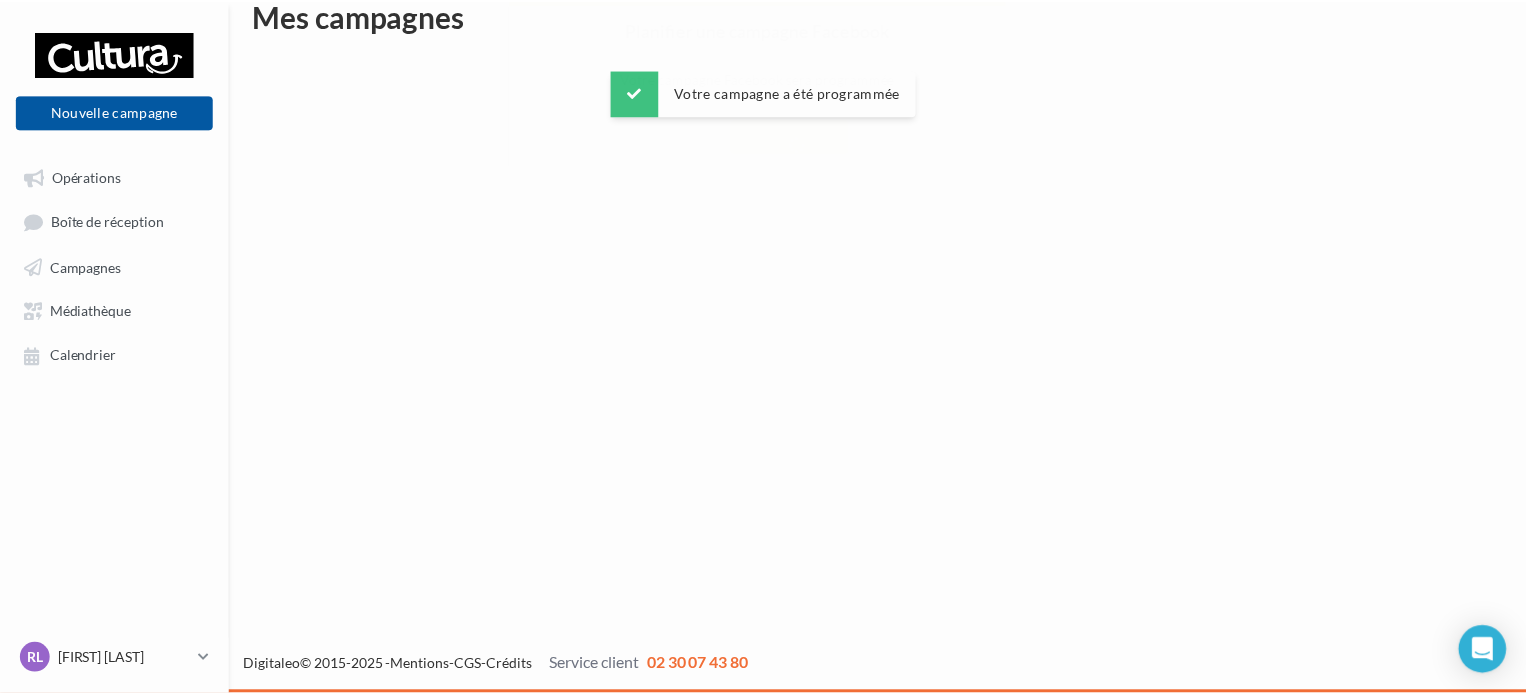 scroll, scrollTop: 32, scrollLeft: 0, axis: vertical 